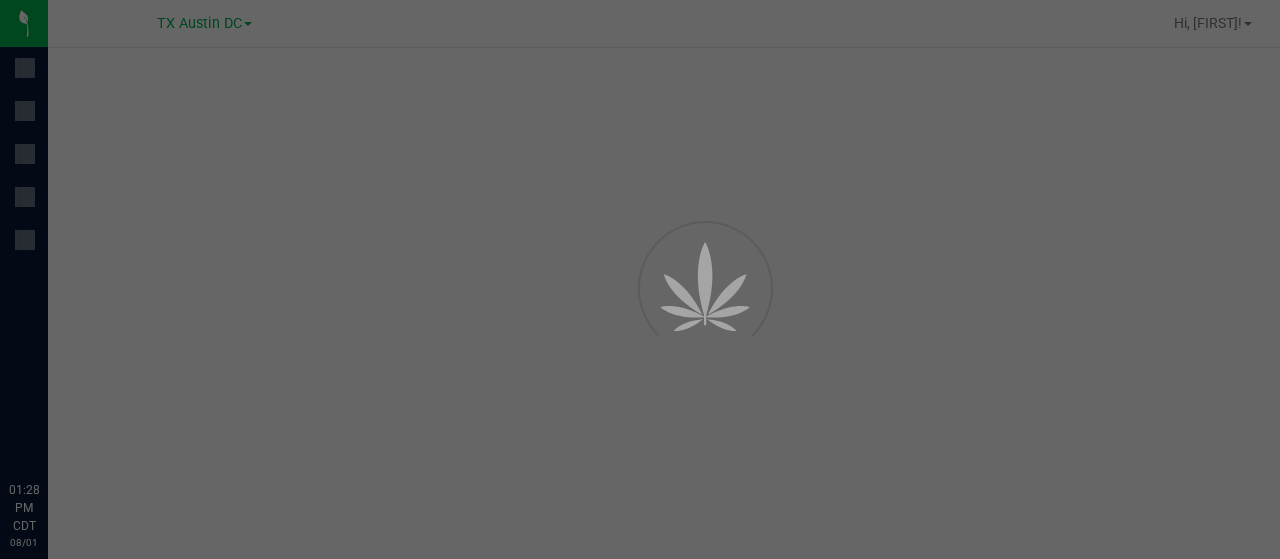 scroll, scrollTop: 0, scrollLeft: 0, axis: both 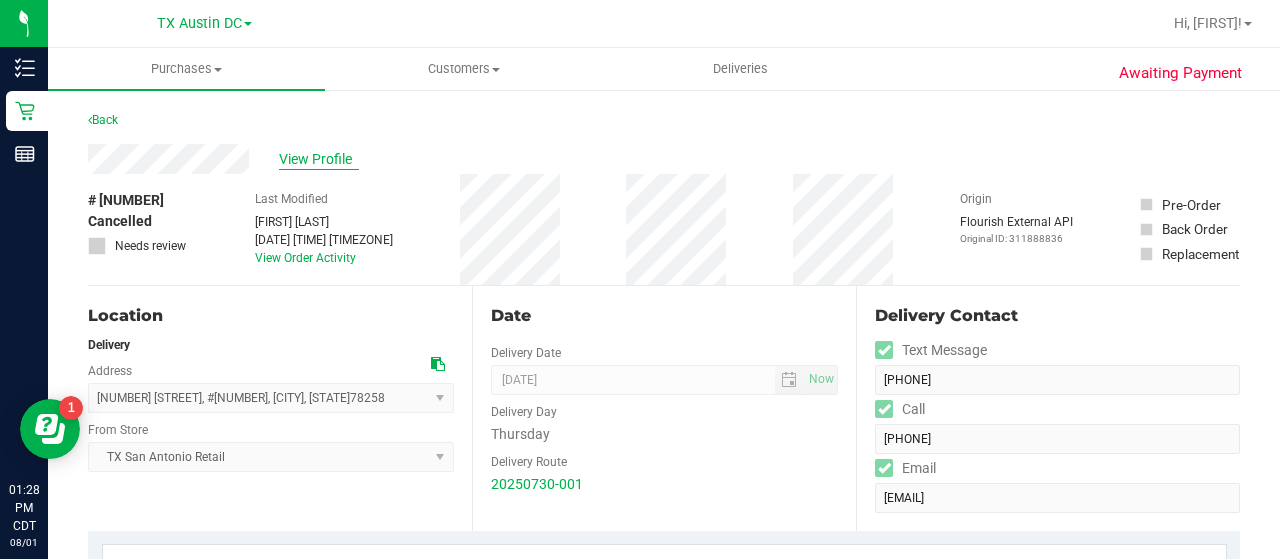 click on "View Profile" at bounding box center (319, 159) 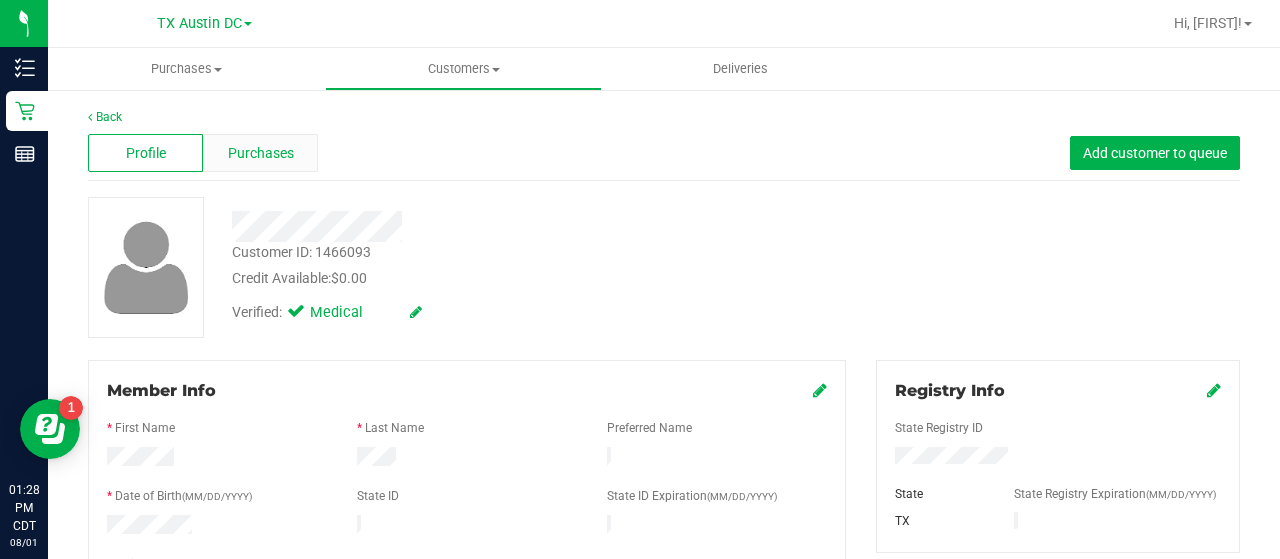 click on "Purchases" at bounding box center [261, 153] 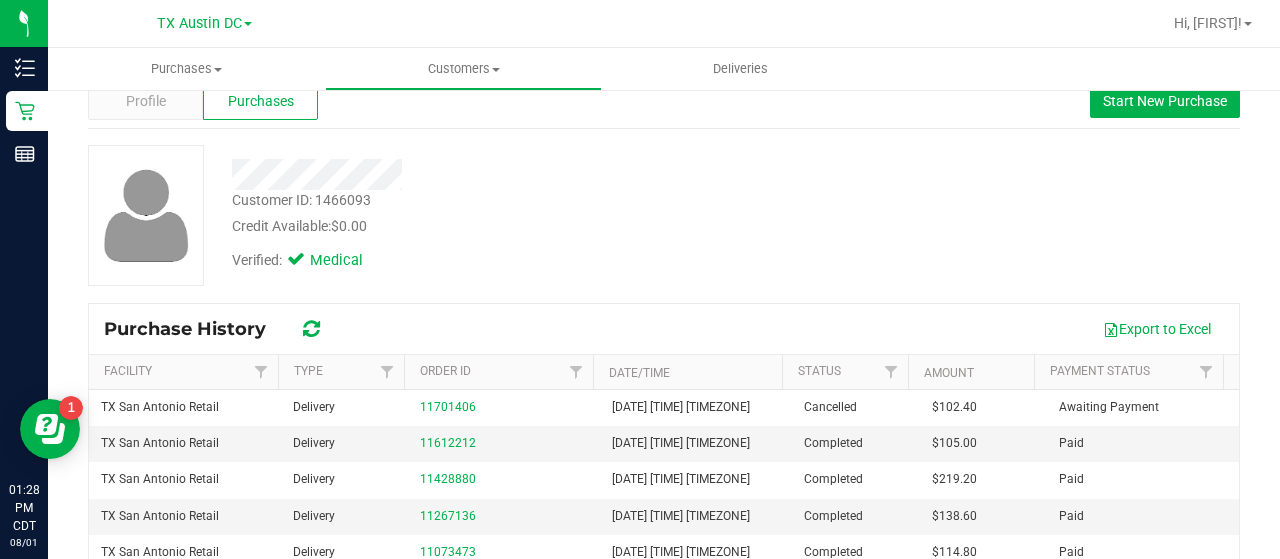 scroll, scrollTop: 76, scrollLeft: 0, axis: vertical 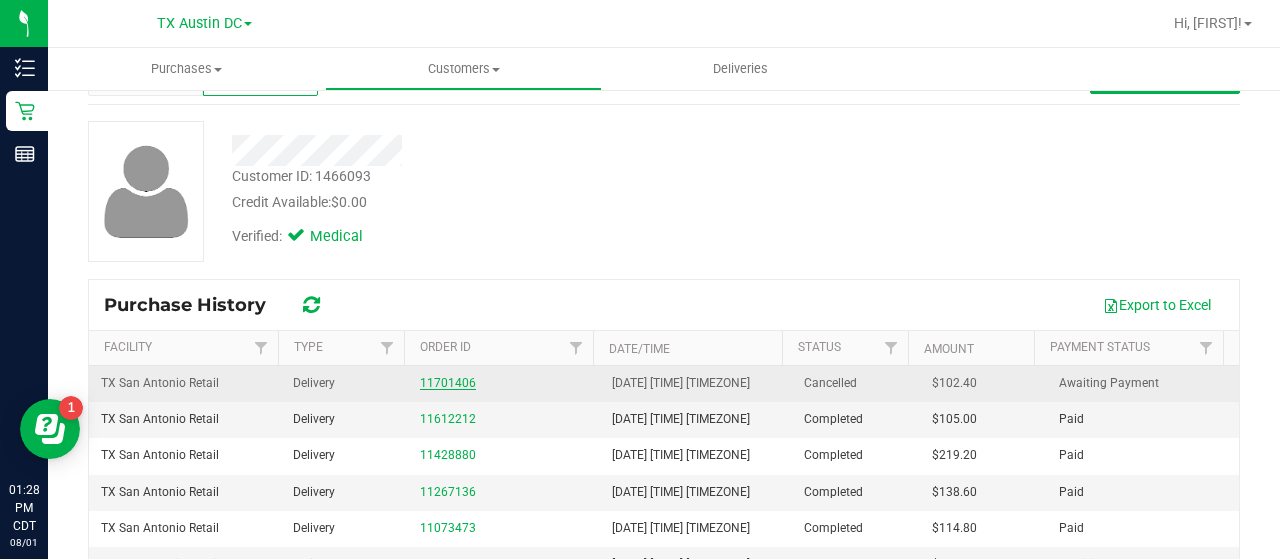 click on "11701406" at bounding box center (448, 383) 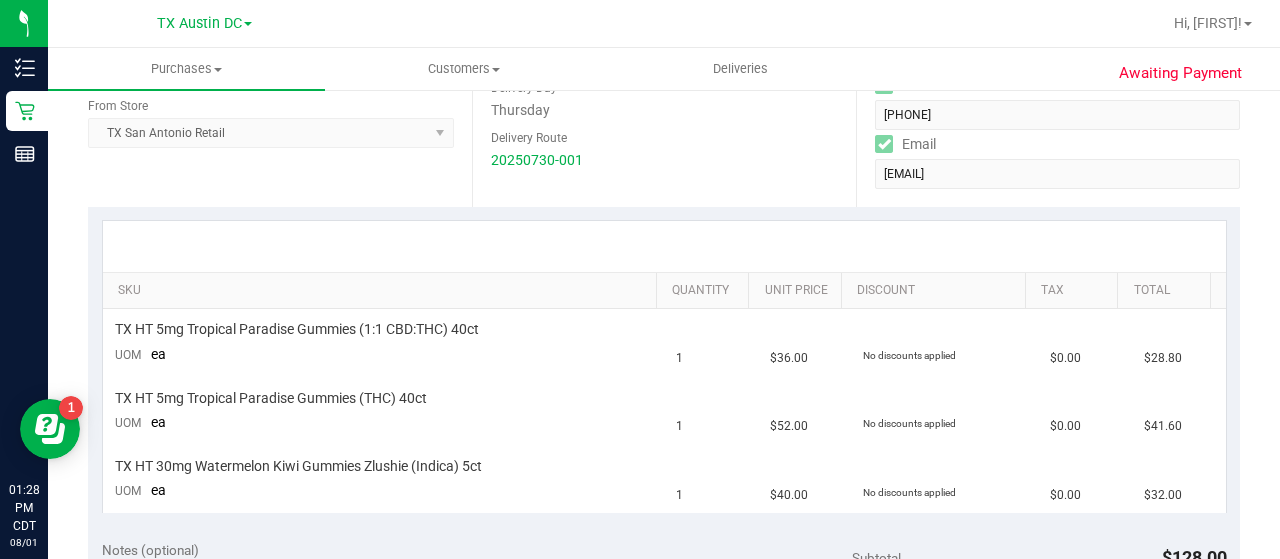 scroll, scrollTop: 0, scrollLeft: 0, axis: both 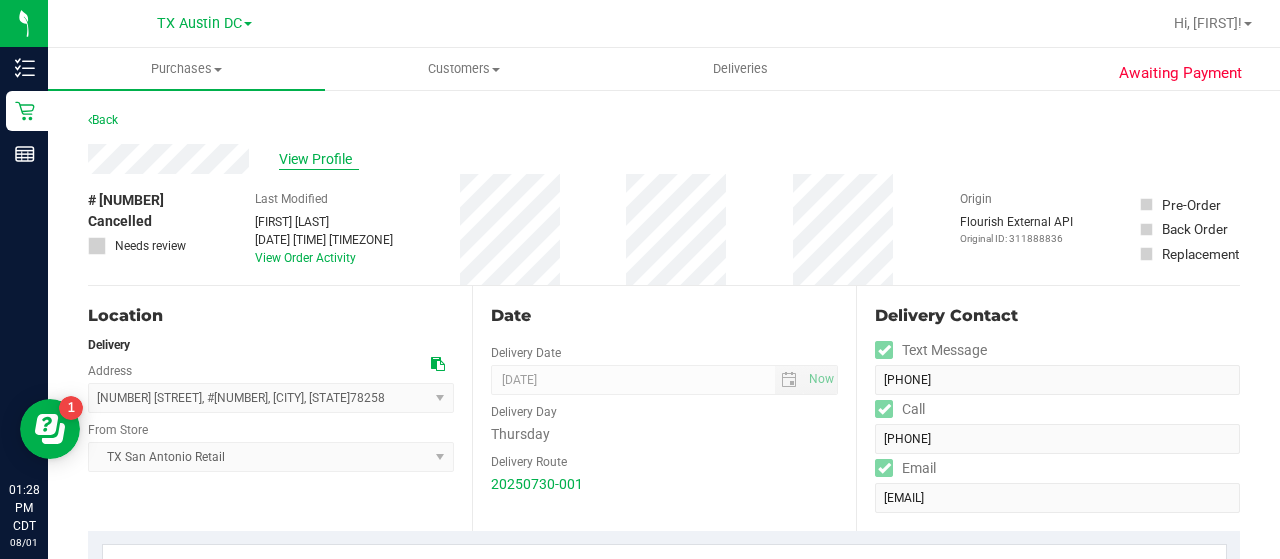 click on "View Profile" at bounding box center [319, 159] 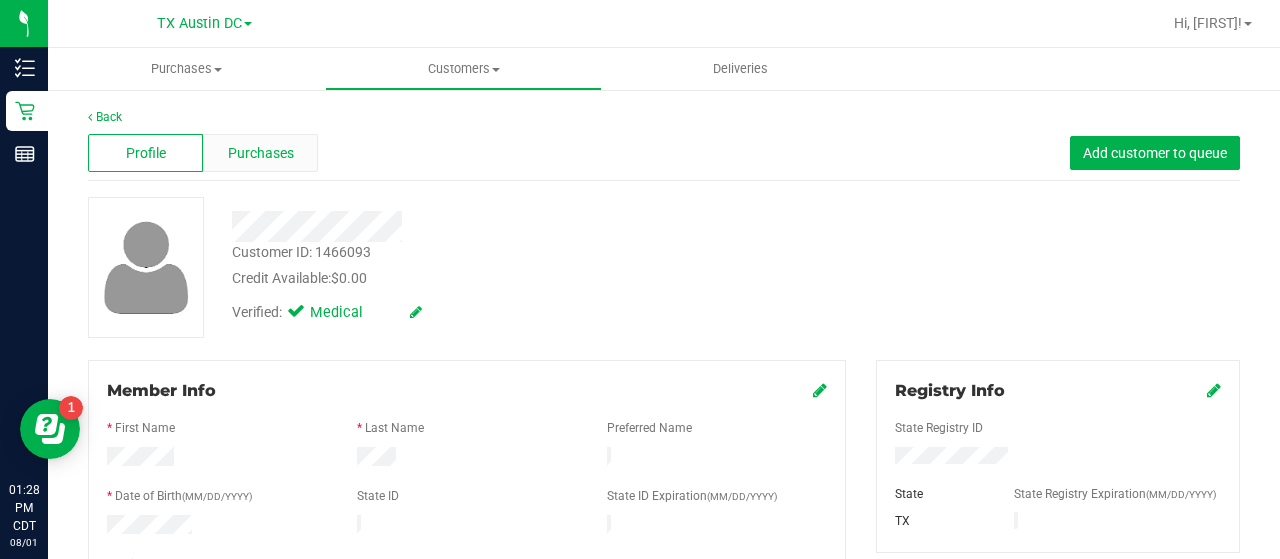 click on "Purchases" at bounding box center [261, 153] 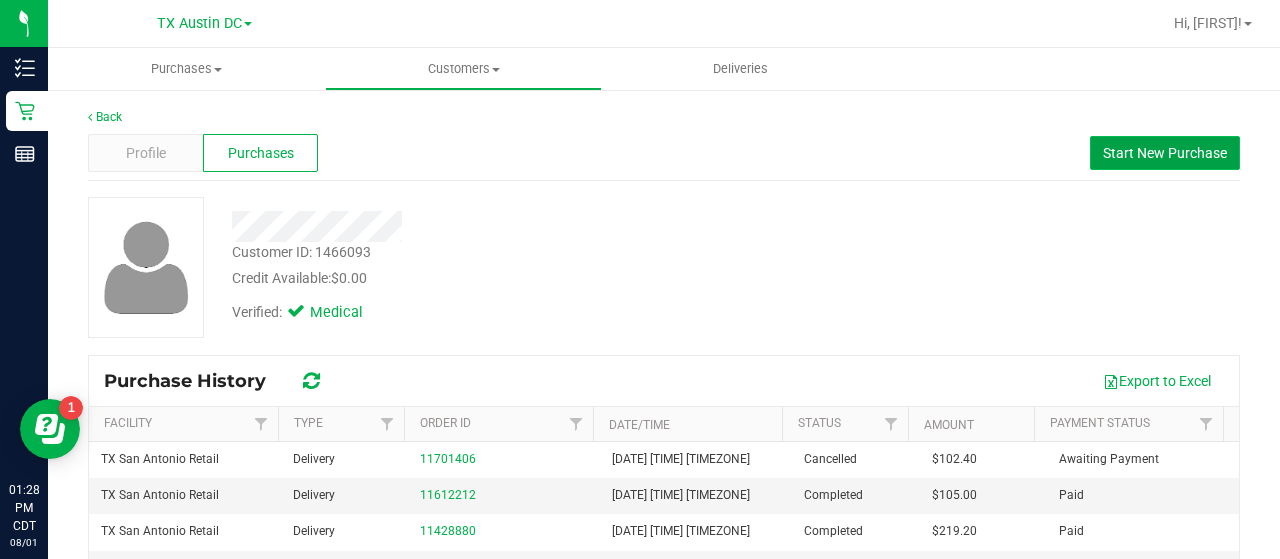 click on "Start New Purchase" at bounding box center (1165, 153) 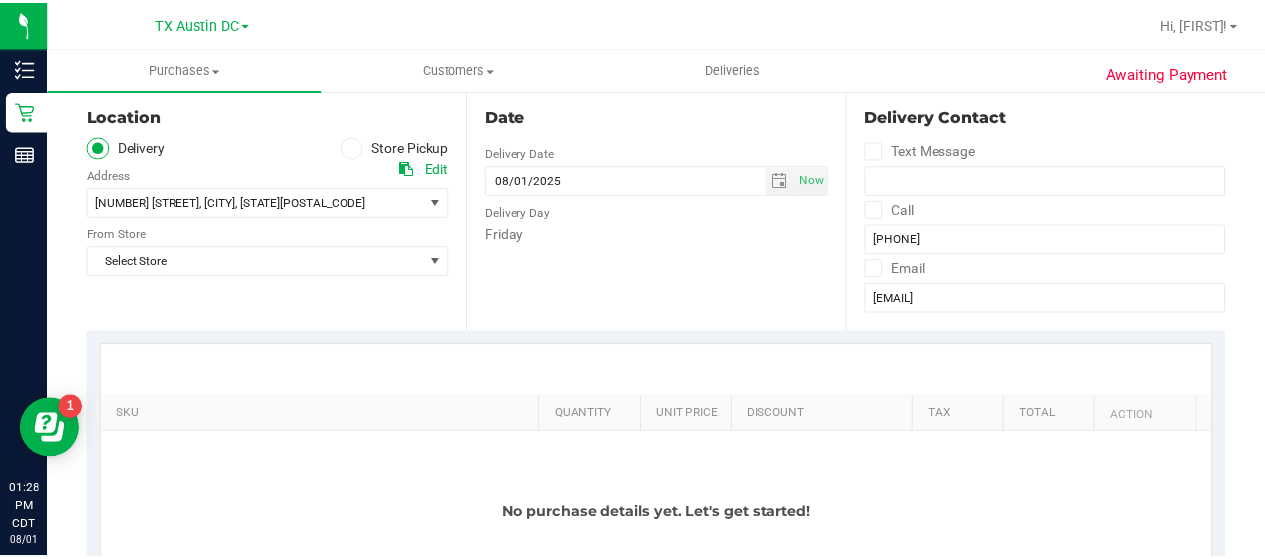 scroll, scrollTop: 192, scrollLeft: 0, axis: vertical 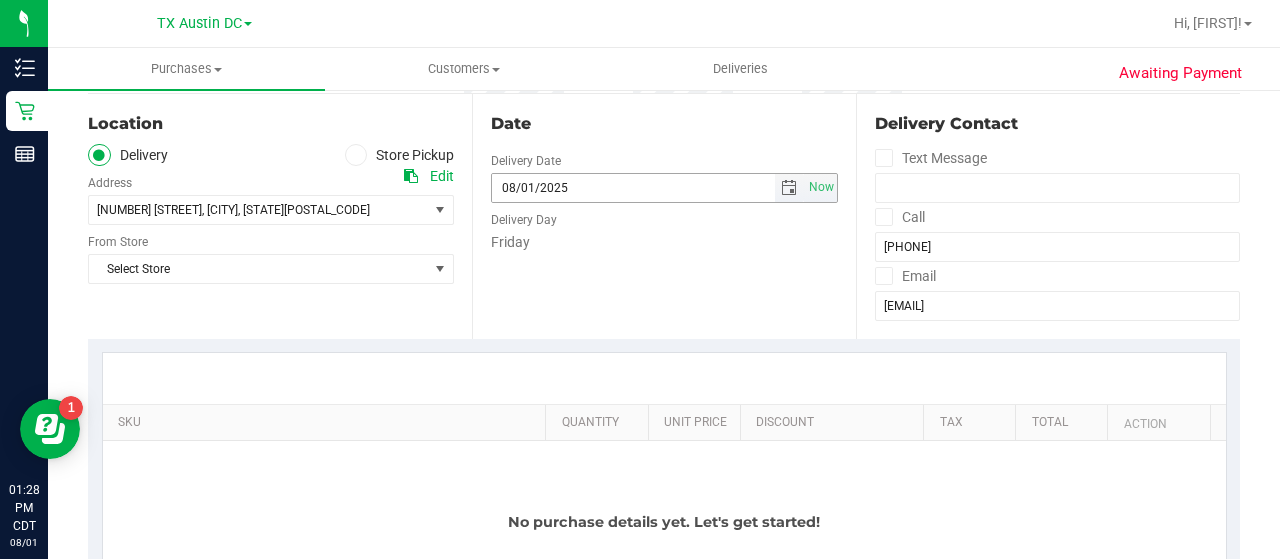 click at bounding box center (789, 188) 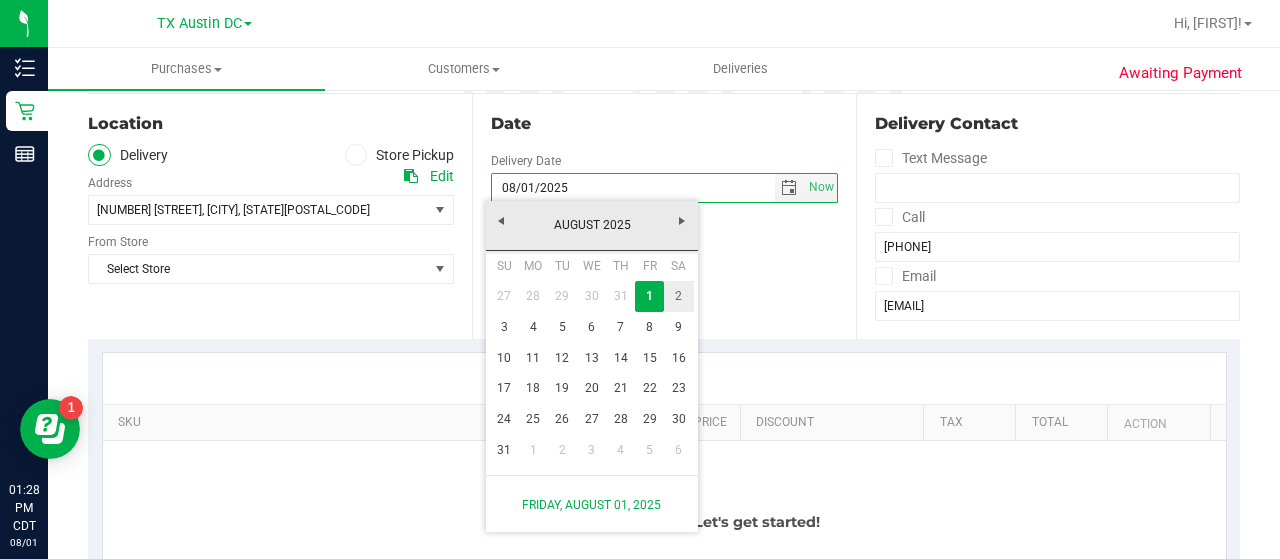 click on "2" at bounding box center [678, 296] 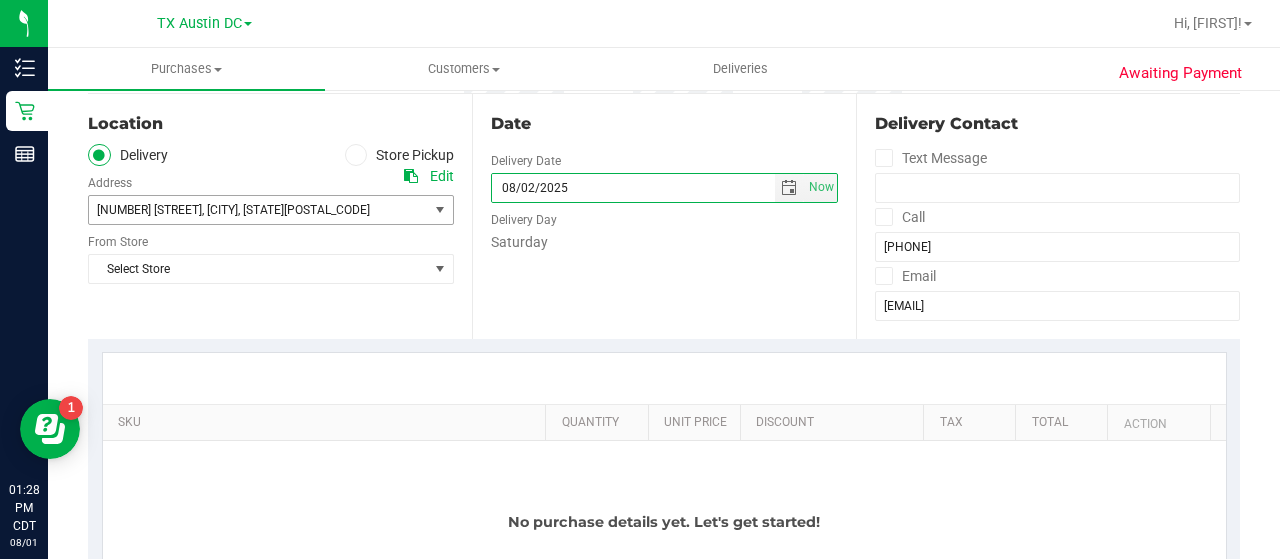 click on ", [STATE]" at bounding box center [261, 210] 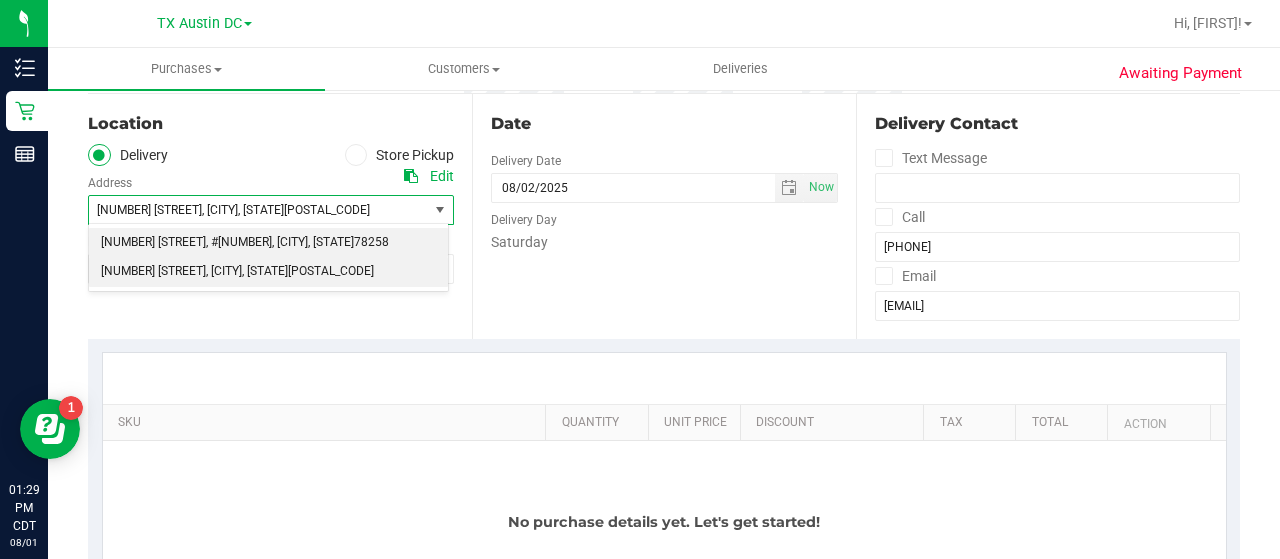 click on ", [CITY]" at bounding box center [290, 243] 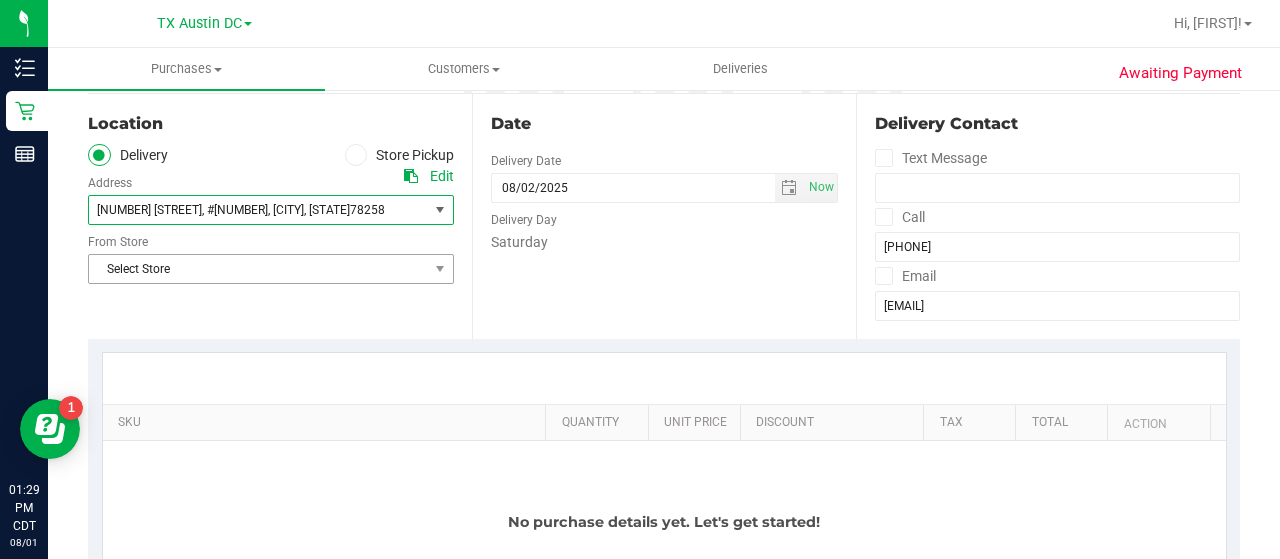 click on "Select Store" at bounding box center [258, 269] 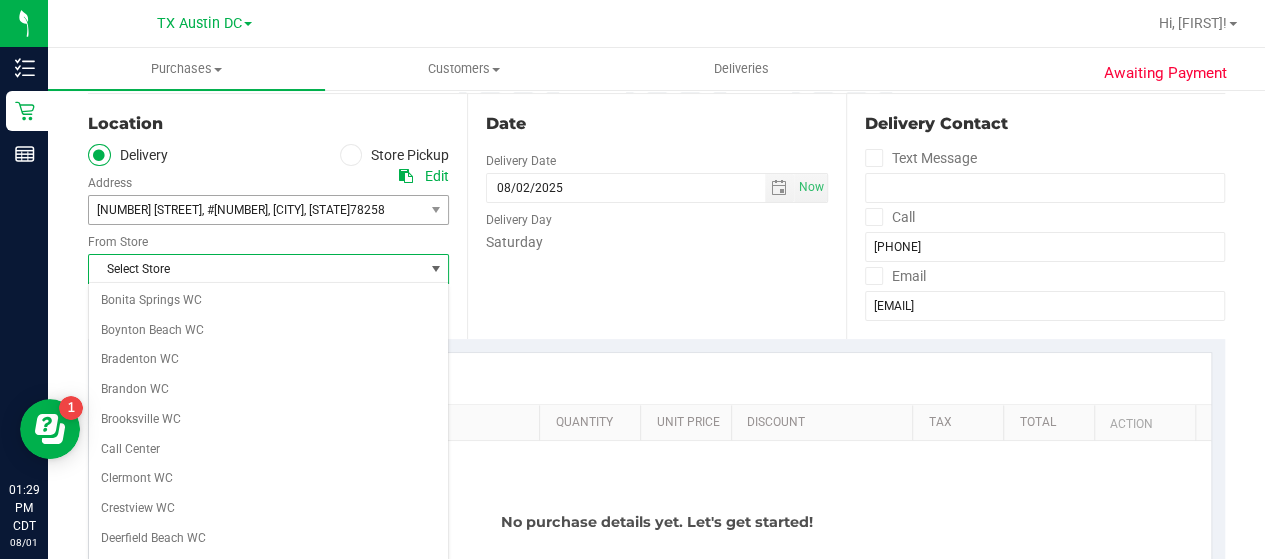 drag, startPoint x: 429, startPoint y: 322, endPoint x: 442, endPoint y: 322, distance: 13 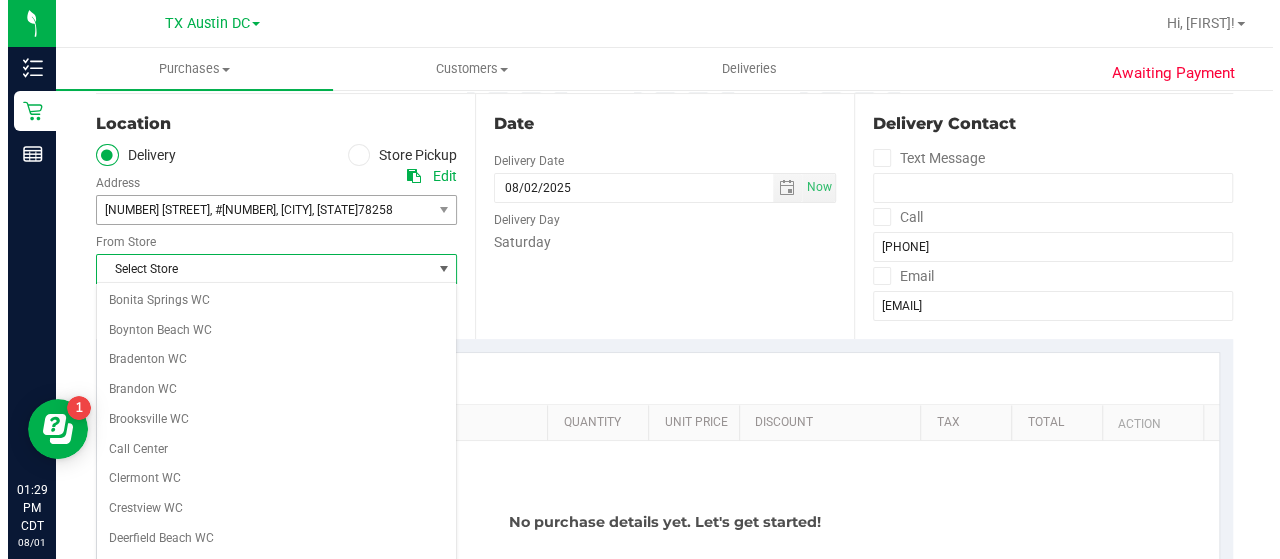 scroll, scrollTop: 1414, scrollLeft: 0, axis: vertical 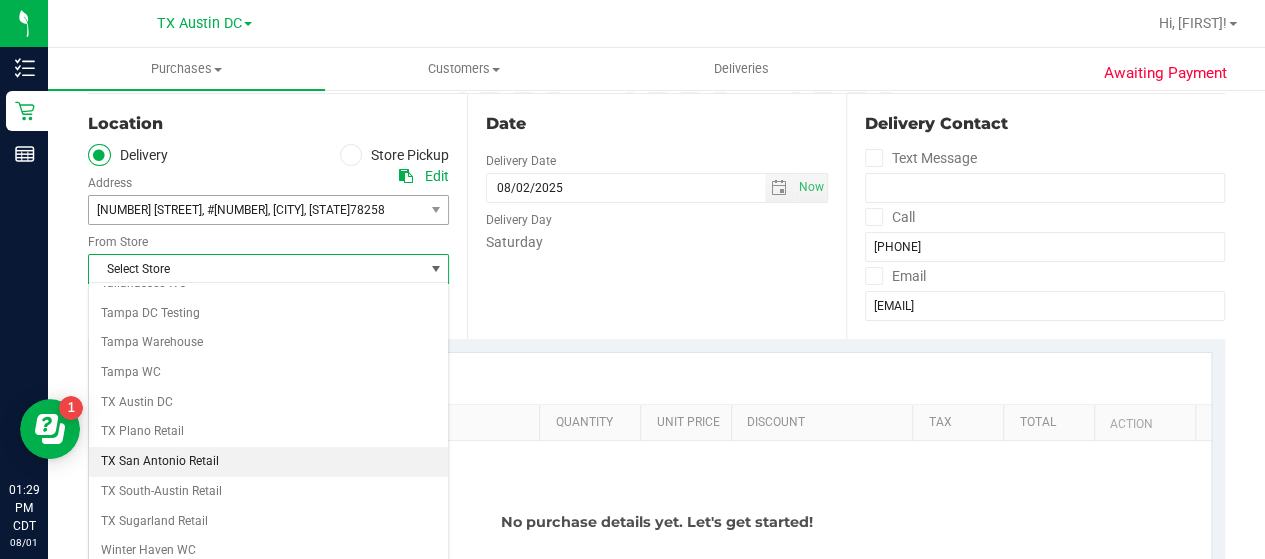 click on "TX San Antonio Retail" at bounding box center [268, 462] 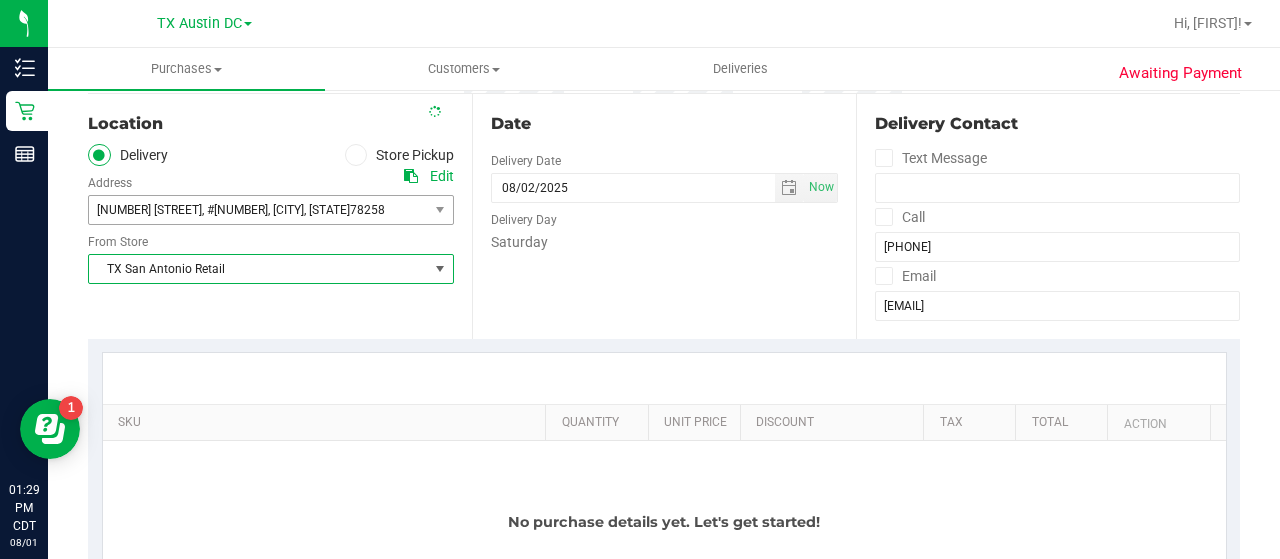 click on "SKU Quantity Unit Price Discount Tax Total Action No purchase details yet. Let's get started!
+ Add New Item" at bounding box center [664, 503] 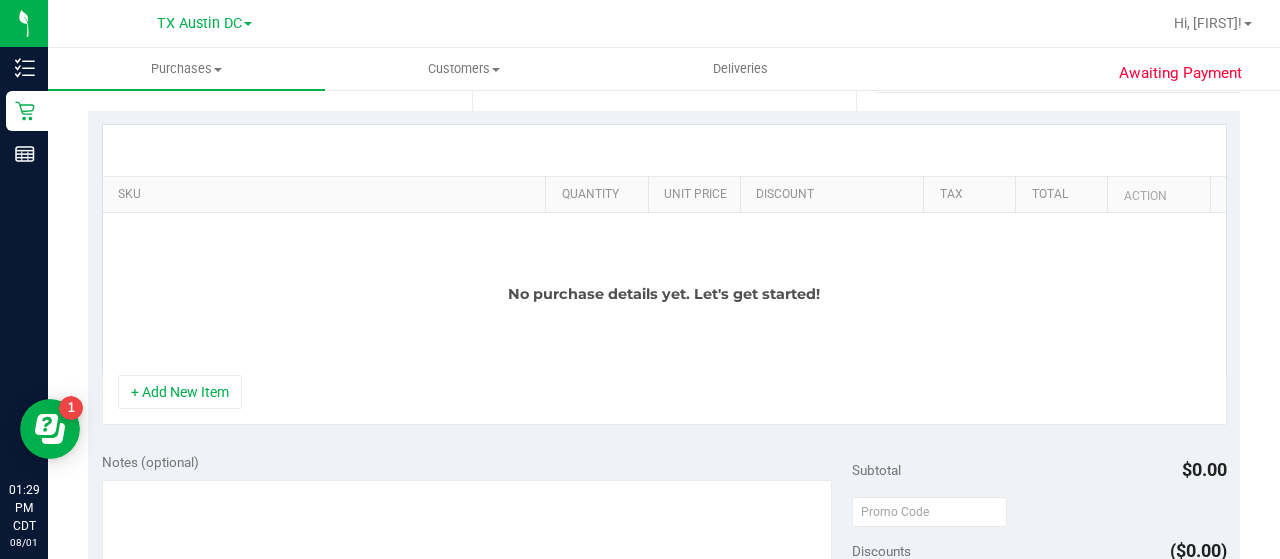 scroll, scrollTop: 463, scrollLeft: 0, axis: vertical 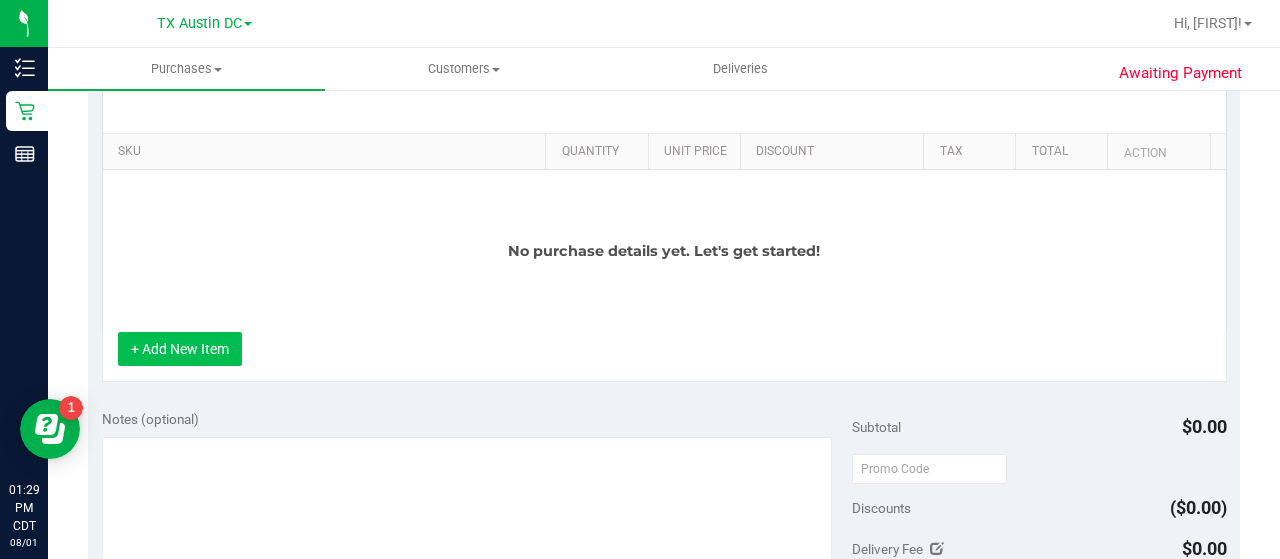 click on "+ Add New Item" at bounding box center (180, 349) 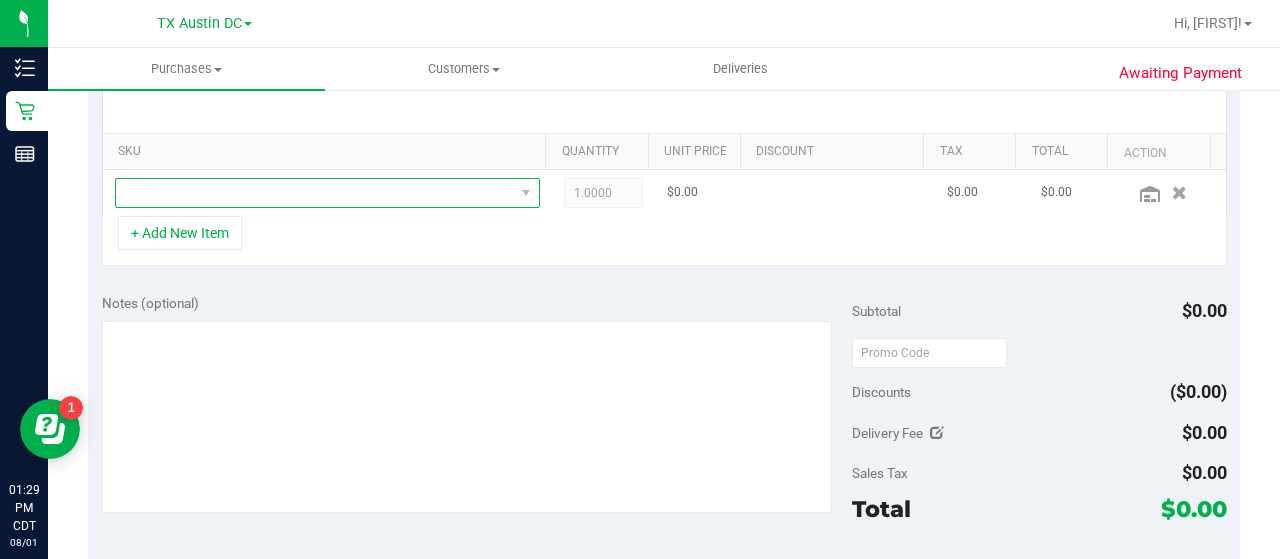click at bounding box center (315, 193) 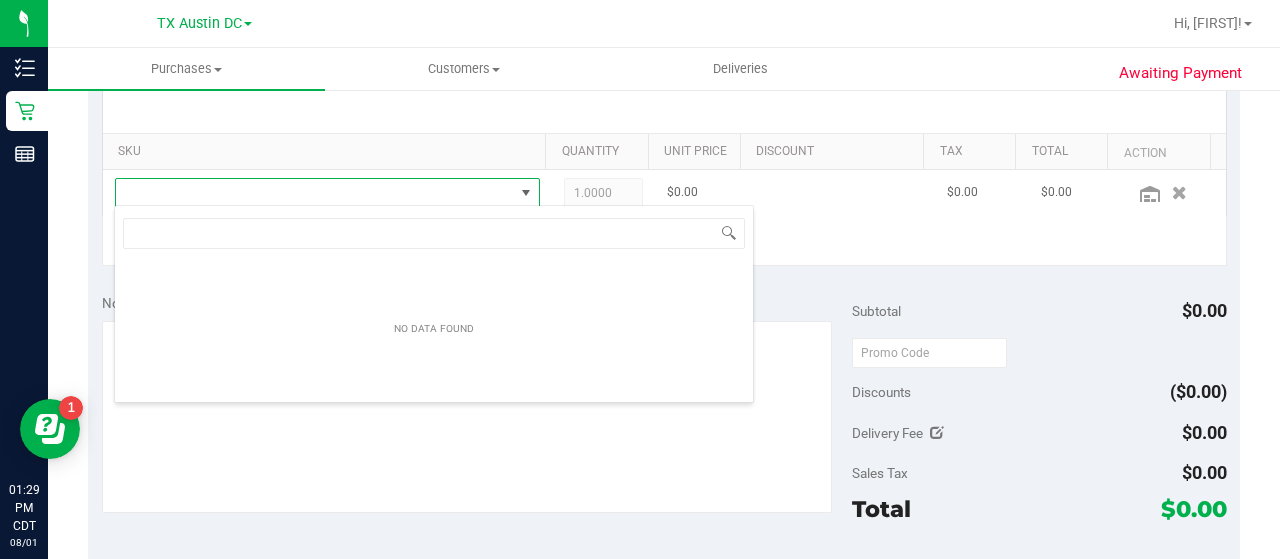 scroll, scrollTop: 99970, scrollLeft: 99586, axis: both 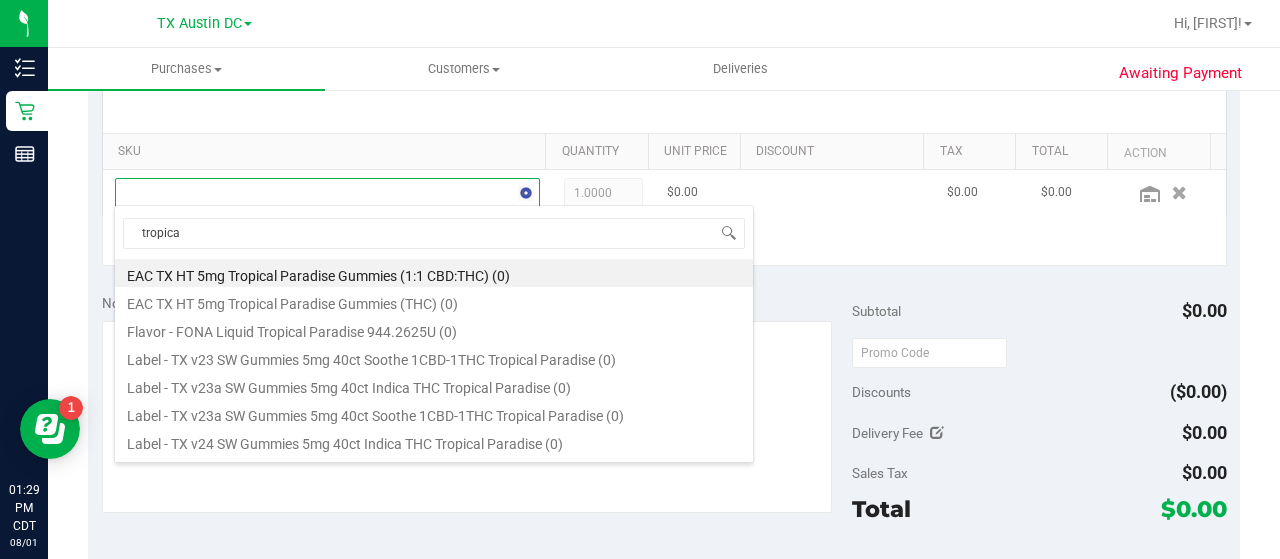type on "tropical" 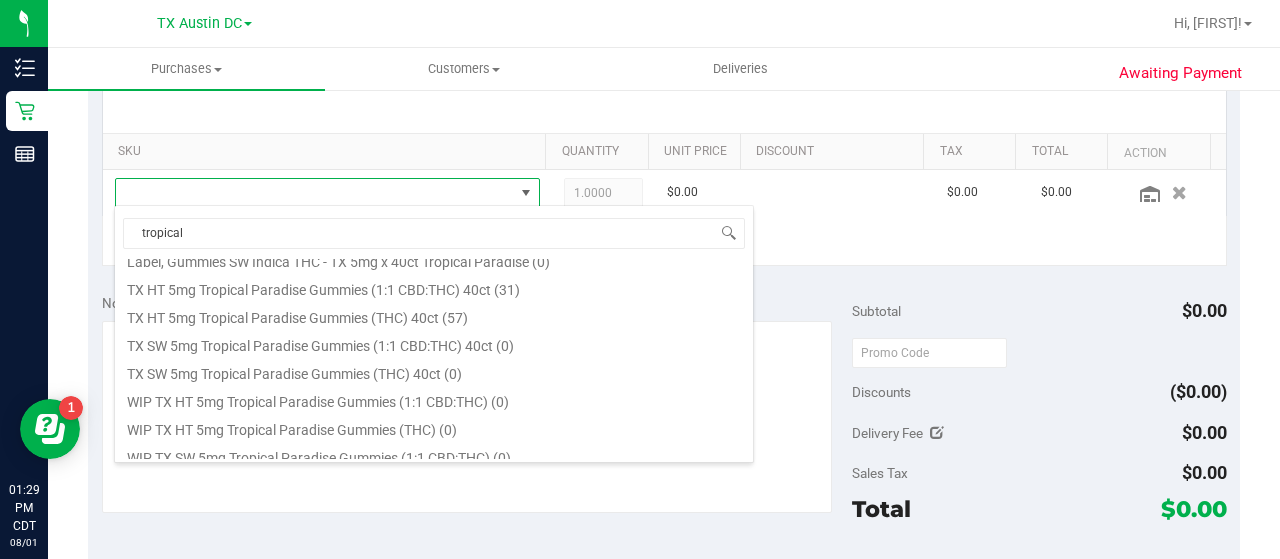 scroll, scrollTop: 311, scrollLeft: 0, axis: vertical 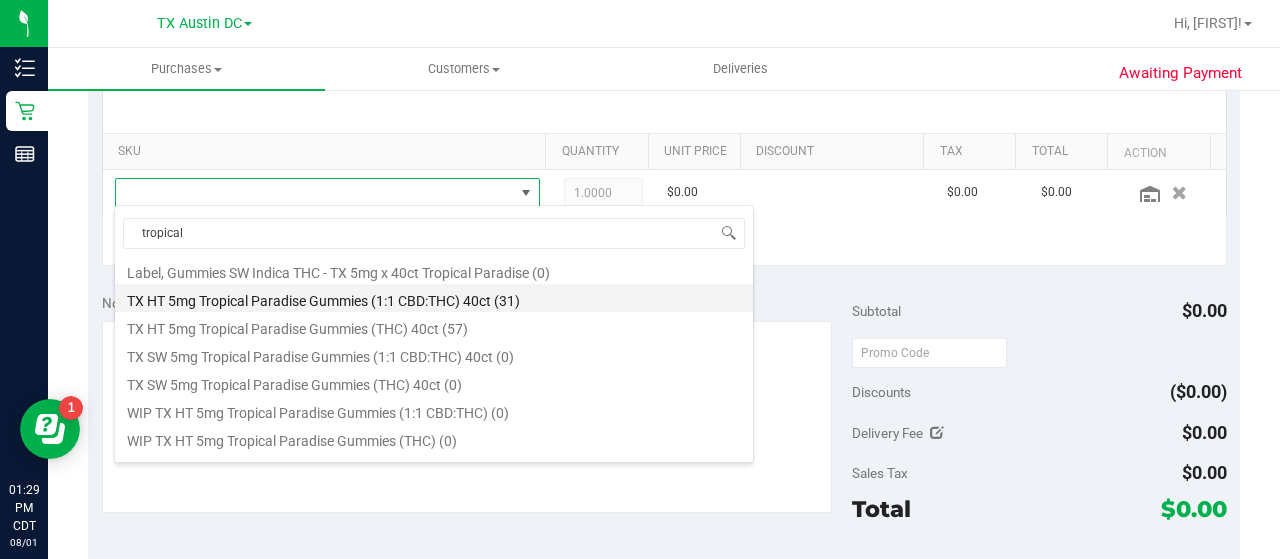 click on "TX HT 5mg Tropical Paradise Gummies (1:1 CBD:THC) 40ct ([NUMBER])" at bounding box center (434, 298) 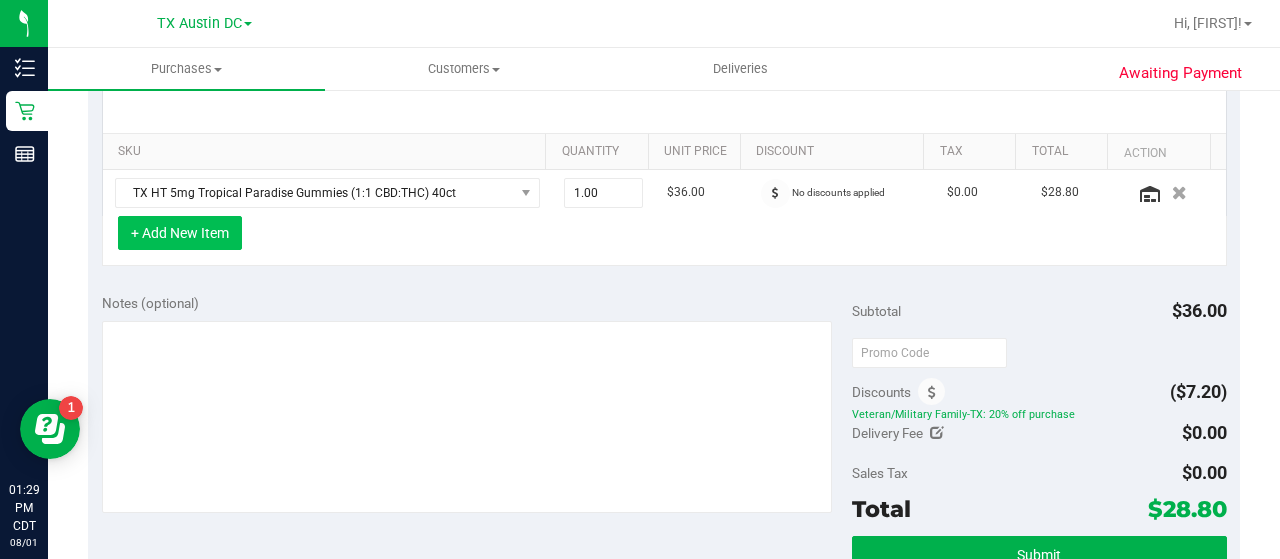 click on "+ Add New Item" at bounding box center (180, 233) 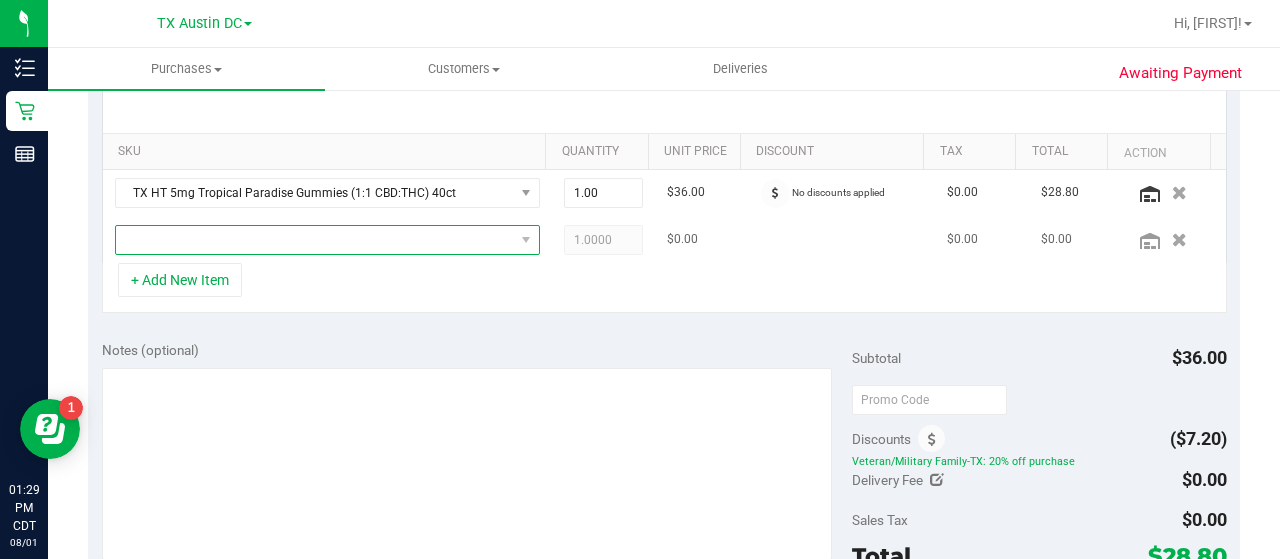 click at bounding box center [315, 240] 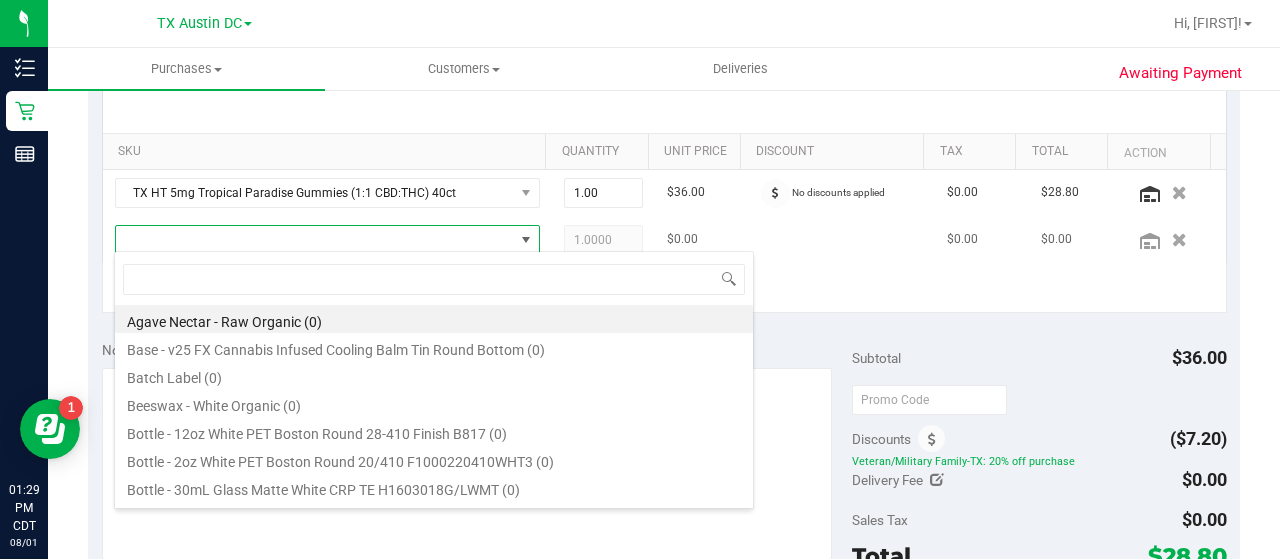 scroll, scrollTop: 99970, scrollLeft: 99586, axis: both 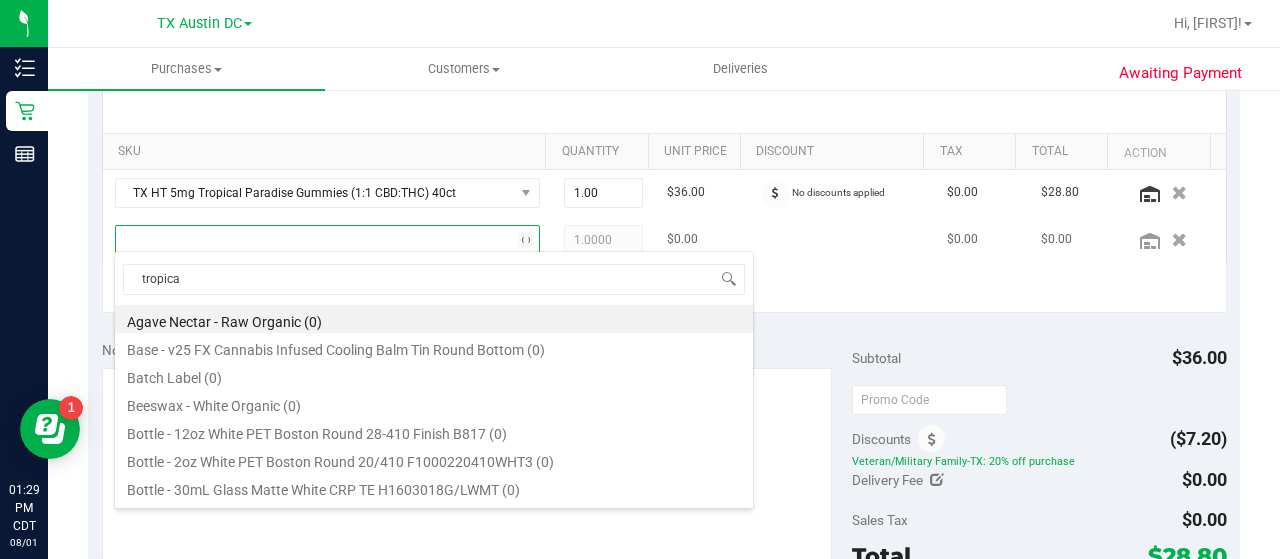 type on "tropical" 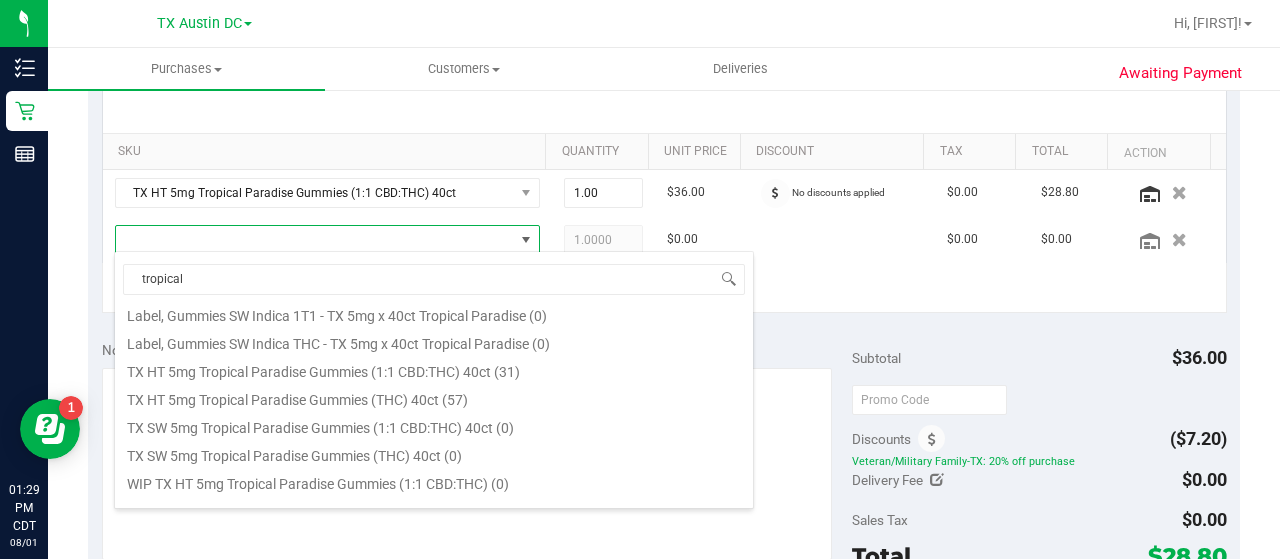 scroll, scrollTop: 272, scrollLeft: 0, axis: vertical 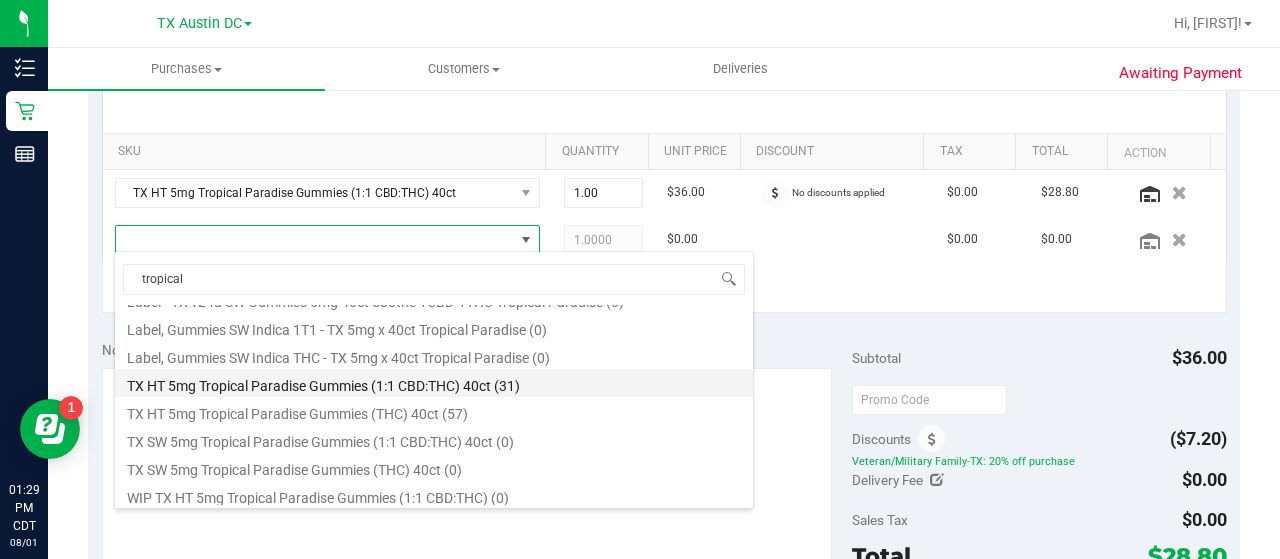 click on "TX HT 5mg Tropical Paradise Gummies (1:1 CBD:THC) 40ct ([NUMBER])" at bounding box center [434, 383] 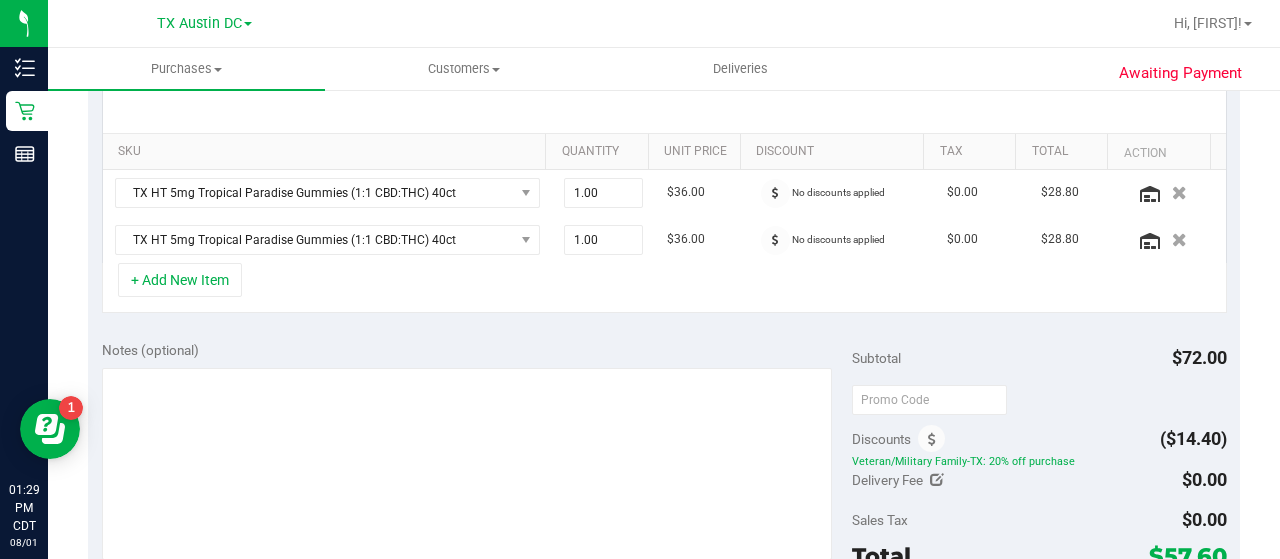 click on "+ Add New Item" at bounding box center [664, 288] 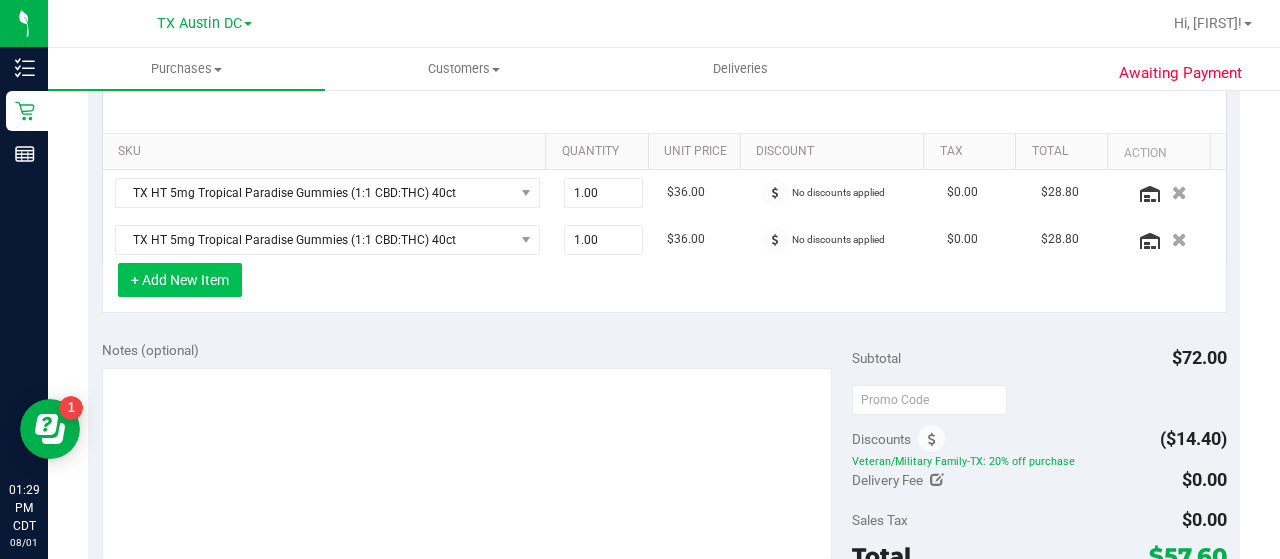 click on "+ Add New Item" at bounding box center [180, 280] 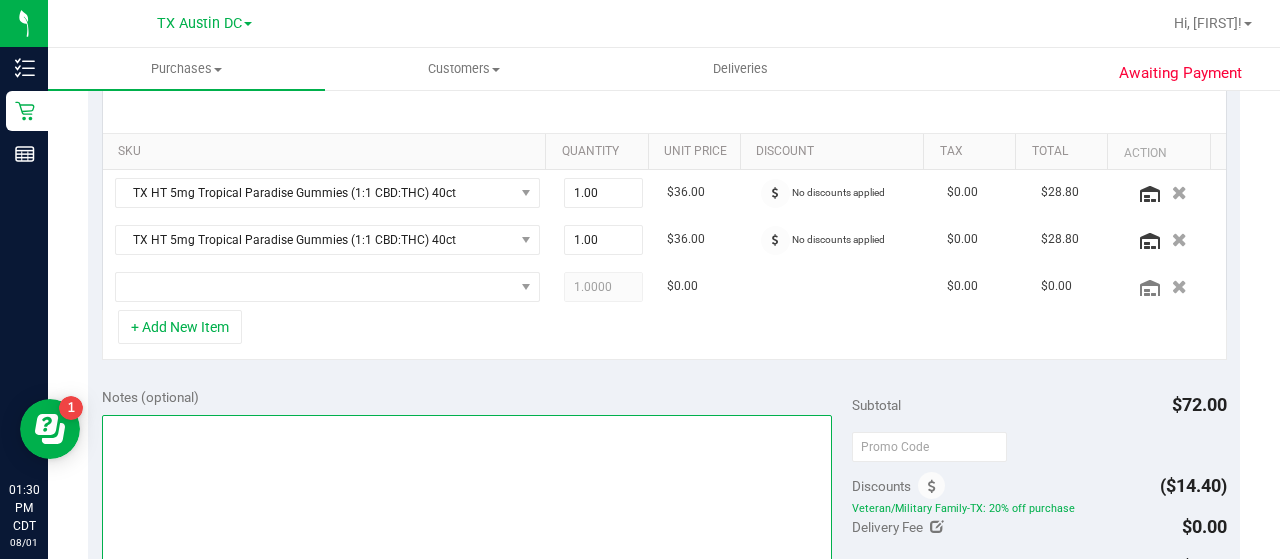 click at bounding box center [467, 511] 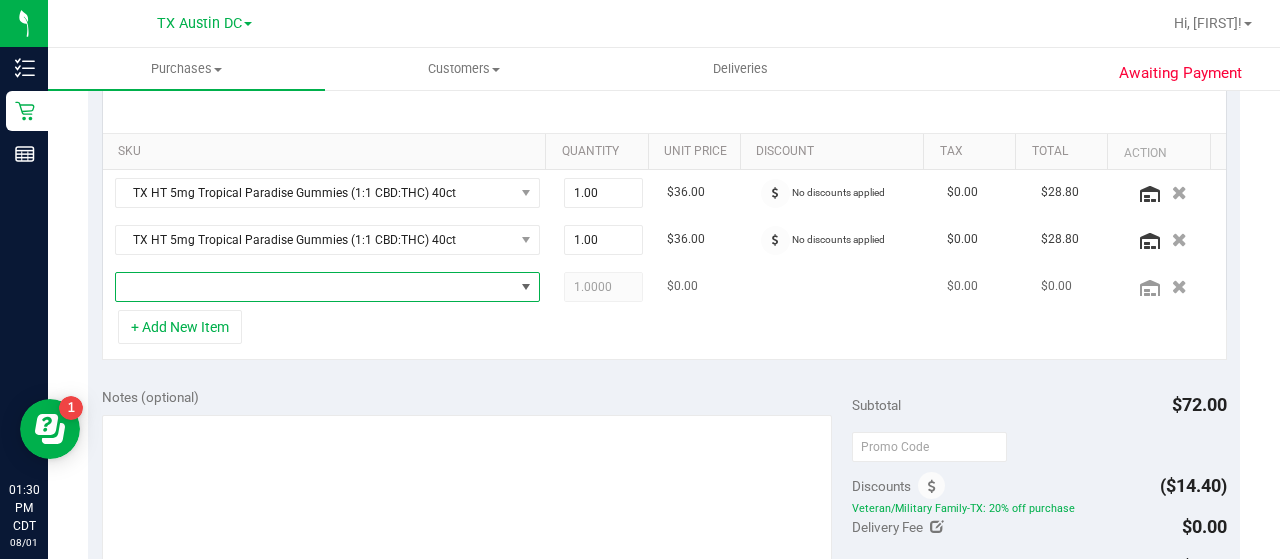 click at bounding box center (315, 287) 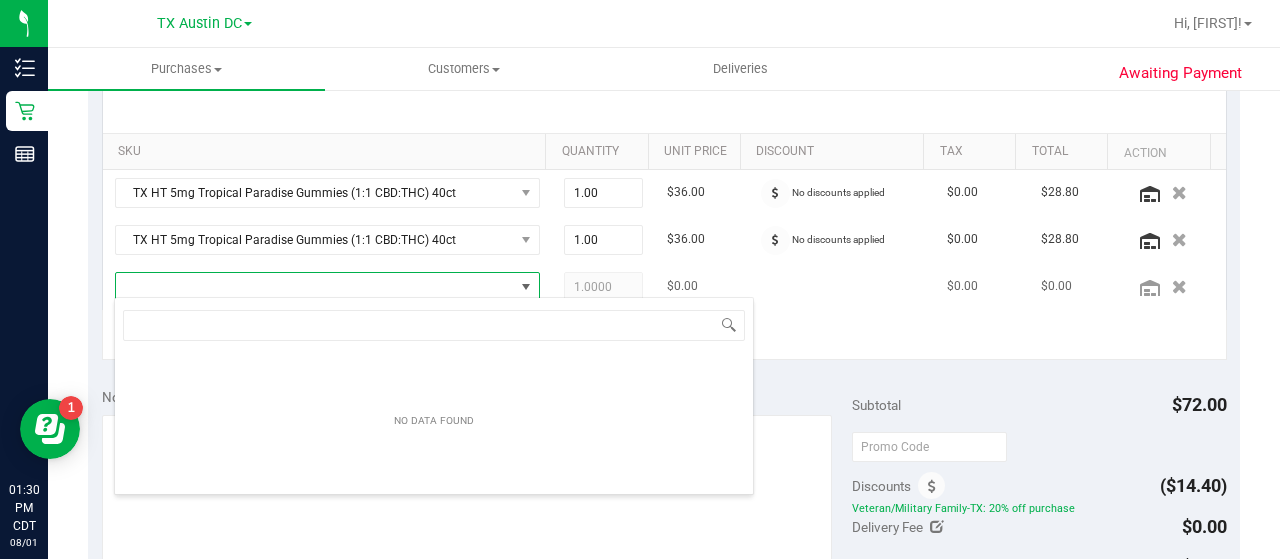 scroll, scrollTop: 99970, scrollLeft: 99586, axis: both 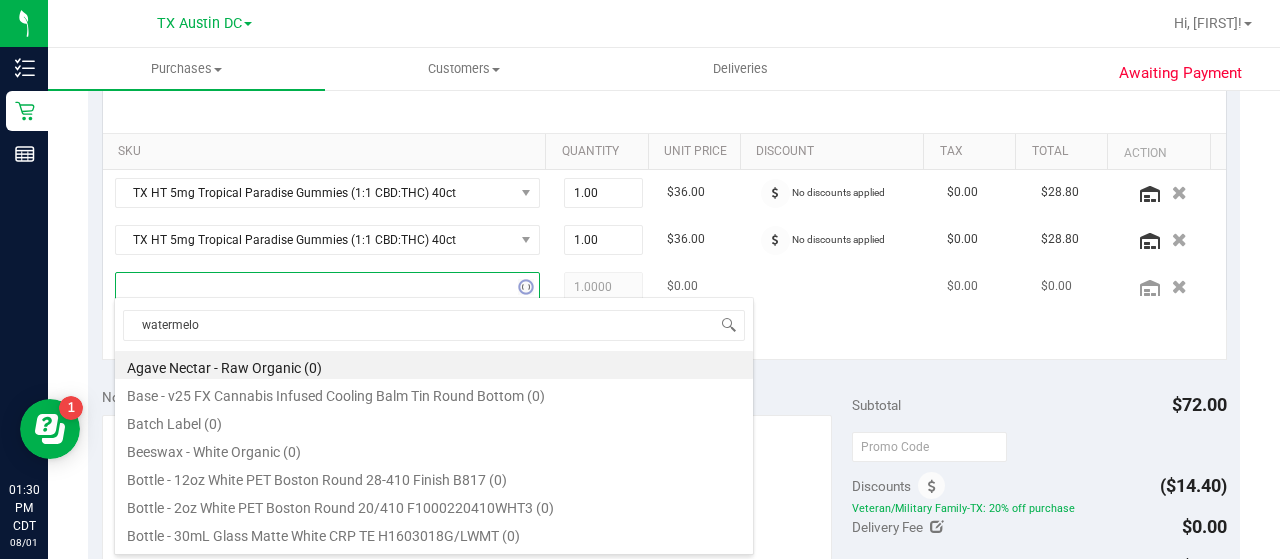 type on "watermelon" 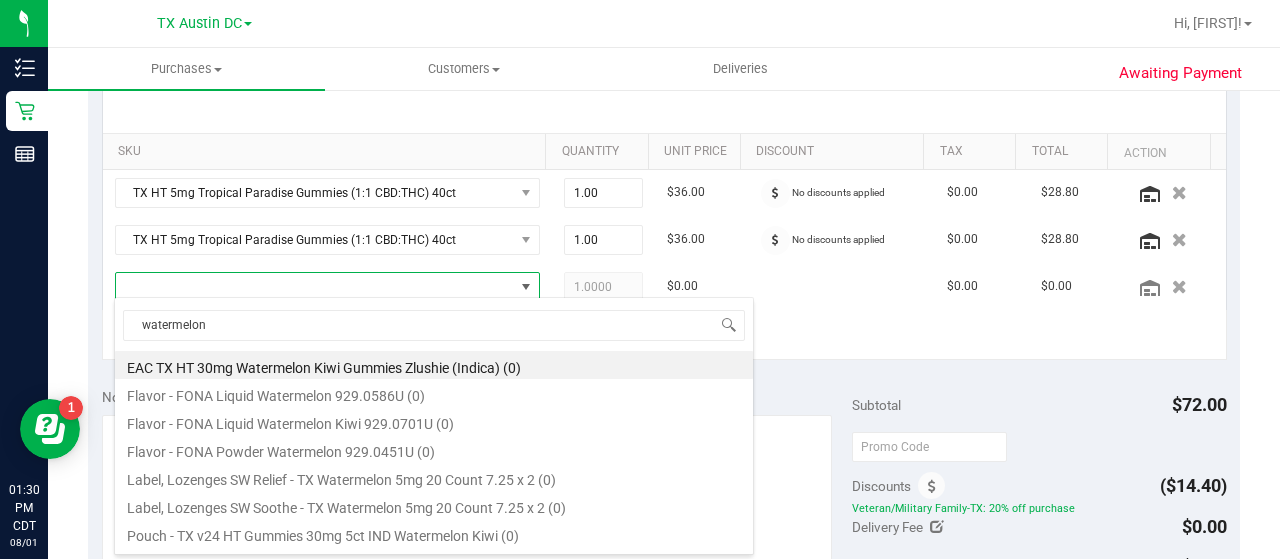 scroll, scrollTop: 192, scrollLeft: 0, axis: vertical 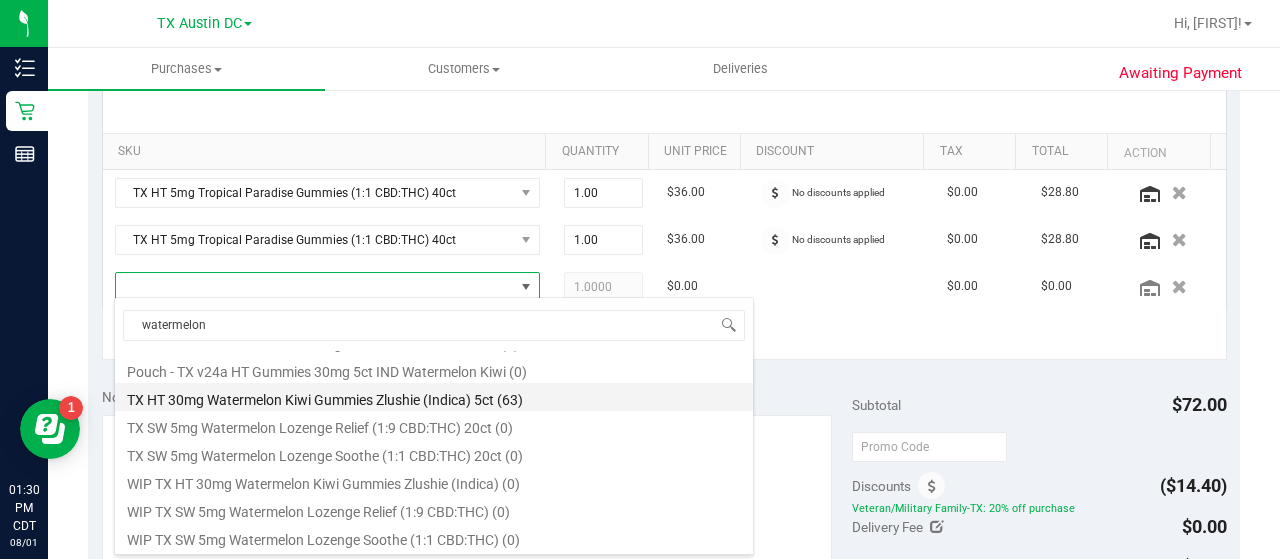 click on "TX HT 30mg Watermelon Kiwi Gummies Zlushie (Indica) 5ct (63)" at bounding box center (434, 397) 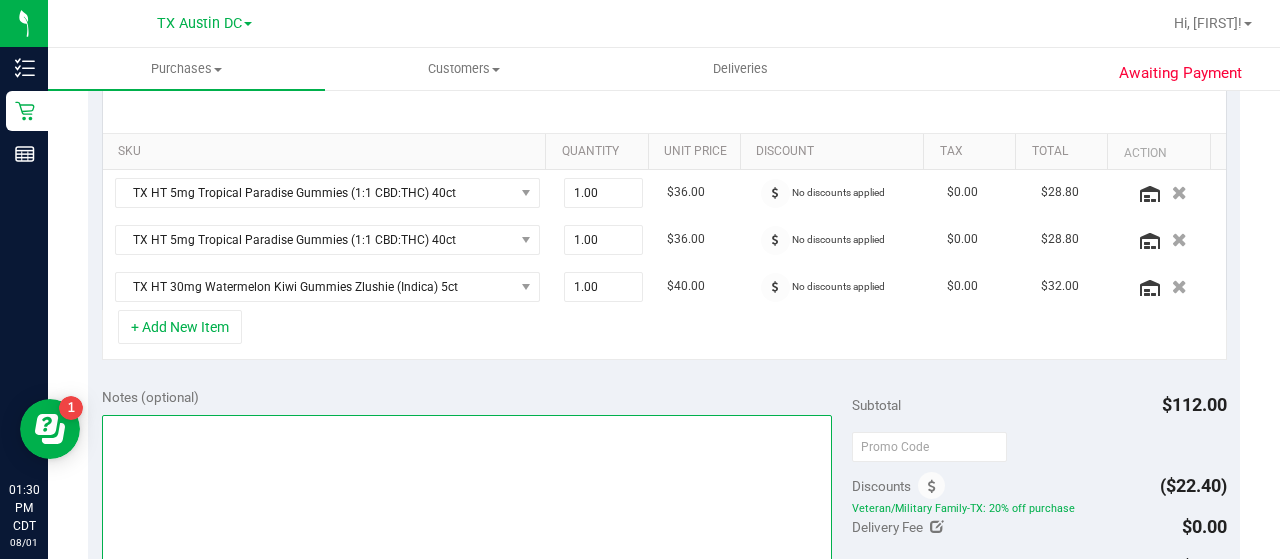 click at bounding box center [467, 511] 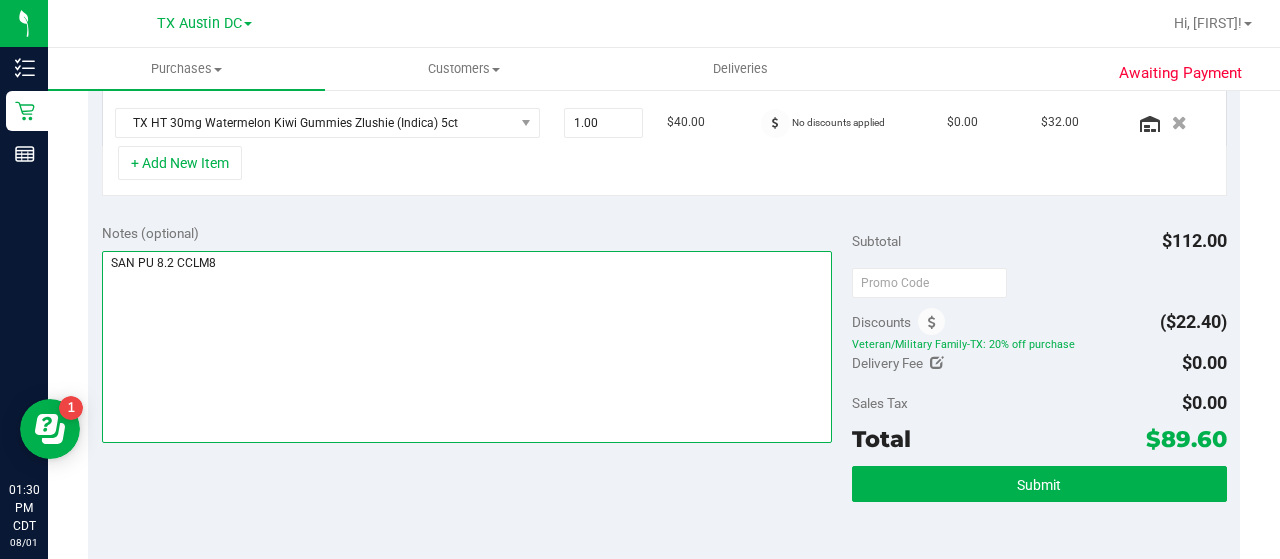 scroll, scrollTop: 632, scrollLeft: 0, axis: vertical 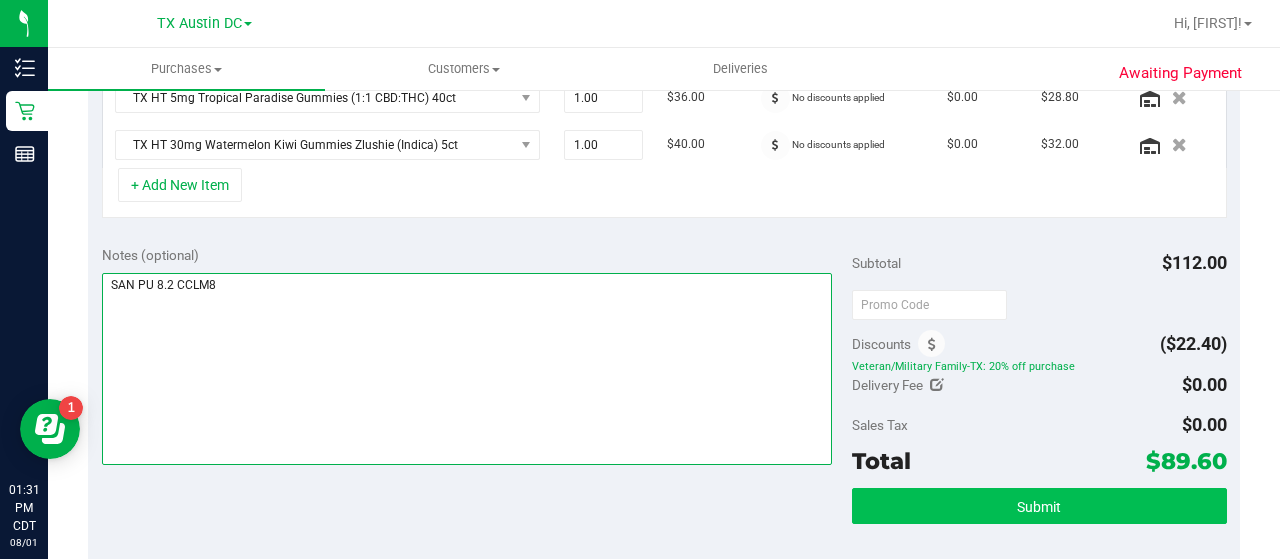 type on "SAN PU 8.2 CCLM8.1" 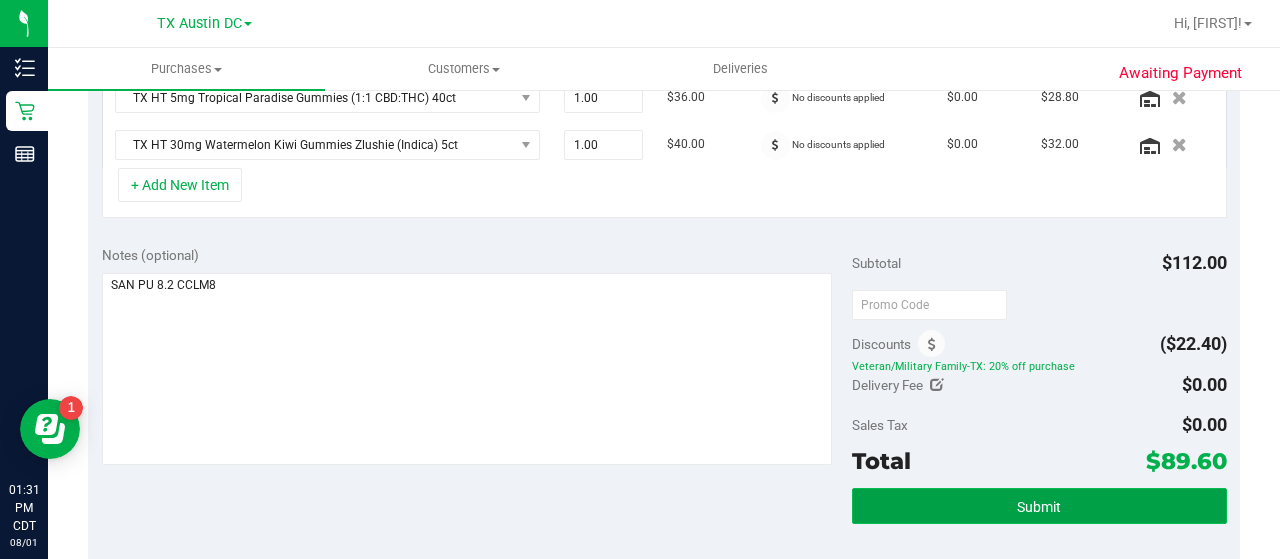 click on "Submit" at bounding box center (1039, 506) 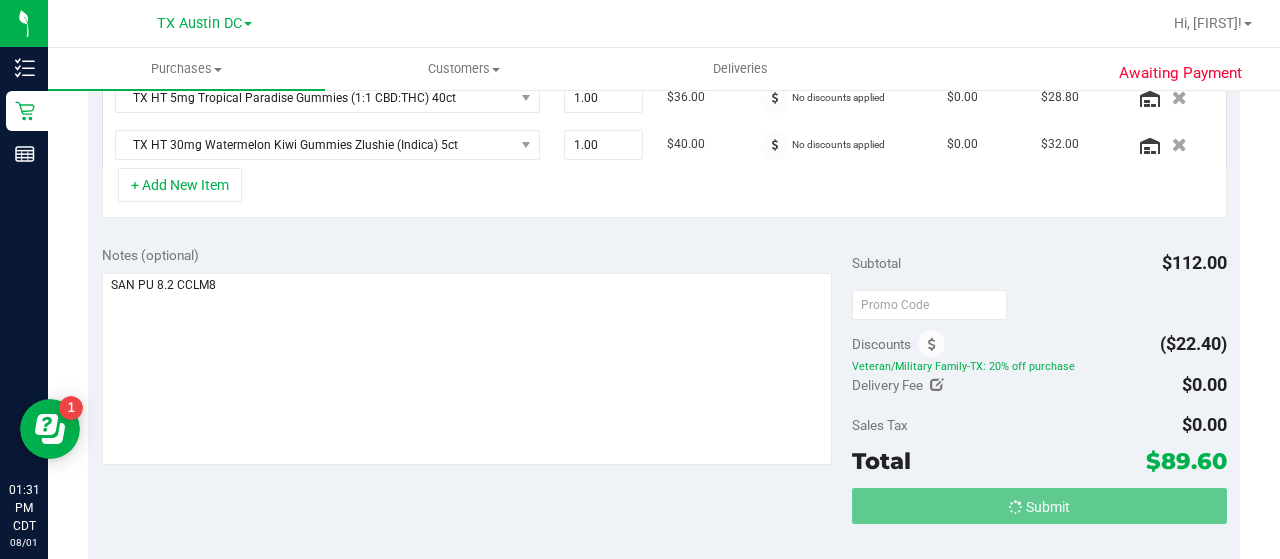 scroll, scrollTop: 574, scrollLeft: 0, axis: vertical 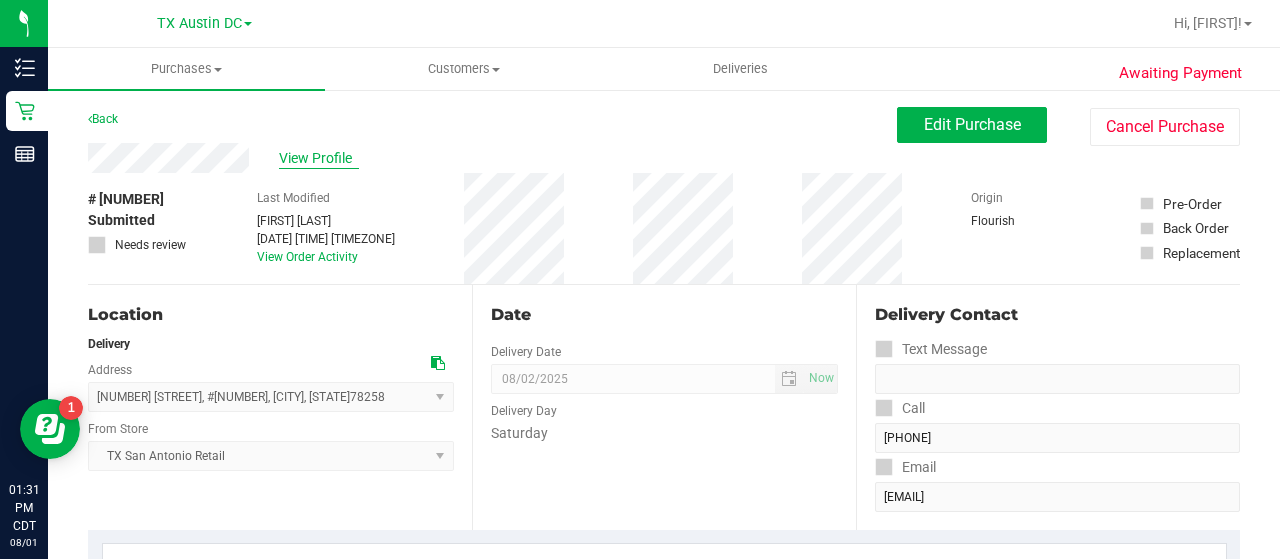 click on "View Profile" at bounding box center (319, 158) 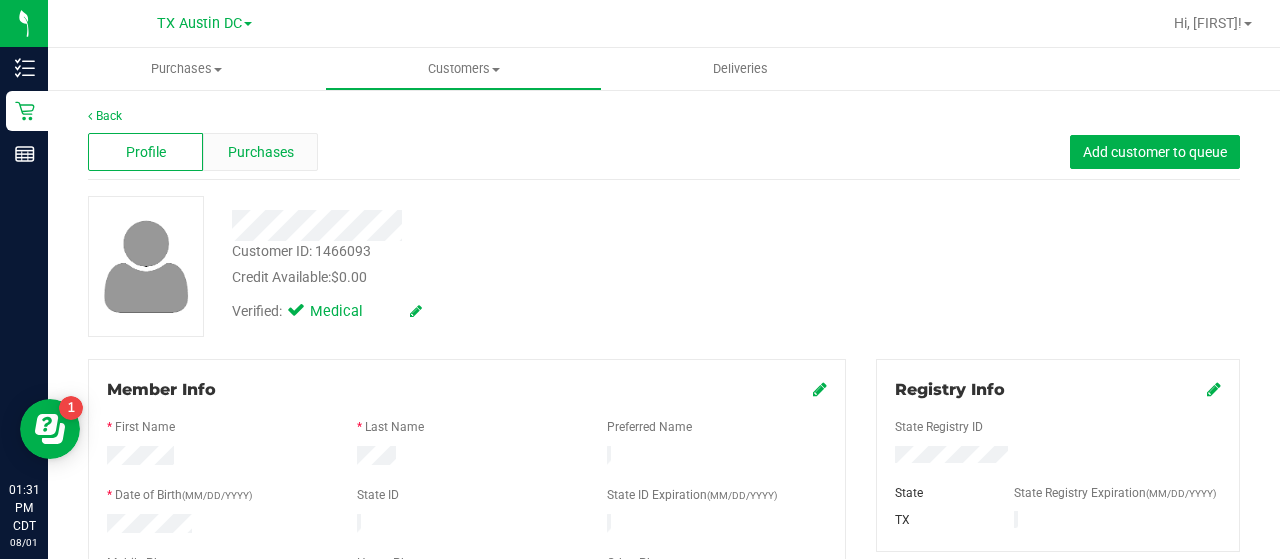 click on "Purchases" at bounding box center [261, 152] 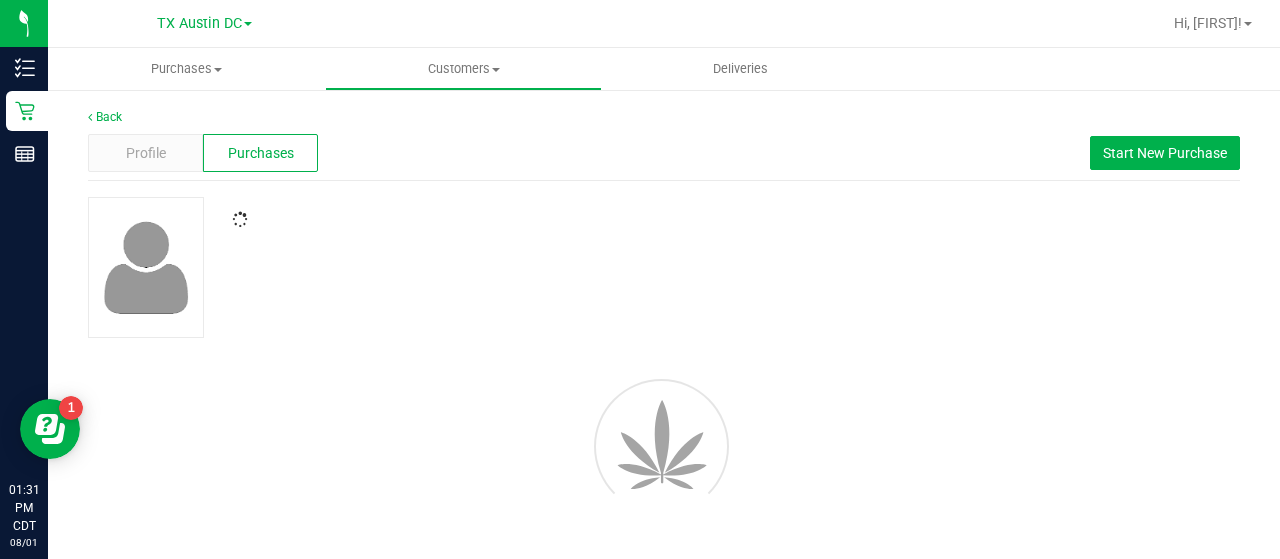 scroll, scrollTop: 0, scrollLeft: 0, axis: both 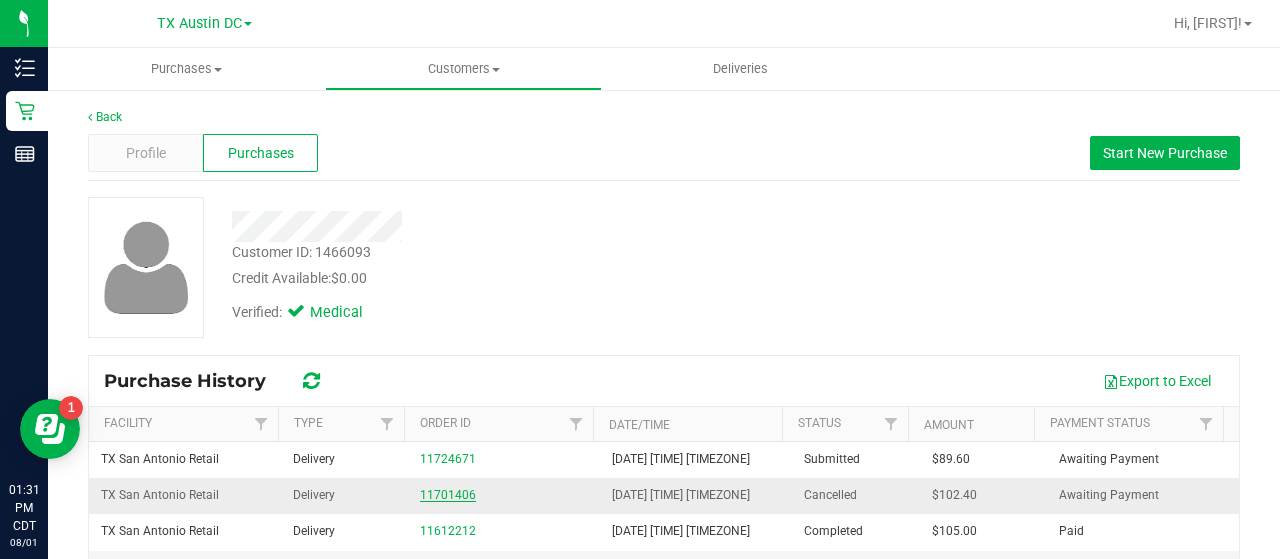 click on "11701406" at bounding box center [448, 495] 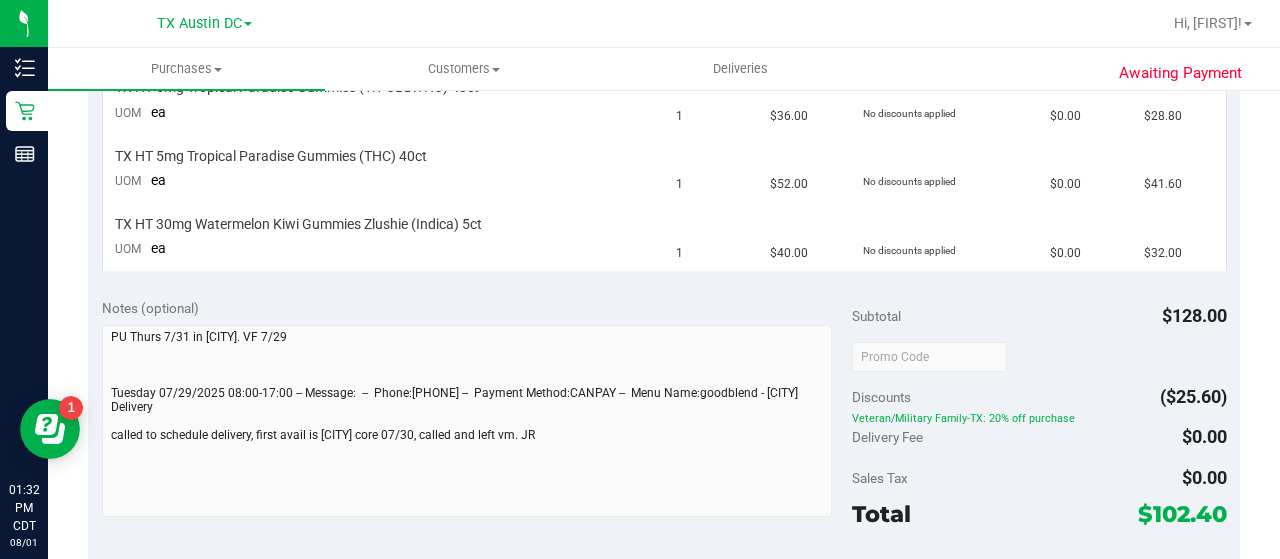 scroll, scrollTop: 566, scrollLeft: 0, axis: vertical 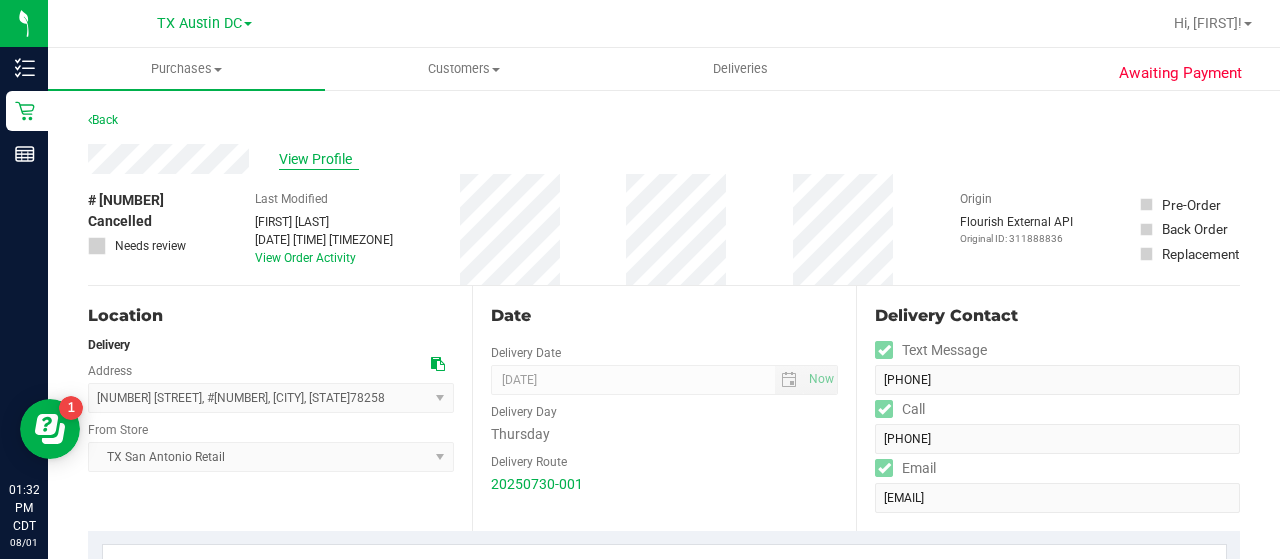 click on "View Profile" at bounding box center [319, 159] 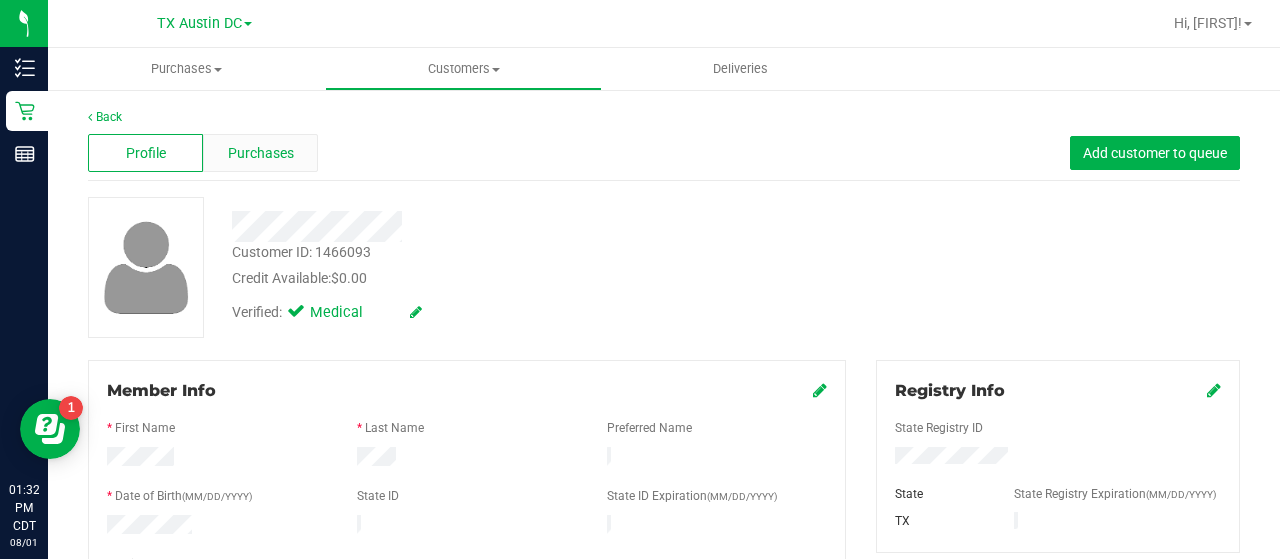 click on "Purchases" at bounding box center (261, 153) 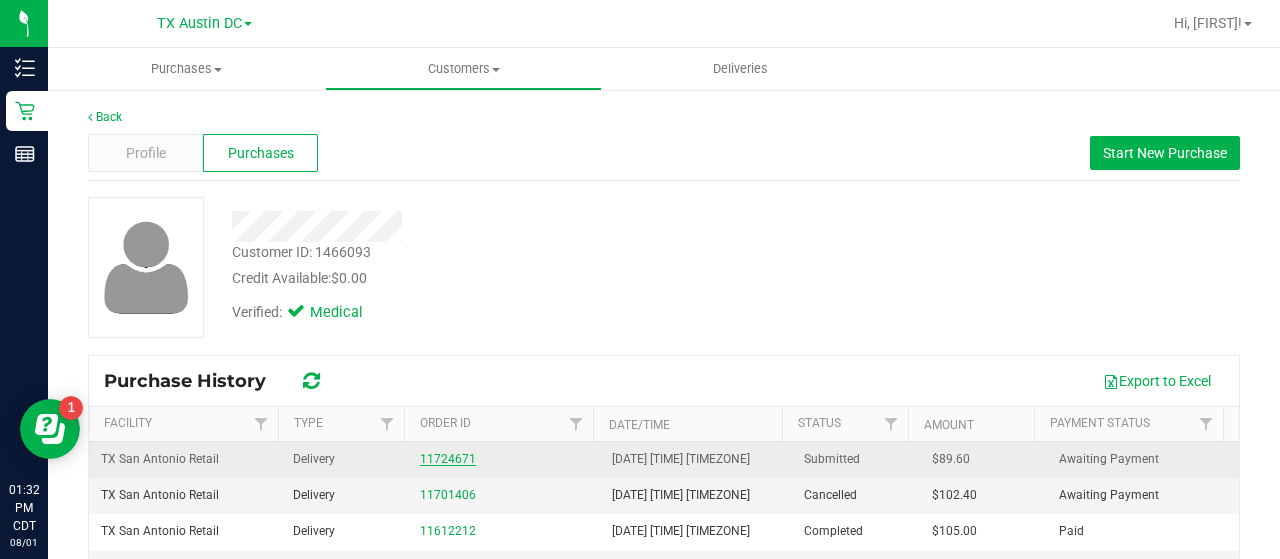 click on "11724671" at bounding box center (448, 459) 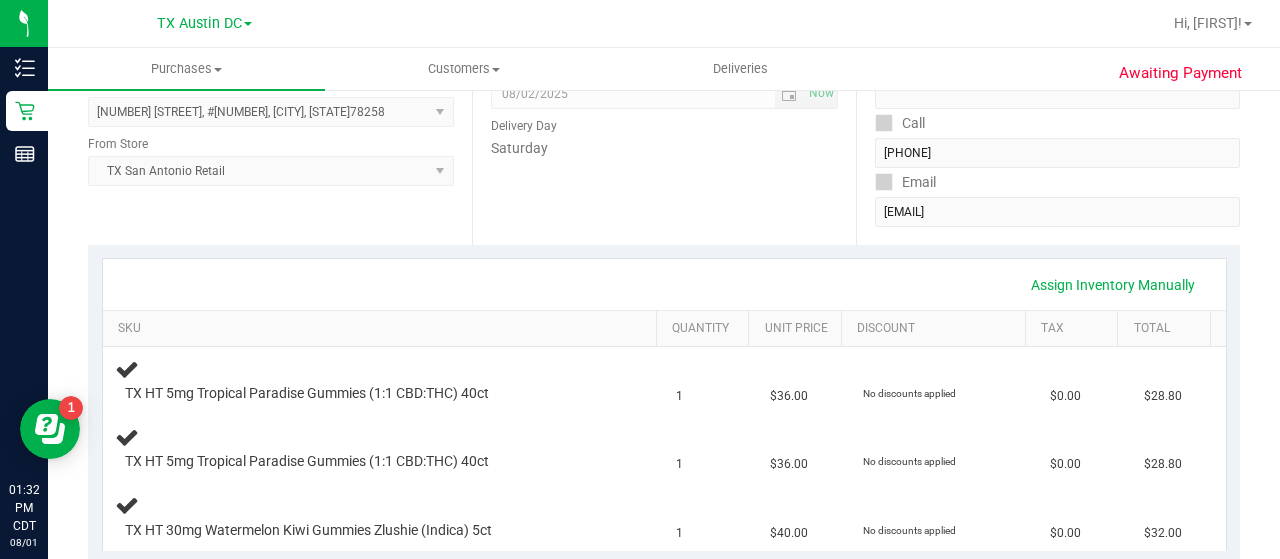 scroll, scrollTop: 0, scrollLeft: 0, axis: both 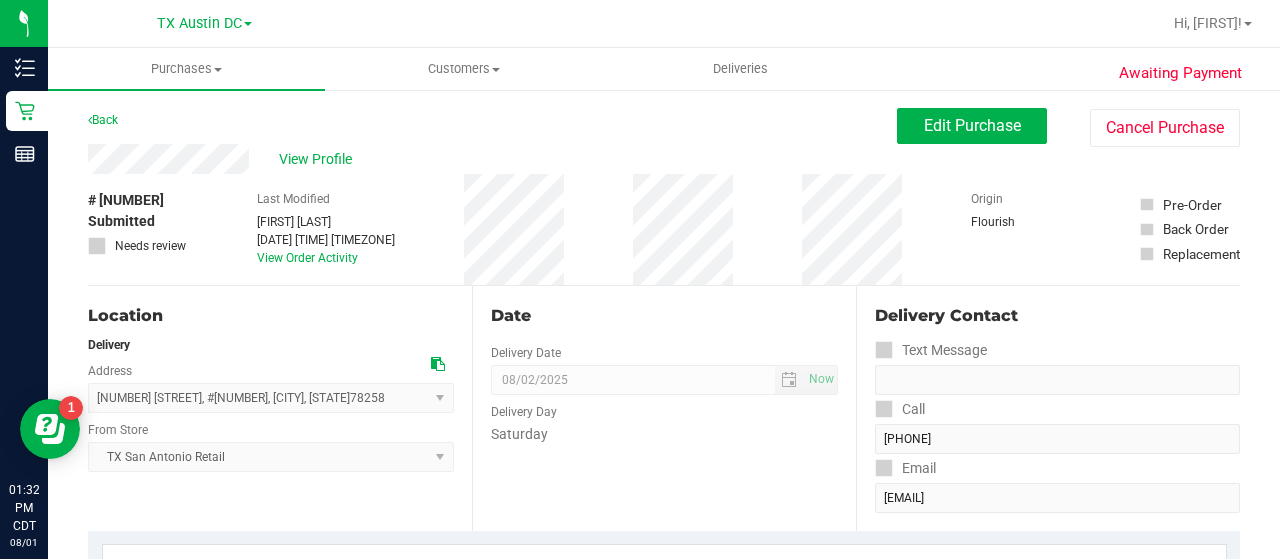 click on "Back
Edit Purchase
Cancel Purchase" at bounding box center [664, 126] 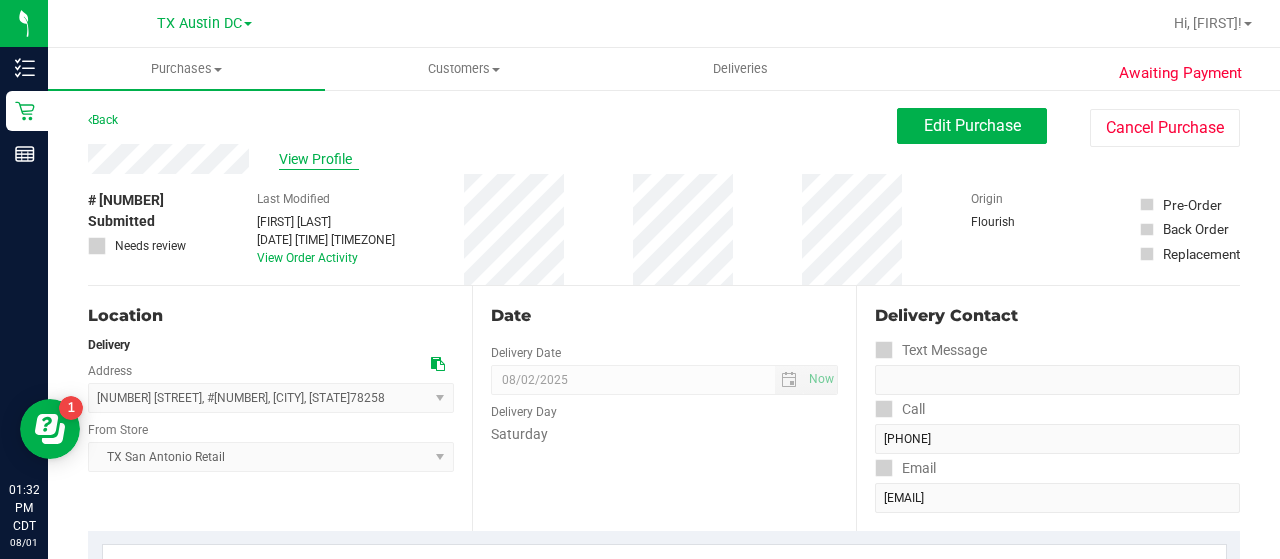 click on "View Profile" at bounding box center [319, 159] 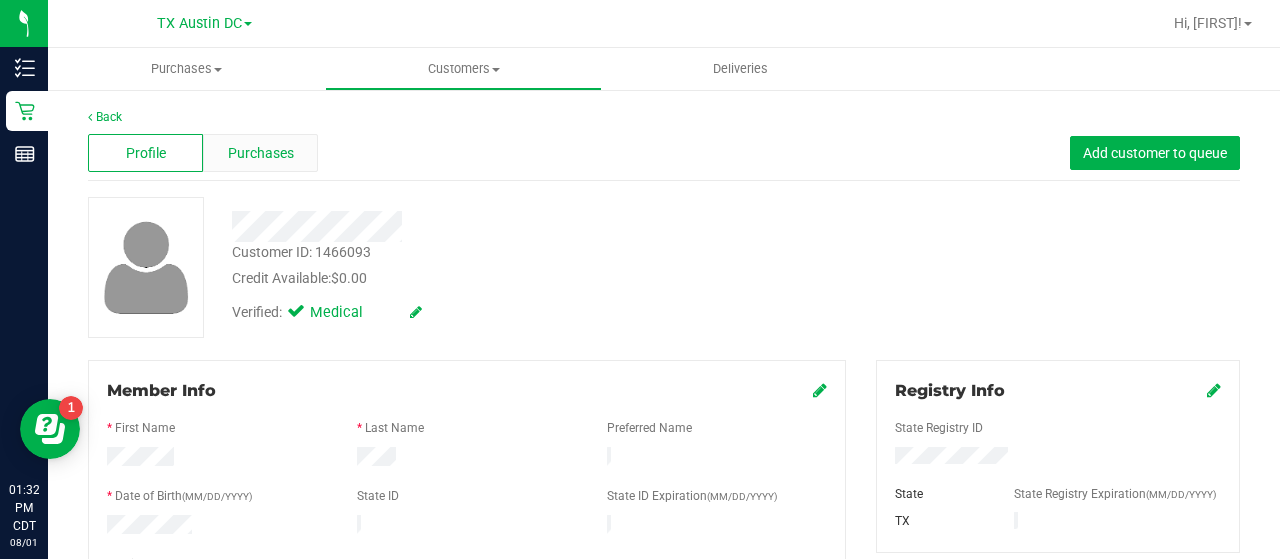 click on "Purchases" at bounding box center [261, 153] 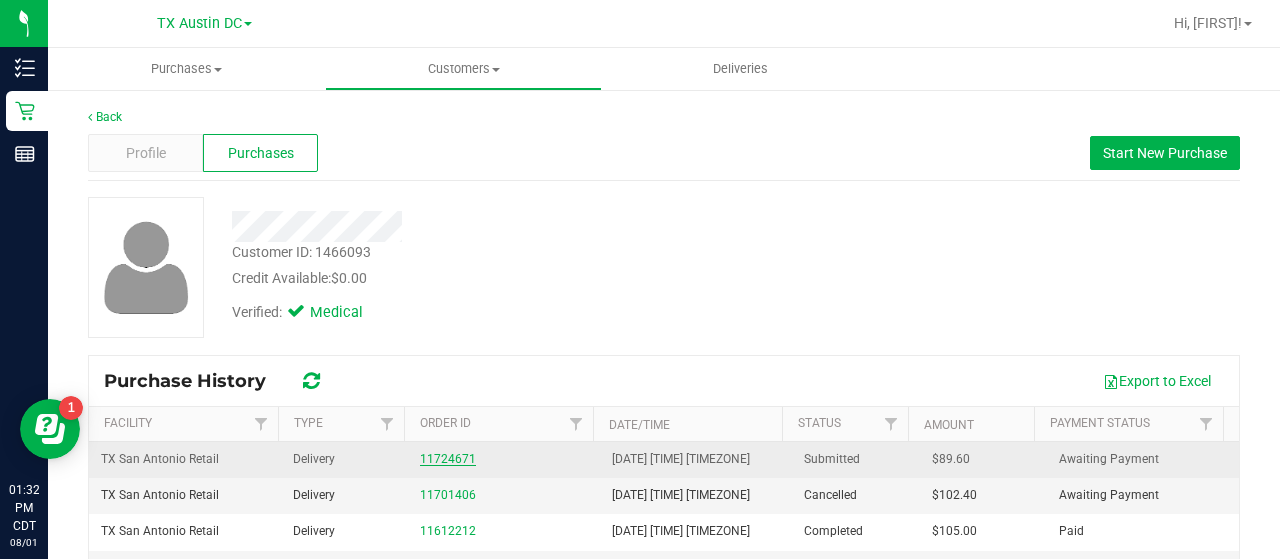 click on "11724671" at bounding box center (448, 459) 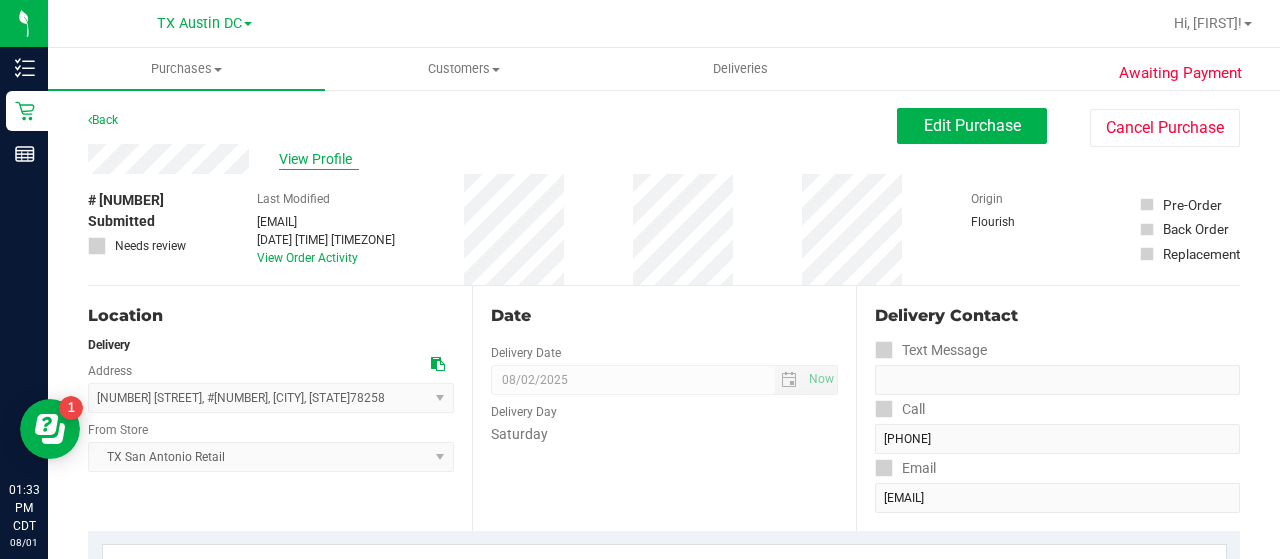 click on "View Profile" at bounding box center (319, 159) 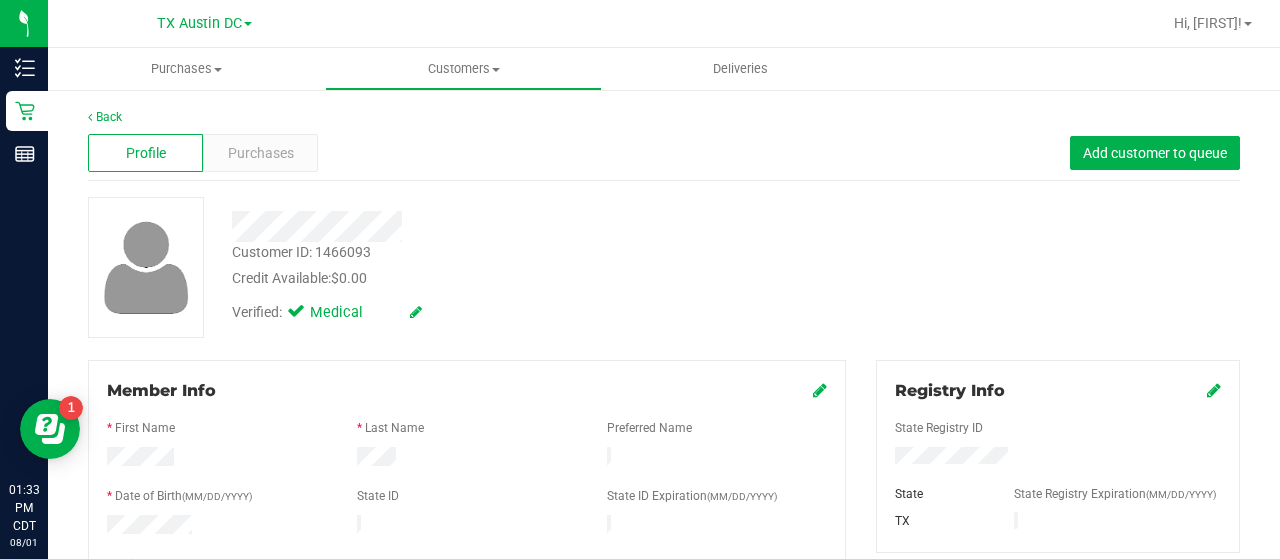click on "Purchases" at bounding box center (261, 153) 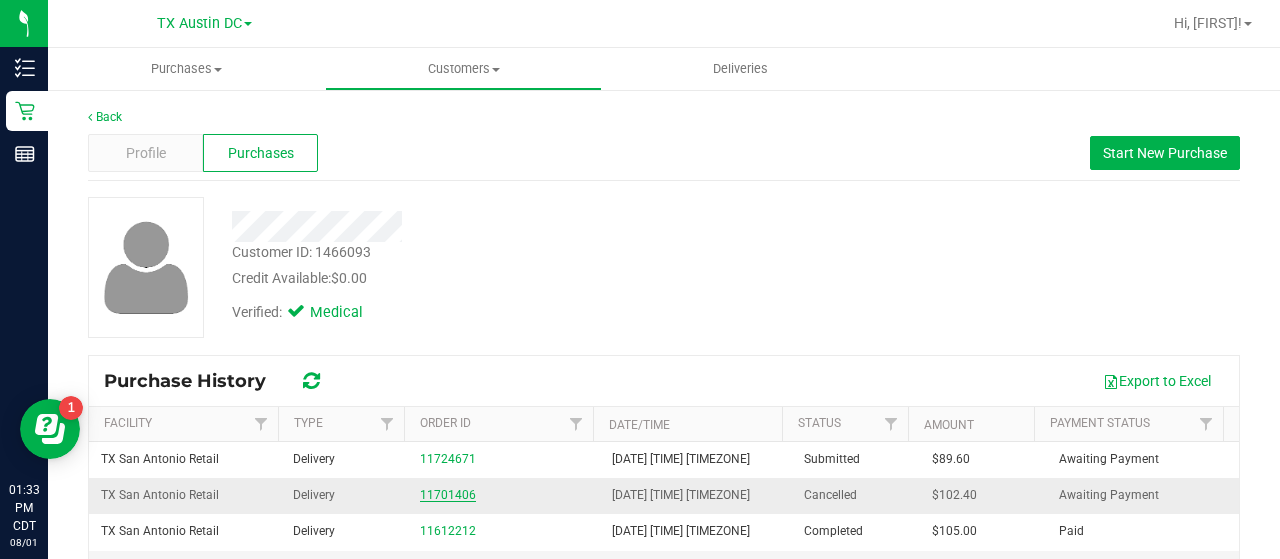 click on "11701406" at bounding box center [448, 495] 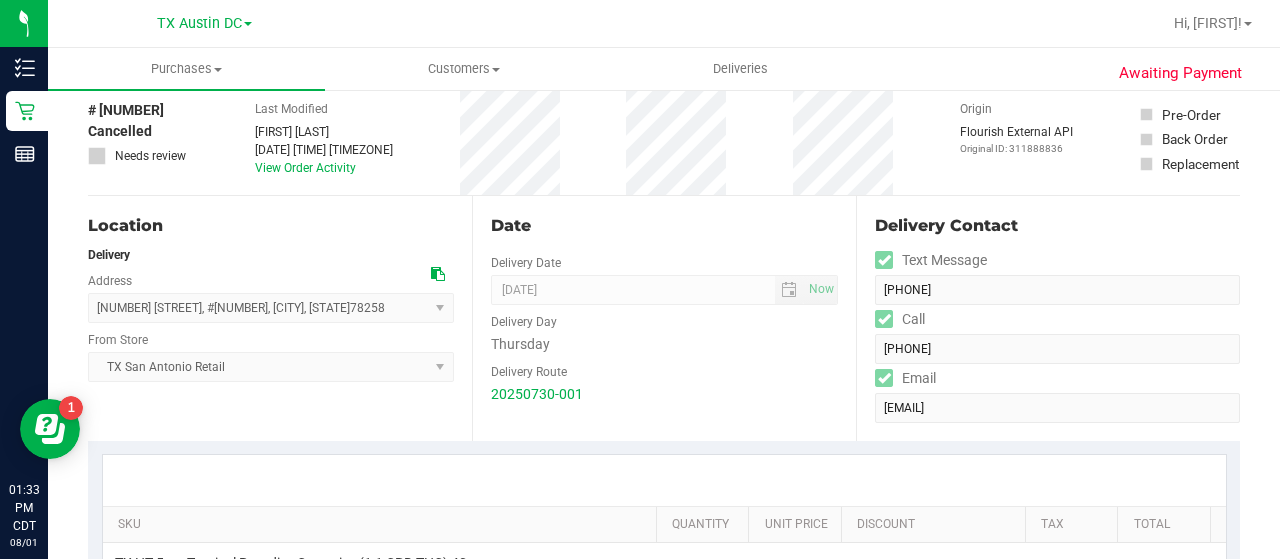 scroll, scrollTop: 0, scrollLeft: 0, axis: both 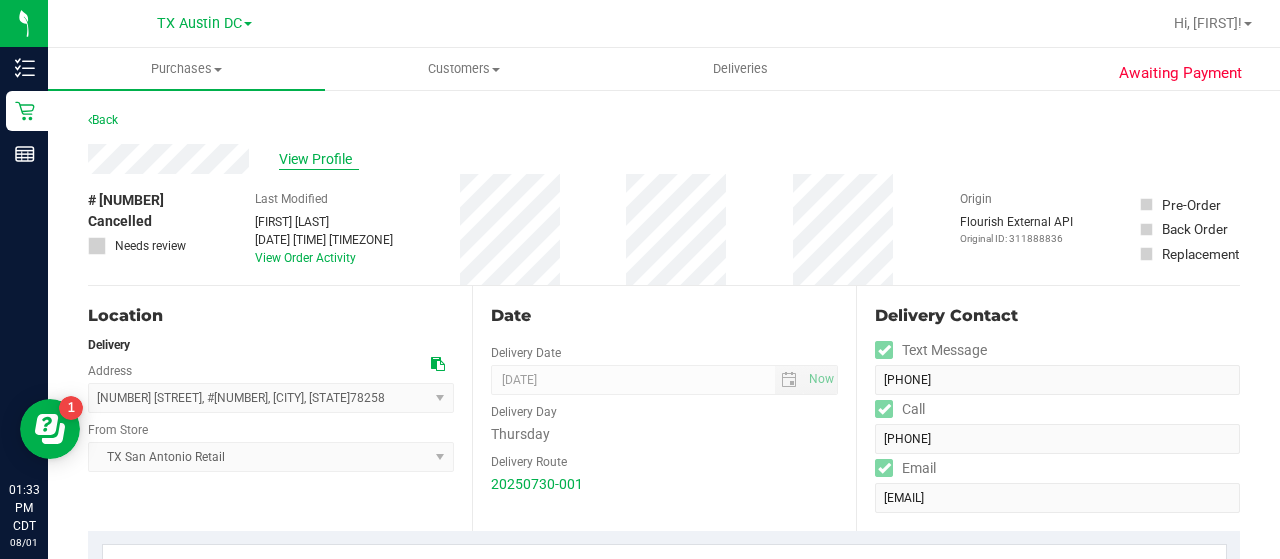 click on "View Profile" at bounding box center [319, 159] 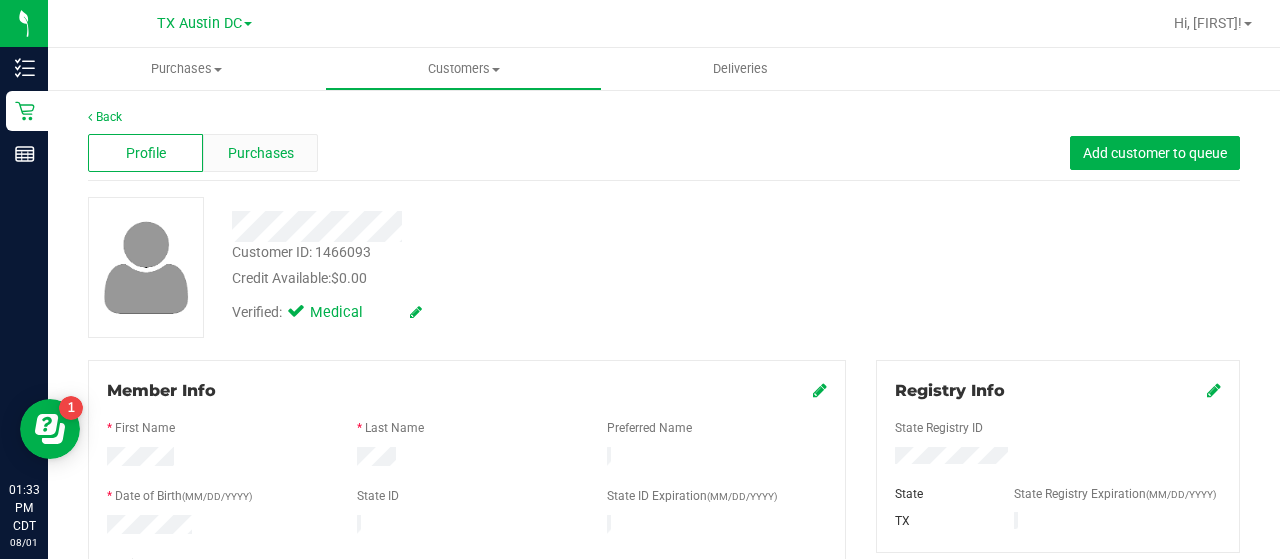 click on "Purchases" at bounding box center (261, 153) 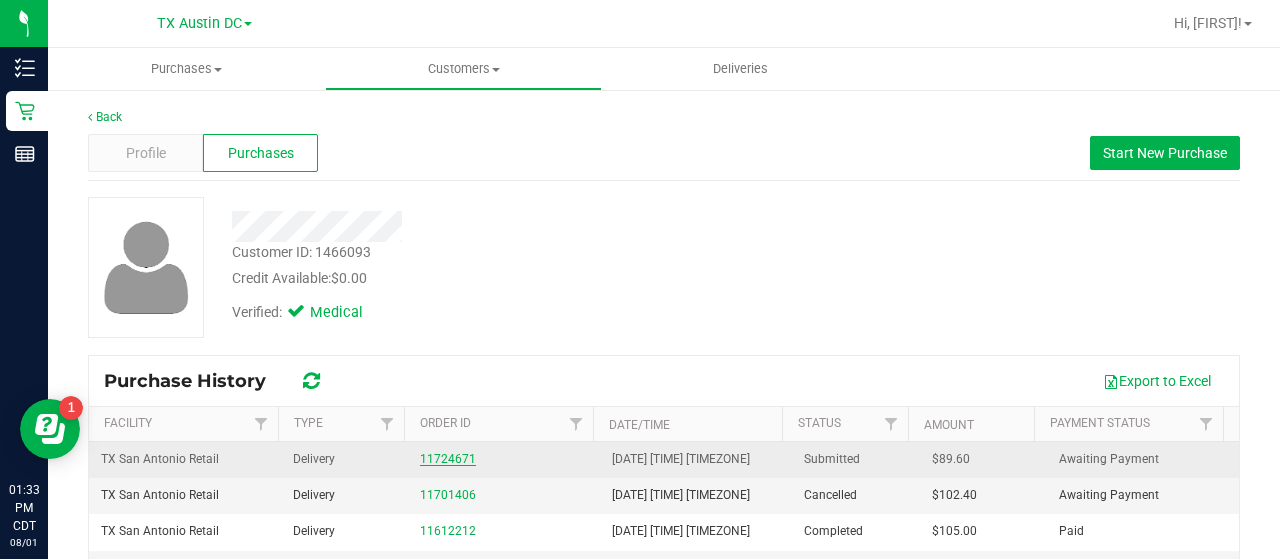 click on "11724671" at bounding box center (448, 459) 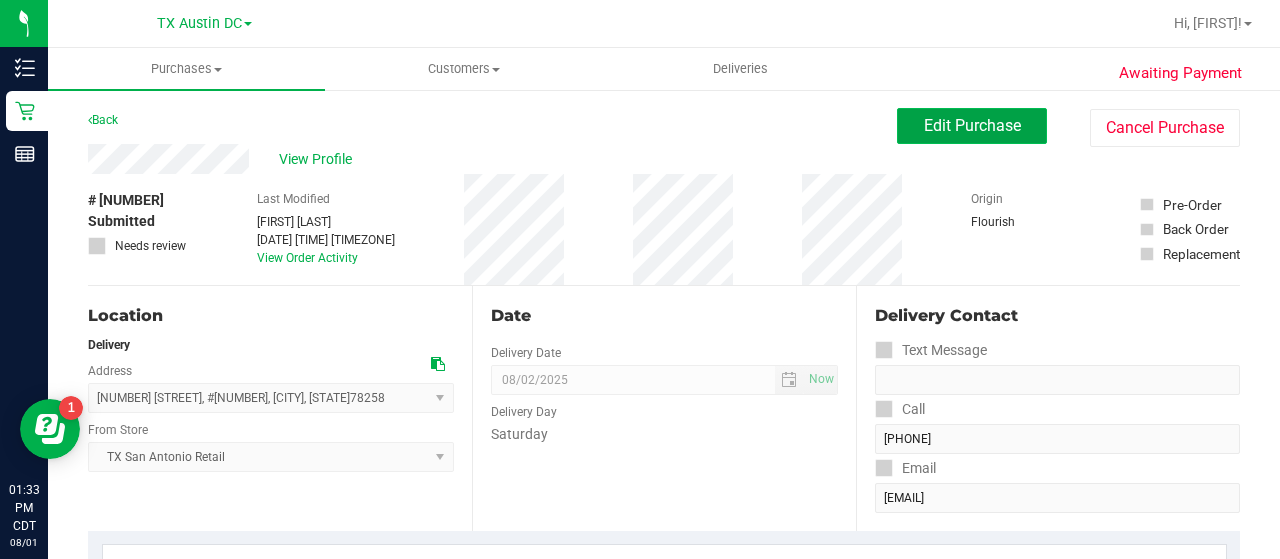 click on "Edit Purchase" at bounding box center [972, 125] 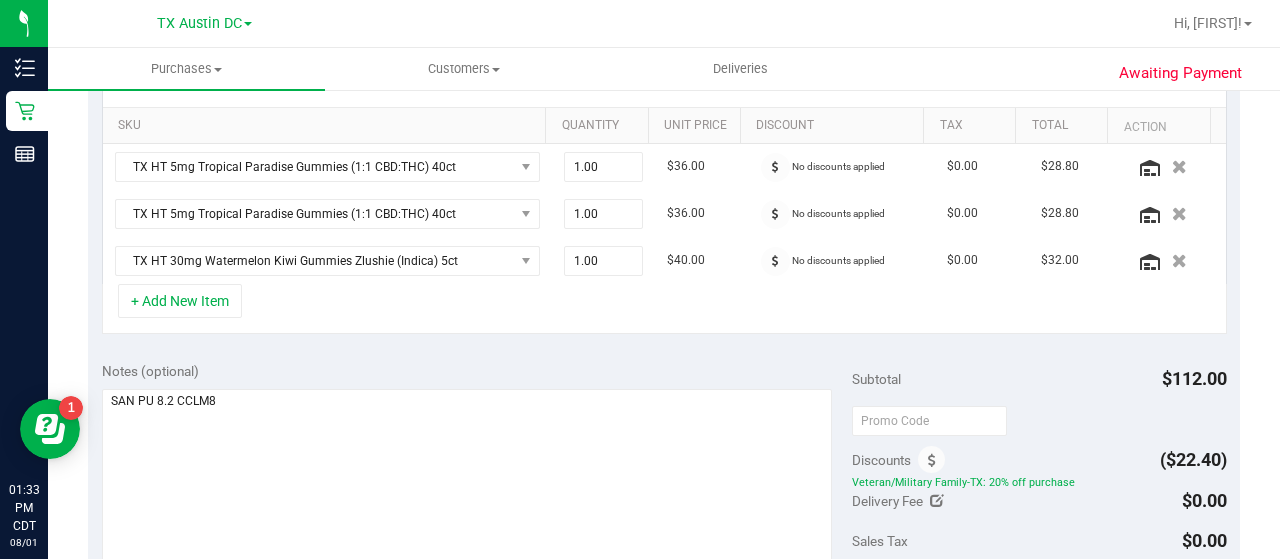 scroll, scrollTop: 442, scrollLeft: 0, axis: vertical 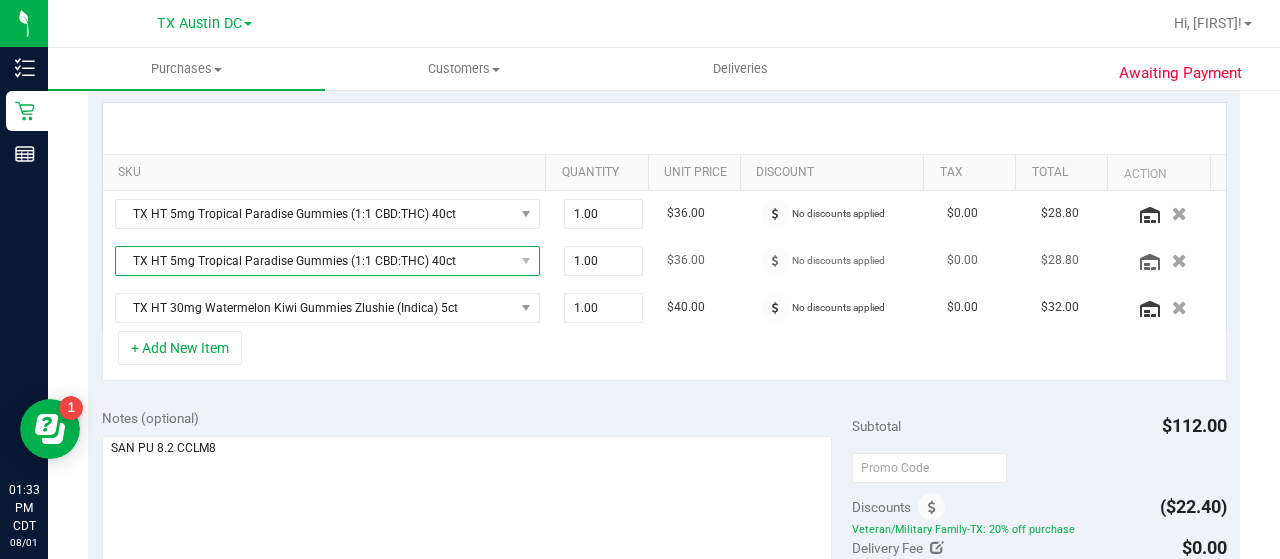 click on "TX HT 5mg Tropical Paradise Gummies (1:1 CBD:THC) 40ct" at bounding box center (315, 261) 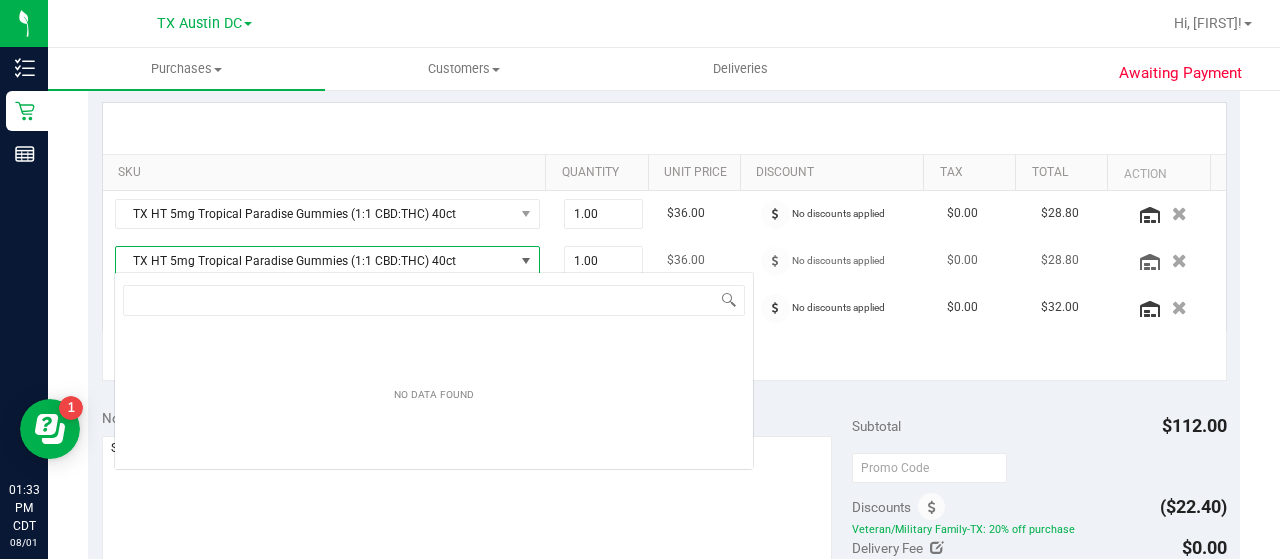 scroll, scrollTop: 99970, scrollLeft: 99586, axis: both 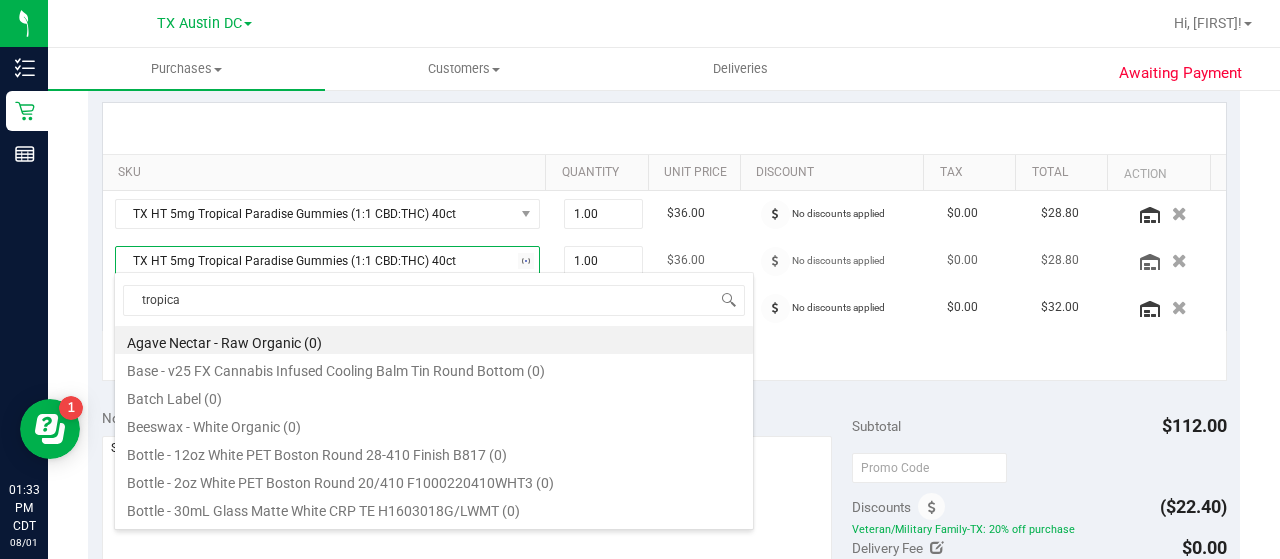 type on "tropical" 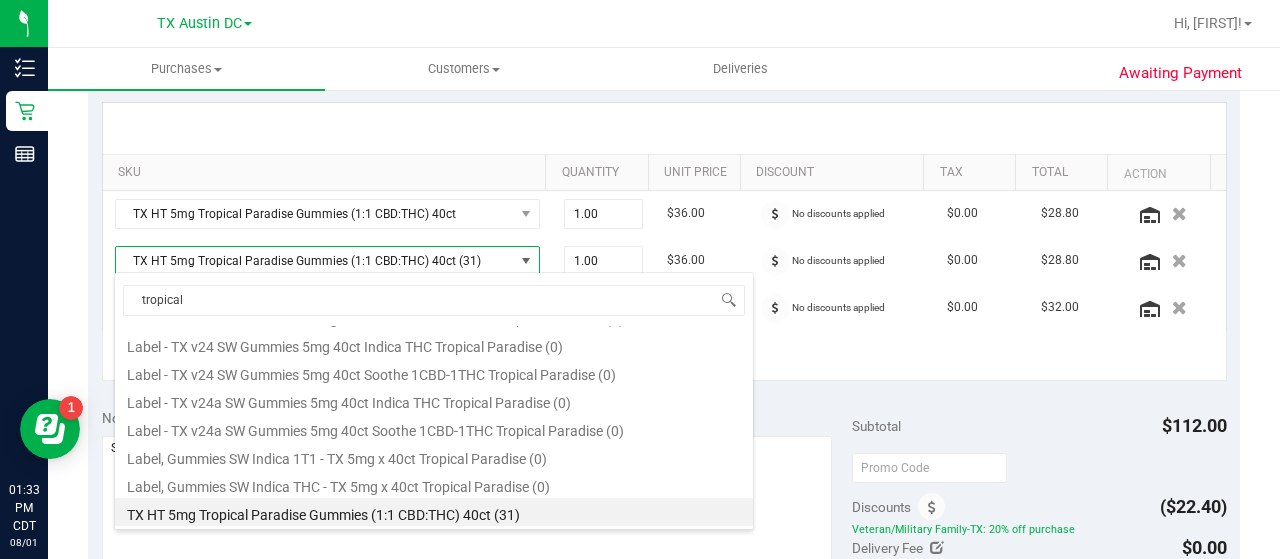 scroll, scrollTop: 360, scrollLeft: 0, axis: vertical 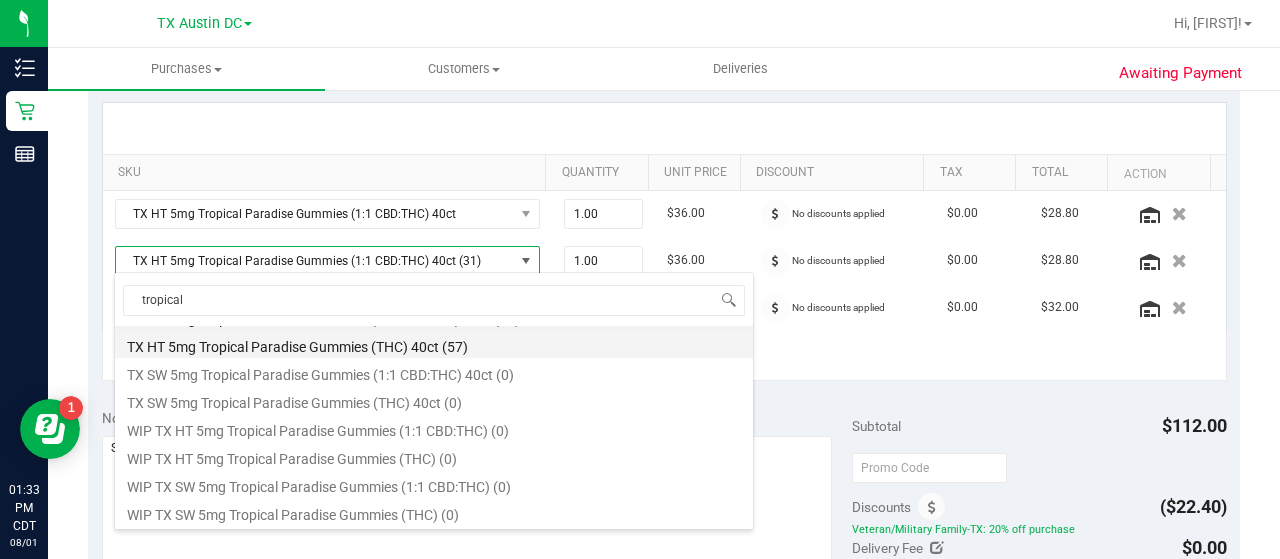 click on "[STATE] [PRODUCT]" at bounding box center [434, 344] 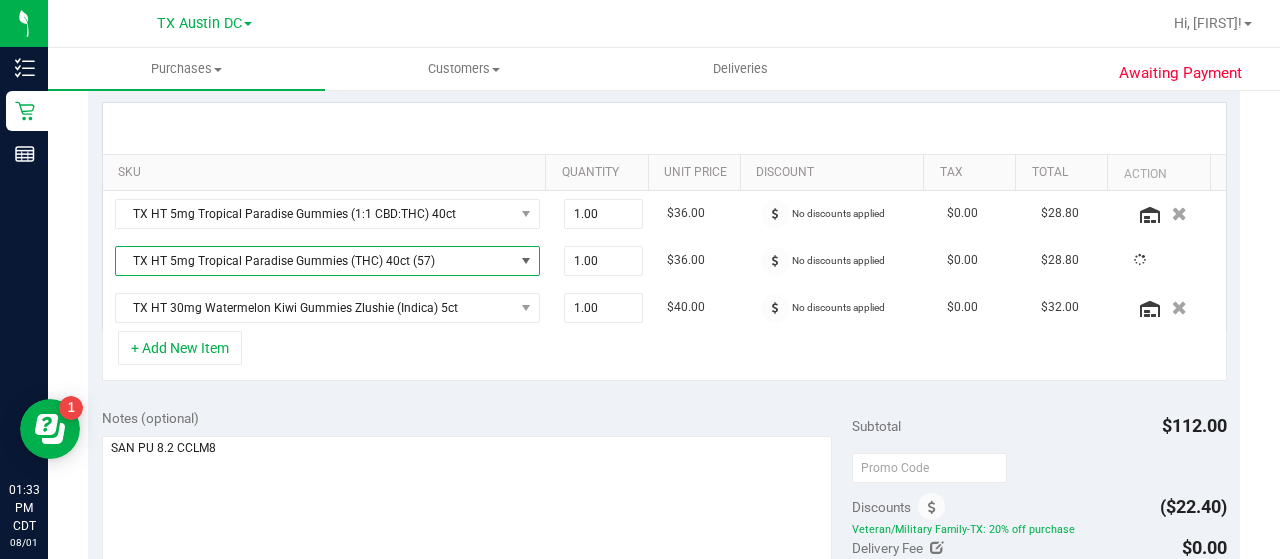 click on "Notes (optional)
Subtotal
$112.00
Discounts
($22.40)
Veteran/Military Family-TX:
20%
off
purchase
Delivery Fee
$0.00
Sales Tax
$0.00" at bounding box center (664, 575) 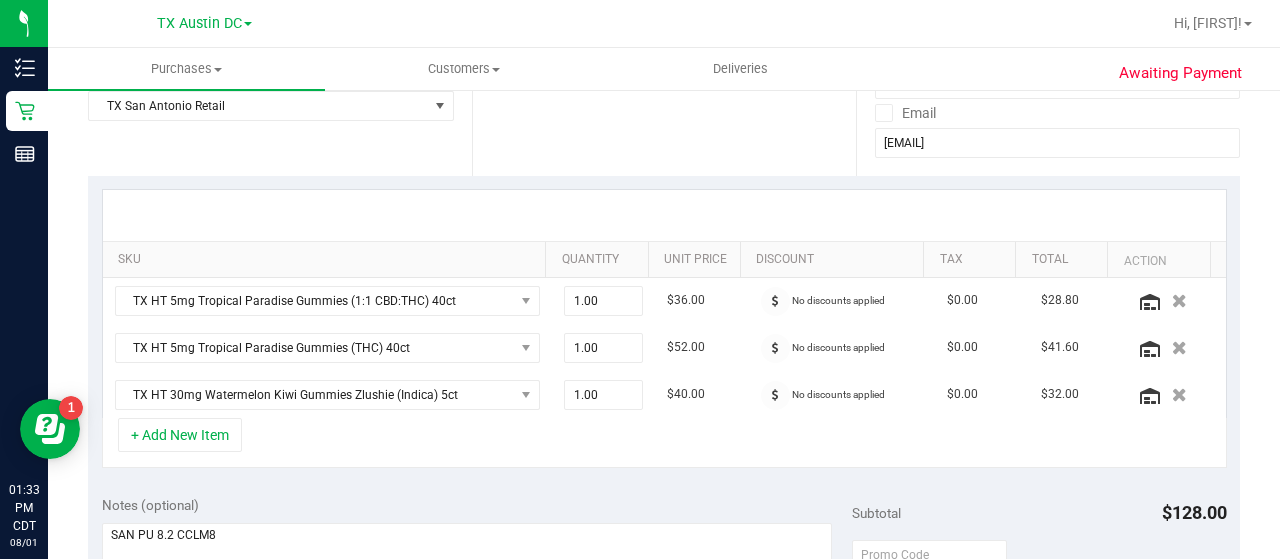 scroll, scrollTop: 0, scrollLeft: 0, axis: both 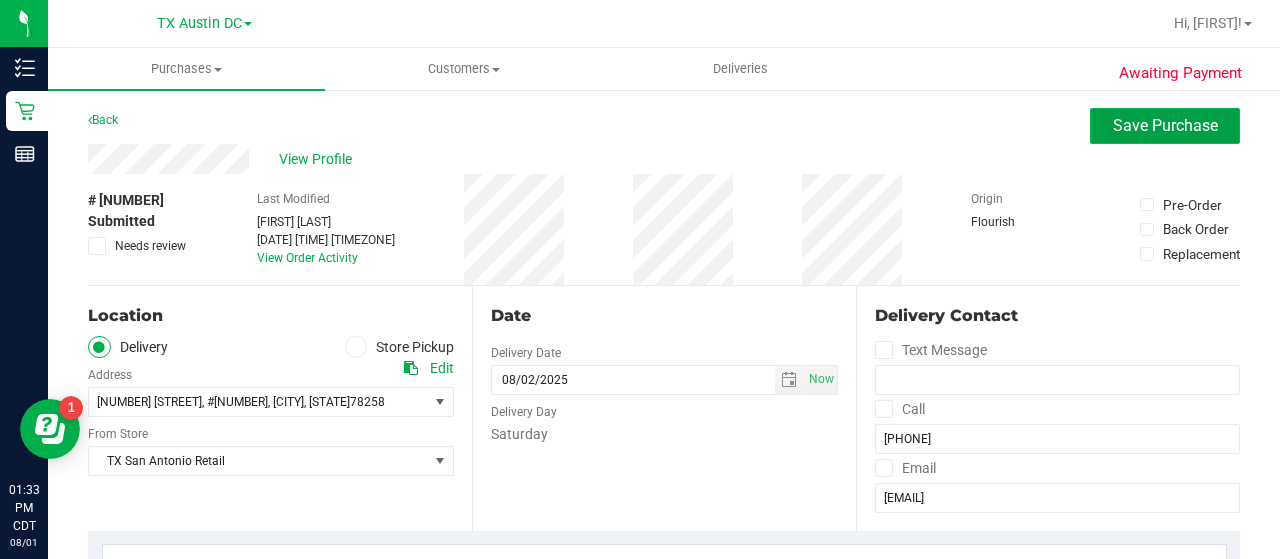 click on "Save Purchase" at bounding box center (1165, 126) 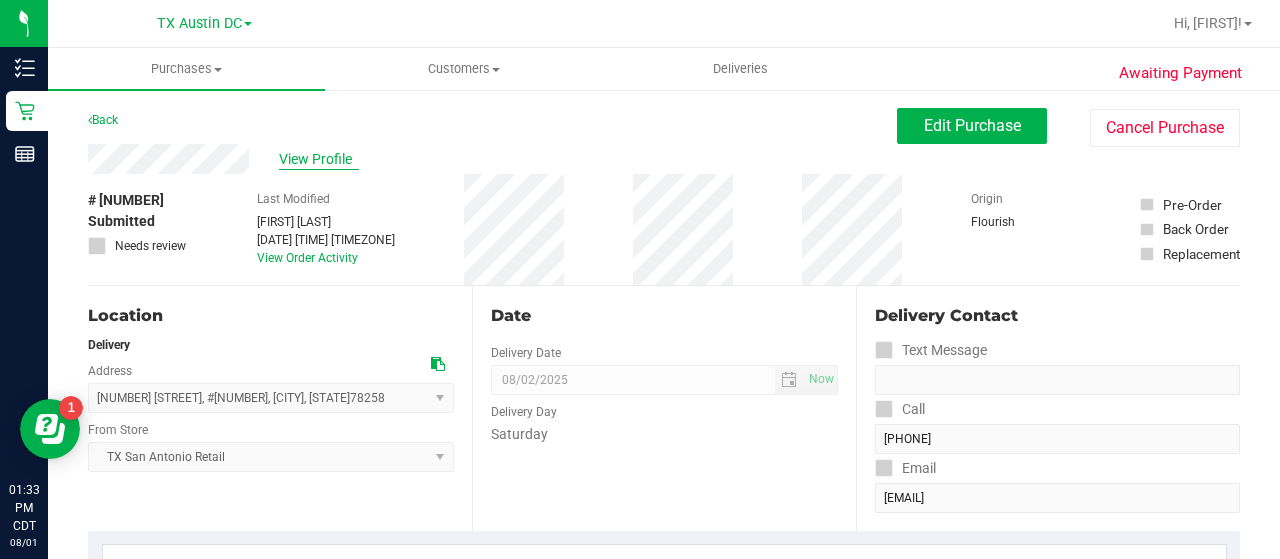 click on "View Profile" at bounding box center [319, 159] 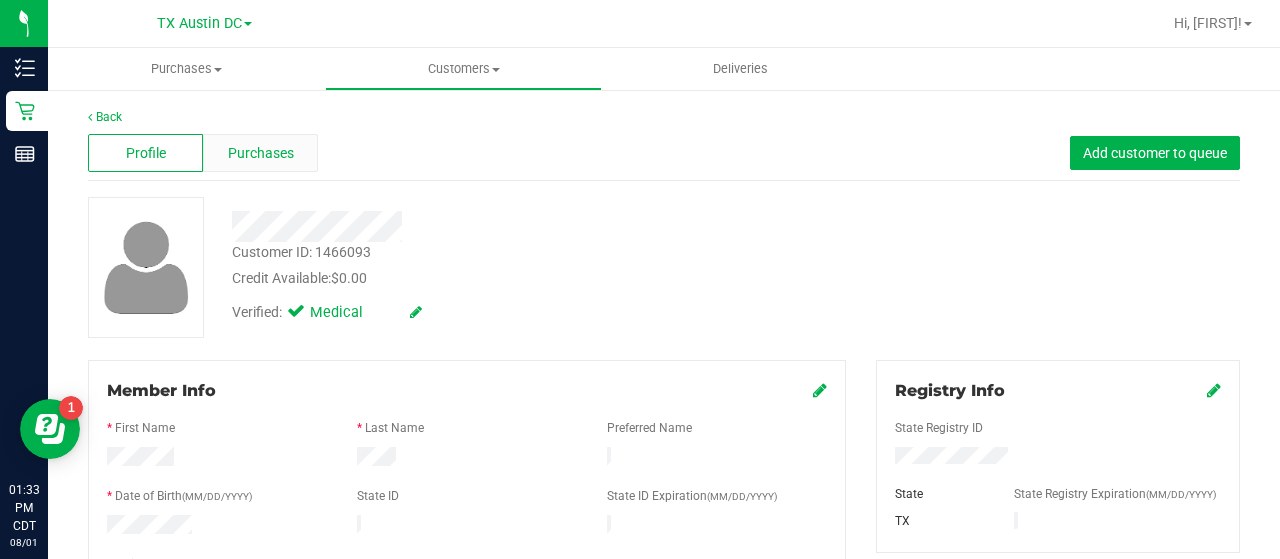 click on "Purchases" at bounding box center (261, 153) 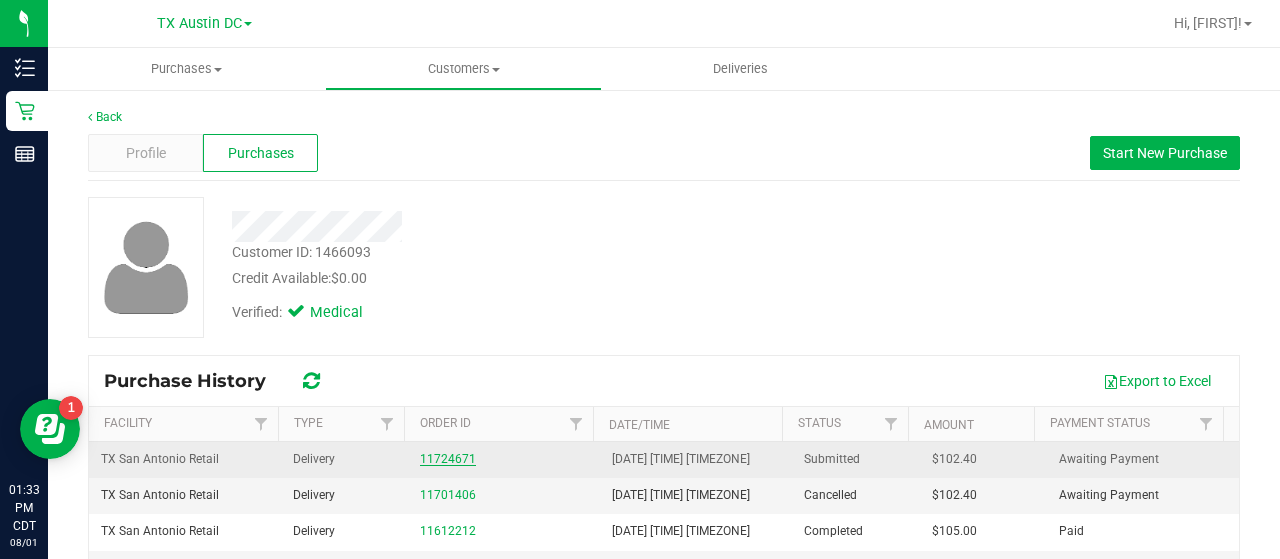 click on "11724671" at bounding box center (448, 459) 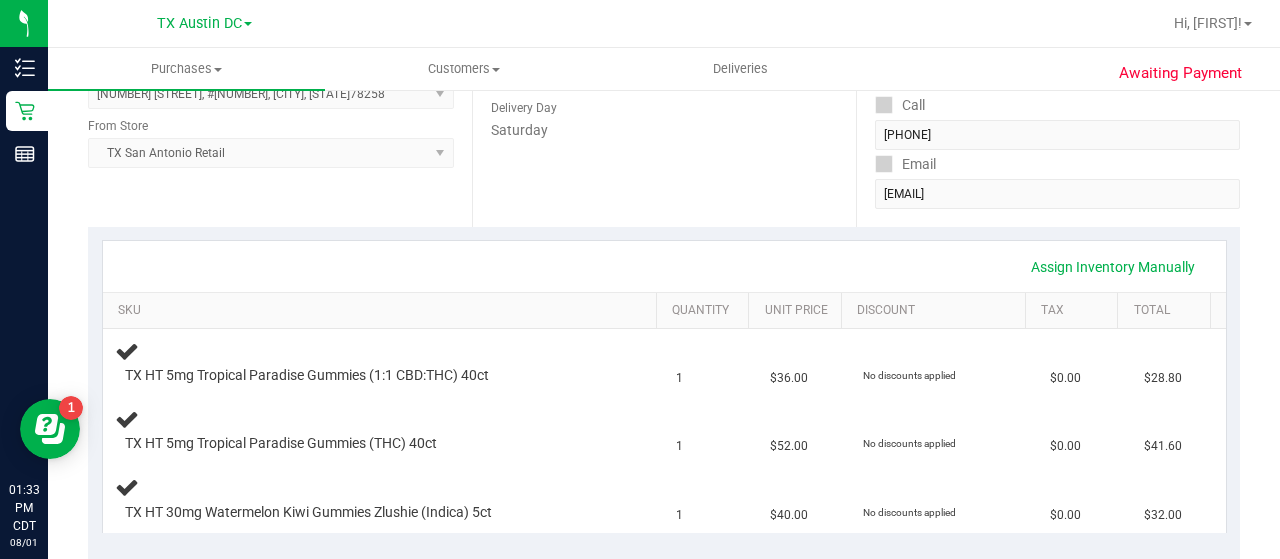 scroll, scrollTop: 0, scrollLeft: 0, axis: both 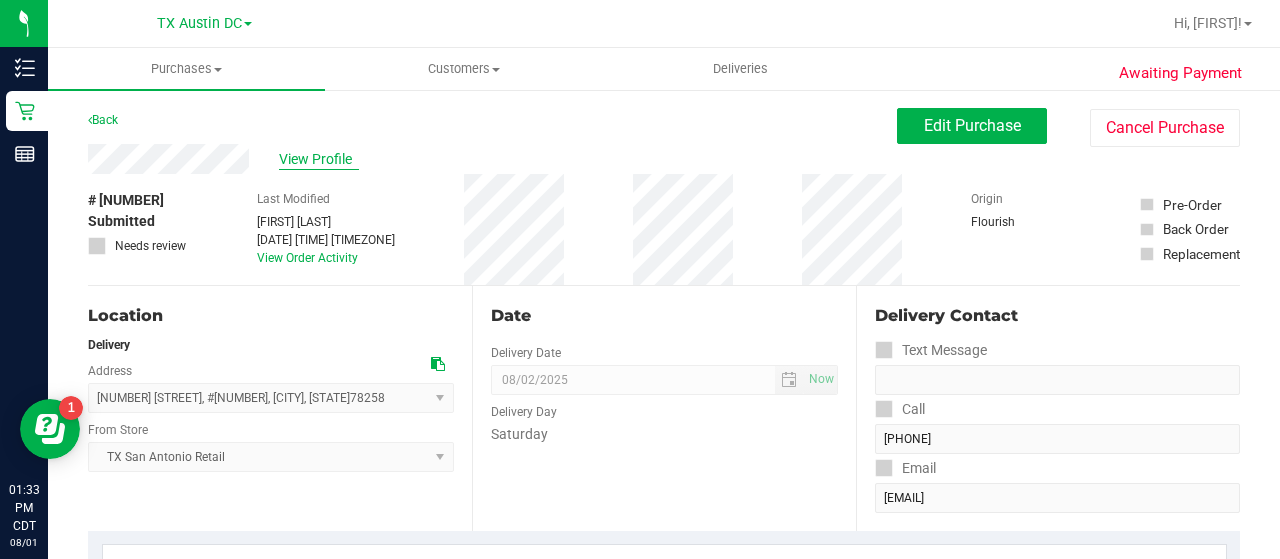 click on "View Profile" at bounding box center [319, 159] 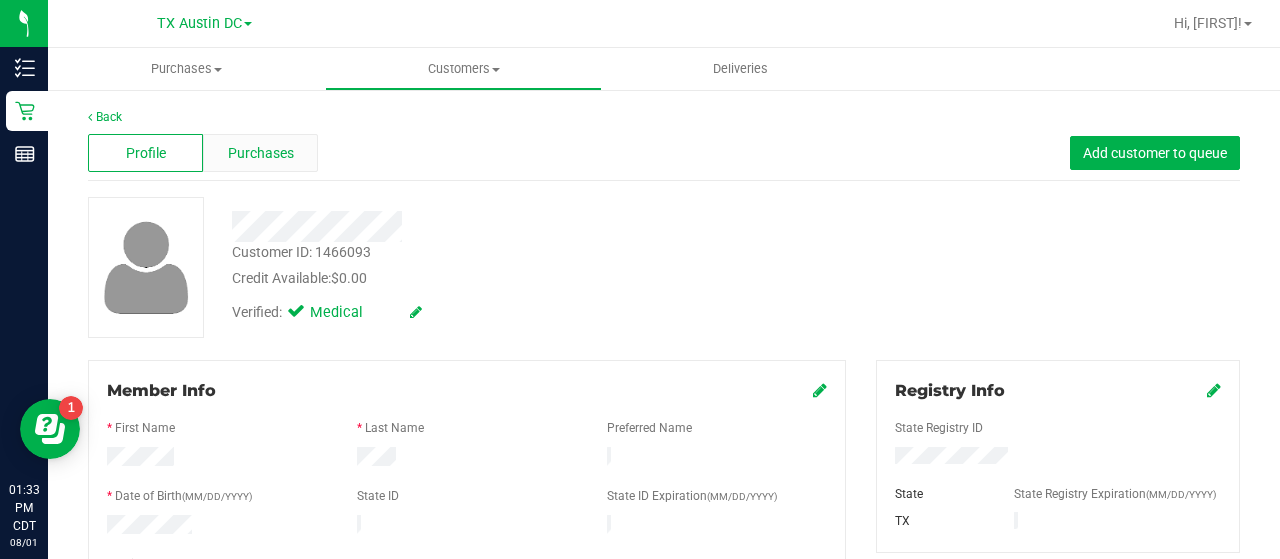 click on "Purchases" at bounding box center (261, 153) 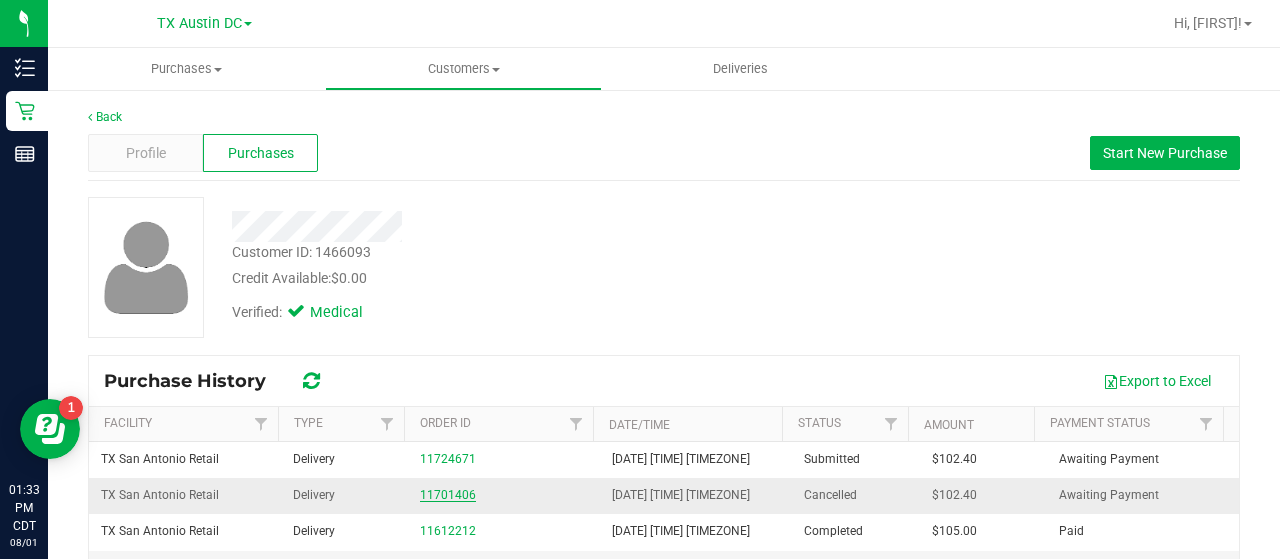 click on "11701406" at bounding box center (448, 495) 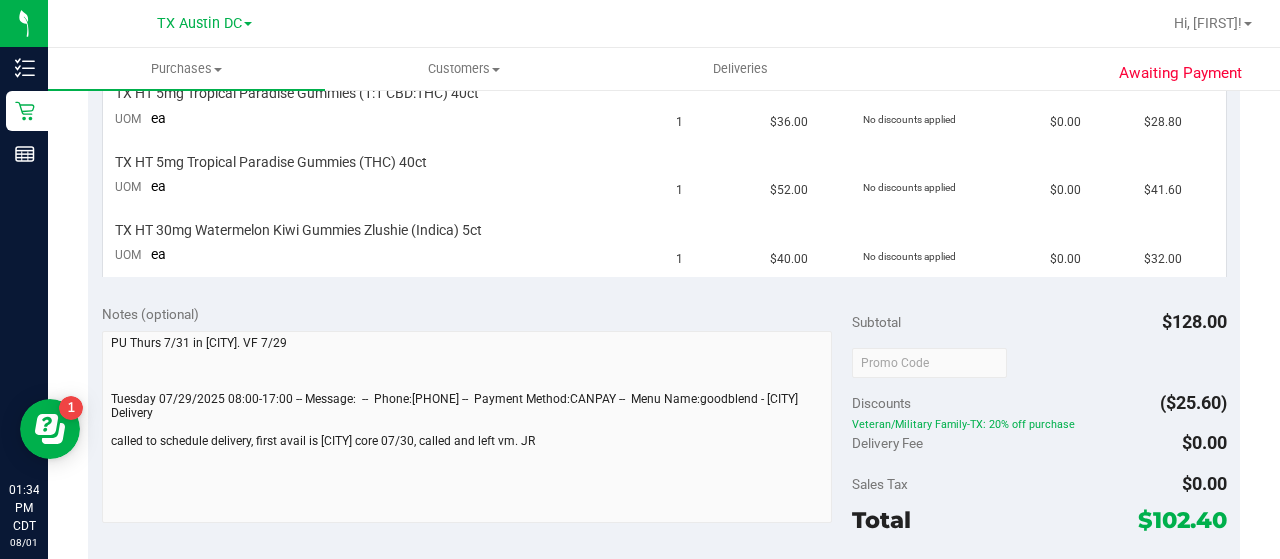 scroll, scrollTop: 0, scrollLeft: 0, axis: both 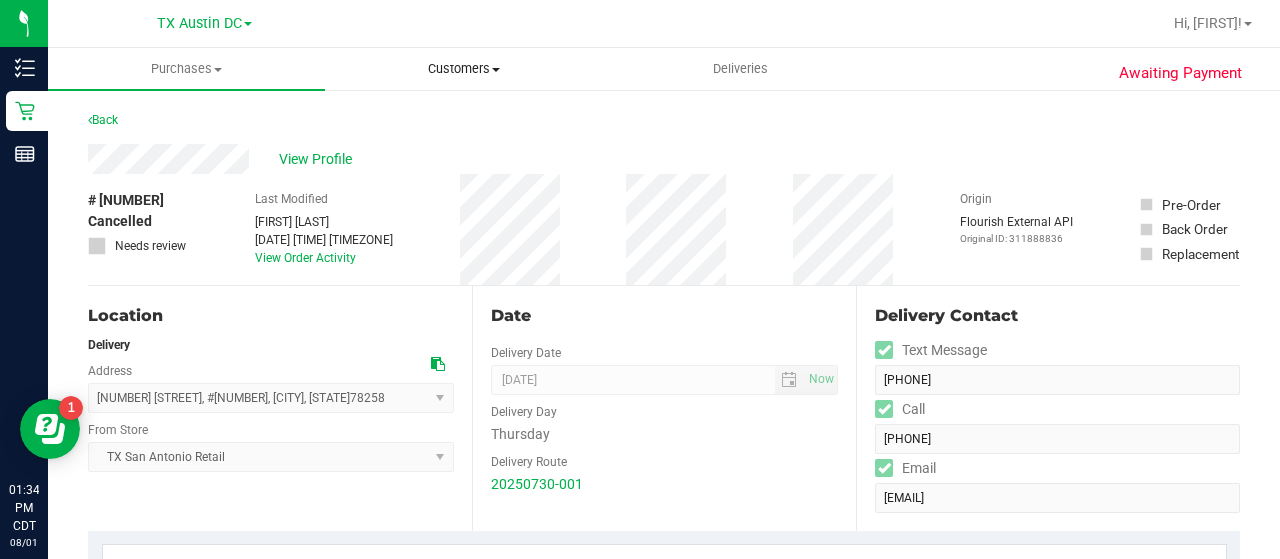 click on "Customers" at bounding box center [463, 69] 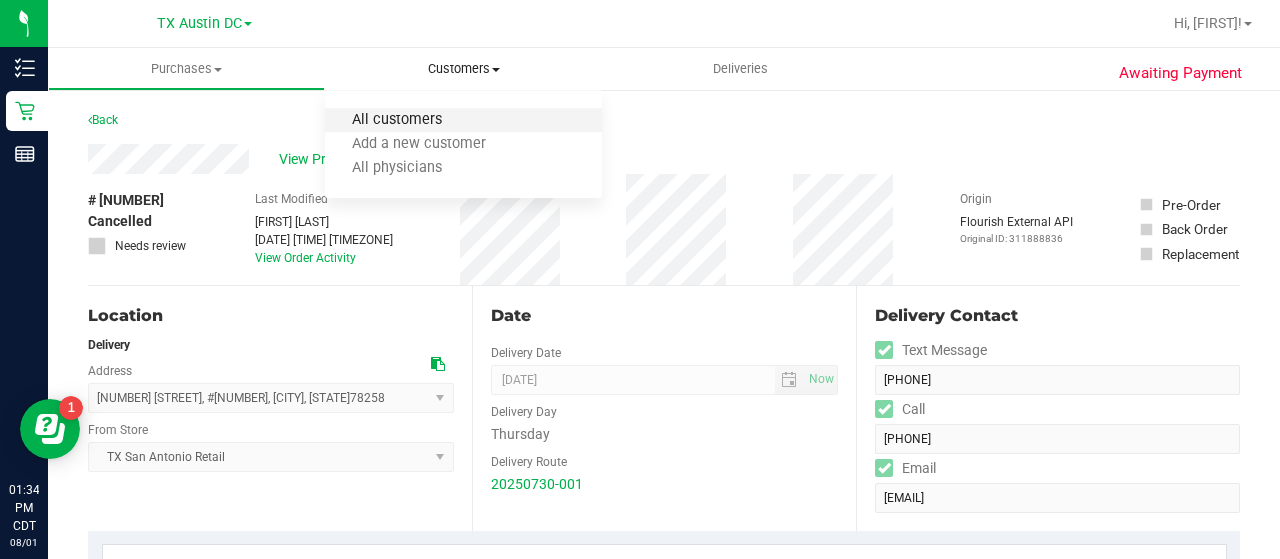 click on "All customers" at bounding box center [397, 120] 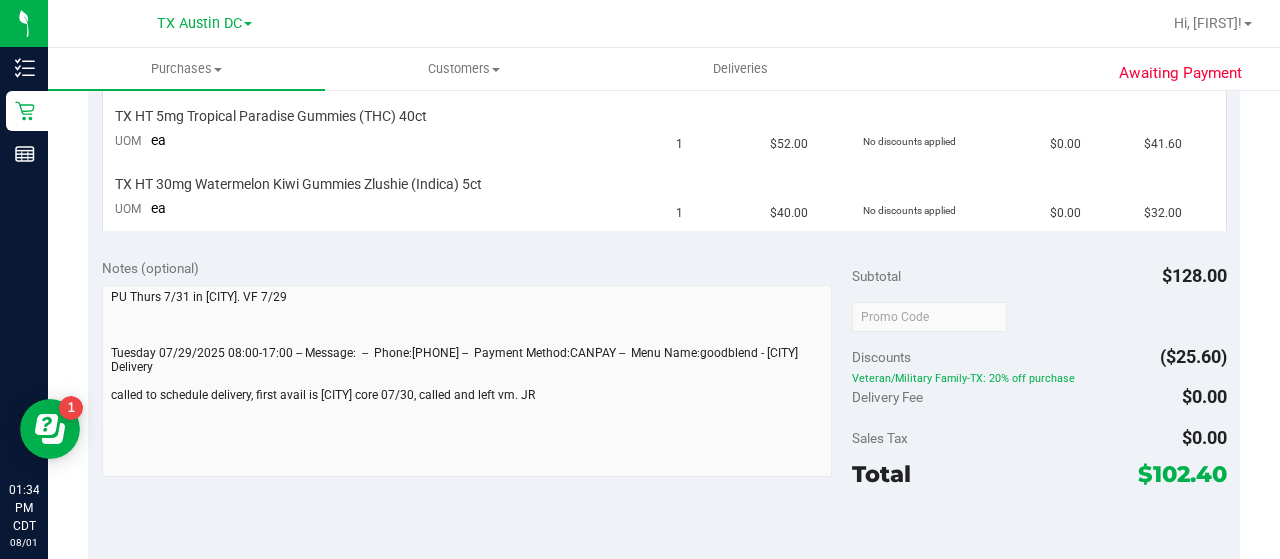 scroll, scrollTop: 626, scrollLeft: 0, axis: vertical 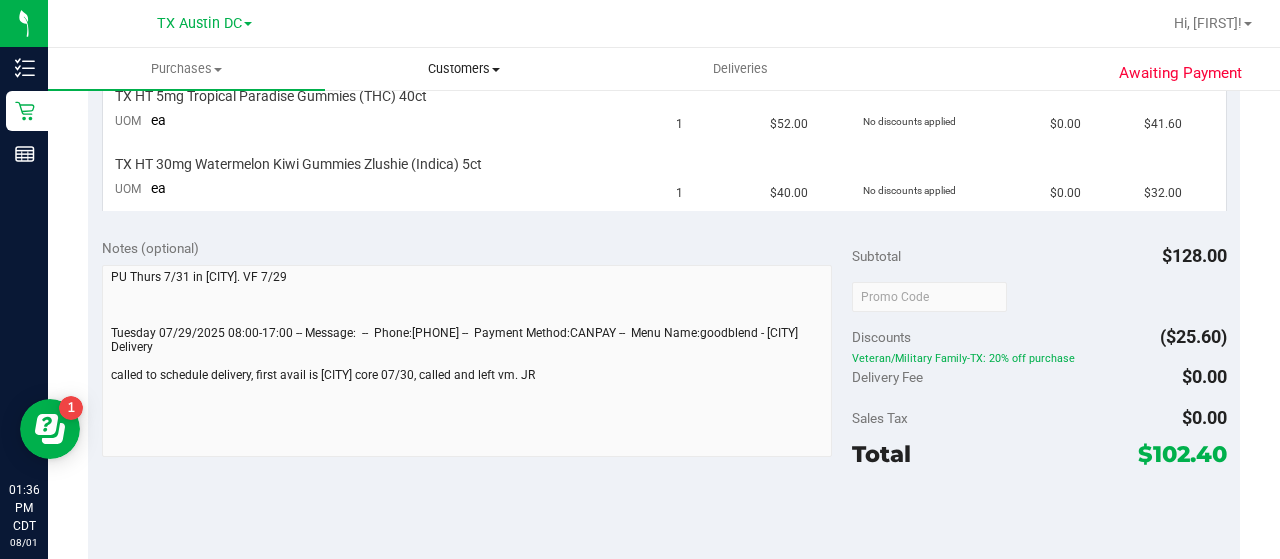 click on "Customers" at bounding box center (463, 69) 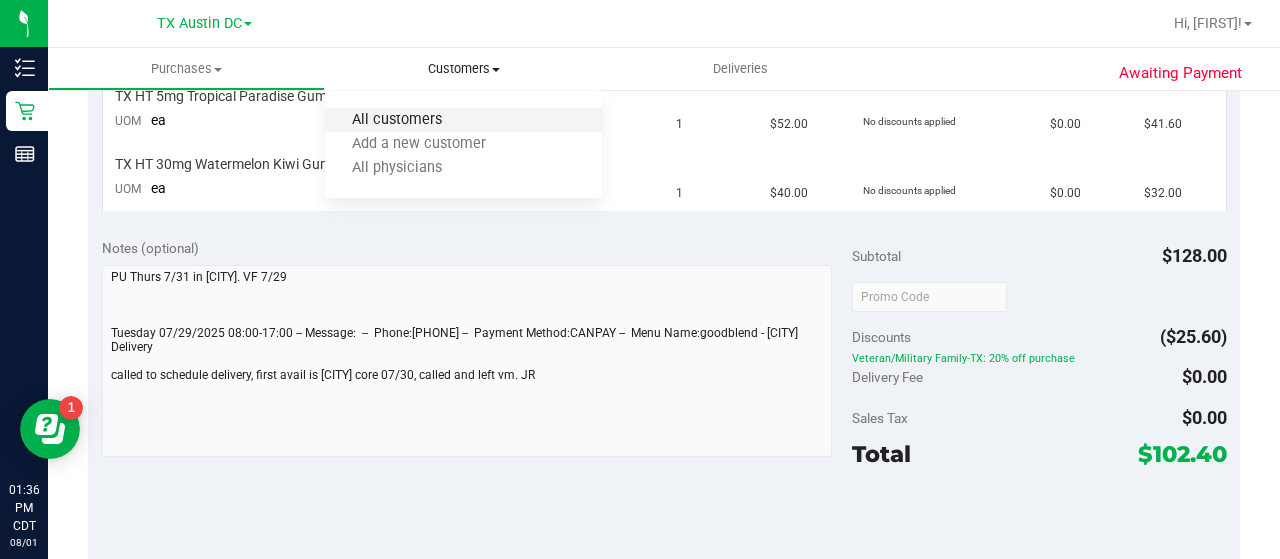 click on "All customers" at bounding box center [397, 120] 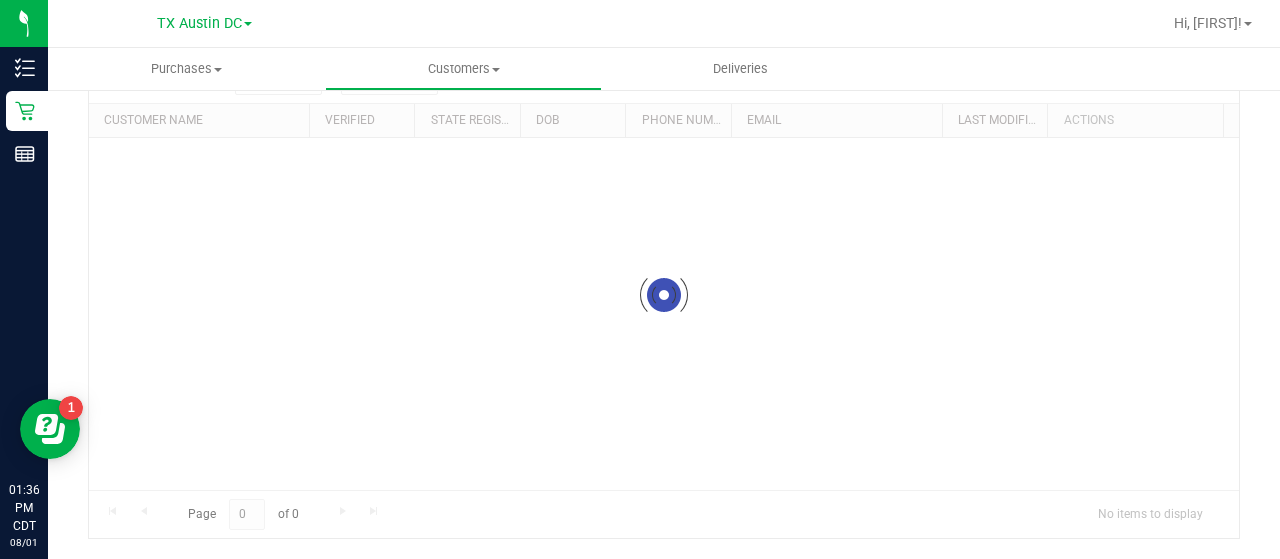 scroll, scrollTop: 0, scrollLeft: 0, axis: both 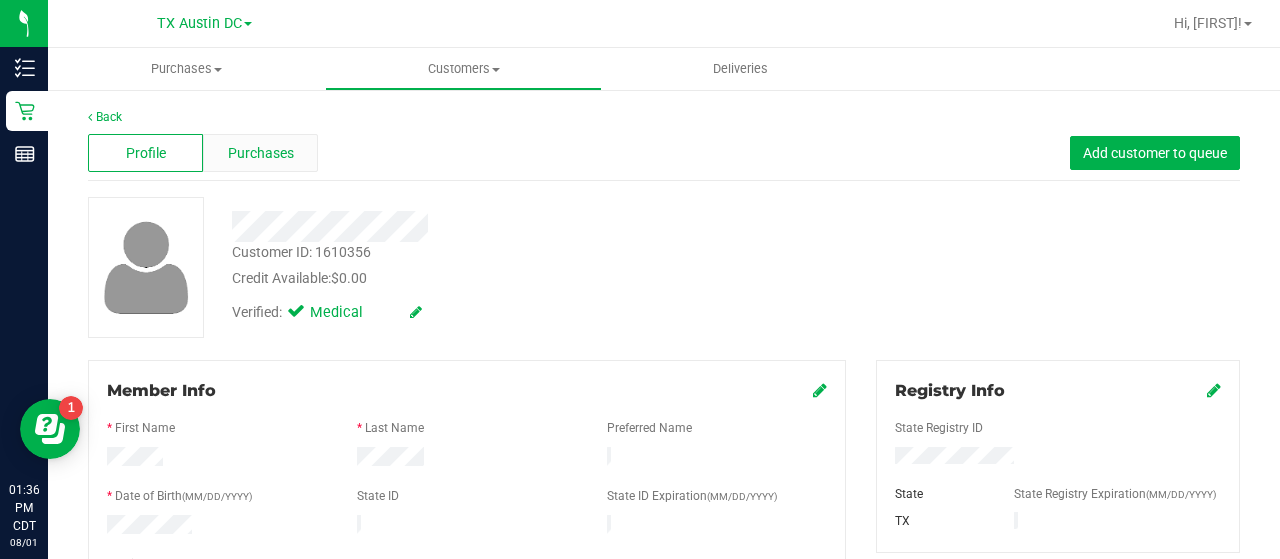 click on "Purchases" at bounding box center (260, 153) 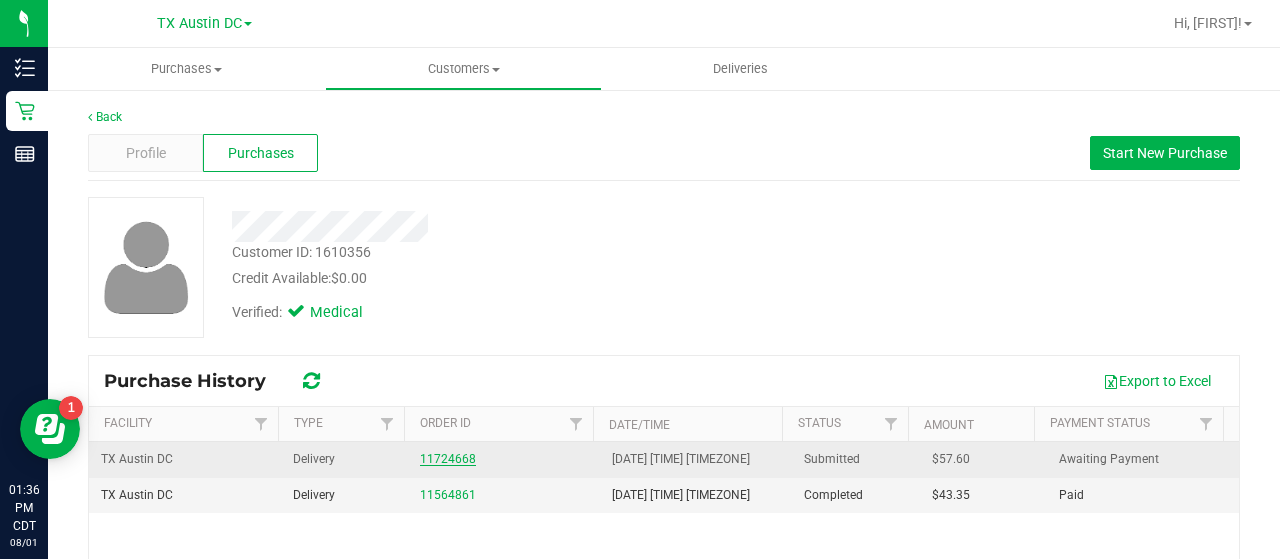 click on "11724668" at bounding box center (448, 459) 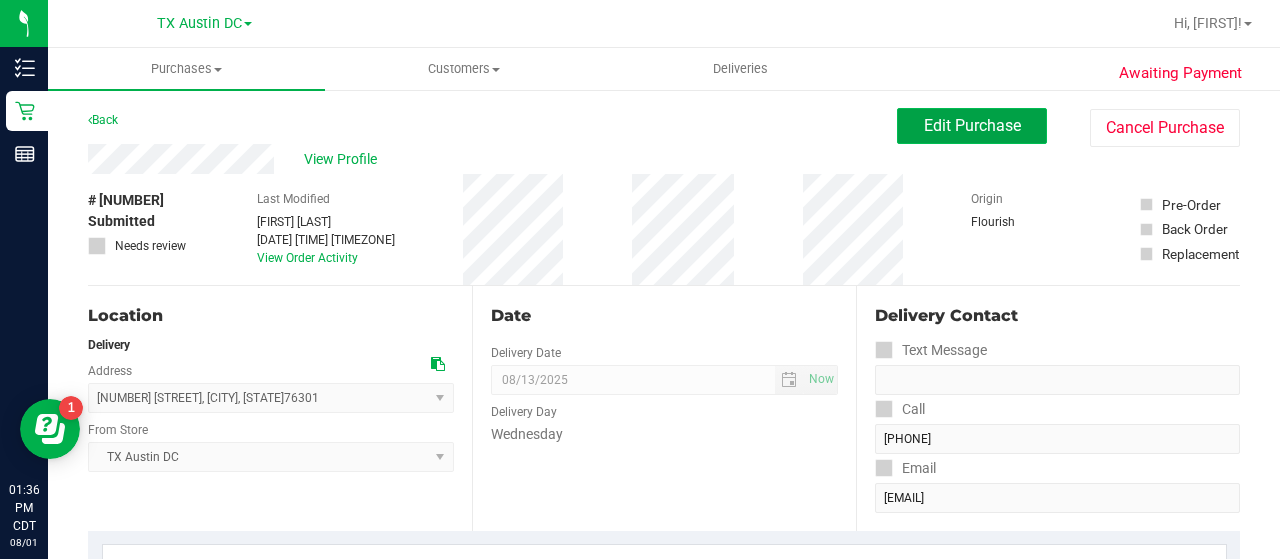 click on "Edit Purchase" at bounding box center [972, 126] 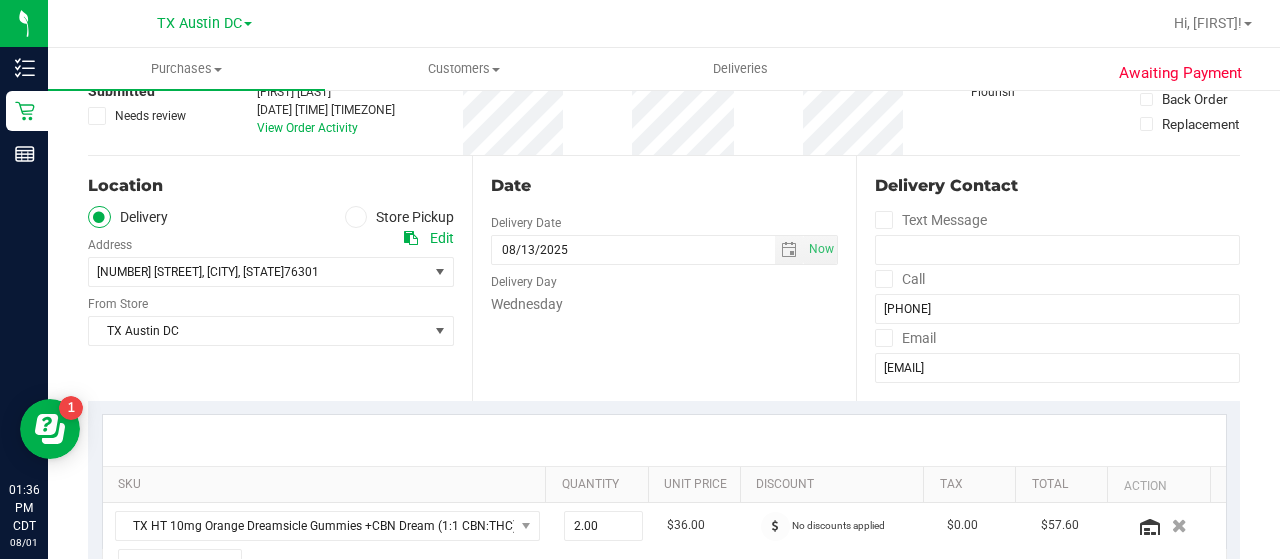 scroll, scrollTop: 164, scrollLeft: 0, axis: vertical 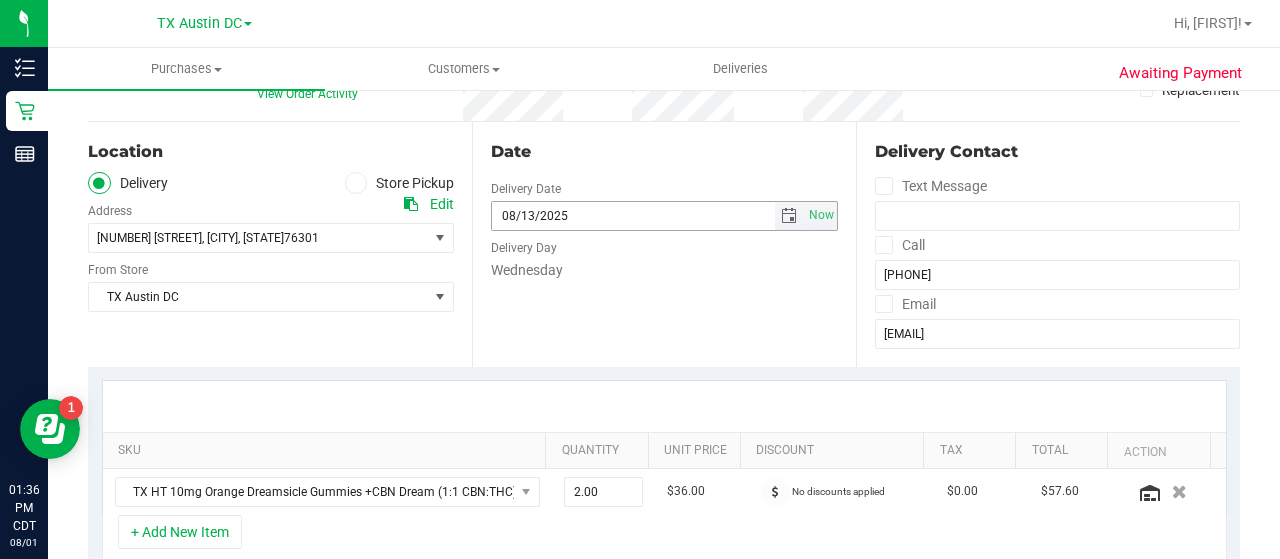 click at bounding box center (789, 216) 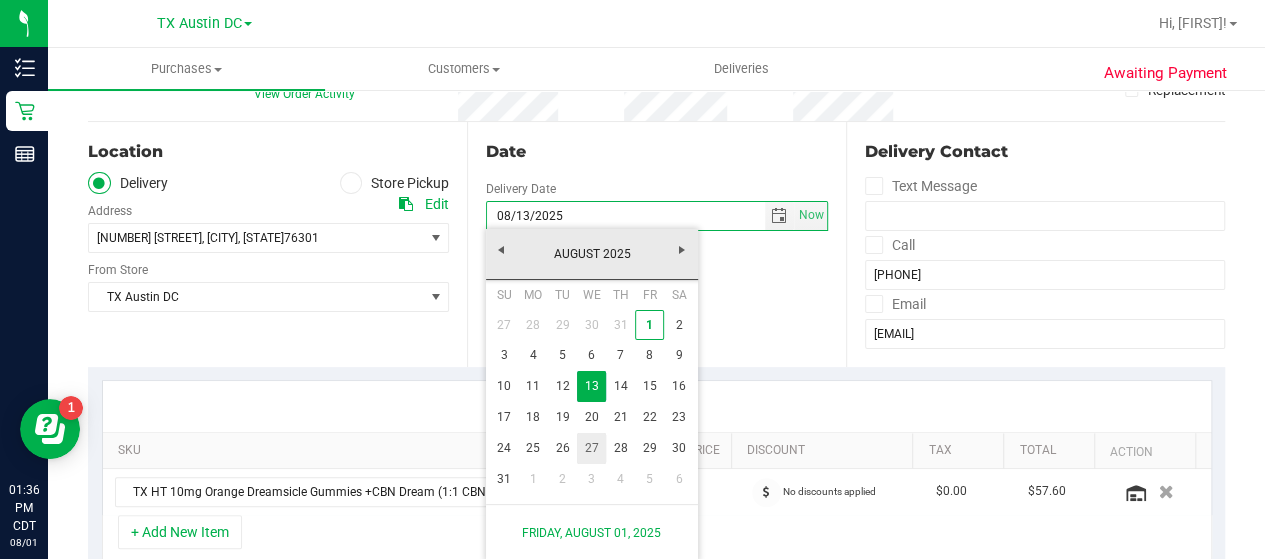 click on "27" at bounding box center [591, 448] 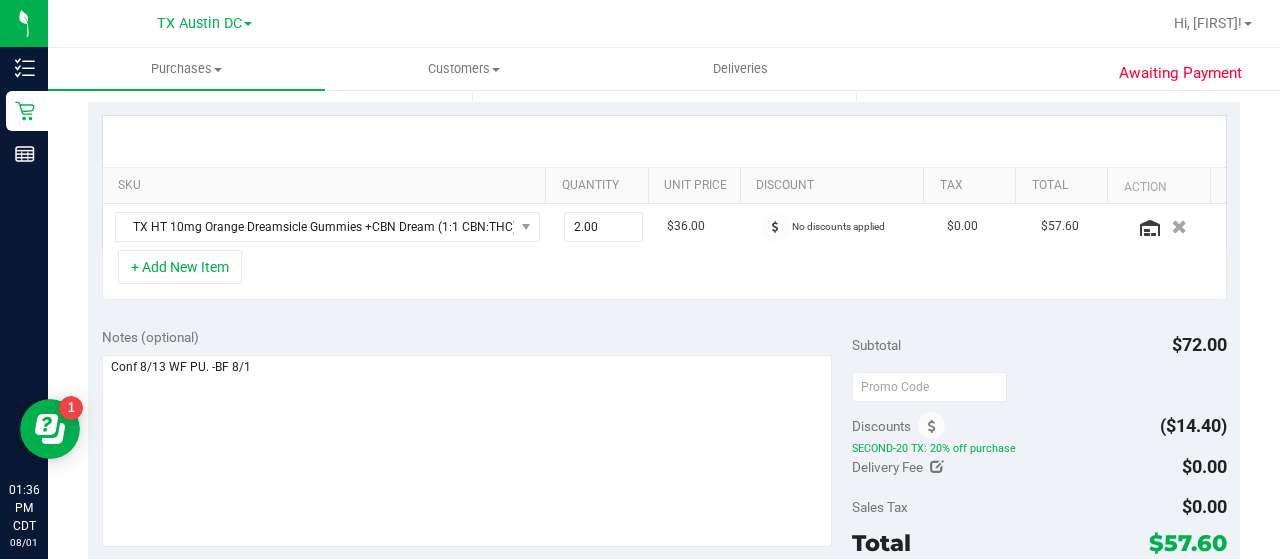 scroll, scrollTop: 433, scrollLeft: 0, axis: vertical 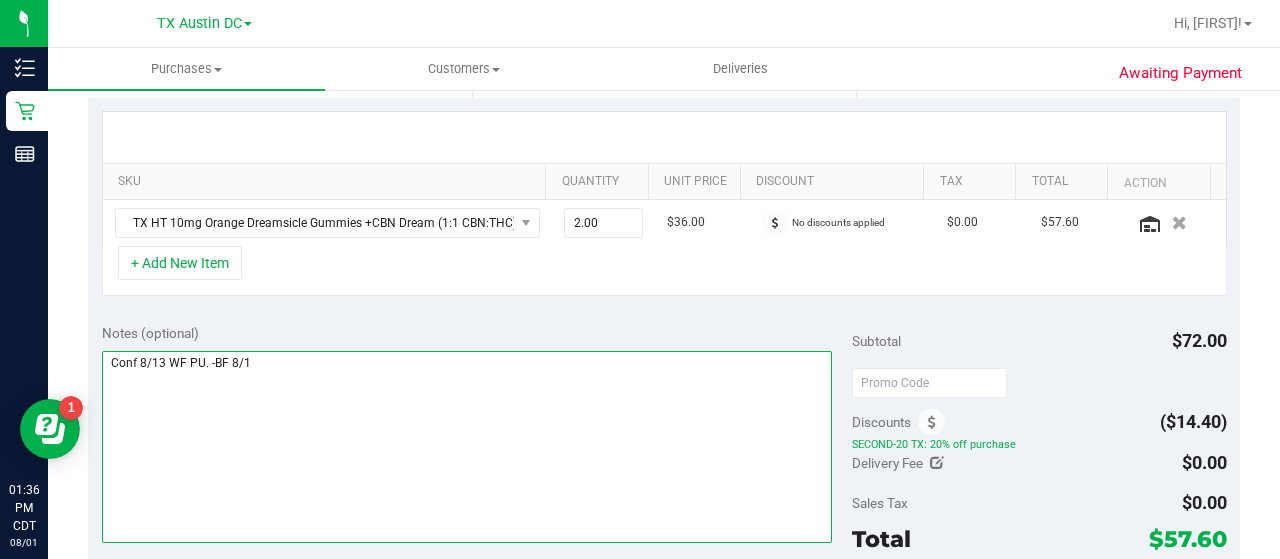 click at bounding box center [467, 447] 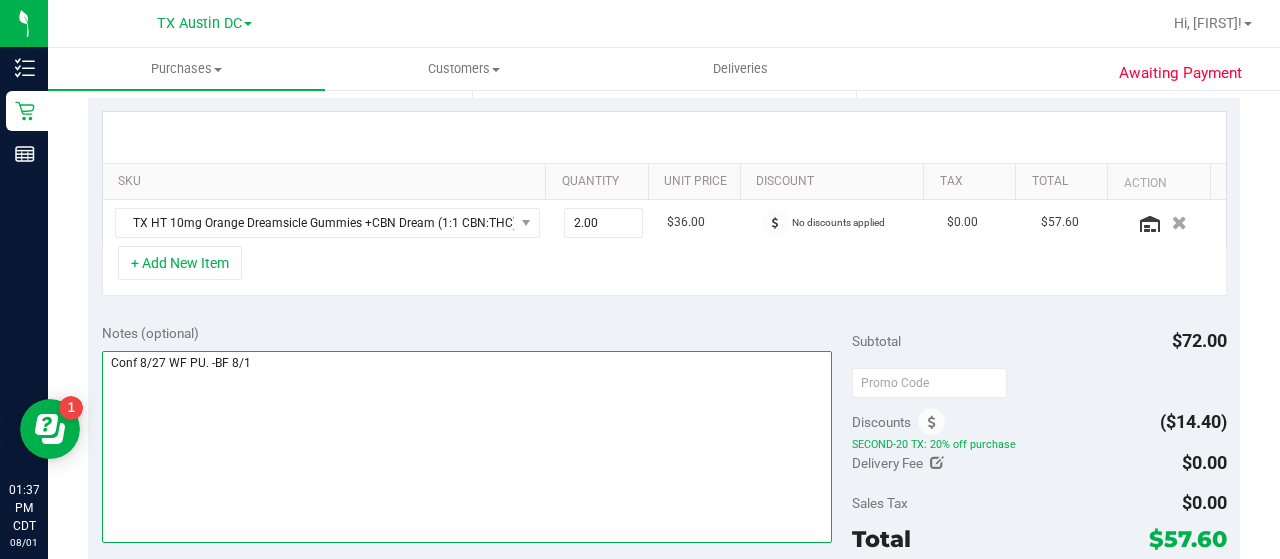 scroll, scrollTop: 0, scrollLeft: 0, axis: both 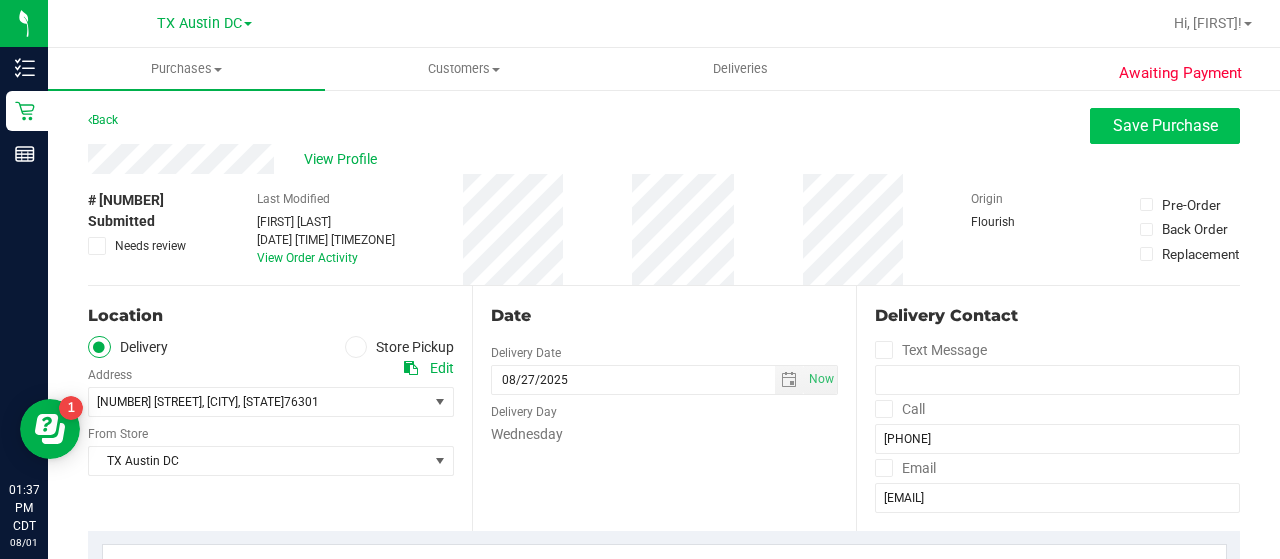 type on "Conf [MONTH]/[DAY] WF PU. -BF [MONTH]/[DAY]" 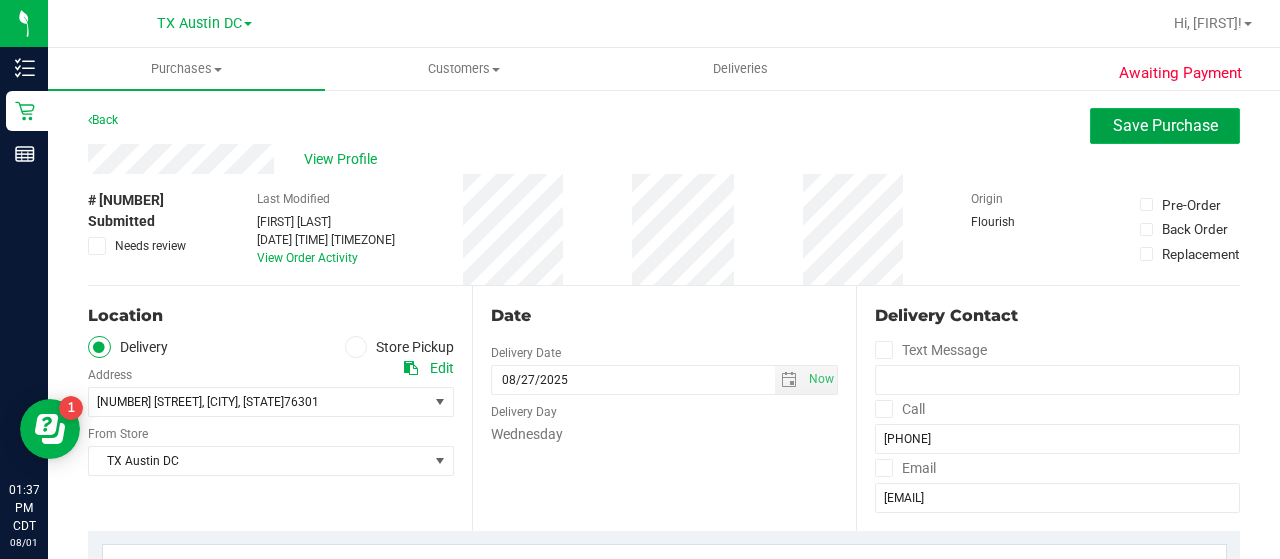click on "Save Purchase" at bounding box center (1165, 125) 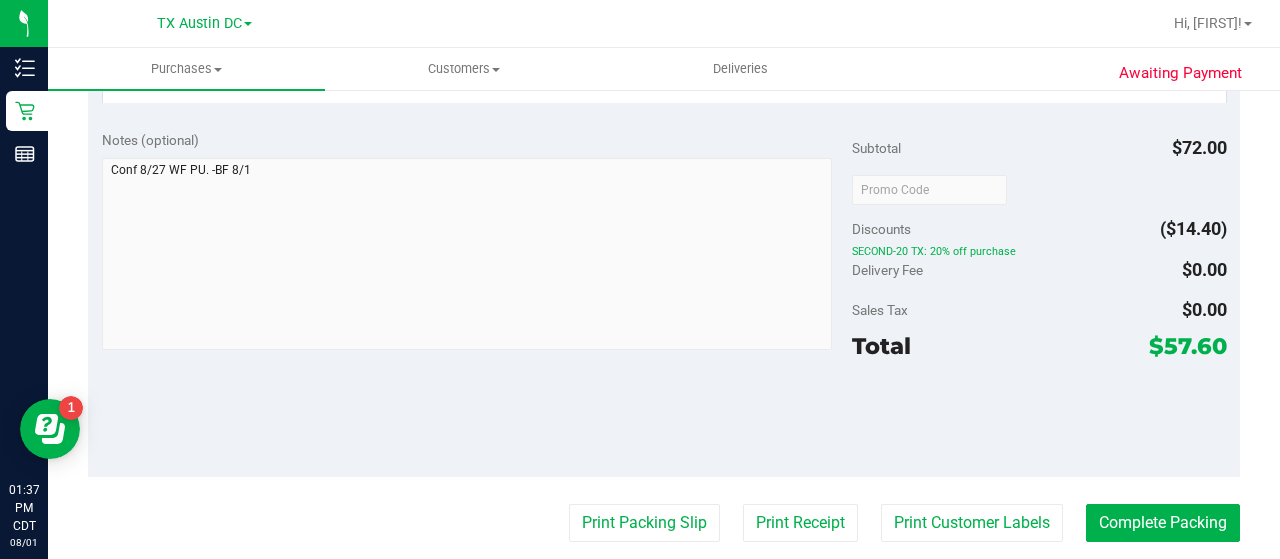 scroll, scrollTop: 619, scrollLeft: 0, axis: vertical 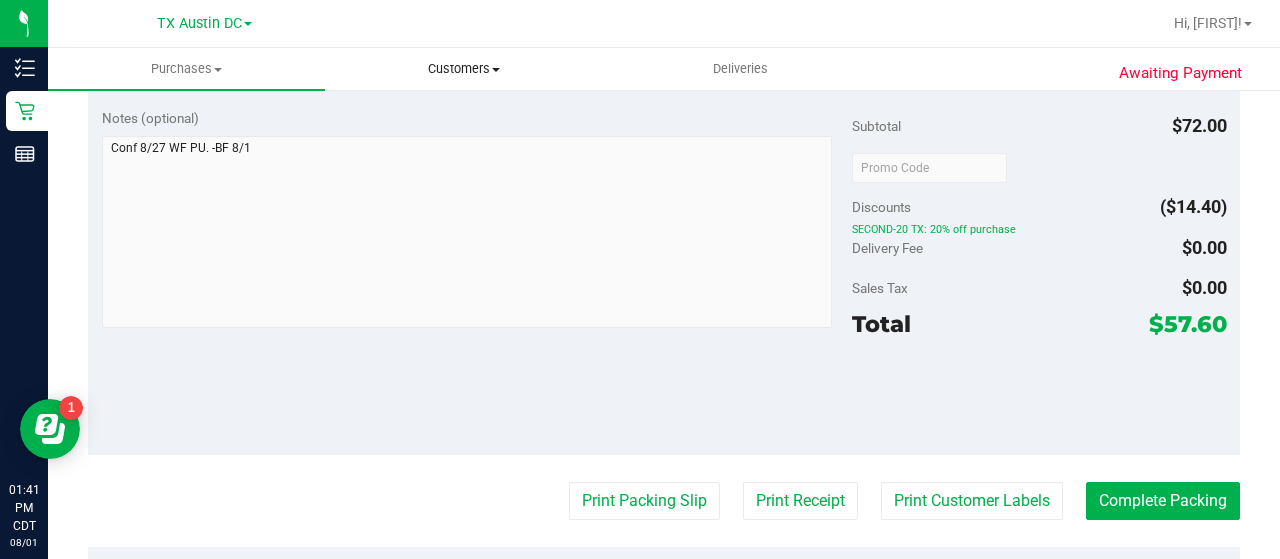 click on "Customers" at bounding box center [463, 69] 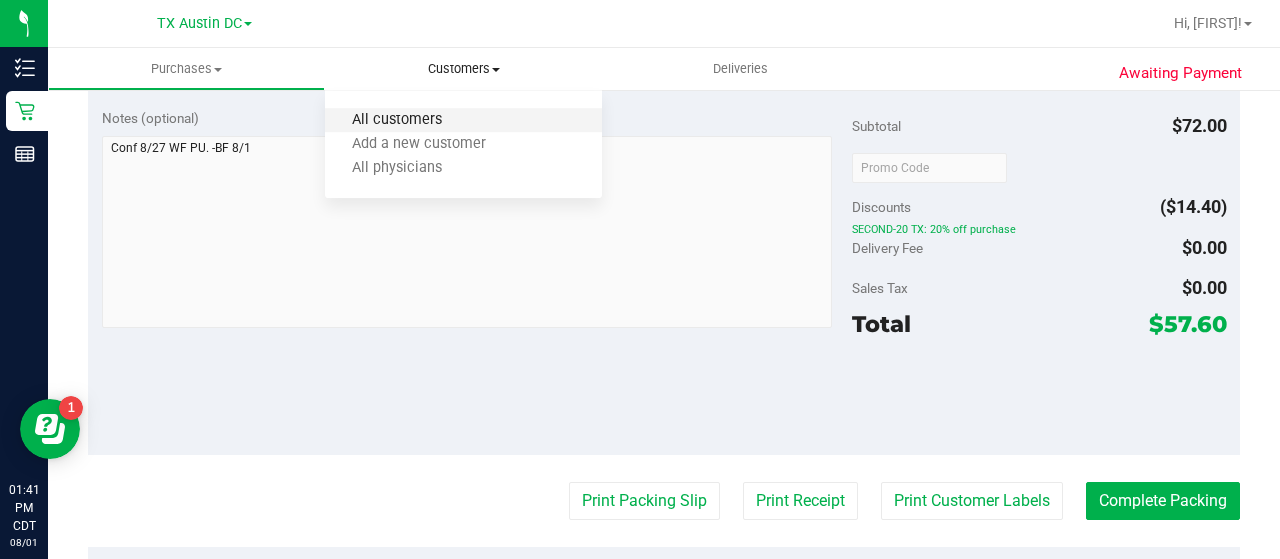 click on "All customers" at bounding box center [397, 120] 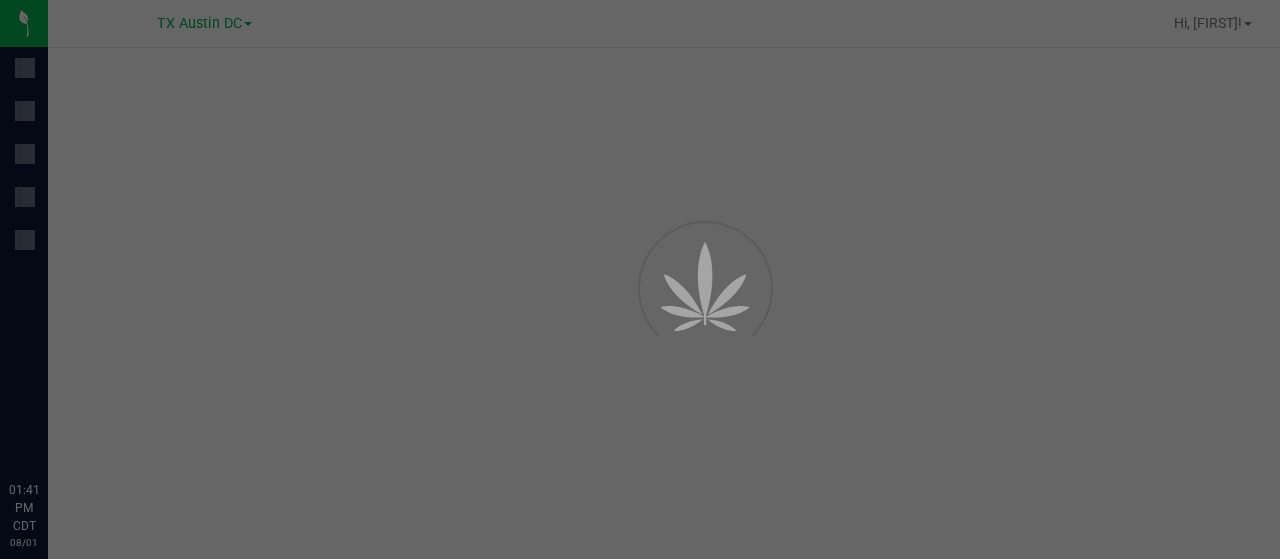 scroll, scrollTop: 0, scrollLeft: 0, axis: both 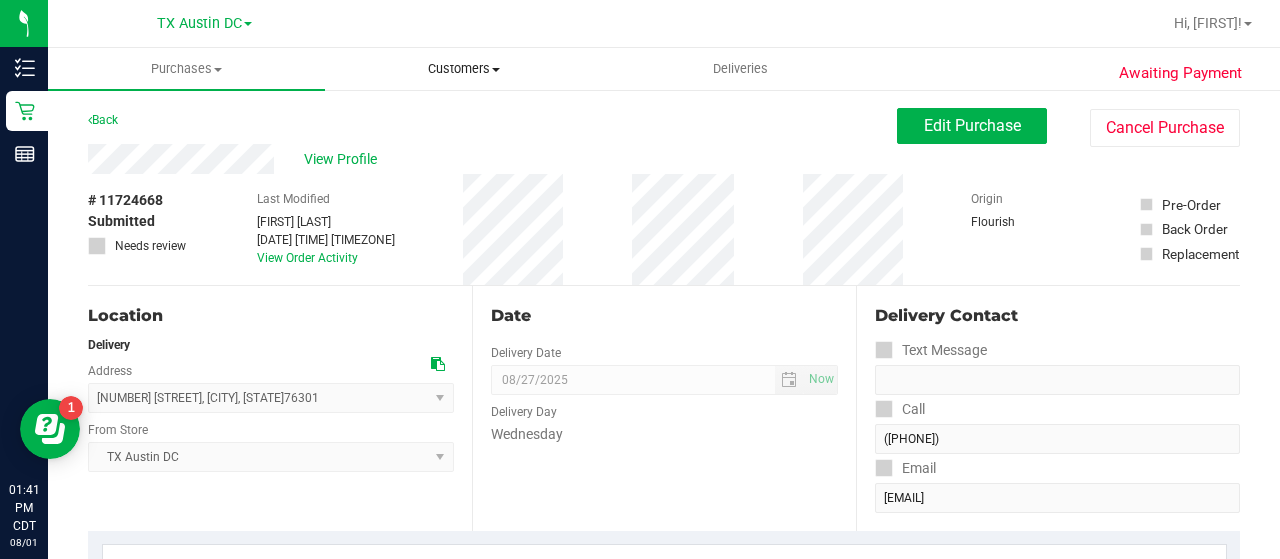 click on "Customers" at bounding box center (463, 69) 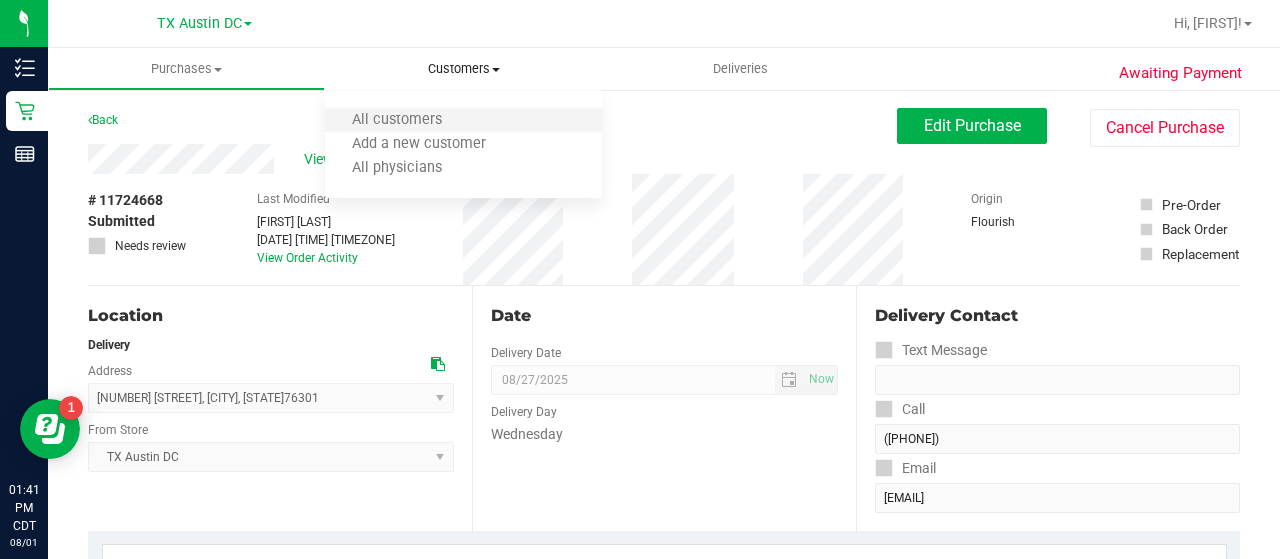 click on "All customers" at bounding box center [463, 121] 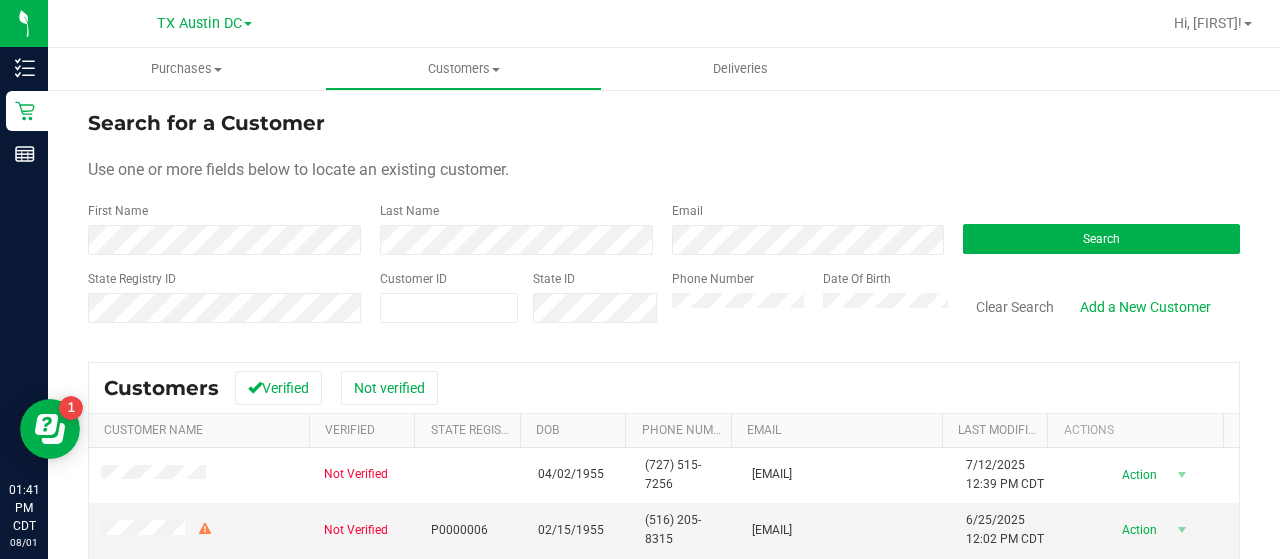 click on "Email" at bounding box center [803, 228] 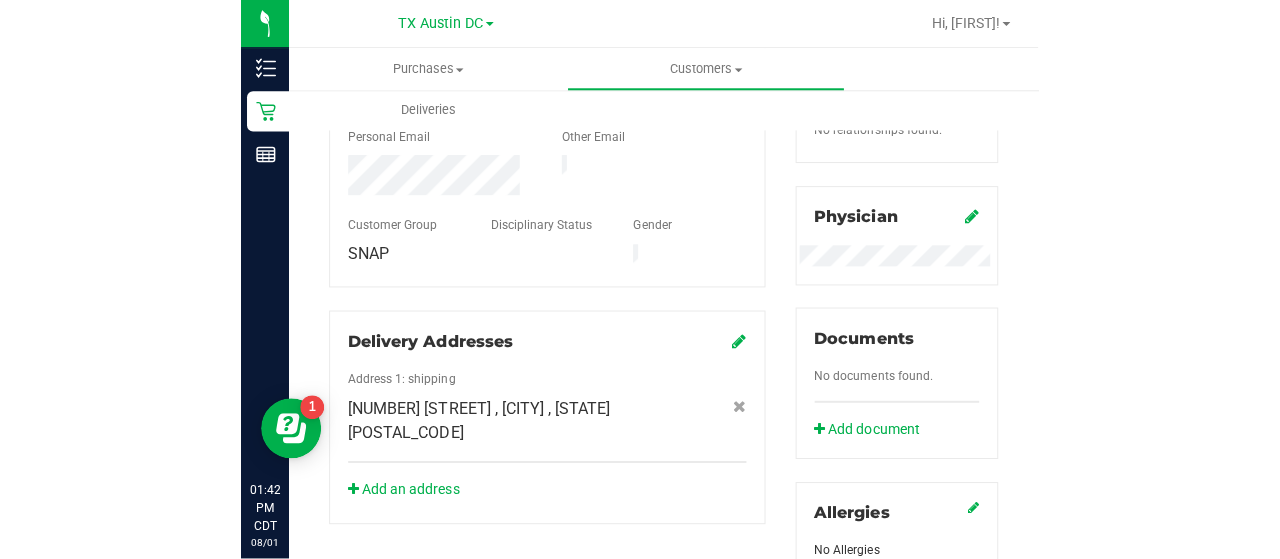scroll, scrollTop: 546, scrollLeft: 0, axis: vertical 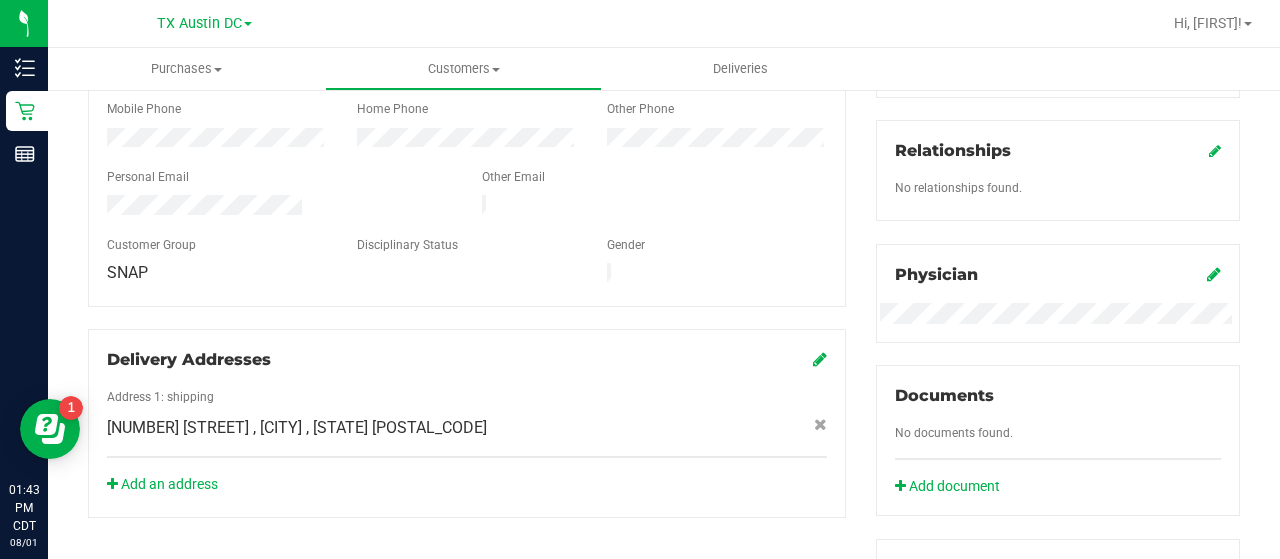 click on "[NUMBER] [STREET]
, [CITY]
, [STATE]
[POSTAL_CODE]" 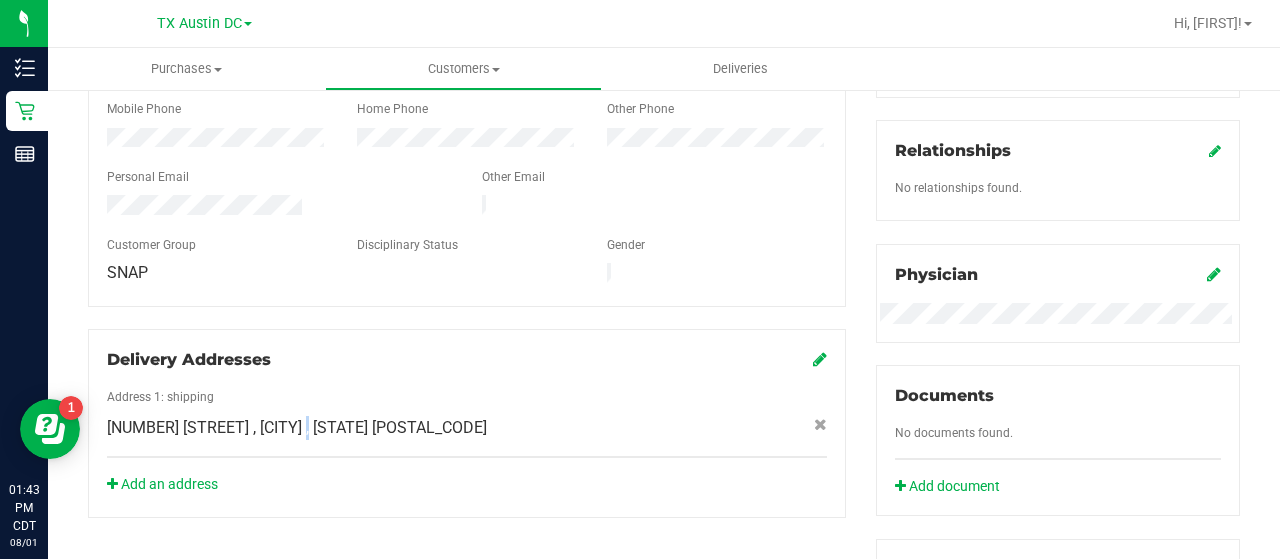 click on "[NUMBER] [STREET]
, [CITY]
, [STATE]
[POSTAL_CODE]" 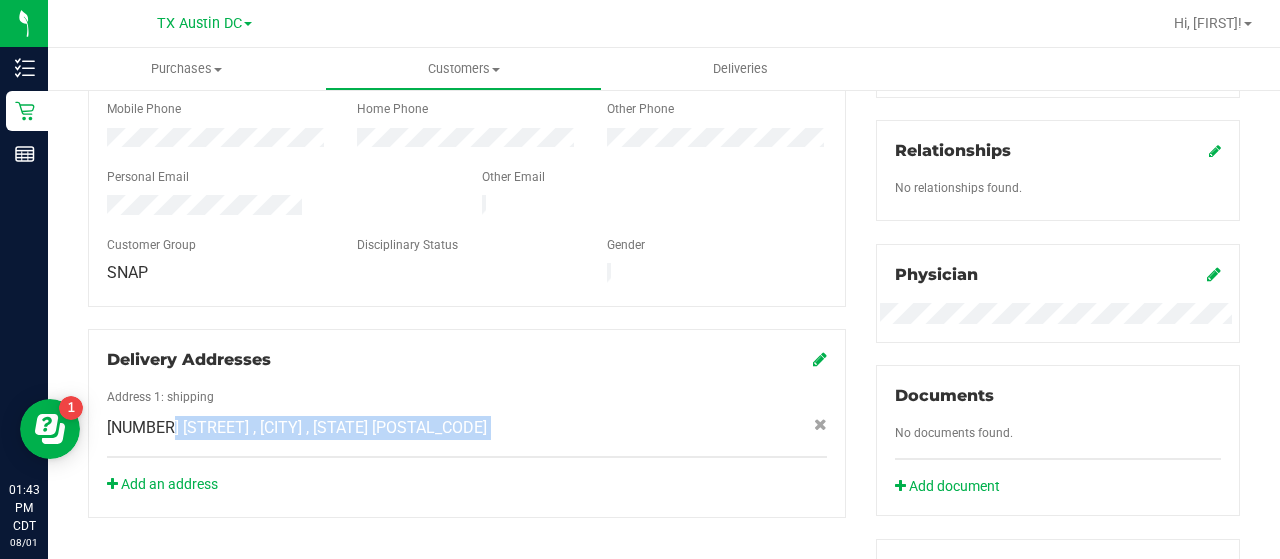 click on "[NUMBER] [STREET]
, [CITY]
, [STATE]
[POSTAL_CODE]" 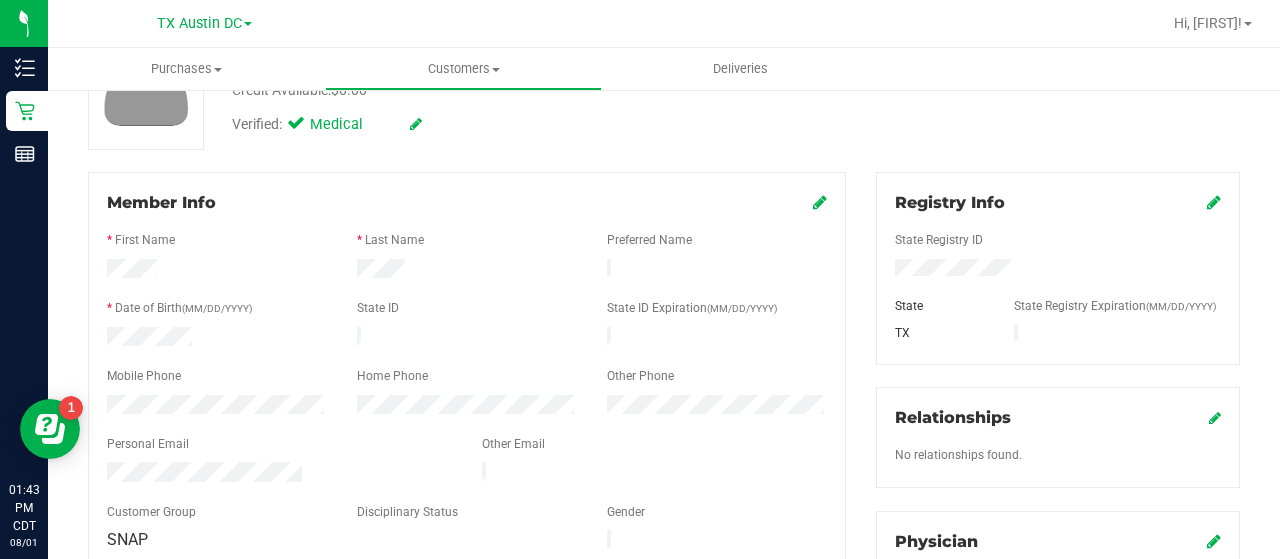 scroll, scrollTop: 0, scrollLeft: 0, axis: both 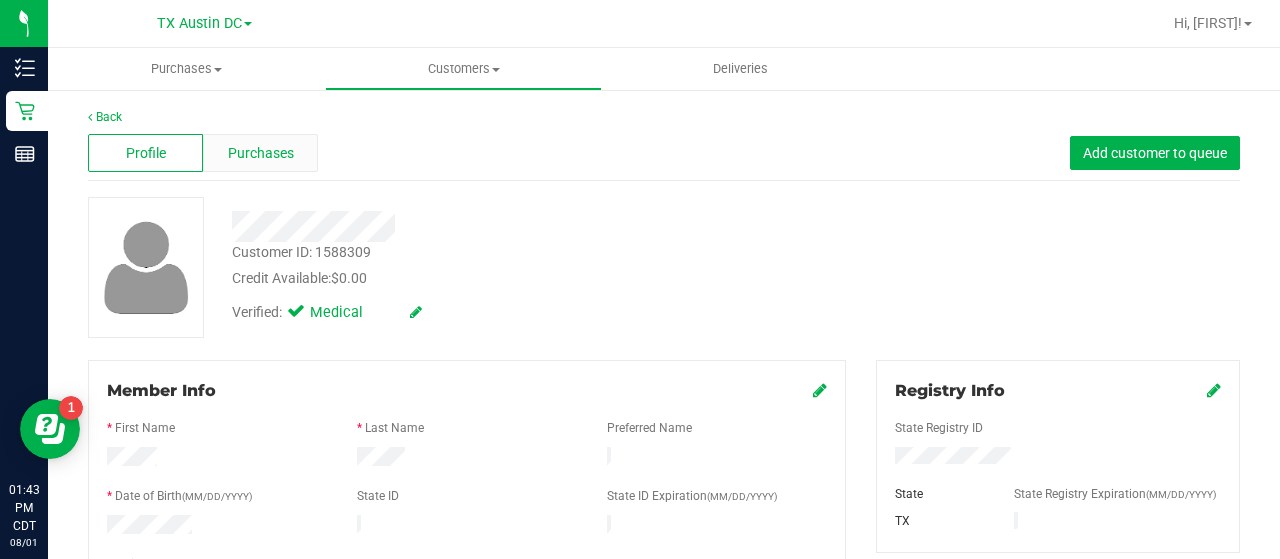 click on "Purchases" at bounding box center [260, 153] 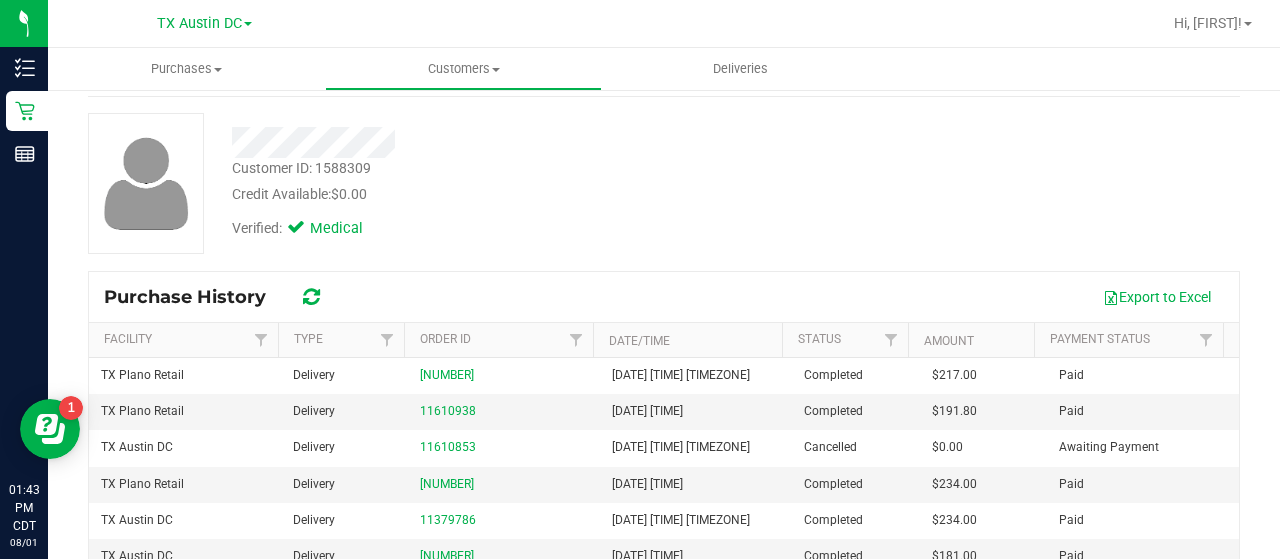 scroll, scrollTop: 86, scrollLeft: 0, axis: vertical 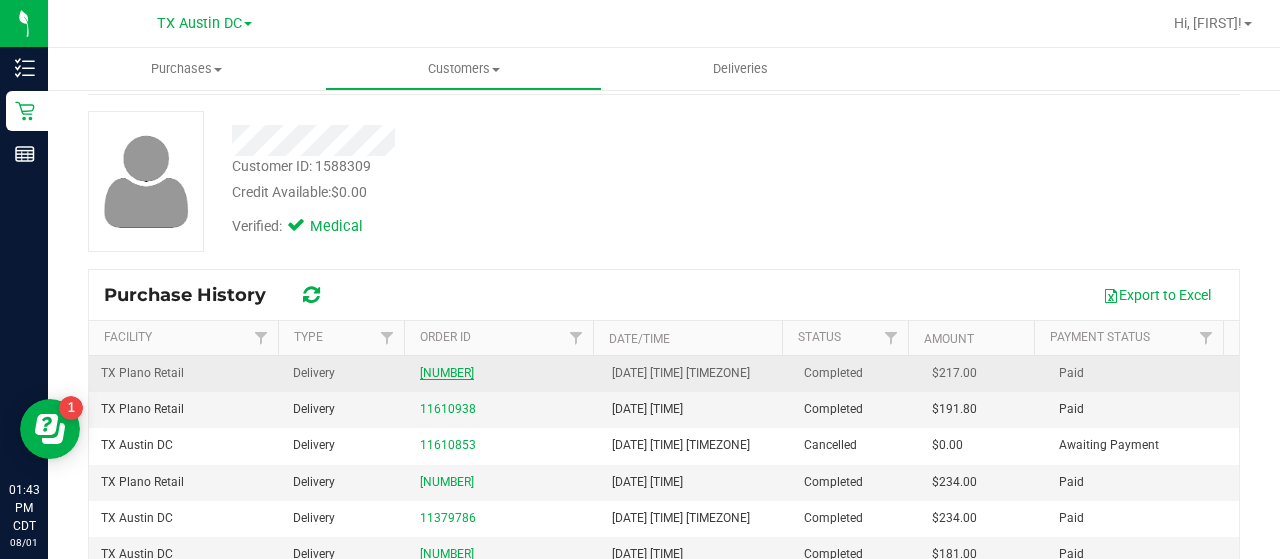 click on "[NUMBER]" at bounding box center [447, 373] 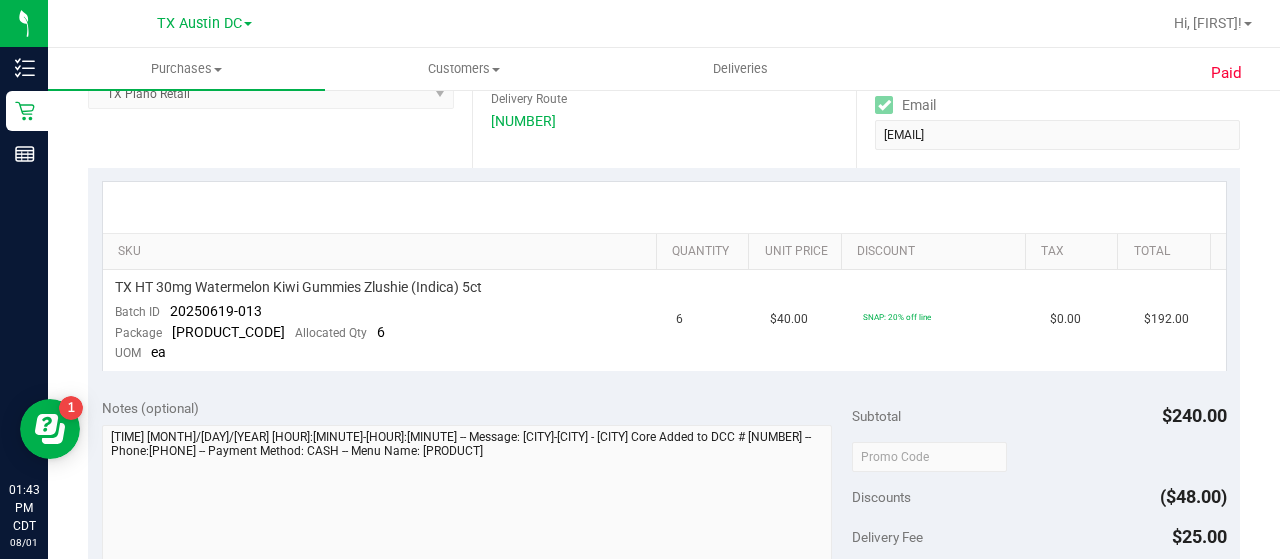 scroll, scrollTop: 385, scrollLeft: 0, axis: vertical 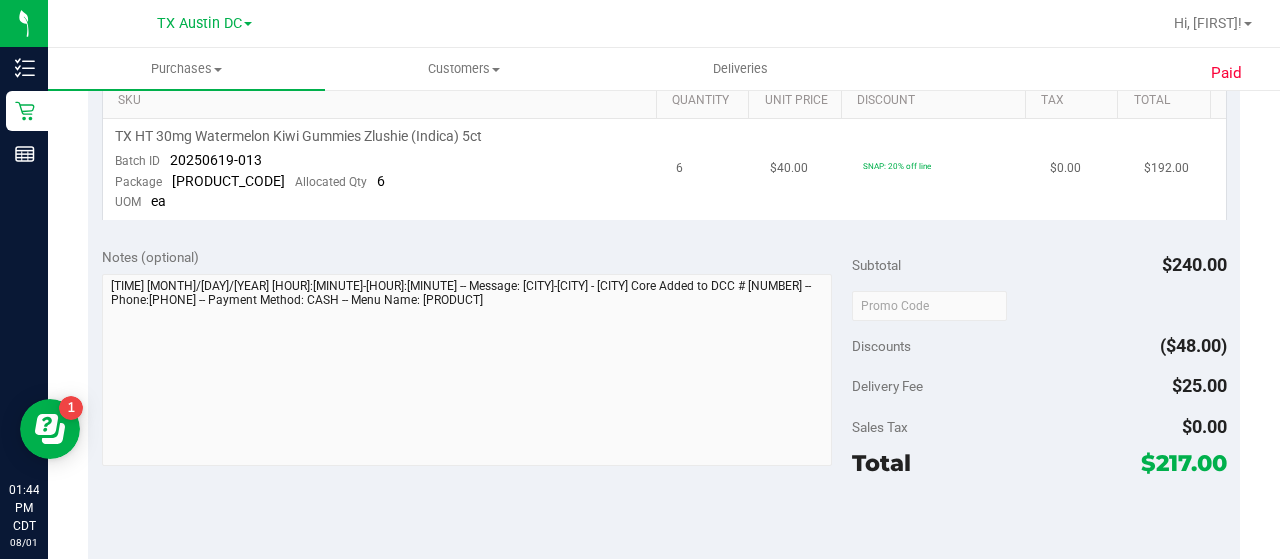 click on "SNAP:
20%
off
line" at bounding box center (944, 169) 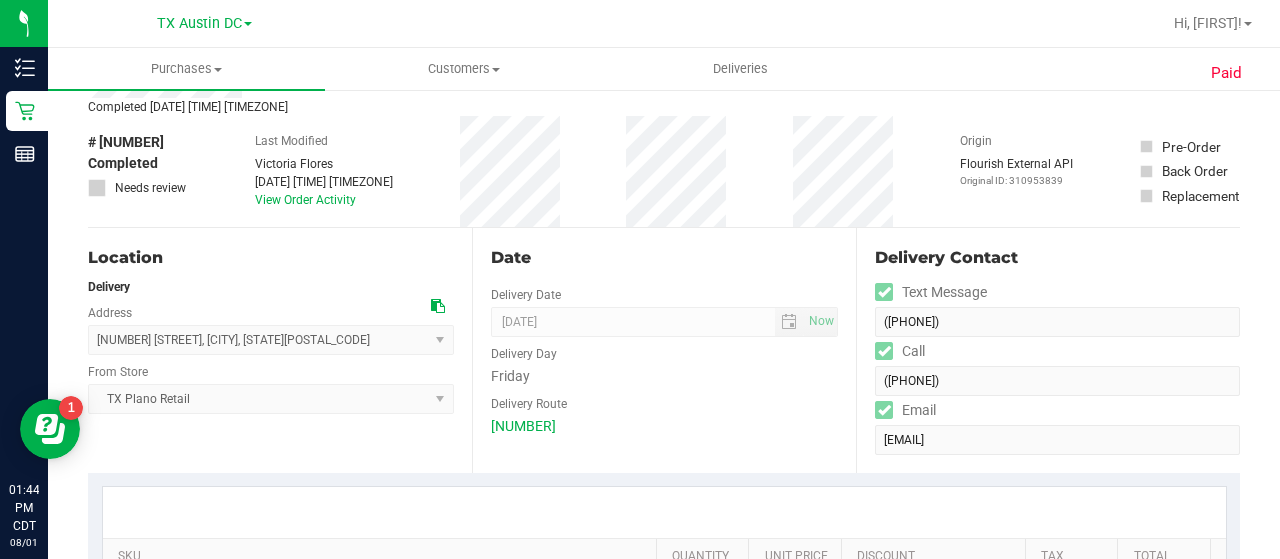 scroll, scrollTop: 0, scrollLeft: 0, axis: both 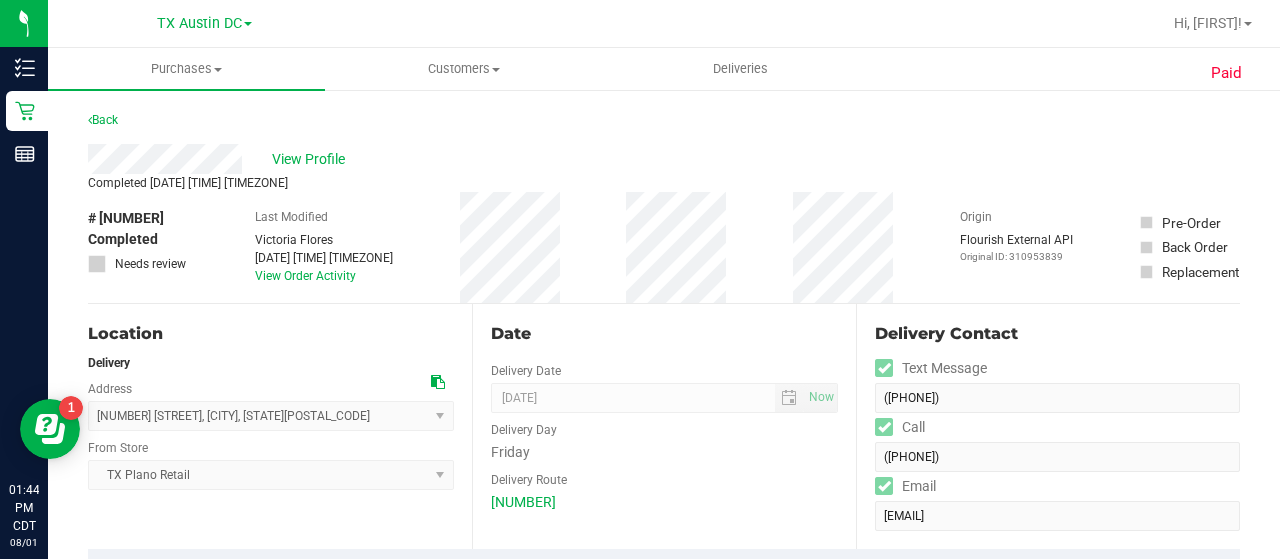 click on "Location" at bounding box center [271, 334] 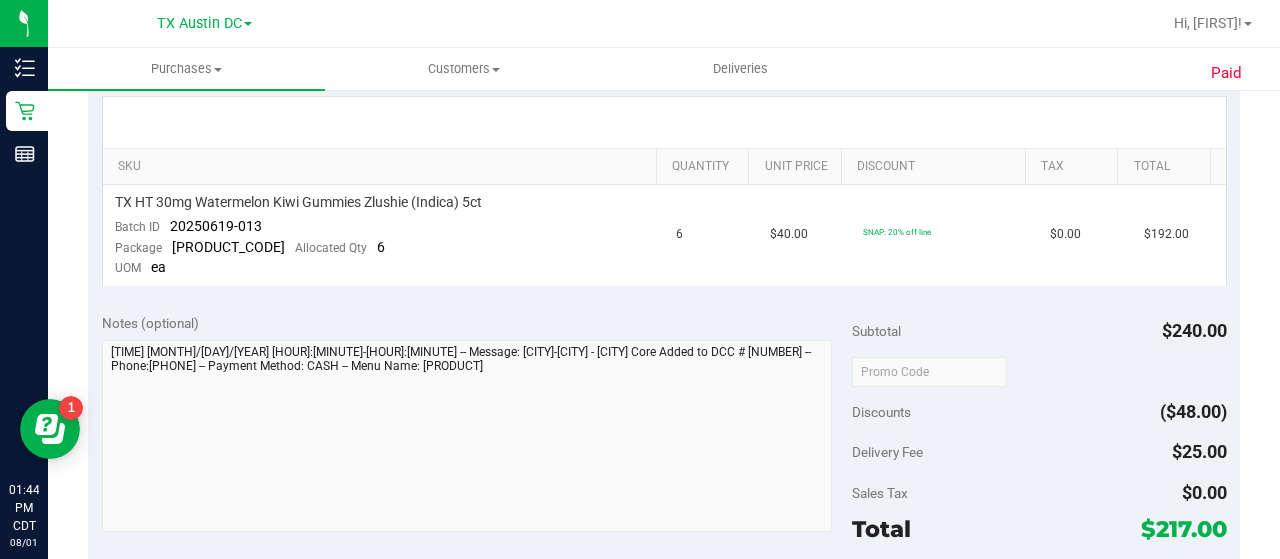 scroll, scrollTop: 483, scrollLeft: 0, axis: vertical 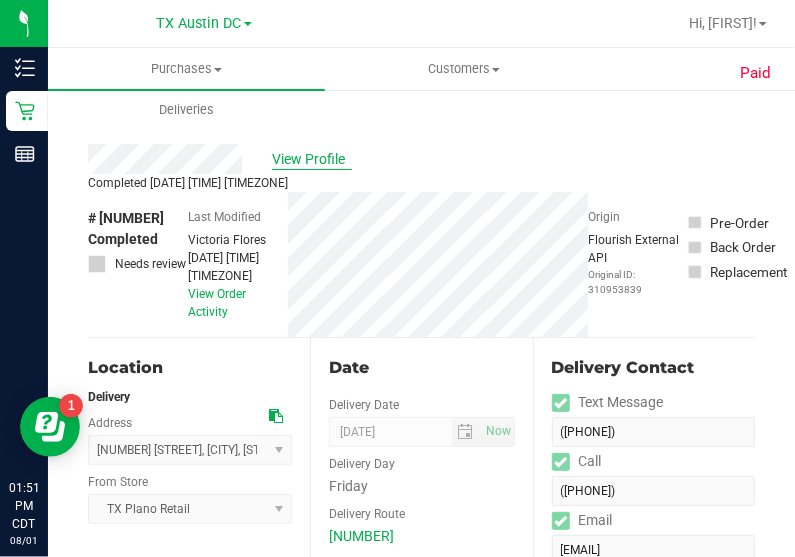 click on "View Profile" at bounding box center [312, 159] 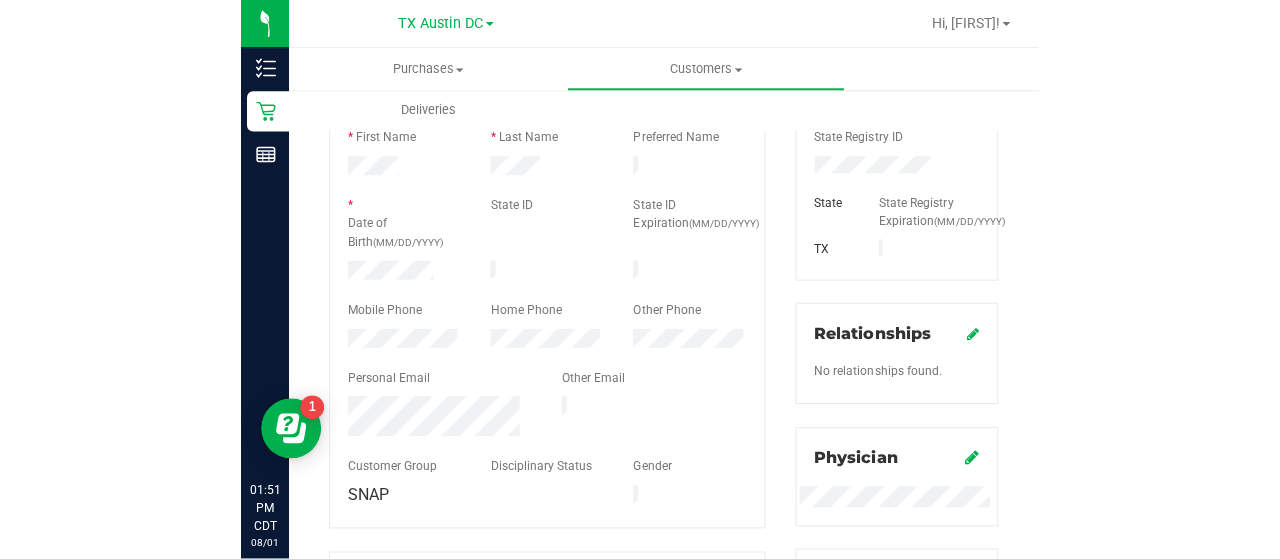 scroll, scrollTop: 278, scrollLeft: 0, axis: vertical 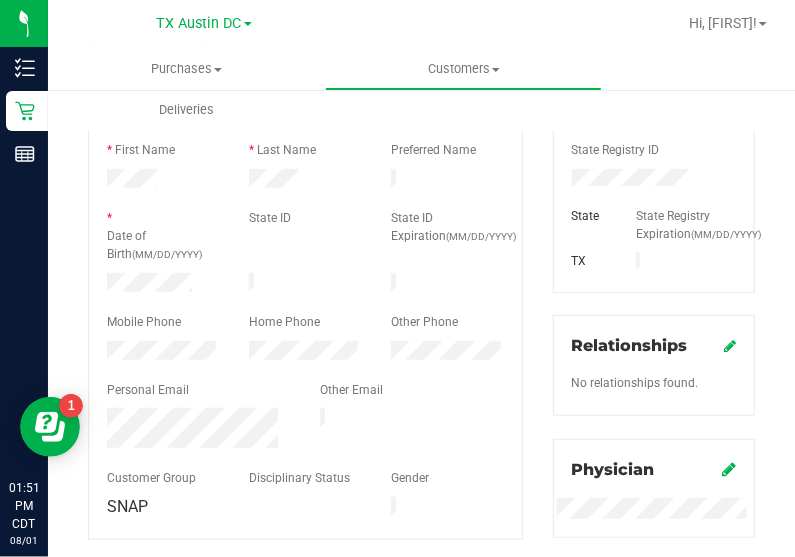 click at bounding box center [305, 270] 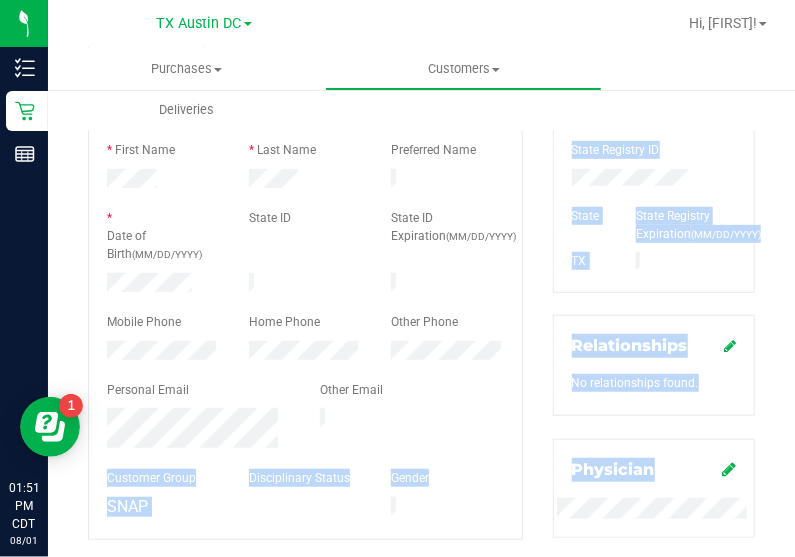 click on "Inventory Retail Reports [TIME] [TIMEZONE] [DATE]  [DATE]   [STATE] [CITY] DC   Hi, [FIRST]!
Purchases
Summary of purchases
Fulfillment
All purchases
Customers
All customers" at bounding box center [397, 278] 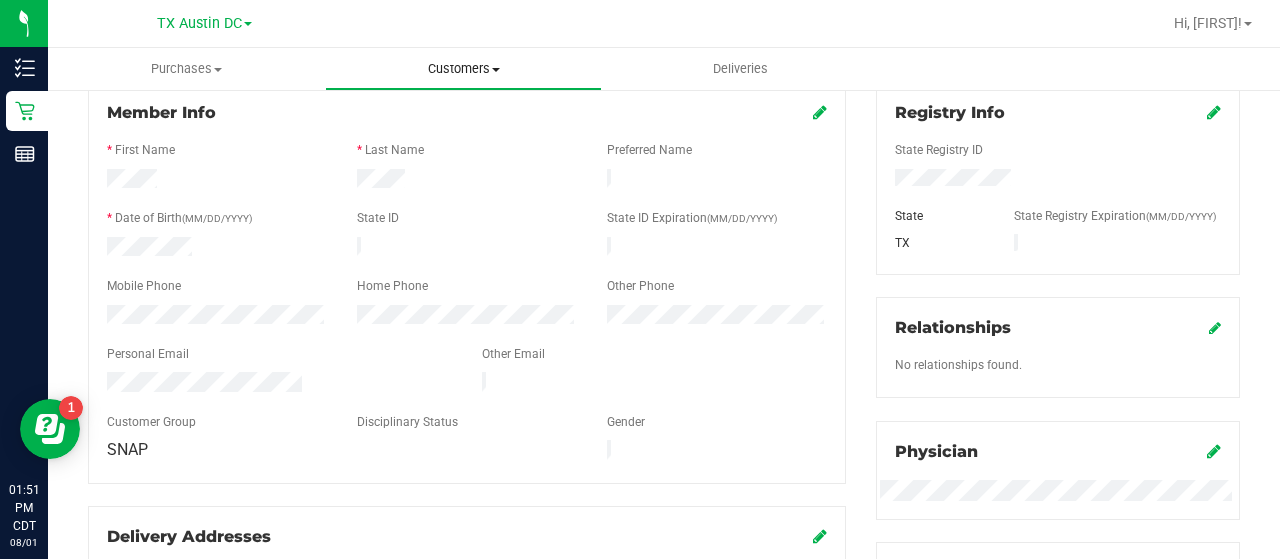click on "Customers" at bounding box center [463, 69] 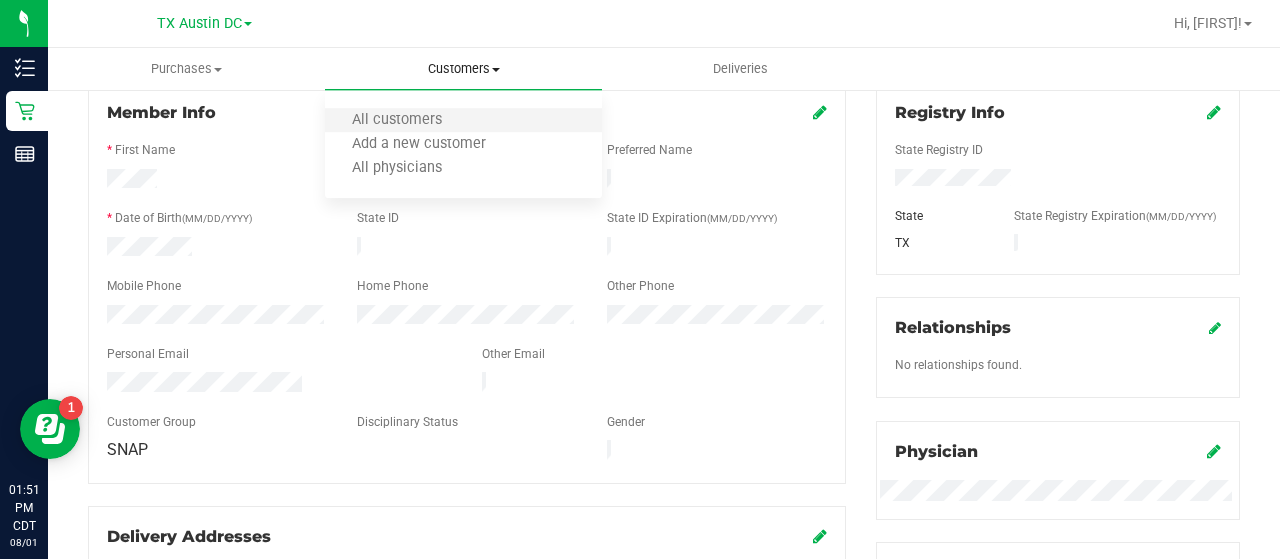 click on "All customers" at bounding box center [463, 121] 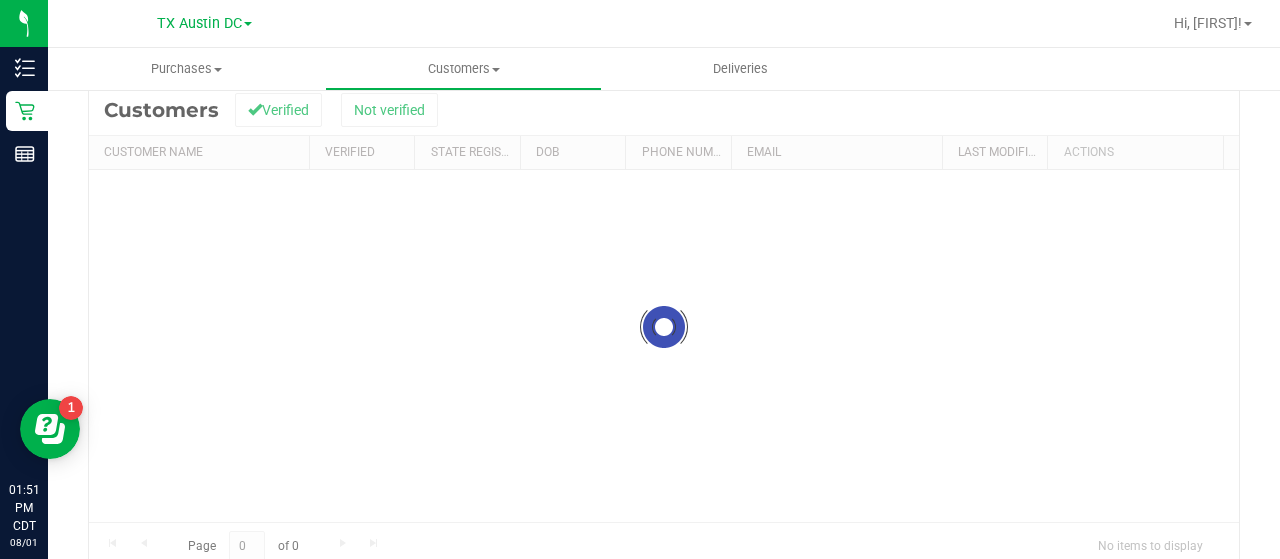 scroll, scrollTop: 0, scrollLeft: 0, axis: both 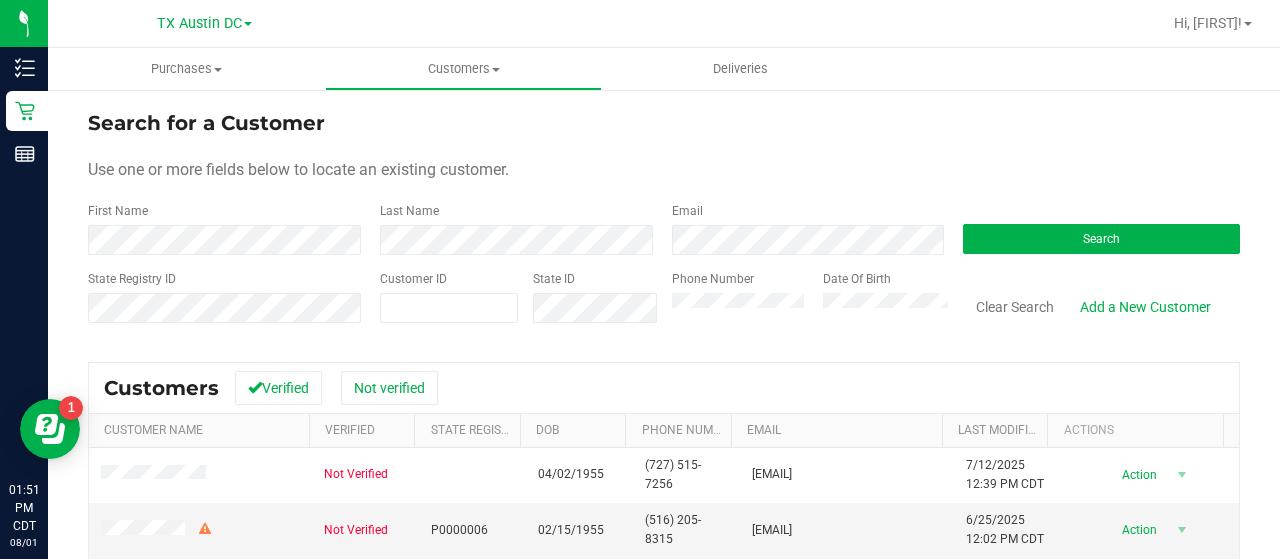 click on "Phone Number" at bounding box center (740, 305) 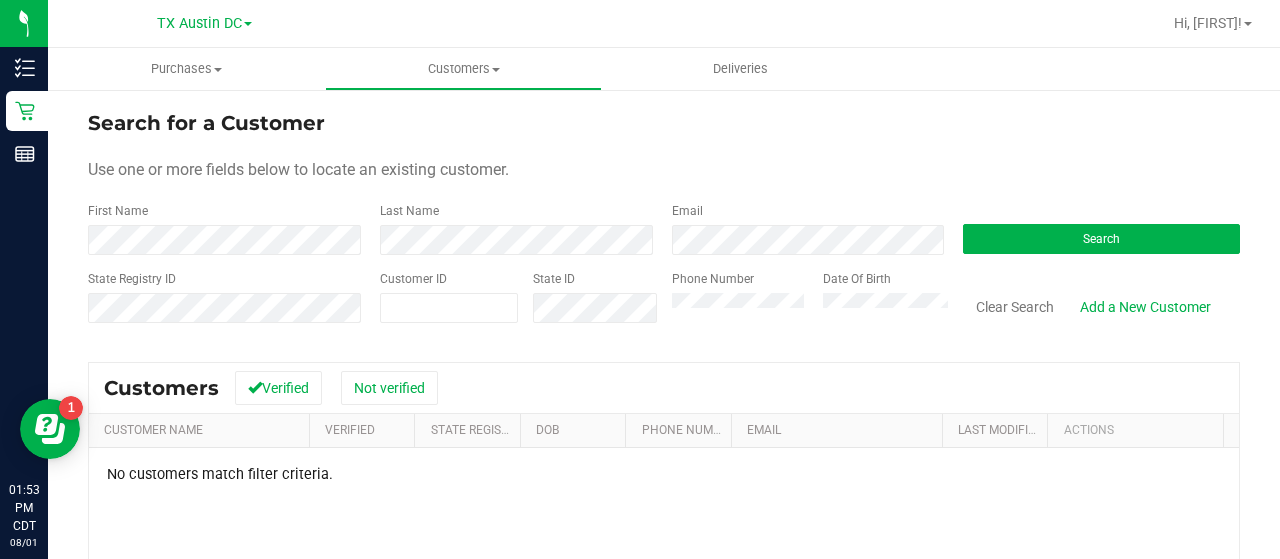 click on "State Registry ID
Customer ID
State ID
Phone Number
Date Of Birth
Clear Search
Add a New Customer" at bounding box center [664, 305] 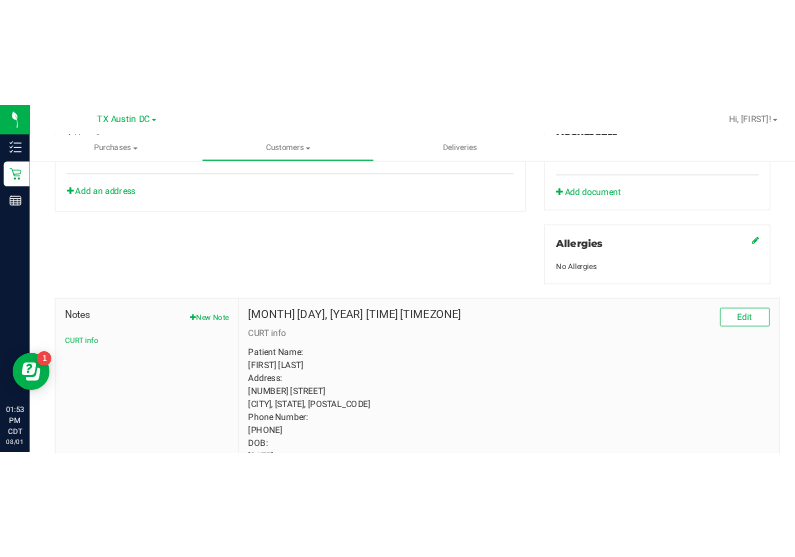 scroll, scrollTop: 0, scrollLeft: 0, axis: both 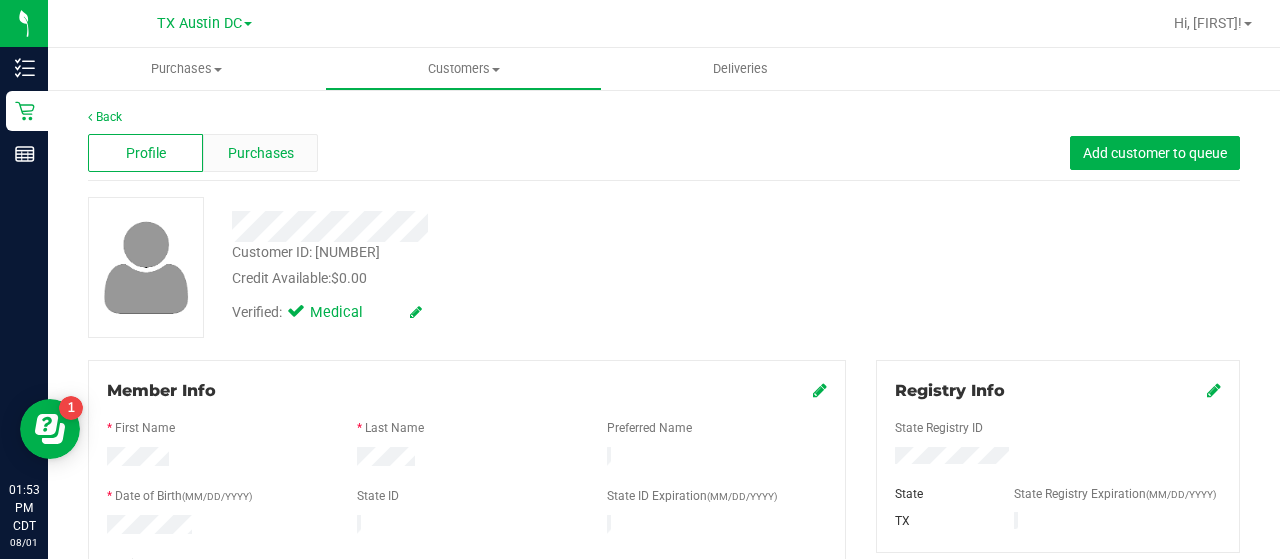 click on "Purchases" at bounding box center [260, 153] 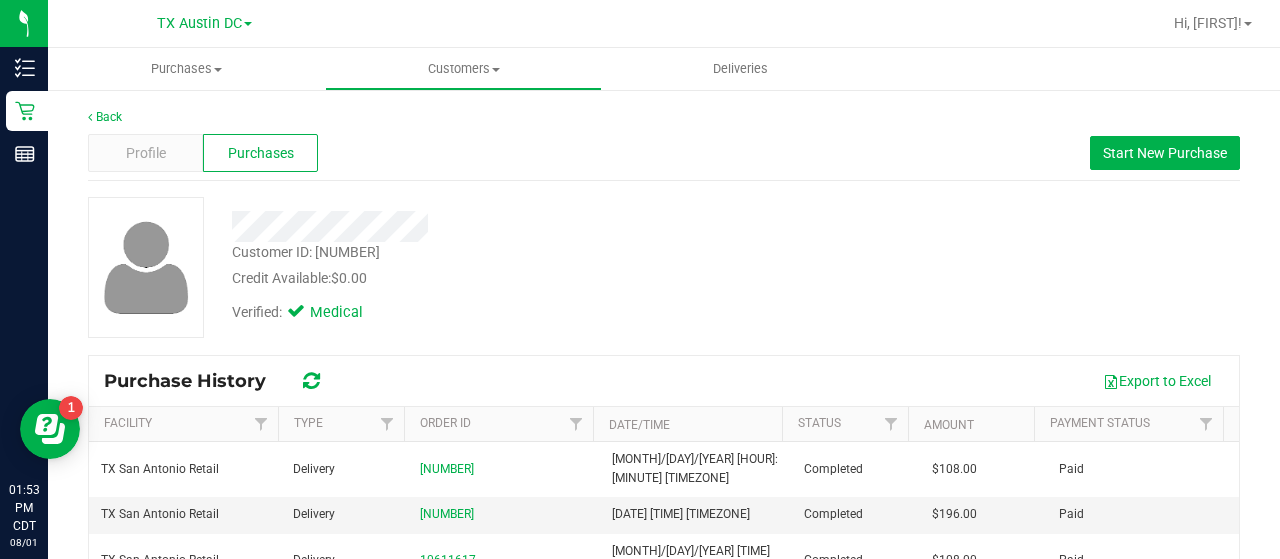 click on "Profile
Purchases
Start New Purchase" at bounding box center (664, 153) 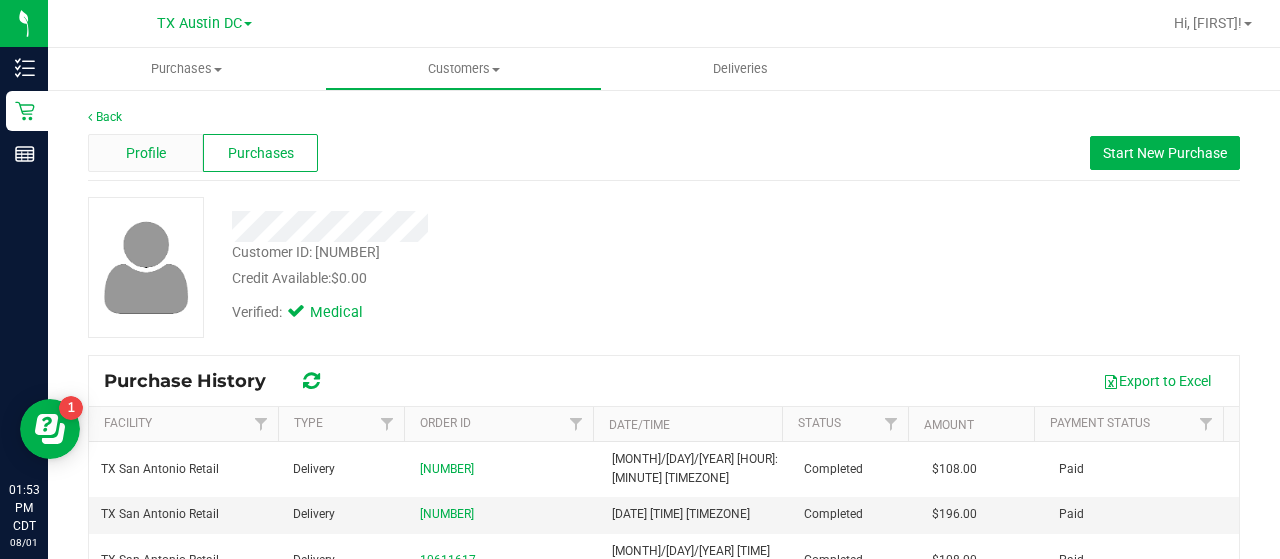 click on "Profile" at bounding box center [145, 153] 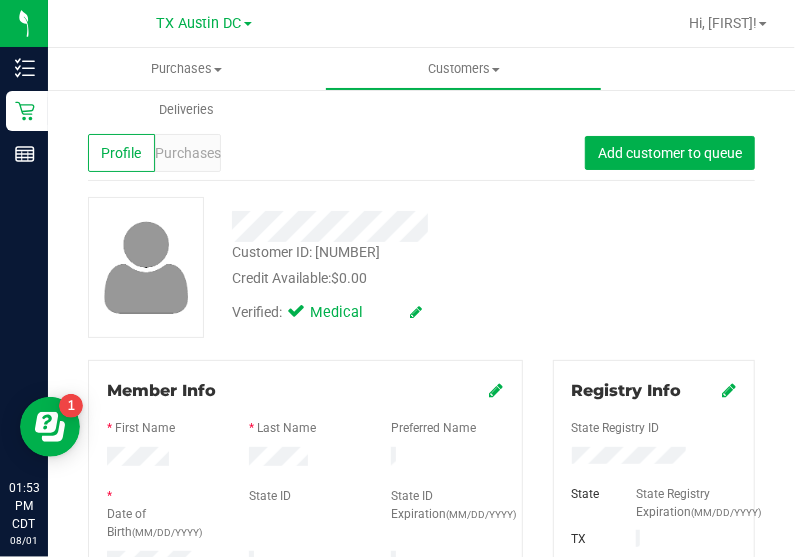 click on "Customer ID: [NUMBER]
Credit Available:
[CURRENCY][NUMBER]
Verified:
Medical" at bounding box center (421, 267) 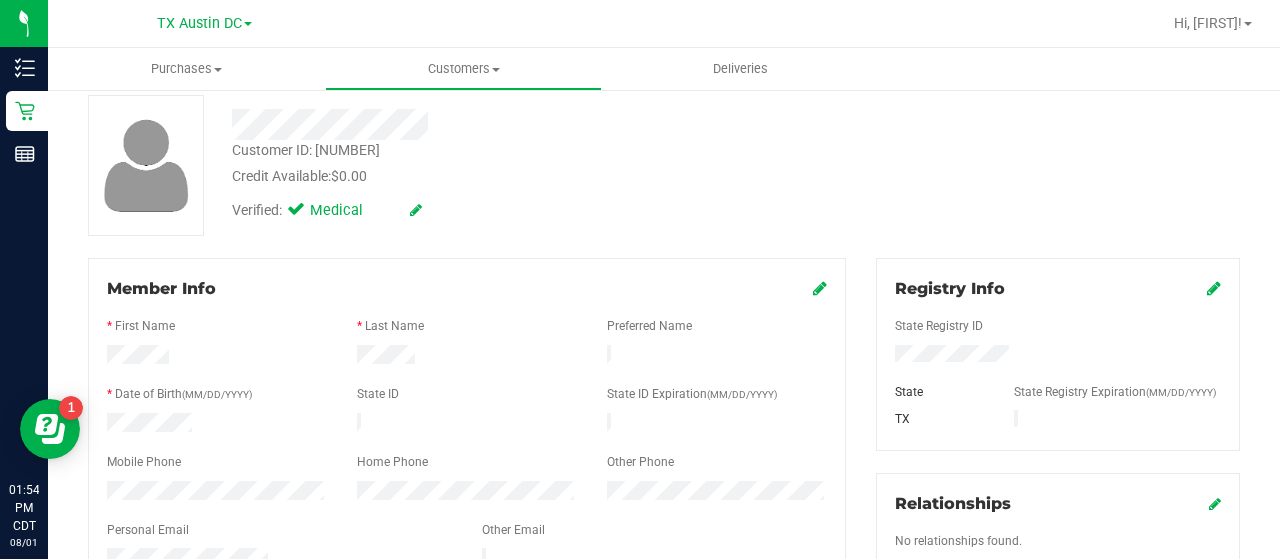 scroll, scrollTop: 0, scrollLeft: 0, axis: both 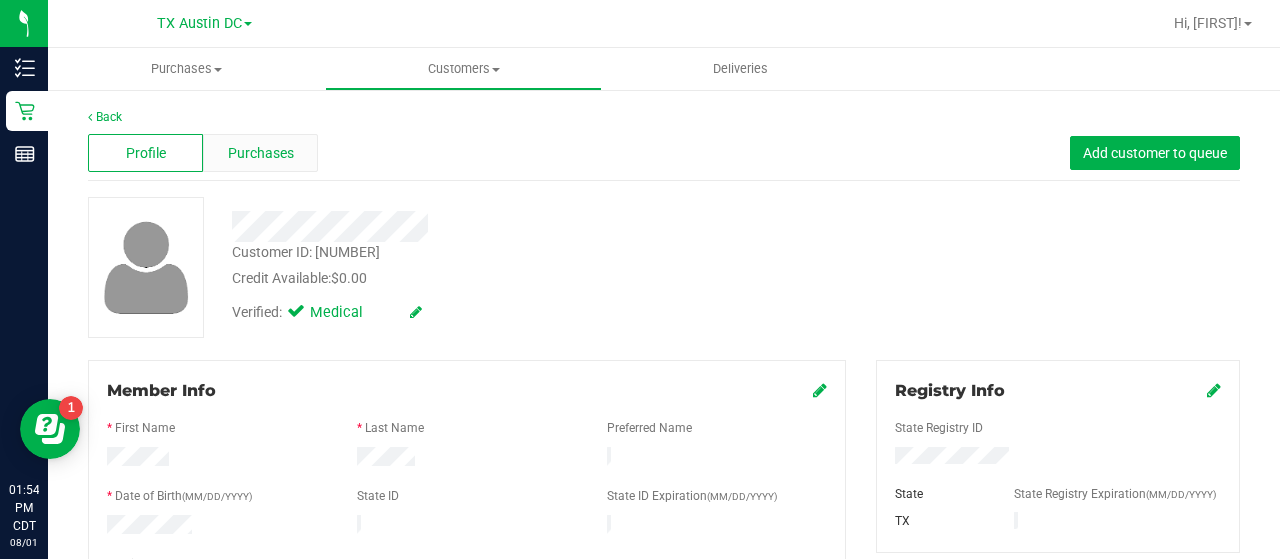 click on "Purchases" at bounding box center (261, 153) 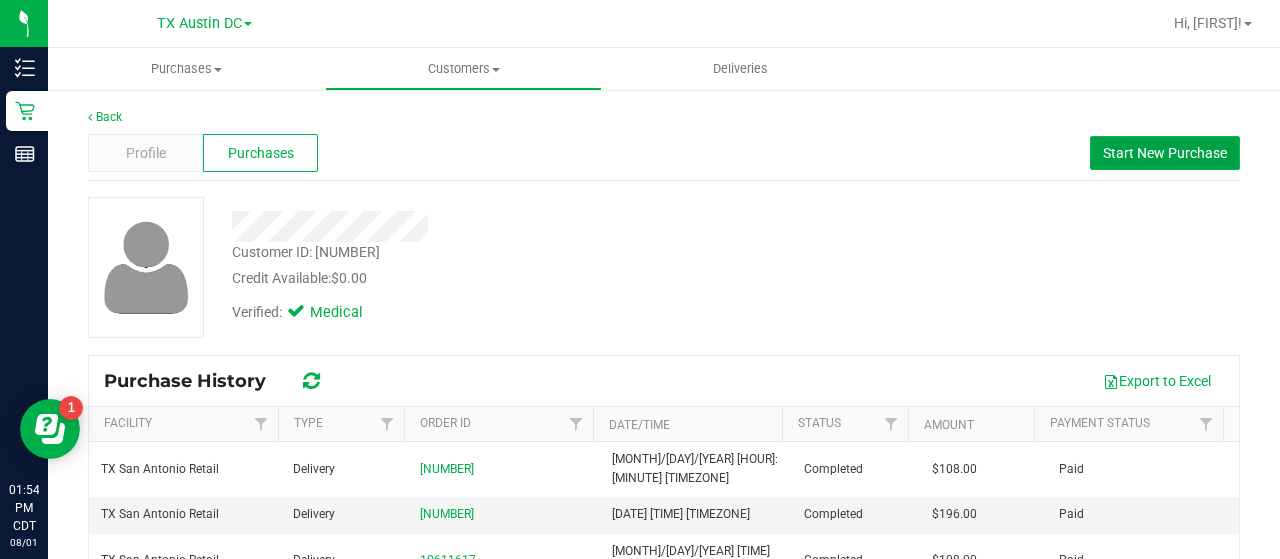 click on "Start New Purchase" at bounding box center [1165, 153] 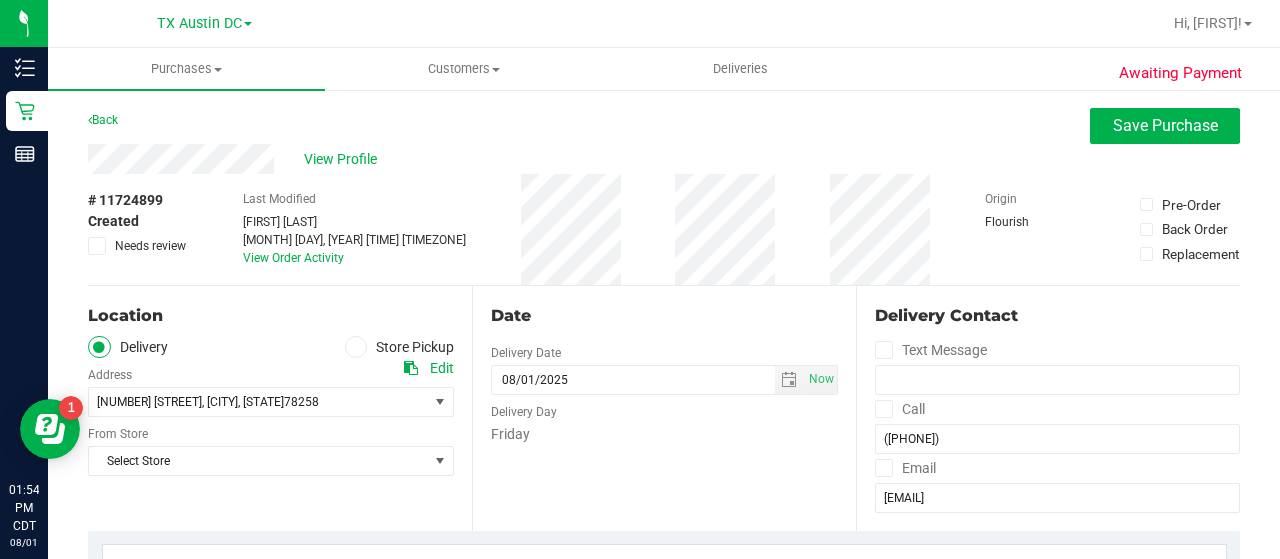 scroll, scrollTop: 447, scrollLeft: 0, axis: vertical 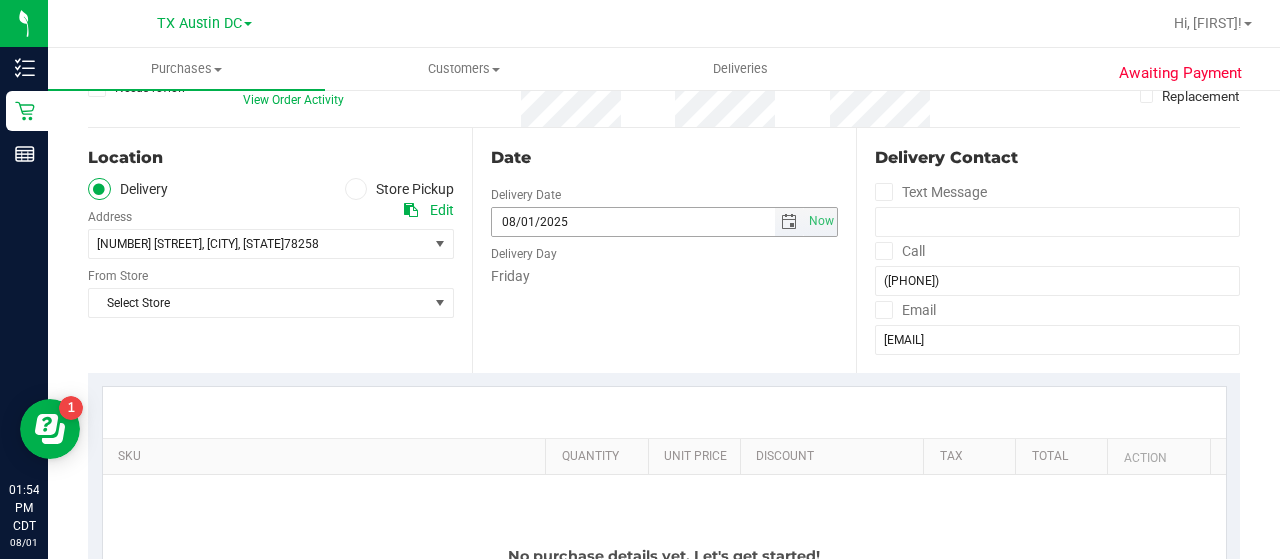 click at bounding box center (789, 222) 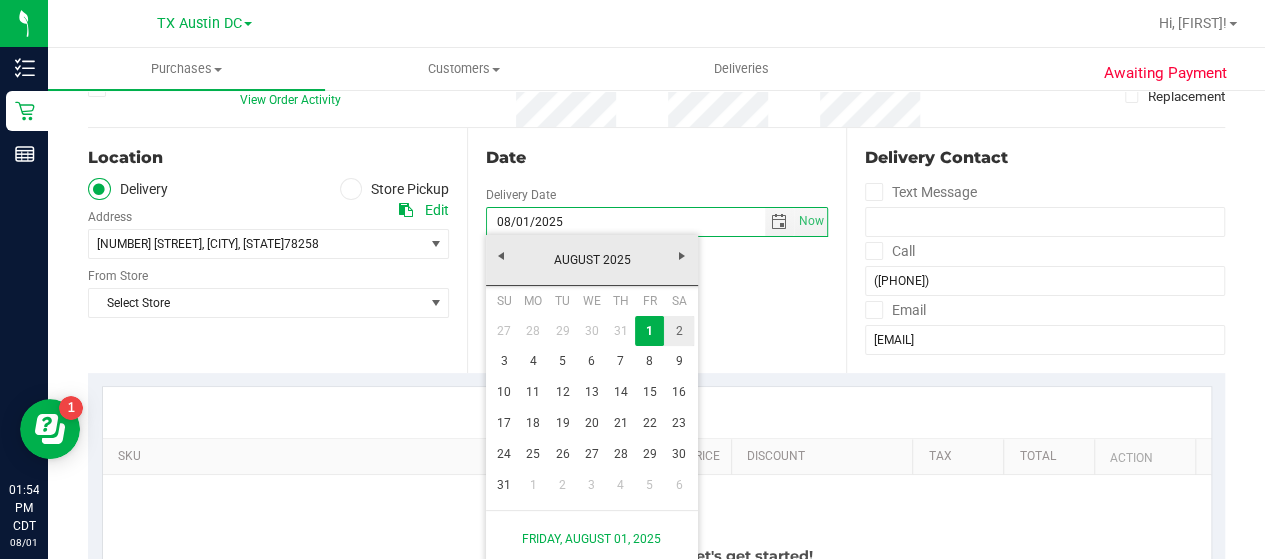 click on "2" at bounding box center [678, 331] 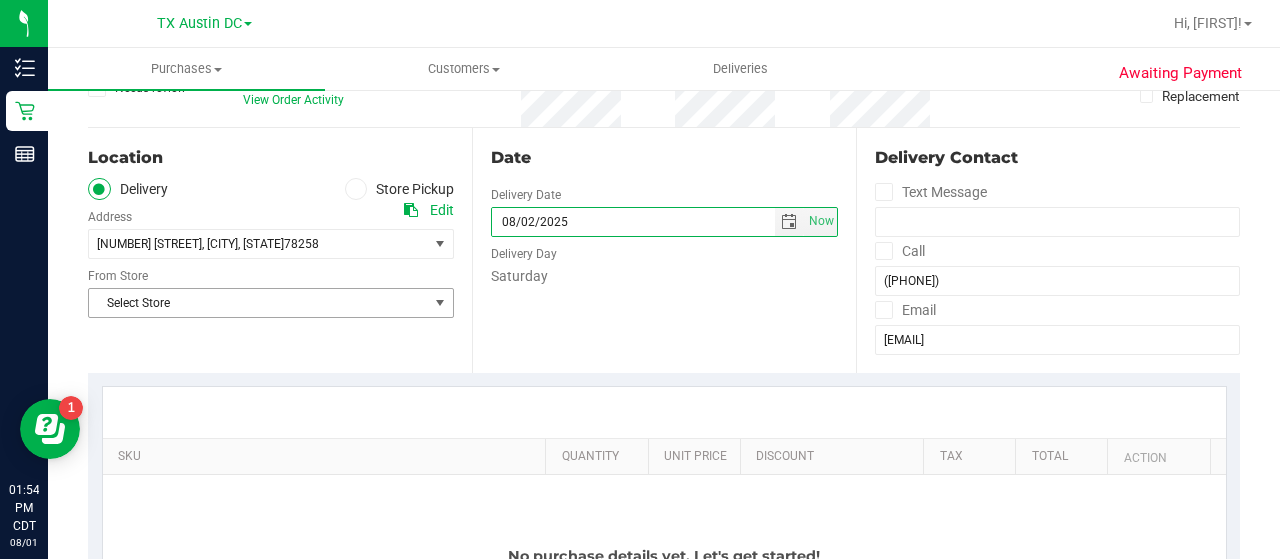 click on "Select Store" at bounding box center [258, 303] 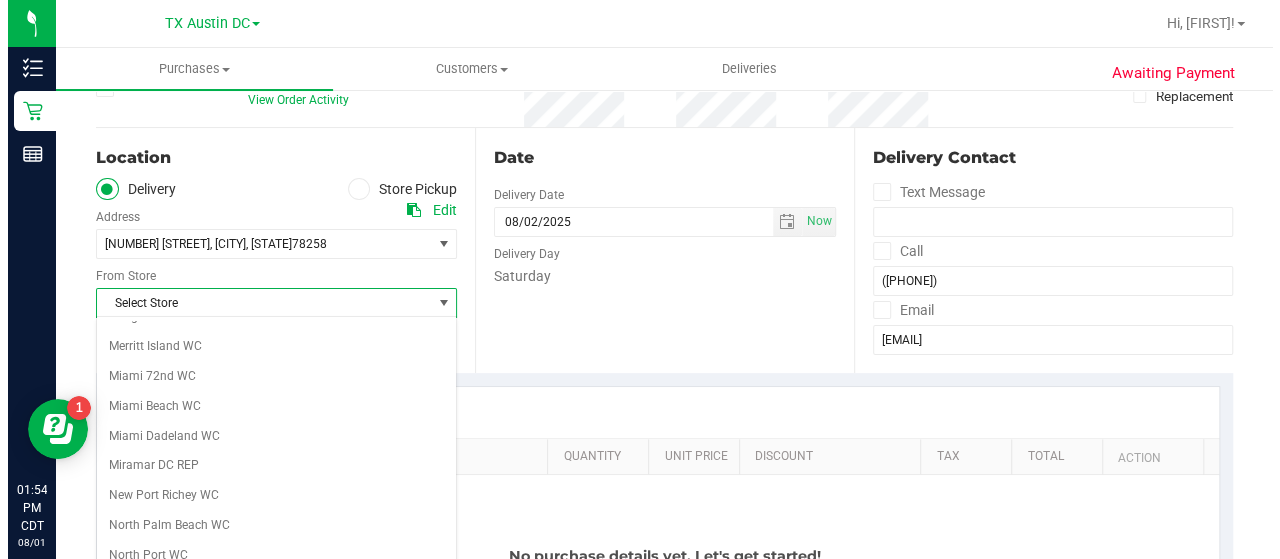 scroll, scrollTop: 1414, scrollLeft: 0, axis: vertical 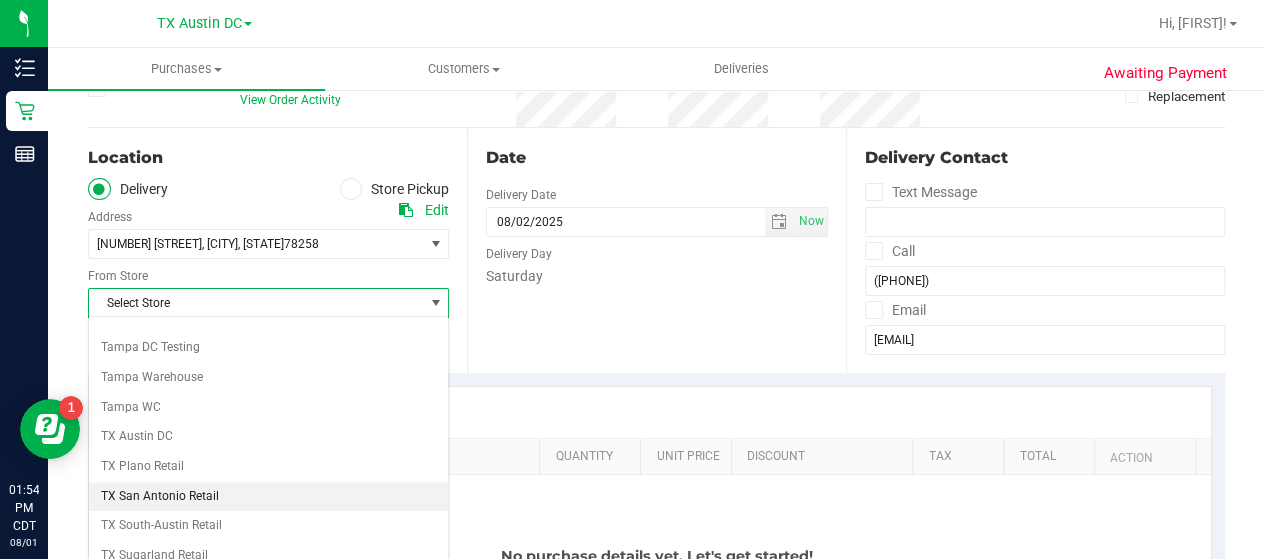 click on "TX San Antonio Retail" at bounding box center (268, 497) 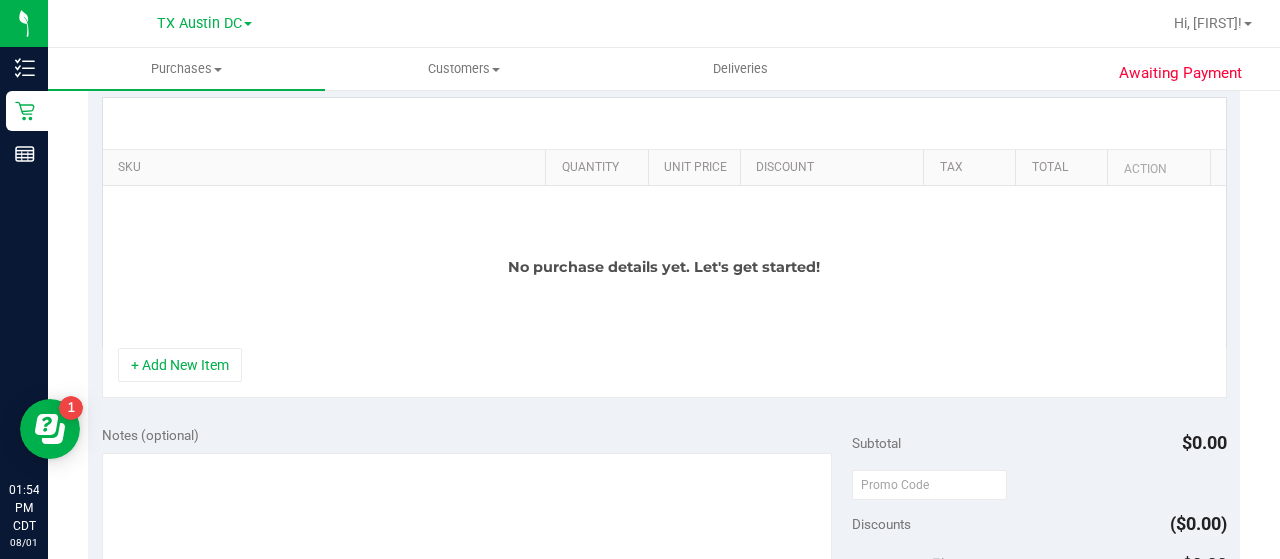 scroll, scrollTop: 431, scrollLeft: 0, axis: vertical 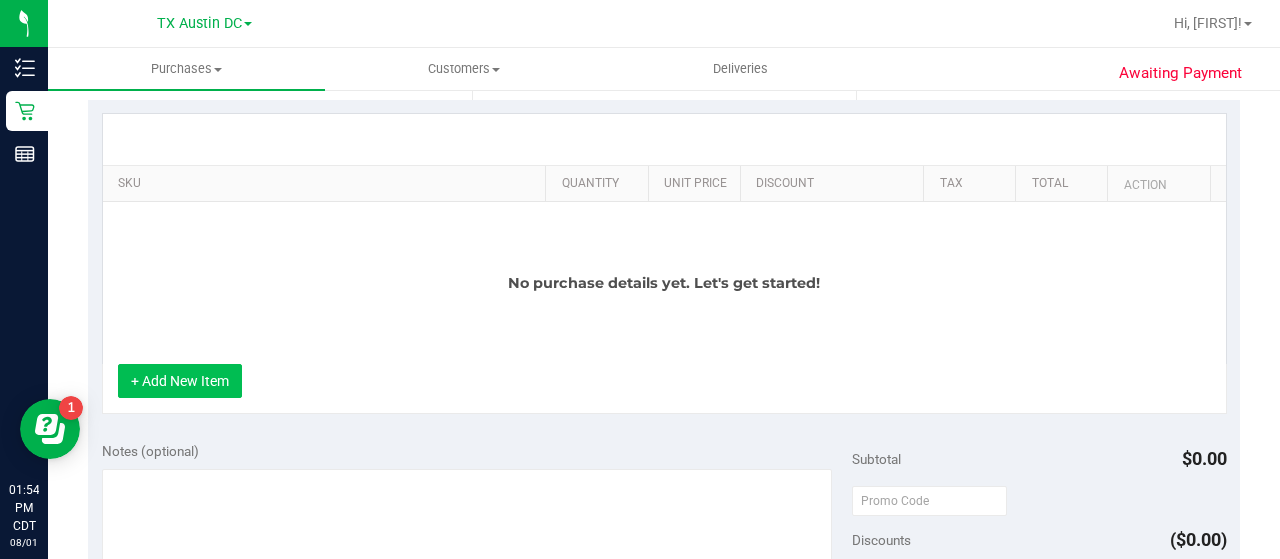 click on "+ Add New Item" at bounding box center (180, 381) 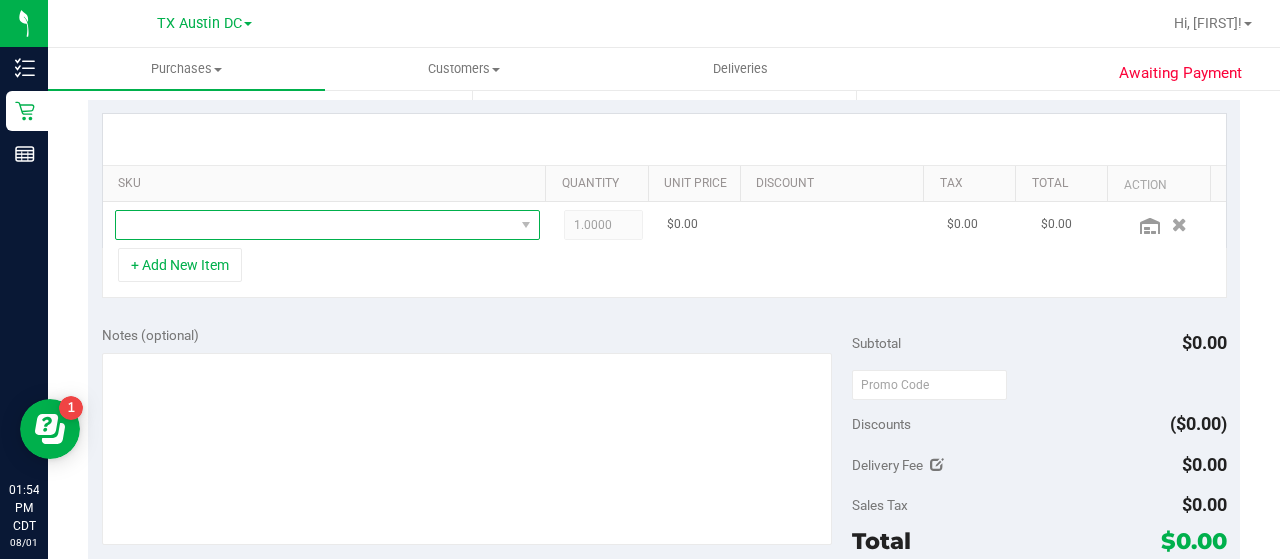 click at bounding box center [315, 225] 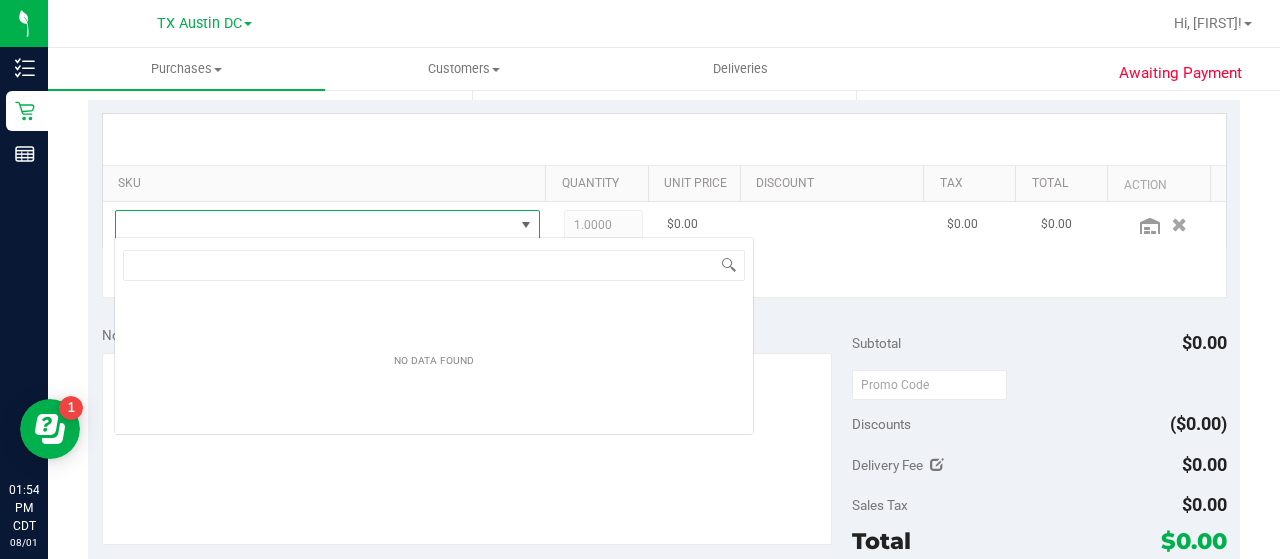 scroll, scrollTop: 99970, scrollLeft: 99586, axis: both 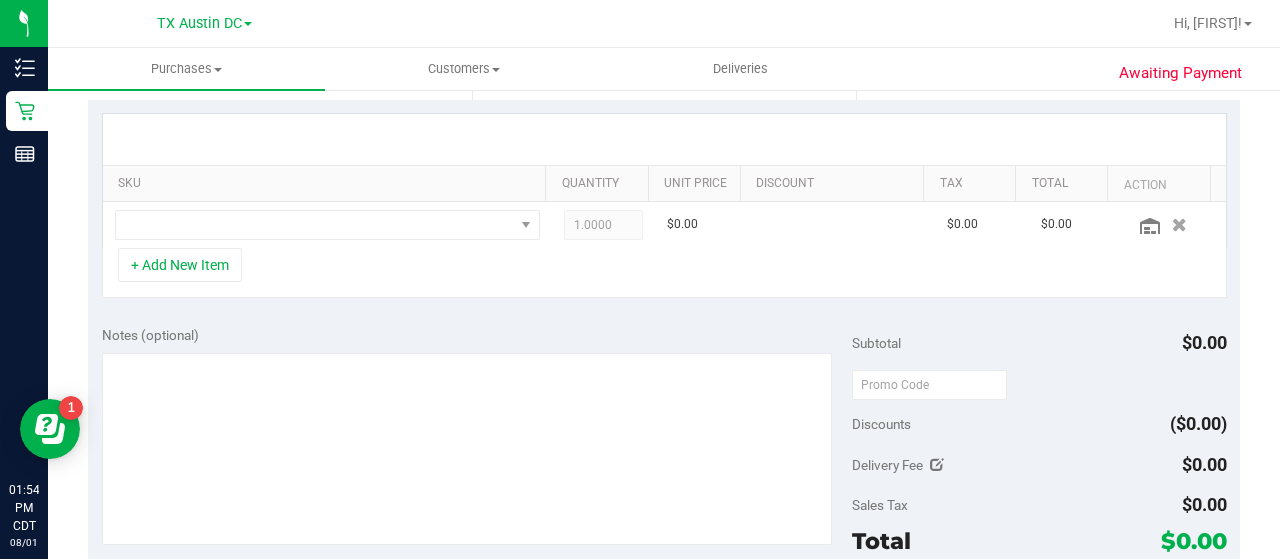 click on "+ Add New Item" at bounding box center [664, 273] 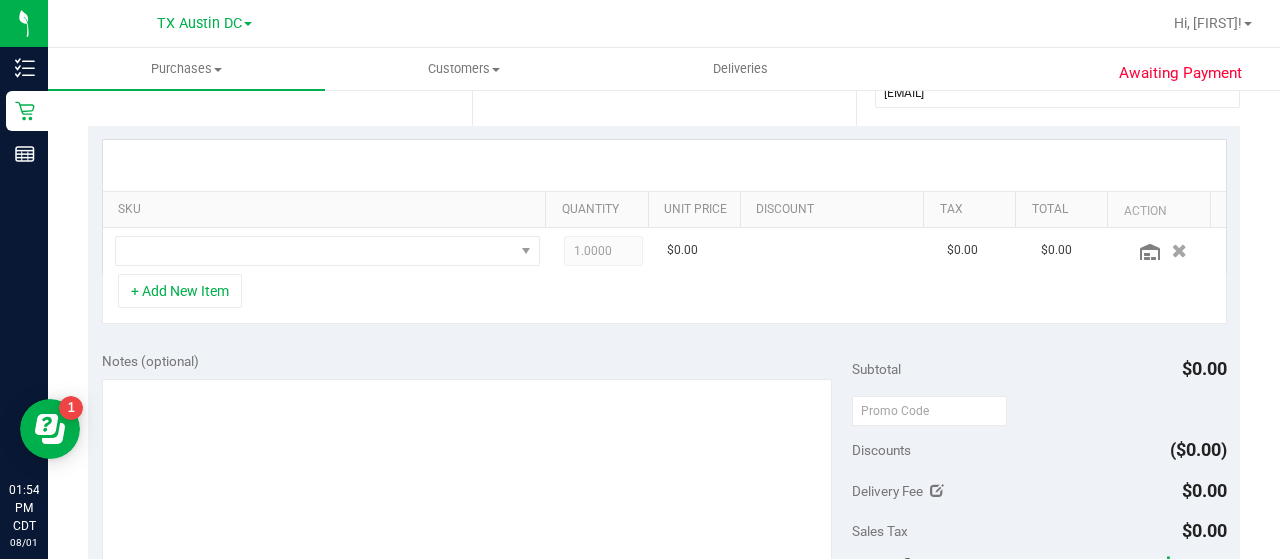 scroll, scrollTop: 404, scrollLeft: 0, axis: vertical 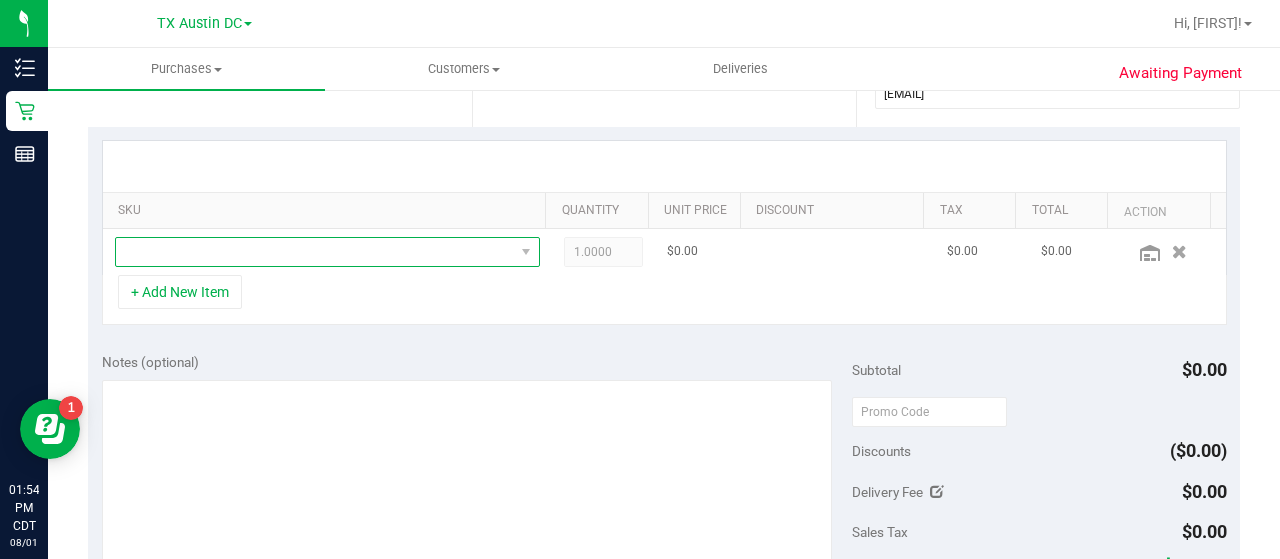 click at bounding box center [315, 252] 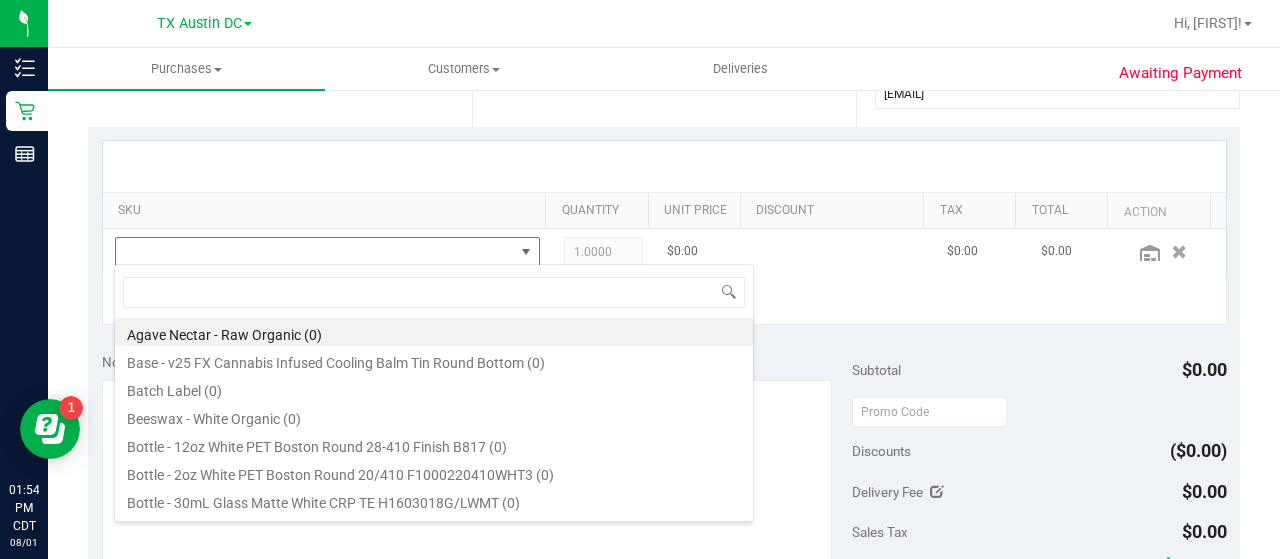 scroll, scrollTop: 99970, scrollLeft: 99586, axis: both 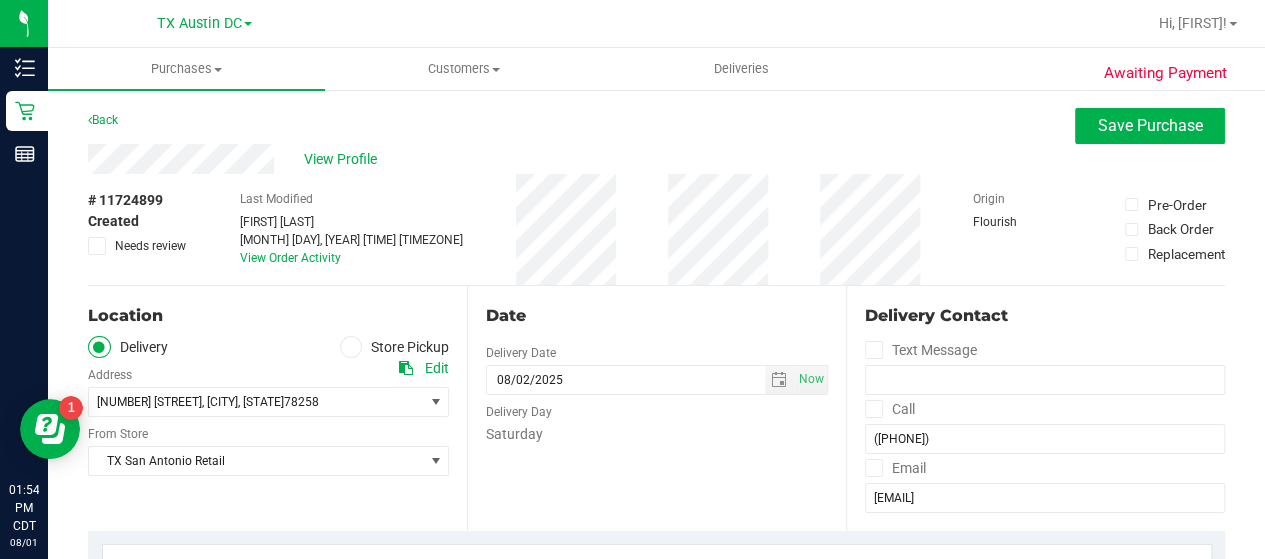 click on "Awaiting Payment
Back
Save Purchase
View Profile
[ID]
Created
Needs review
Last Modified
[FIRST] [LAST]
[DATE] [TIME]
View Order Activity
Origin
Flourish" at bounding box center [656, 834] 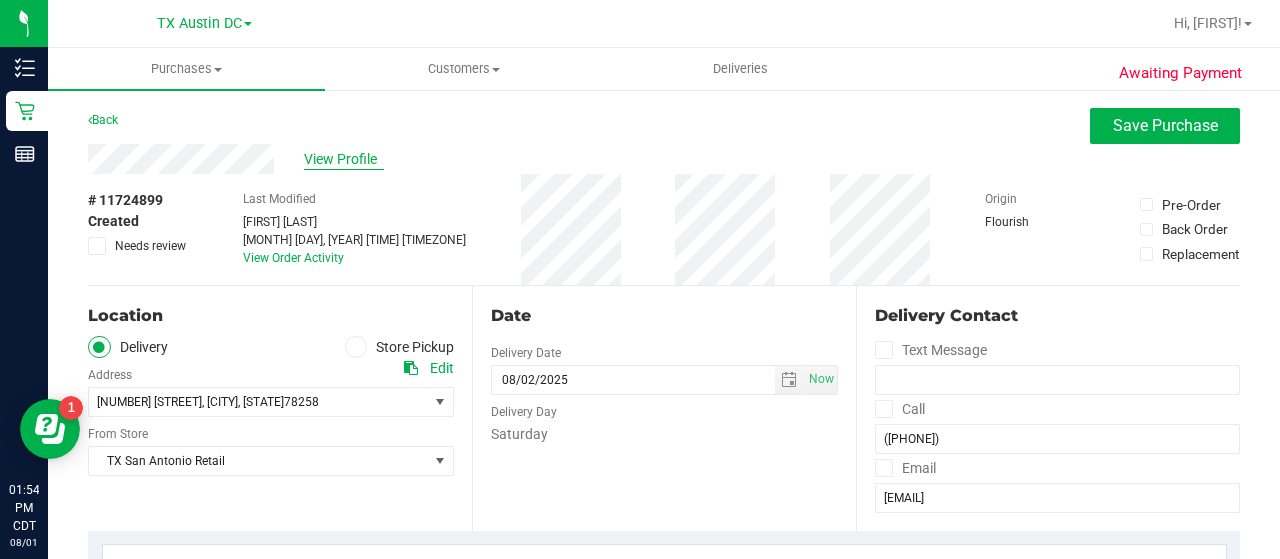 click on "View Profile" at bounding box center (344, 159) 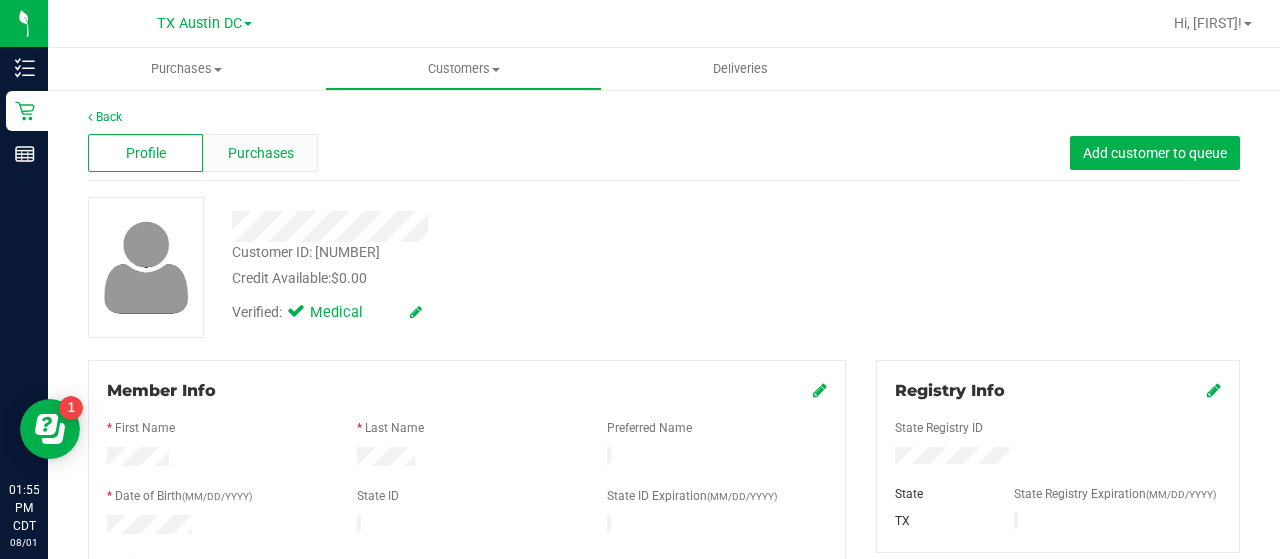 click on "Purchases" at bounding box center [260, 153] 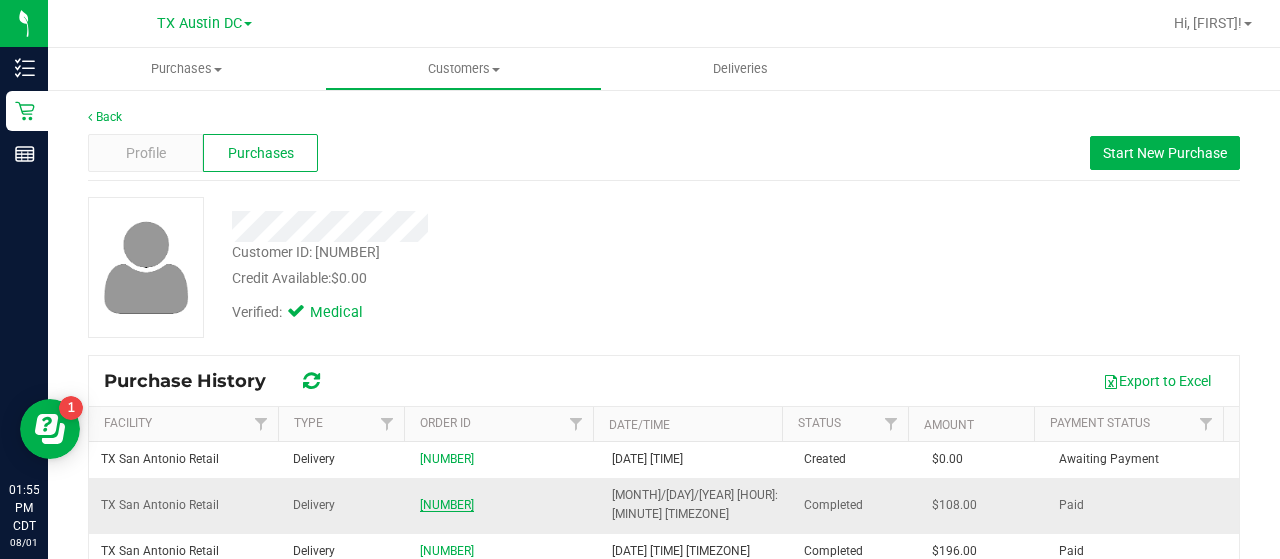 click on "[NUMBER]" at bounding box center [447, 505] 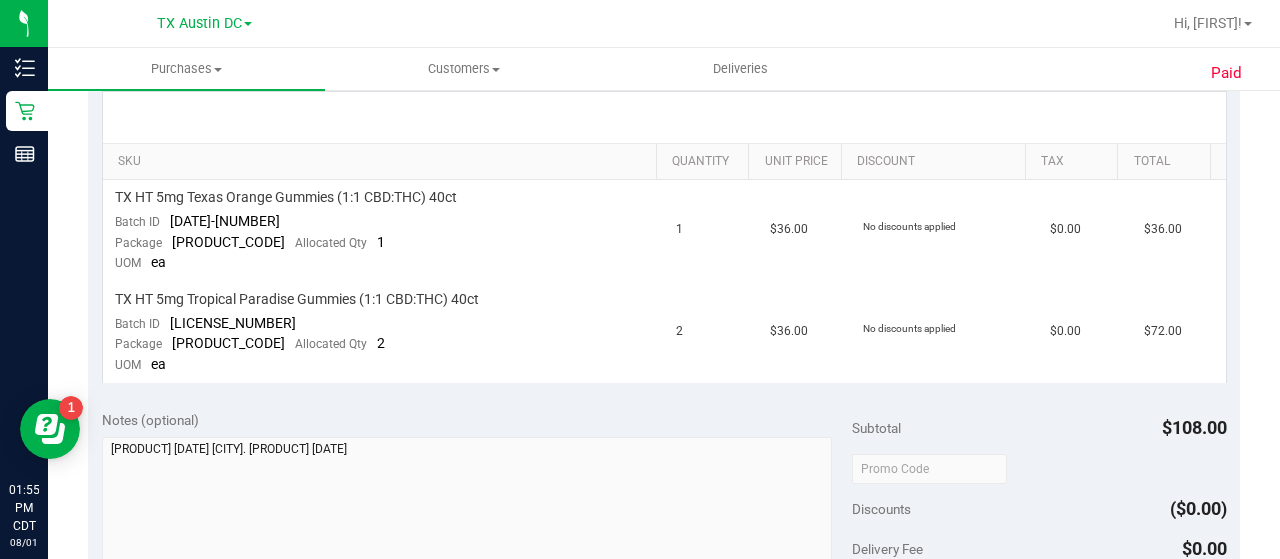 scroll, scrollTop: 460, scrollLeft: 0, axis: vertical 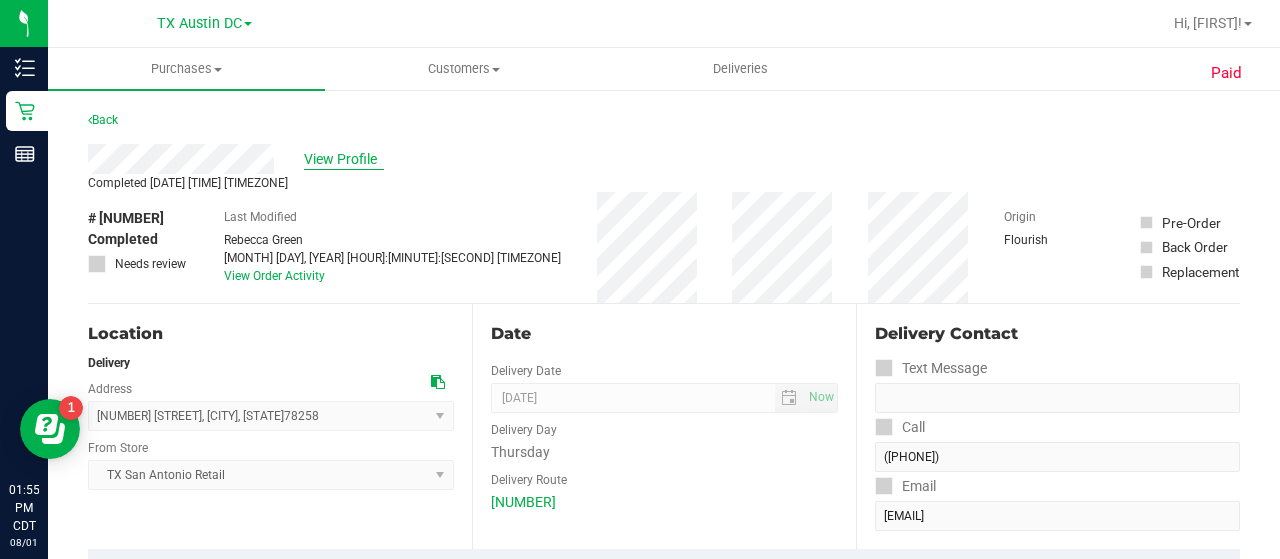 click on "View Profile" at bounding box center (344, 159) 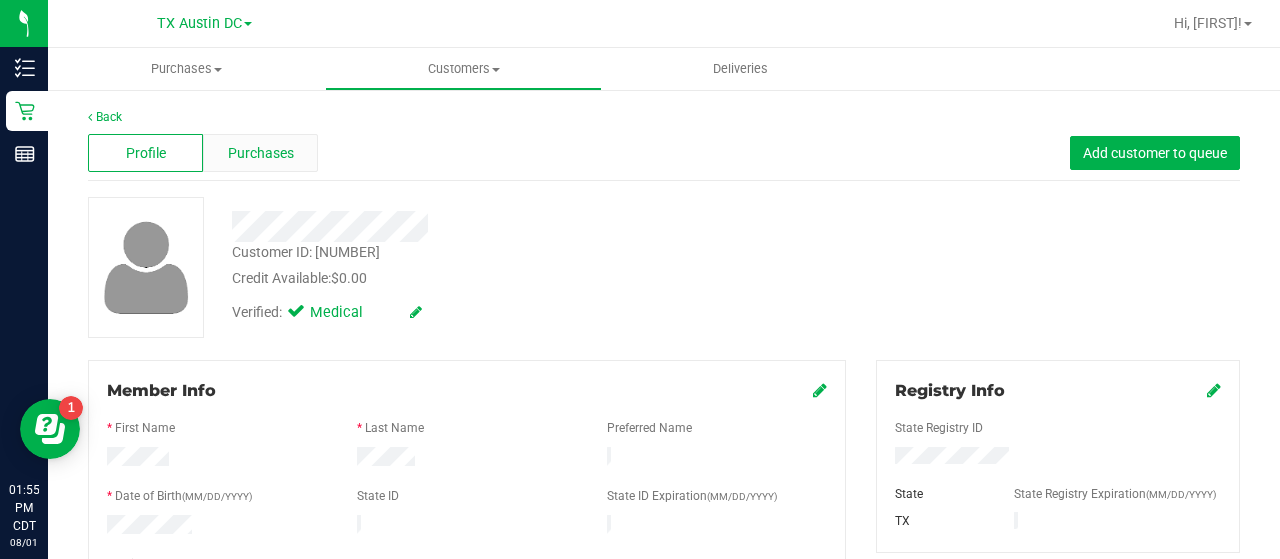 click on "Purchases" at bounding box center (260, 153) 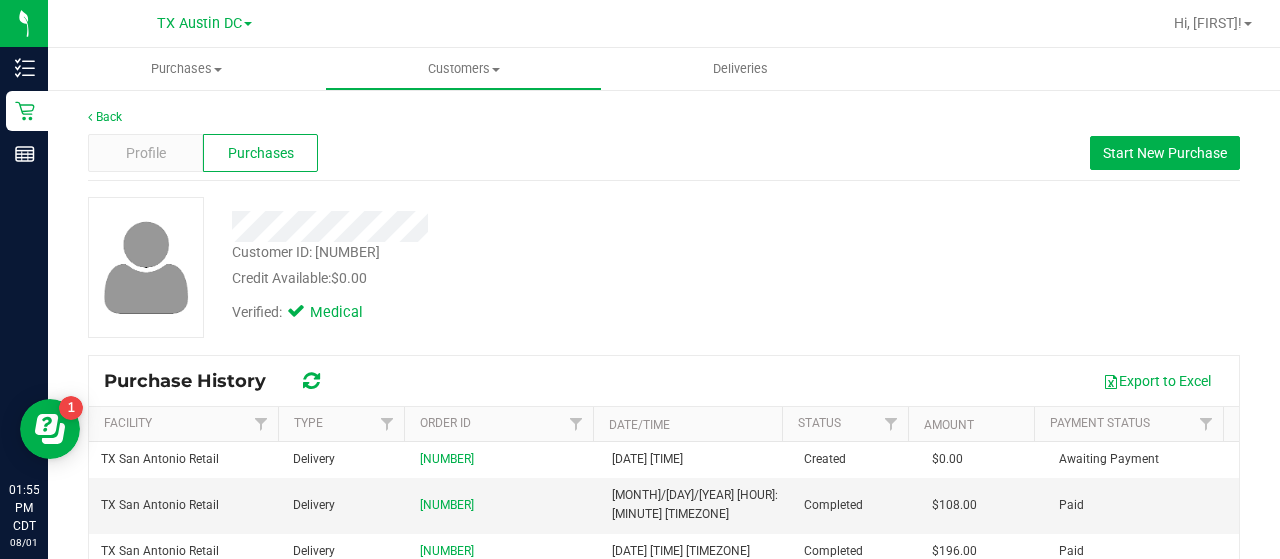 click on "Credit Available:
$0.00" at bounding box center (512, 278) 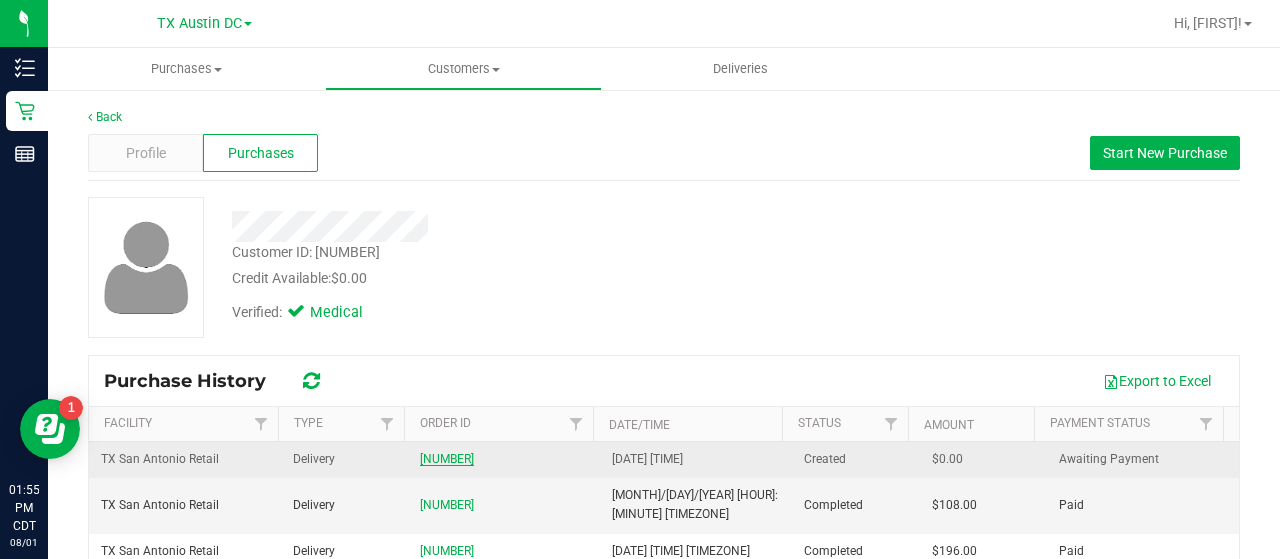 click on "[NUMBER]" at bounding box center [447, 459] 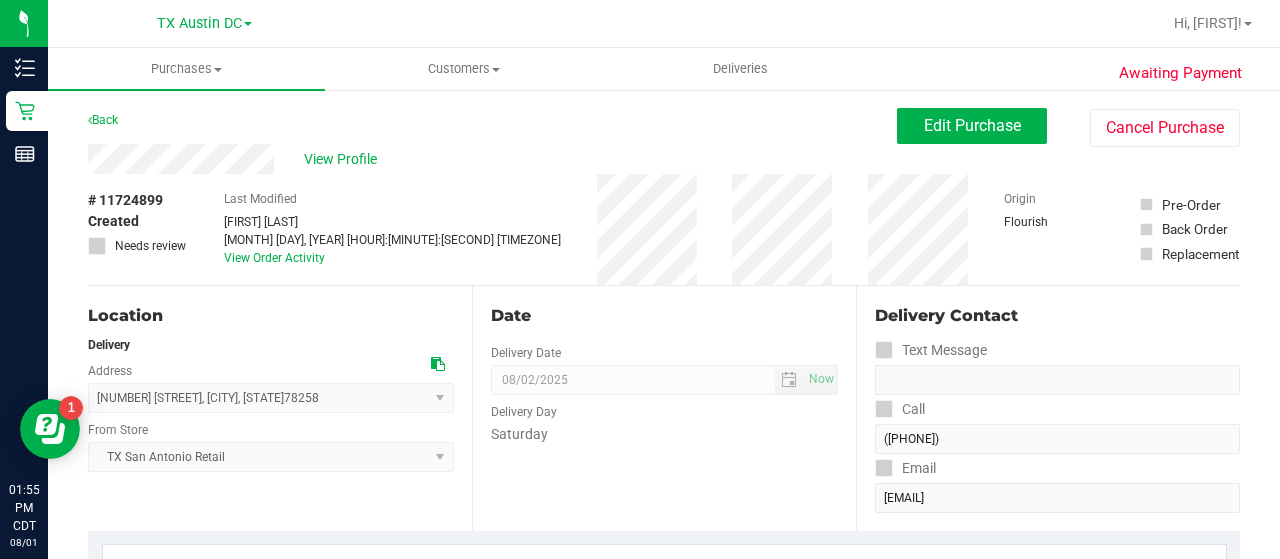 click on "Date
Delivery Date
08/02/2025
Now
08/02/2025 08:00 AM
Now
Delivery Day
Saturday" at bounding box center (664, 408) 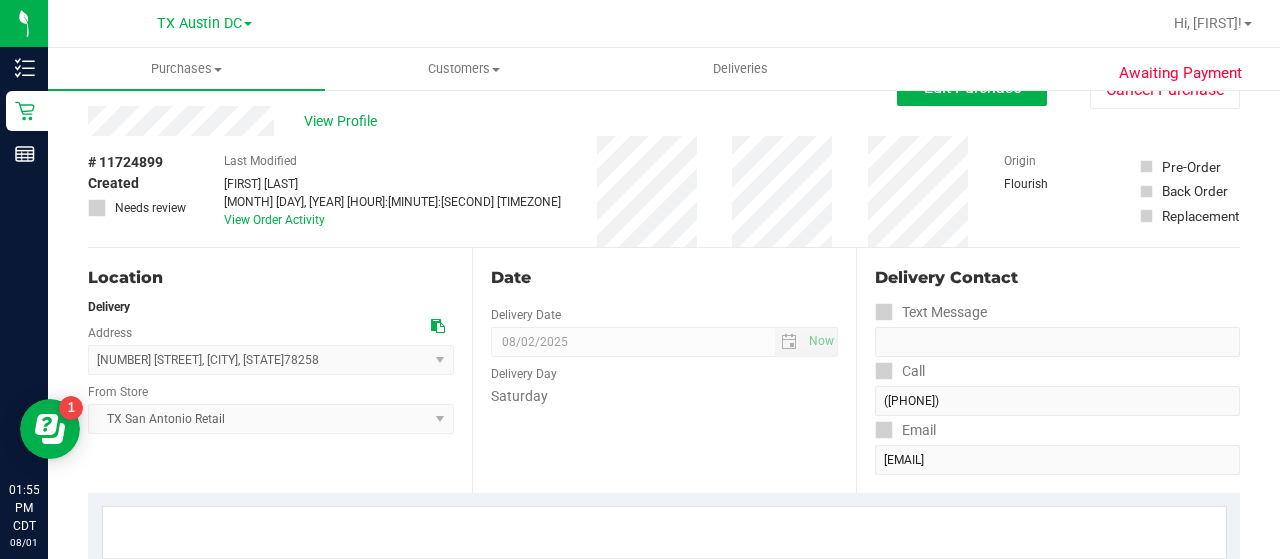 scroll, scrollTop: 42, scrollLeft: 0, axis: vertical 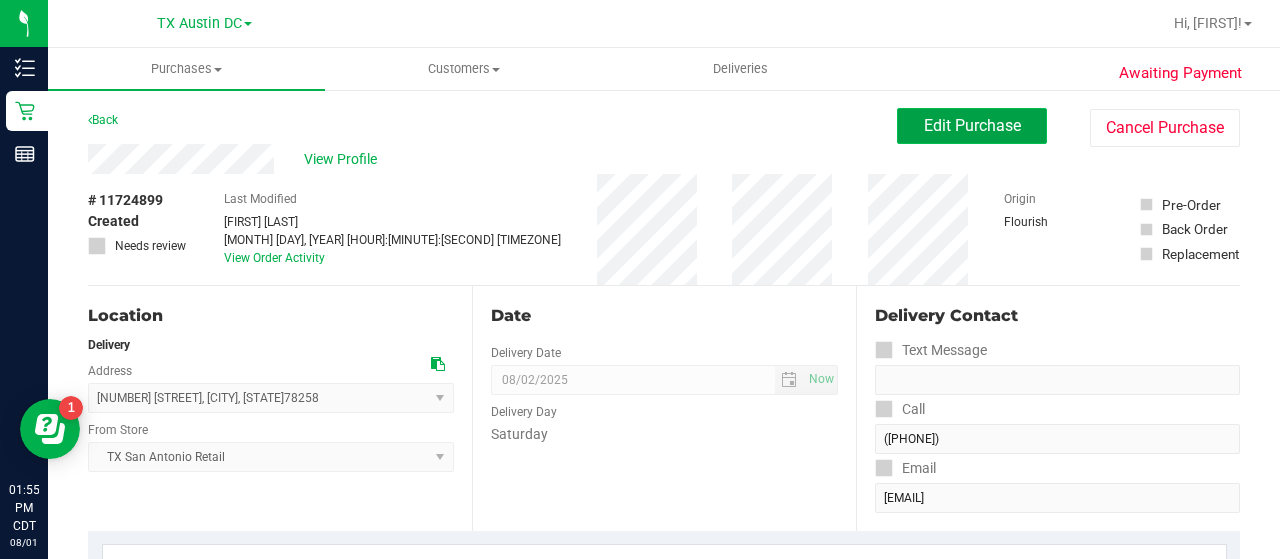 click on "Edit Purchase" at bounding box center (972, 126) 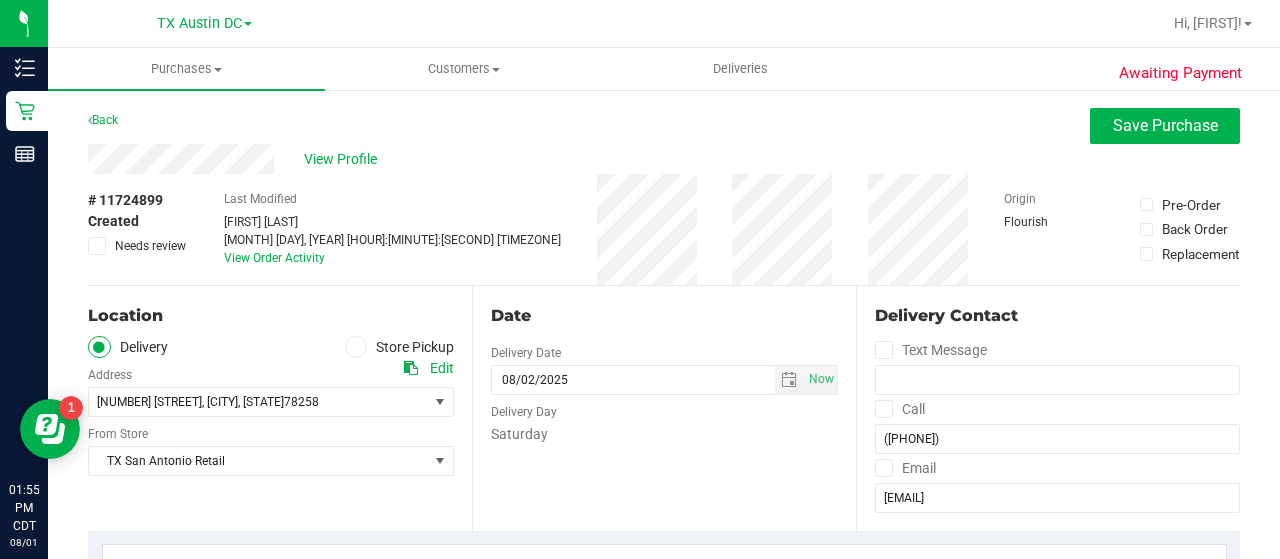 drag, startPoint x: 1272, startPoint y: 158, endPoint x: 1272, endPoint y: 183, distance: 25 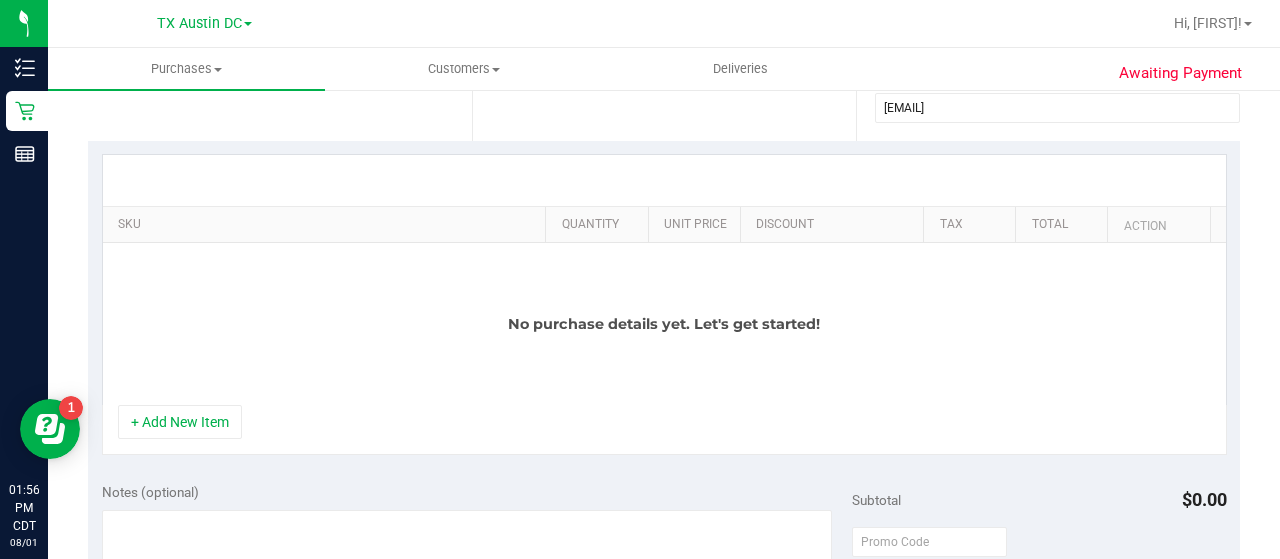 scroll, scrollTop: 393, scrollLeft: 0, axis: vertical 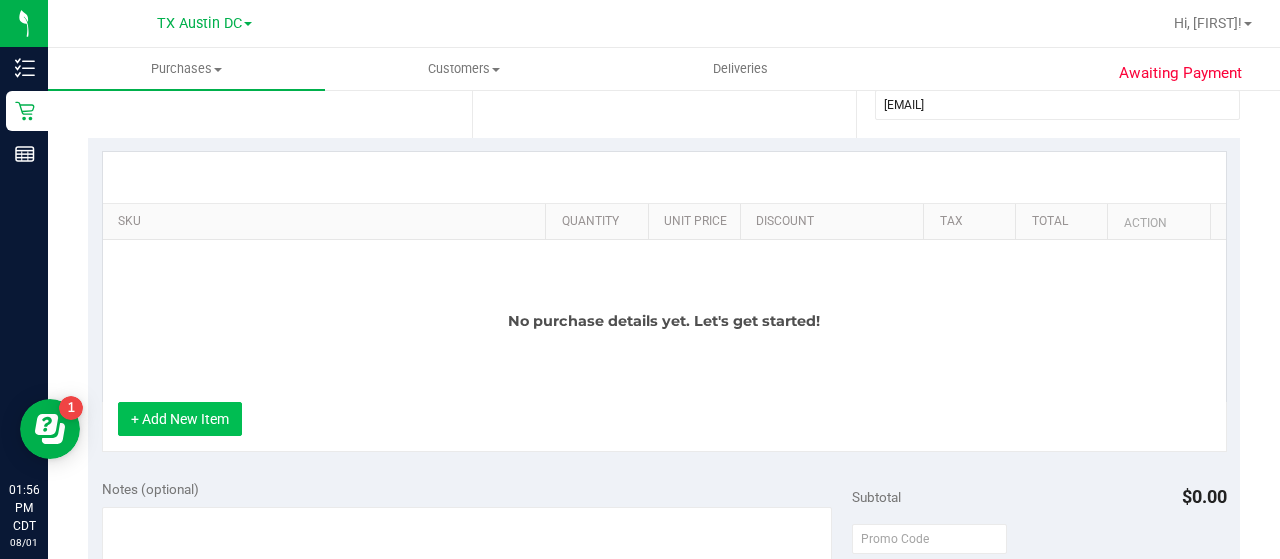 click on "+ Add New Item" at bounding box center (664, 427) 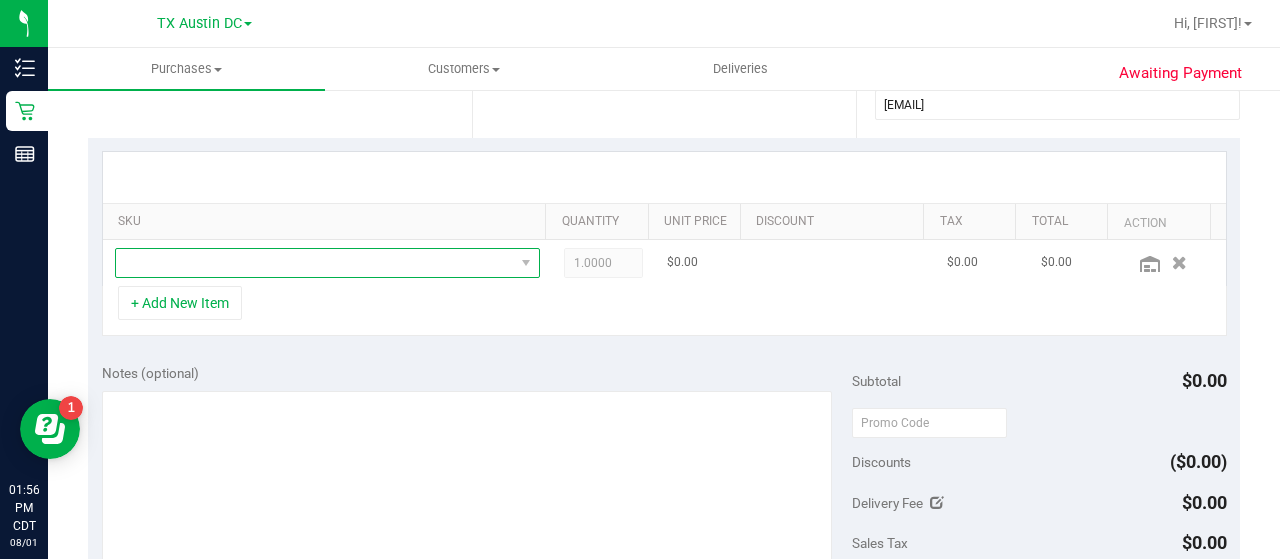 click at bounding box center (315, 263) 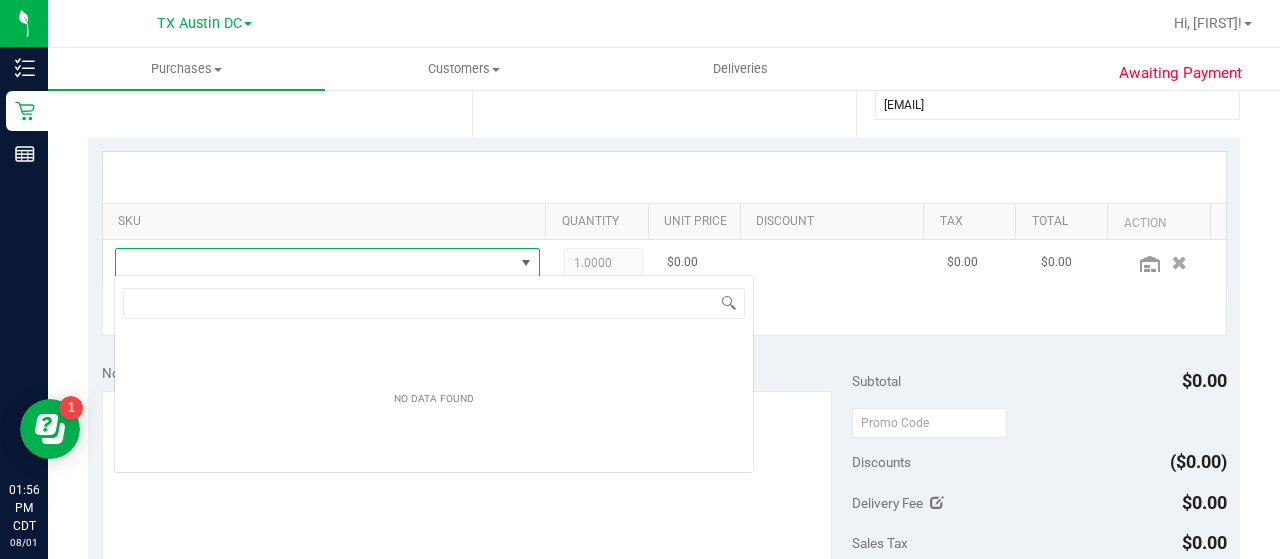 scroll, scrollTop: 99970, scrollLeft: 99586, axis: both 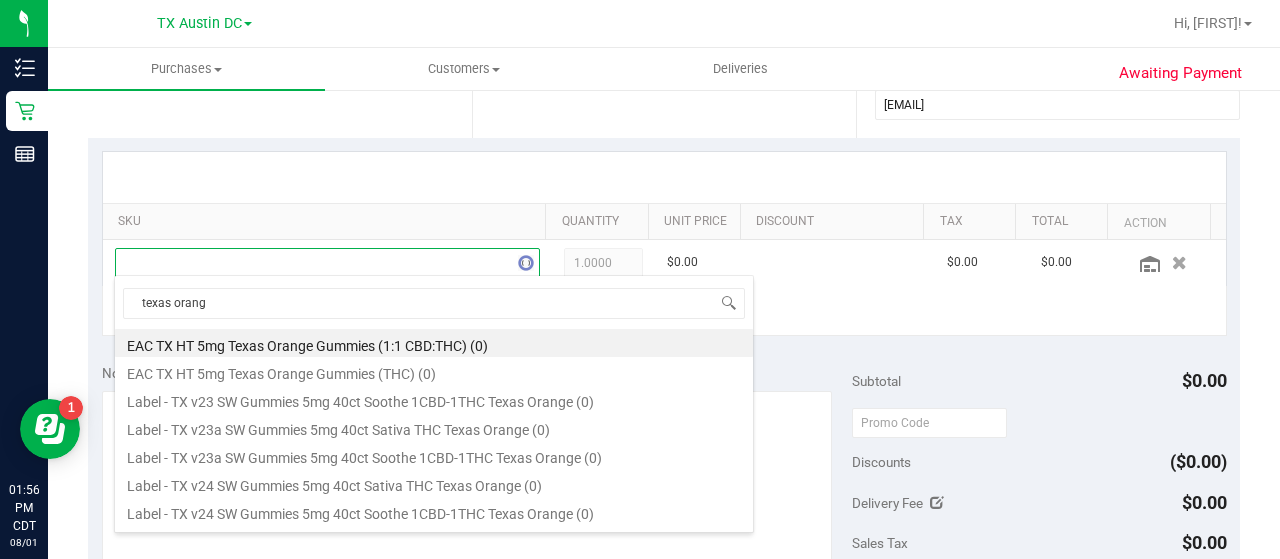 type on "texas orange" 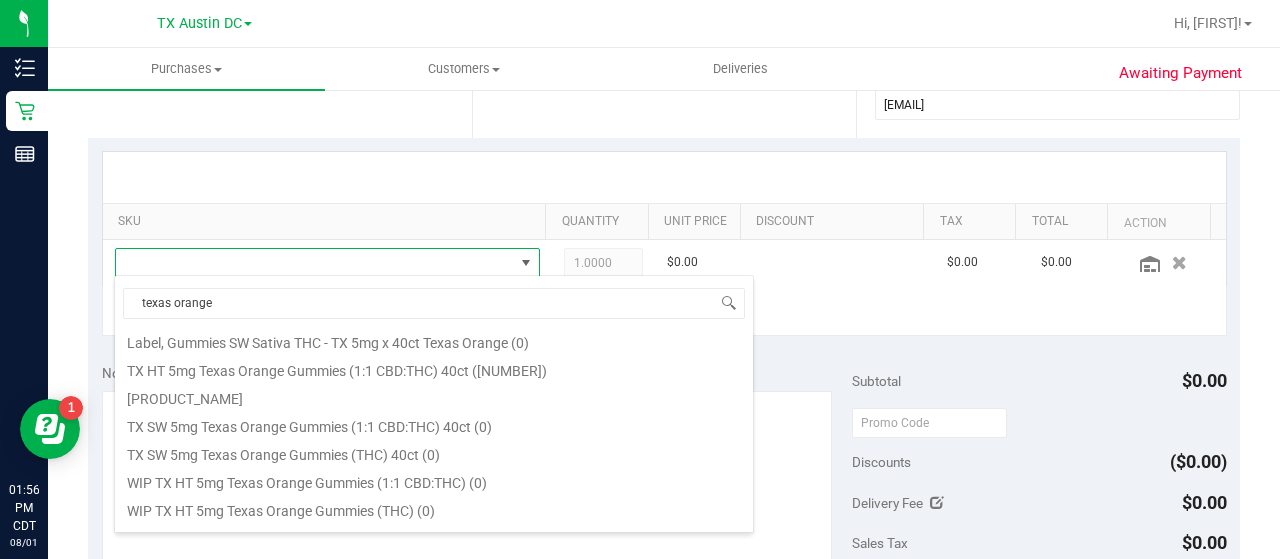 scroll, scrollTop: 234, scrollLeft: 0, axis: vertical 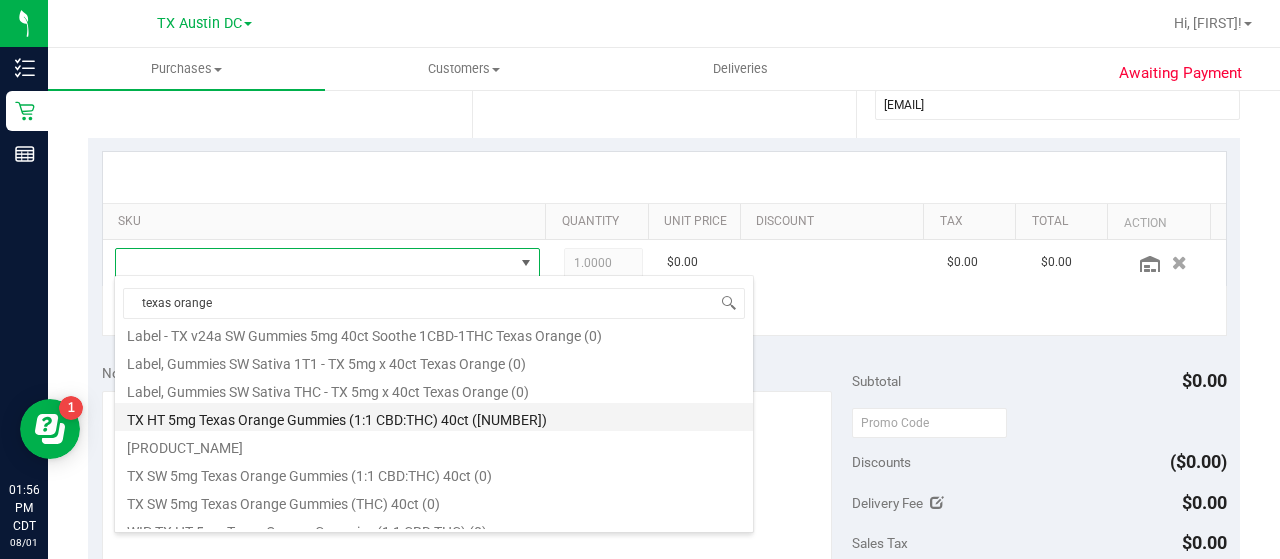 click on "TX HT 5mg Texas Orange Gummies (1:1 CBD:THC) 40ct ([NUMBER])" at bounding box center [434, 417] 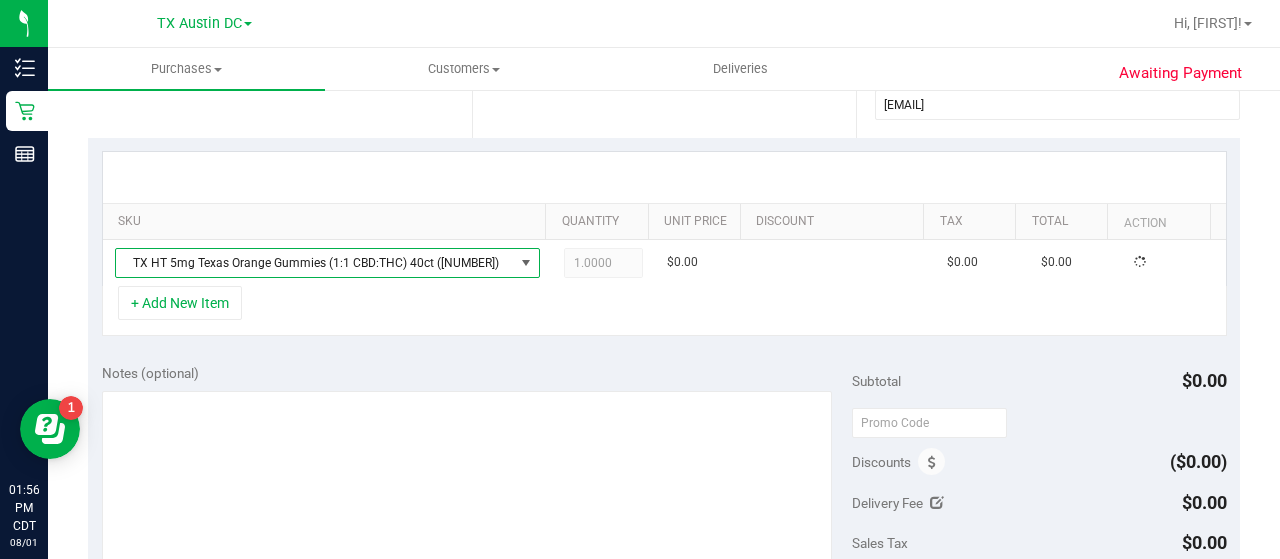 click on "Notes (optional)
Subtotal
[CURRENCY][NUMBER]
Discounts
([CURRENCY][NUMBER])
Delivery Fee
[CURRENCY][NUMBER]
Sales Tax
[CURRENCY][NUMBER]
Total" at bounding box center [664, 530] 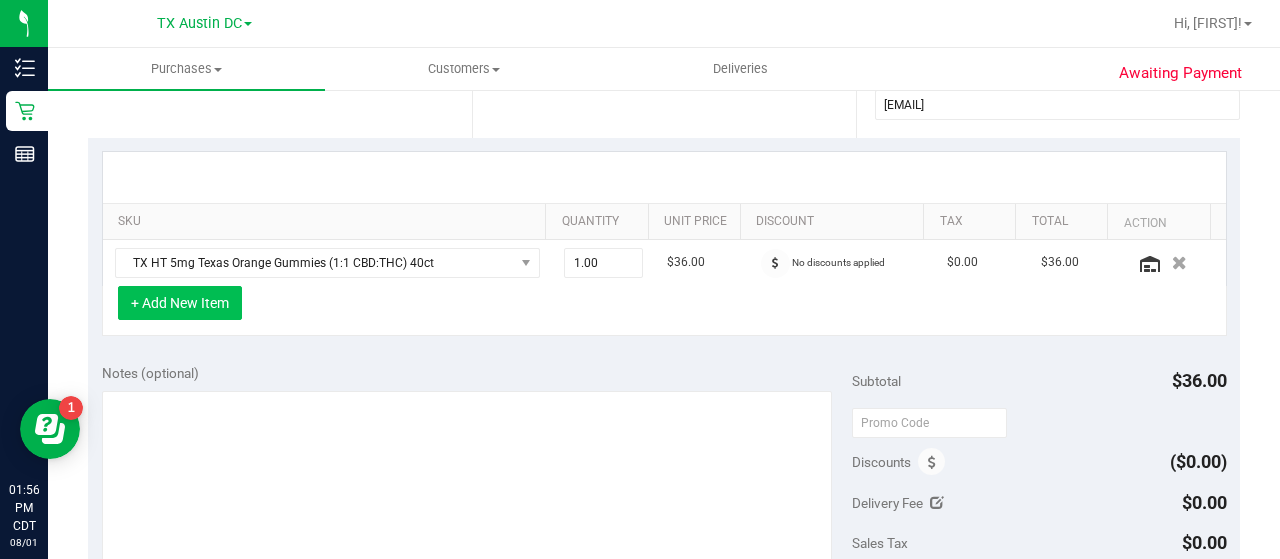 click on "+ Add New Item" at bounding box center (180, 303) 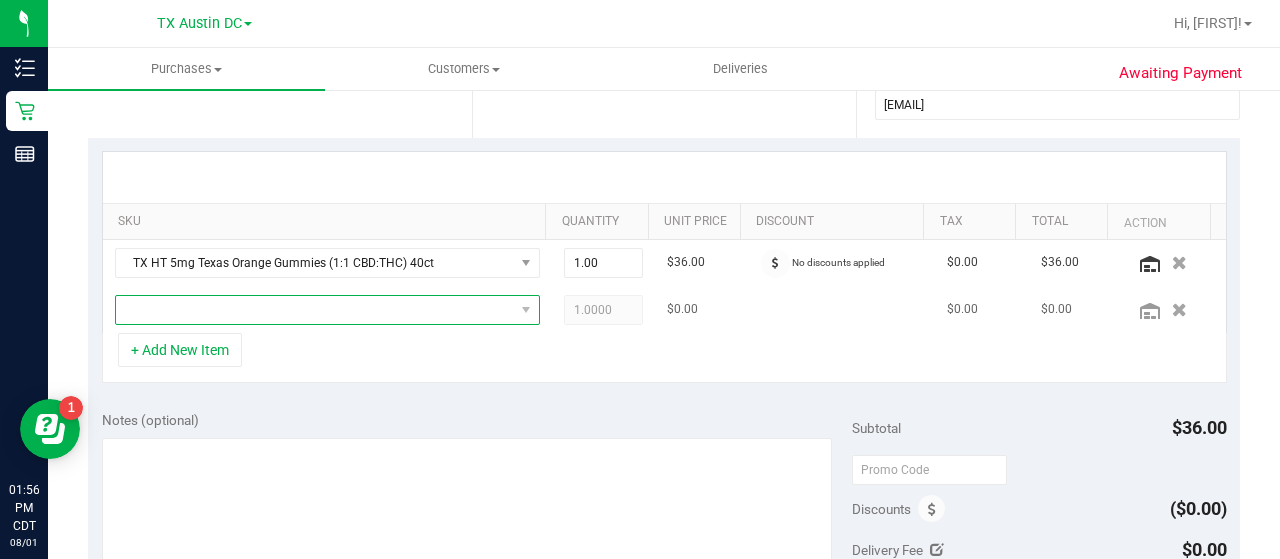 click at bounding box center [315, 310] 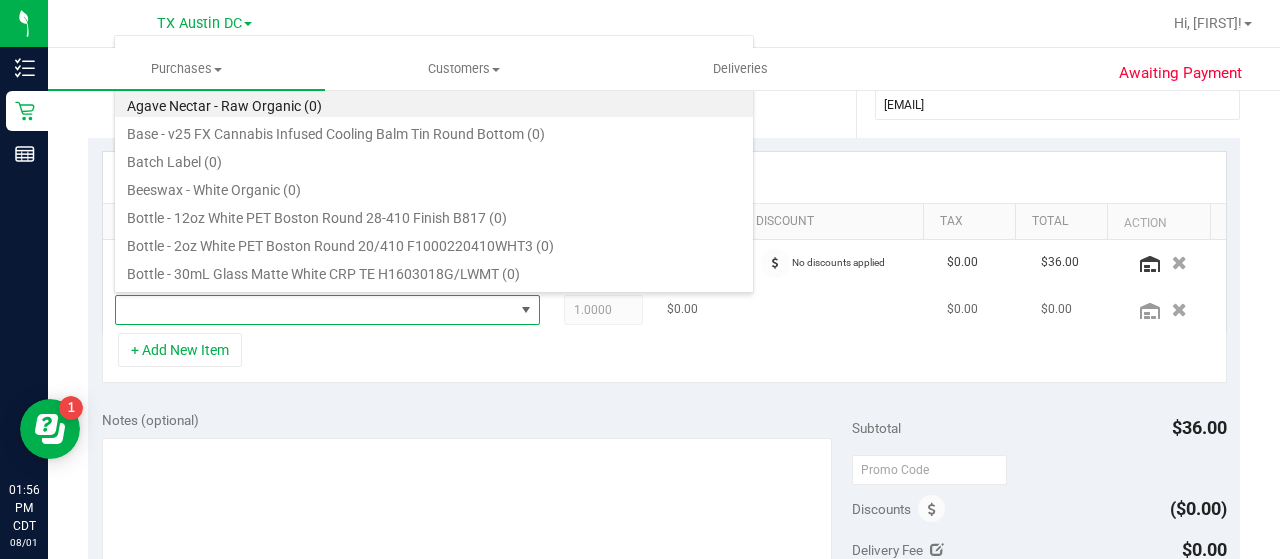 scroll, scrollTop: 99970, scrollLeft: 99586, axis: both 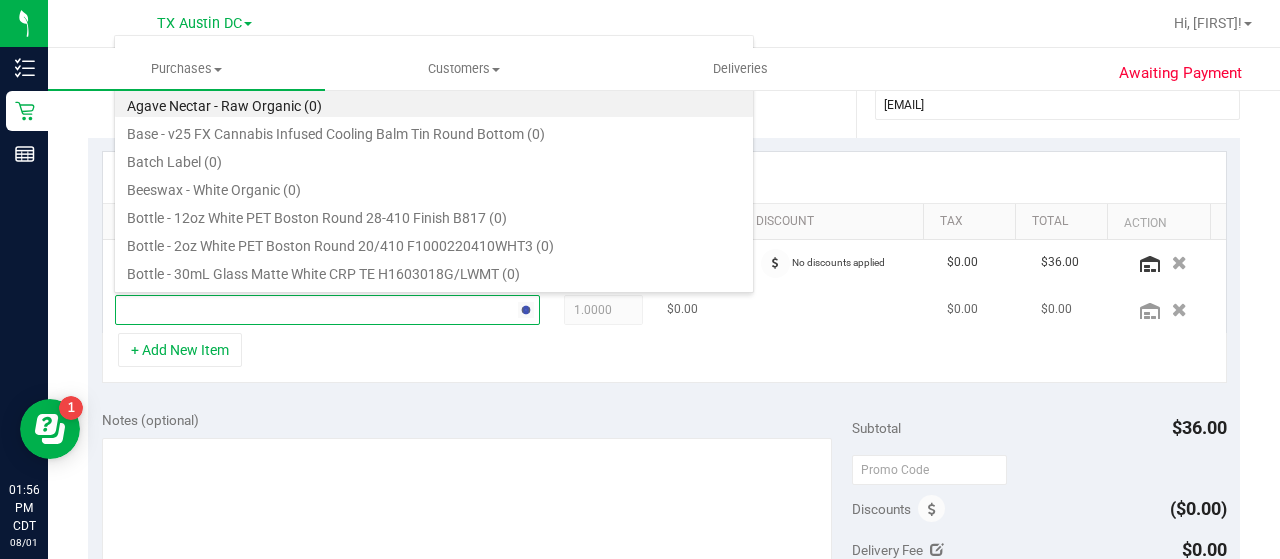 type on "[PRODUCT]" 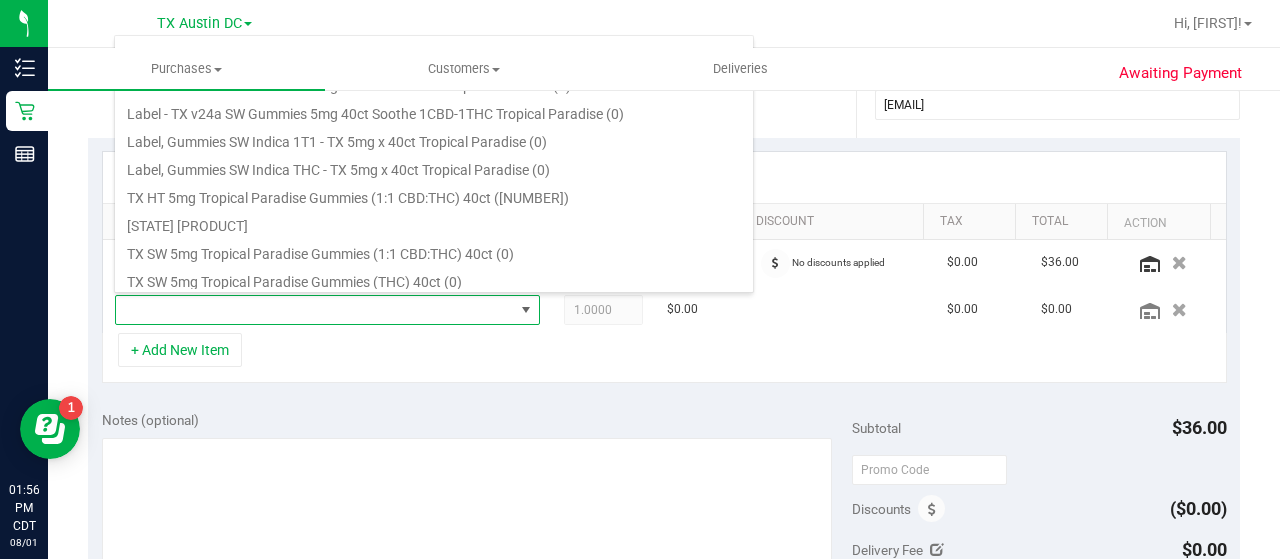 scroll, scrollTop: 292, scrollLeft: 0, axis: vertical 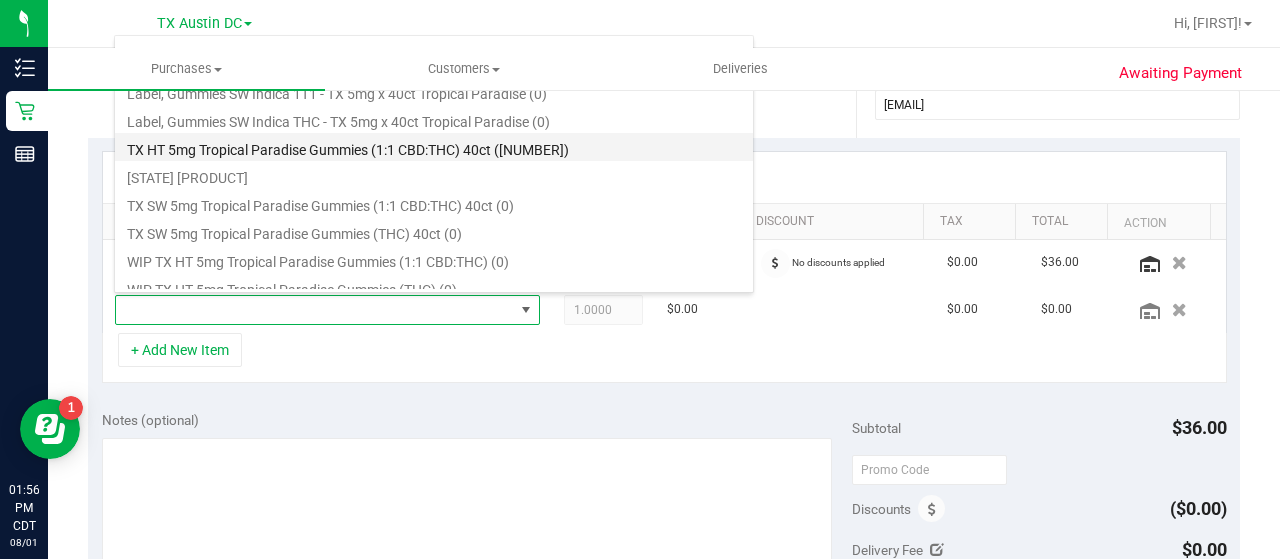 click on "TX HT 5mg Tropical Paradise Gummies (1:1 CBD:THC) 40ct ([NUMBER])" at bounding box center (434, 147) 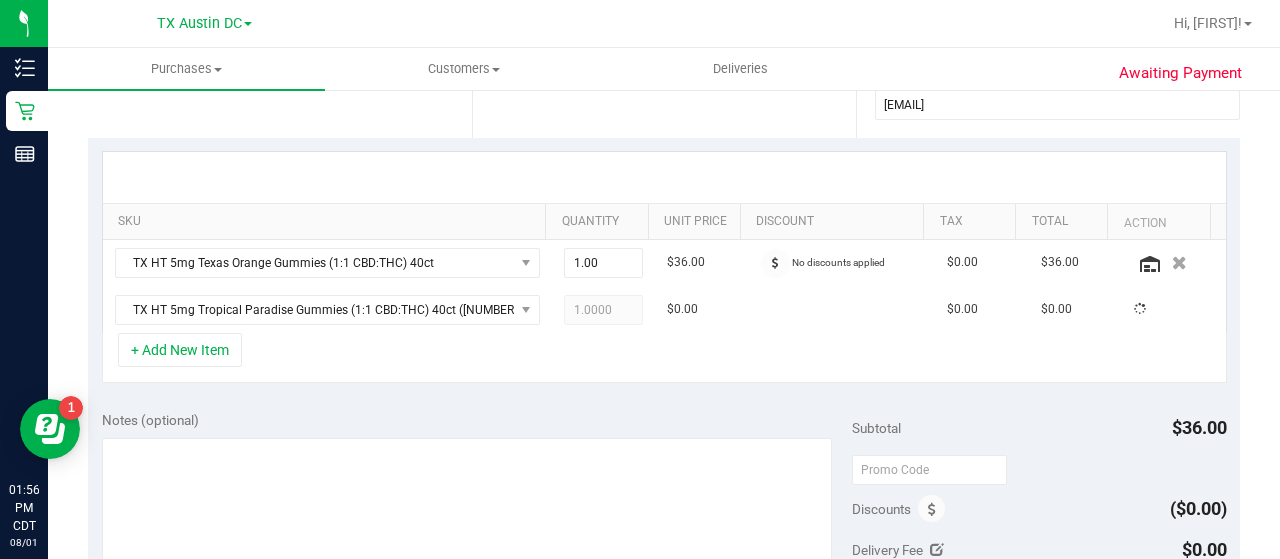click on "SKU Quantity Unit Price Discount Tax Total Action
[PRODUCT_NAME]
1.00 1
$36.00
No discounts applied
$0.00
$36.00
[PRODUCT_NAME]
1.0000 1
$0.00
$0.00
$0.00" at bounding box center [664, 267] 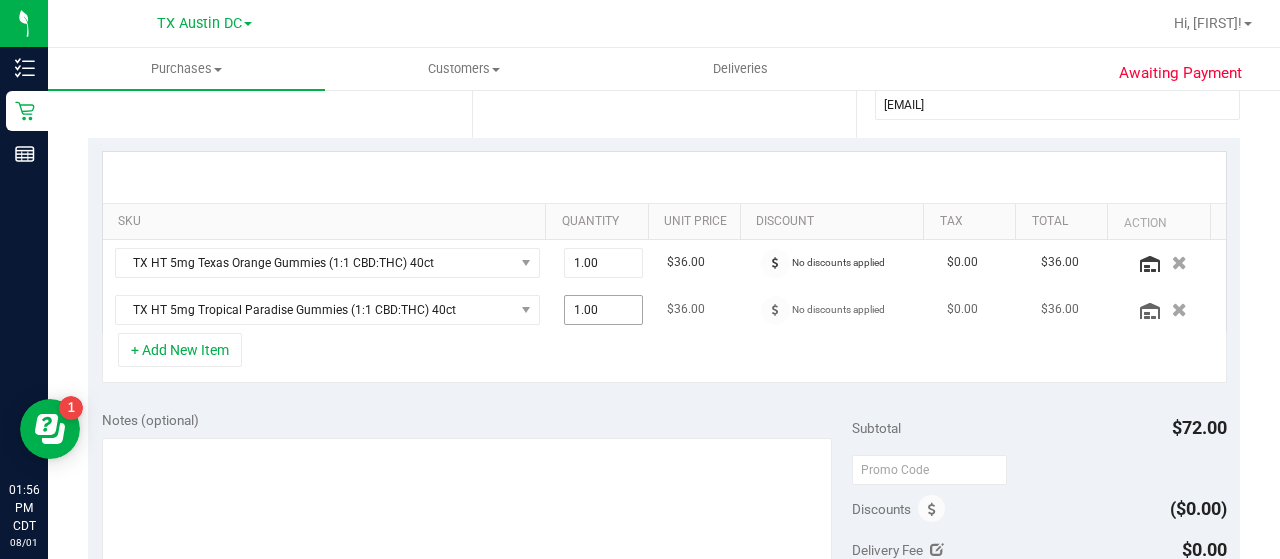 click on "1.00 1" at bounding box center (604, 310) 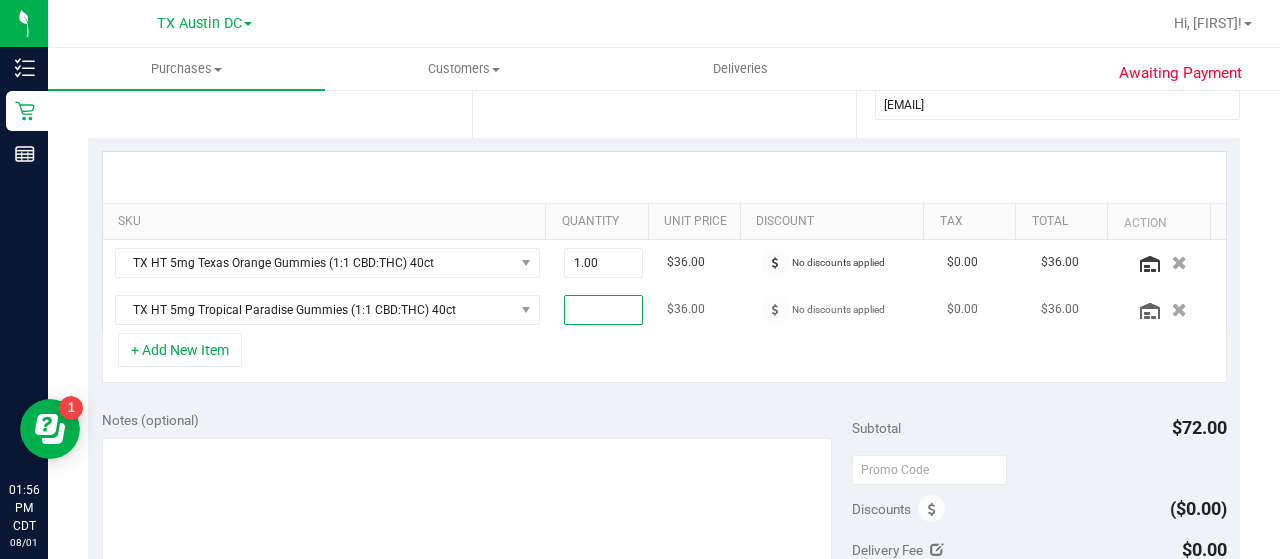 type on "2" 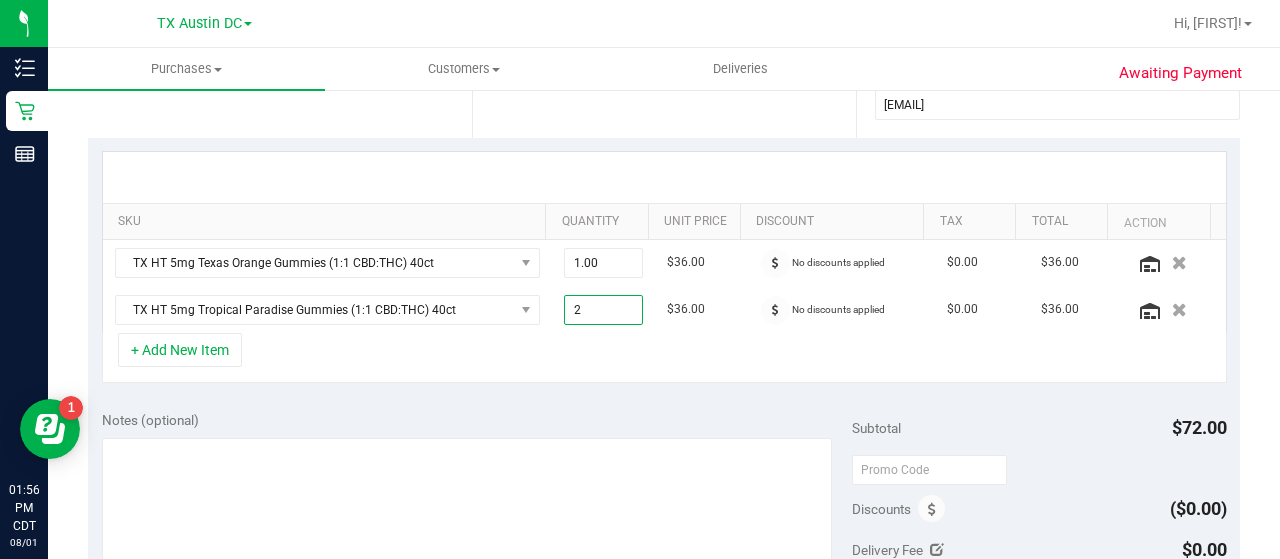 type on "2.00" 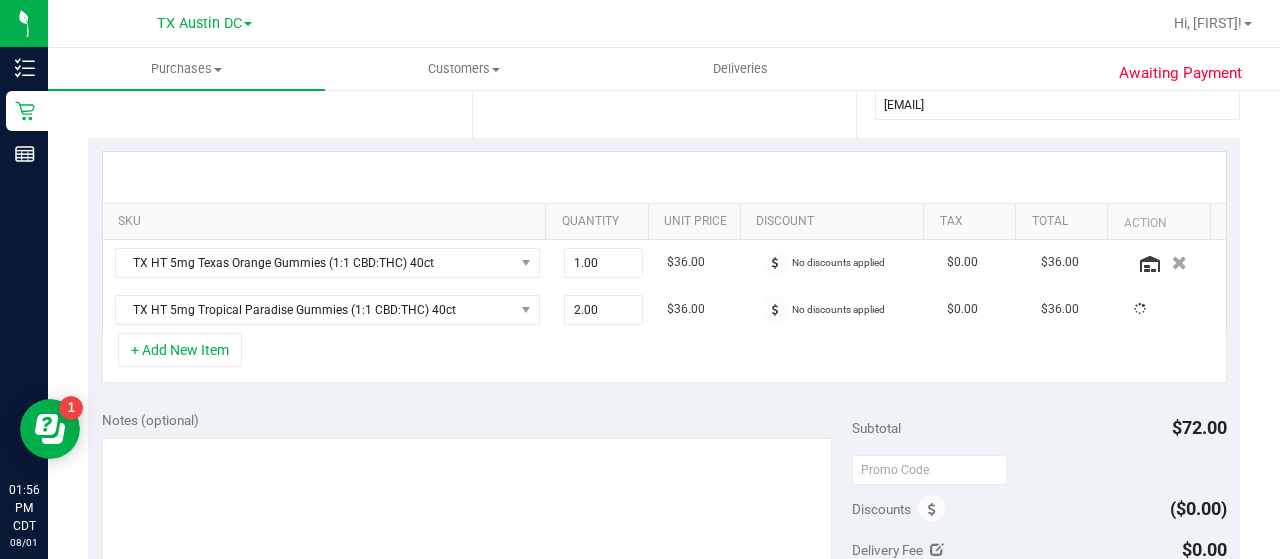 click on "Notes (optional)" at bounding box center [477, 420] 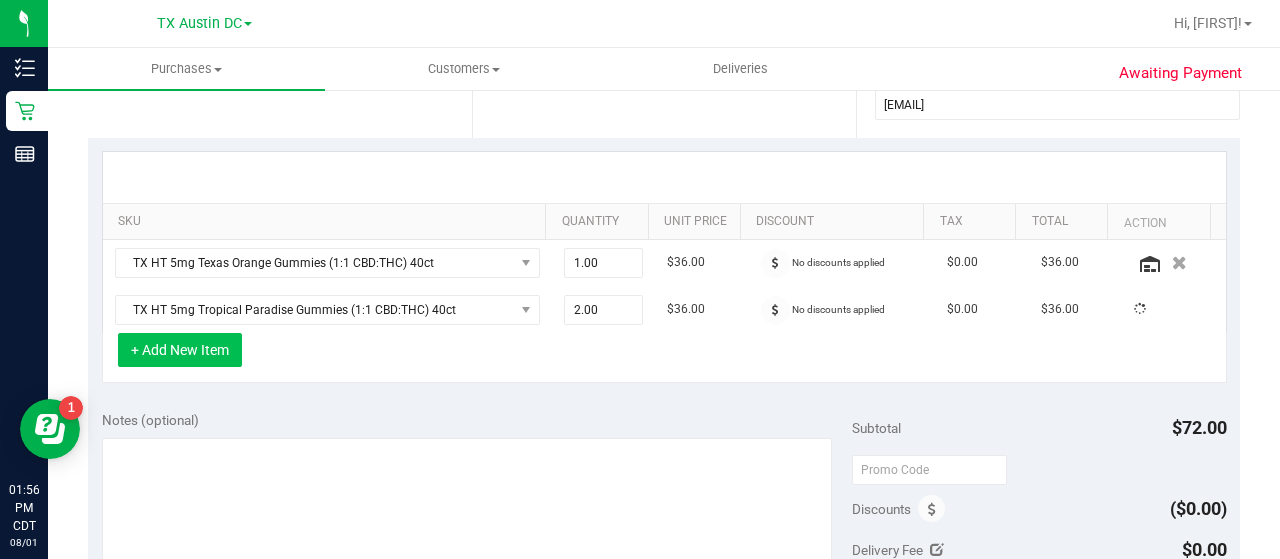 click on "+ Add New Item" at bounding box center [180, 350] 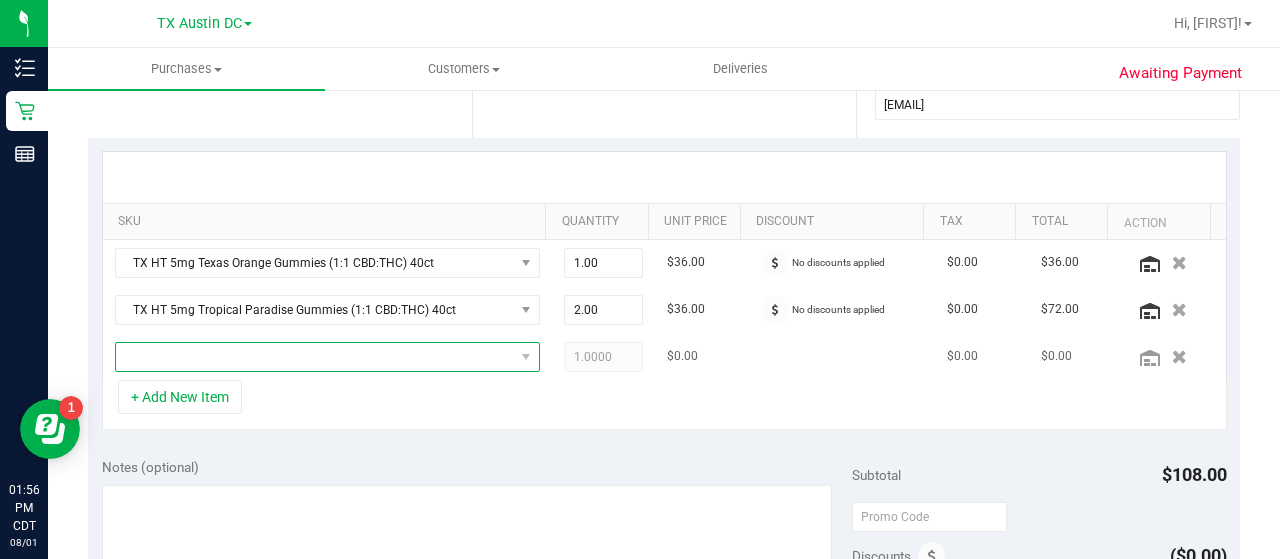 click at bounding box center [315, 357] 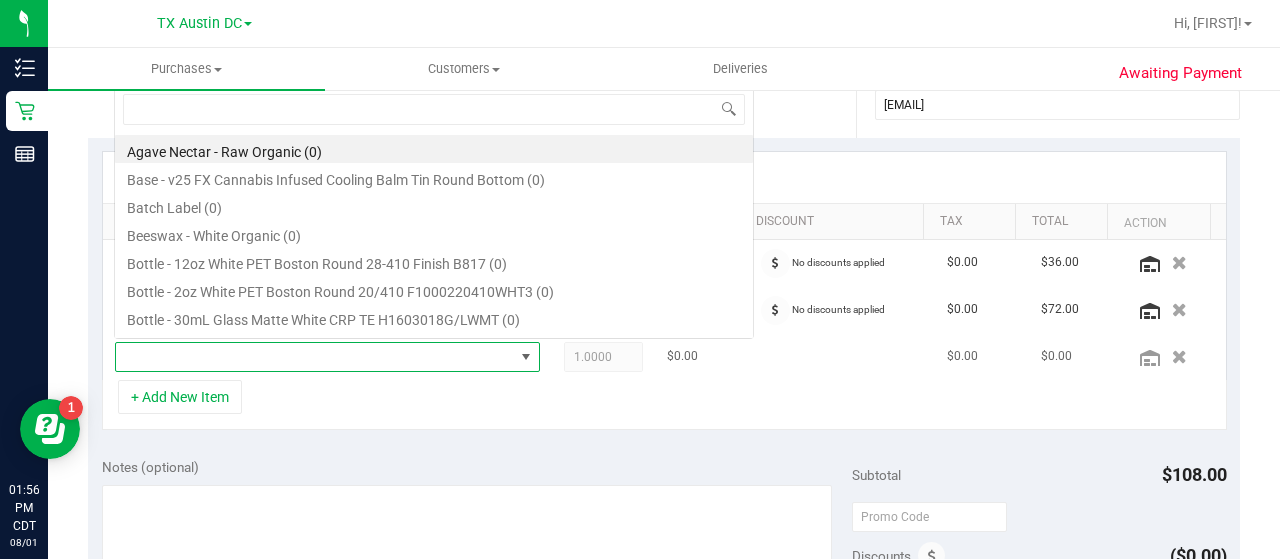 scroll, scrollTop: 0, scrollLeft: 0, axis: both 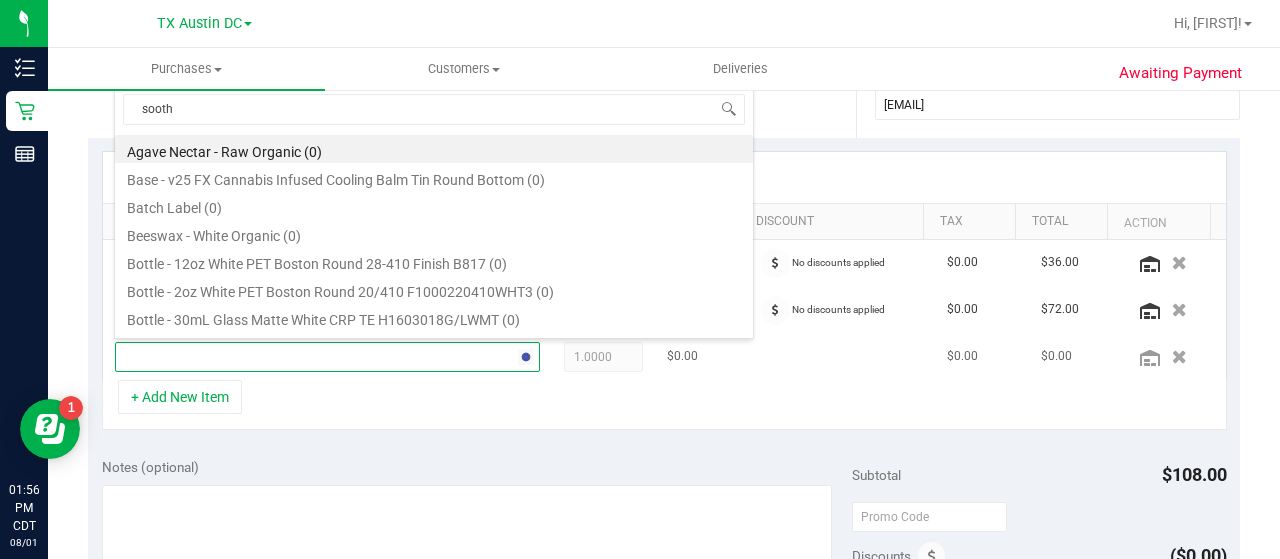 type on "soothe" 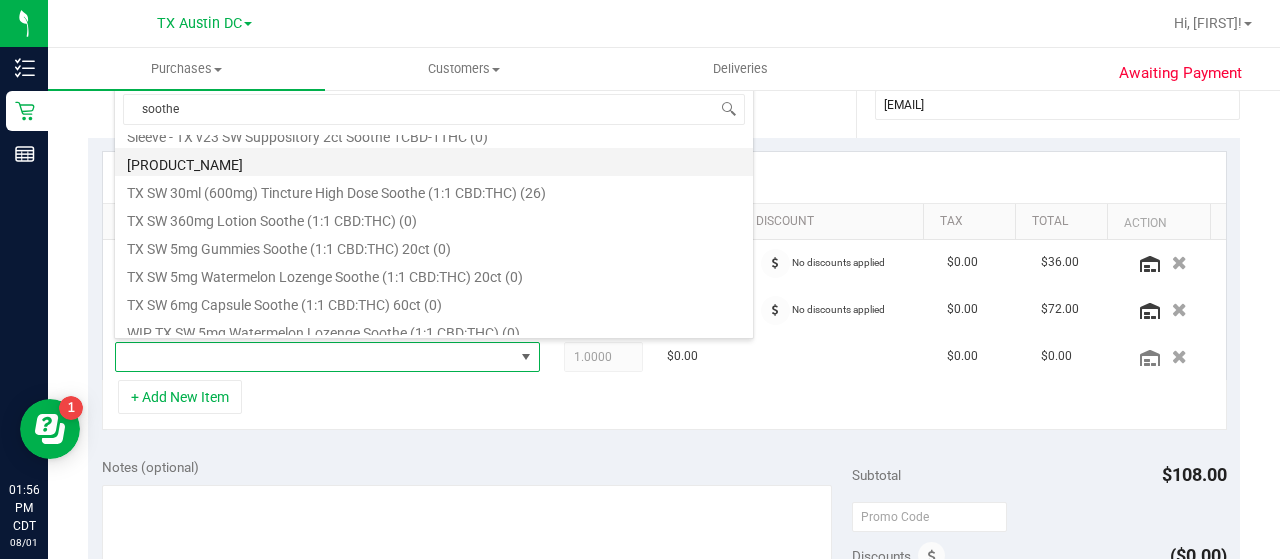 scroll, scrollTop: 655, scrollLeft: 0, axis: vertical 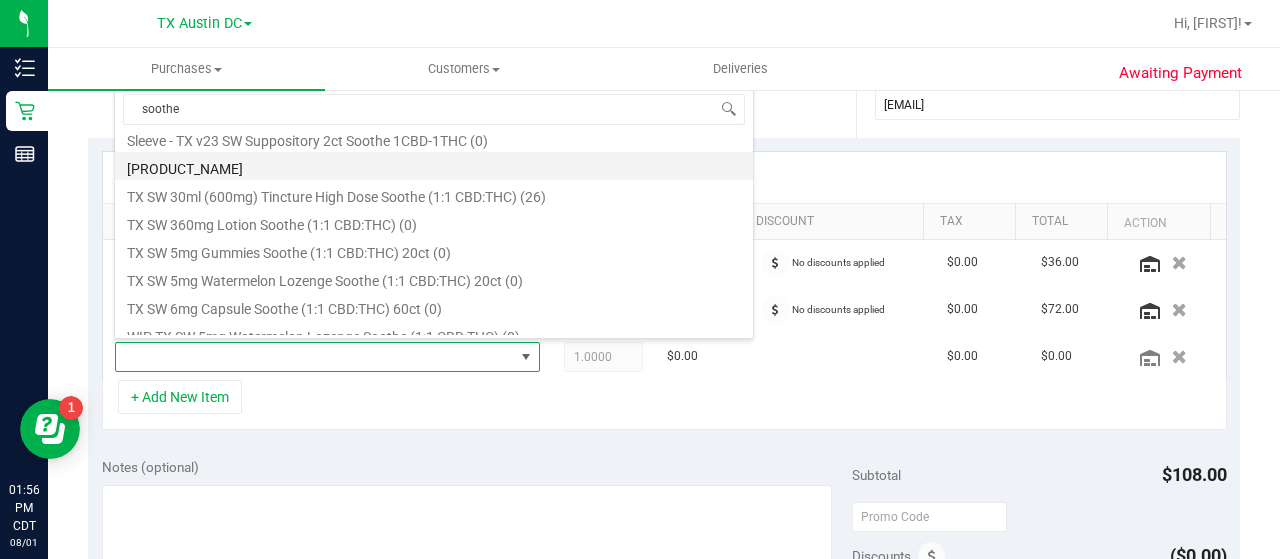 click on "[PRODUCT_NAME]" at bounding box center [434, 166] 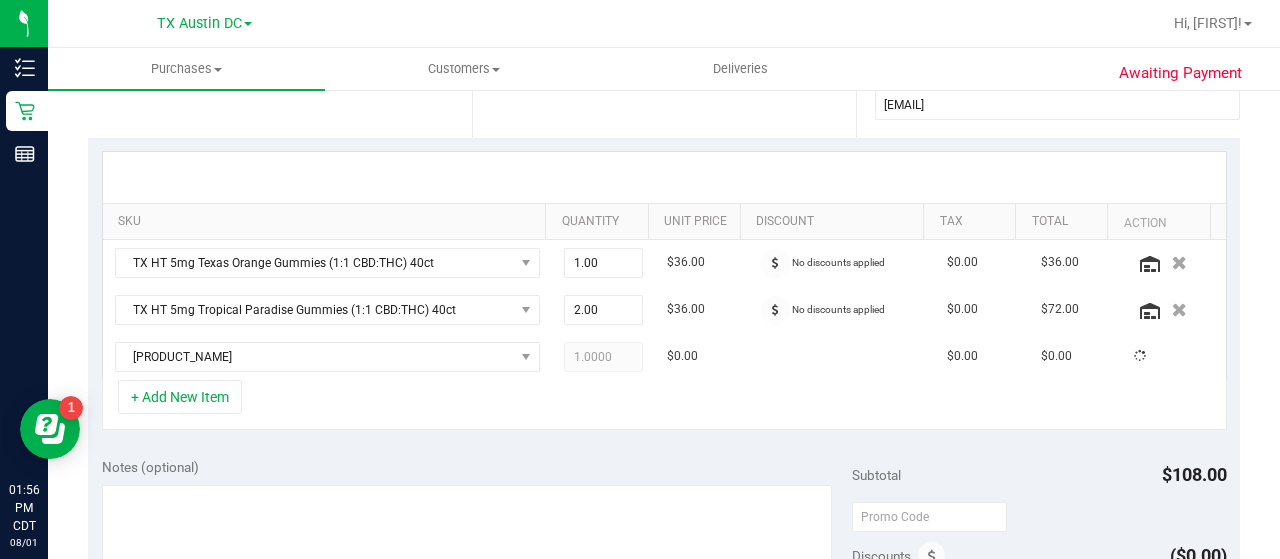 click on "+ Add New Item" at bounding box center [664, 405] 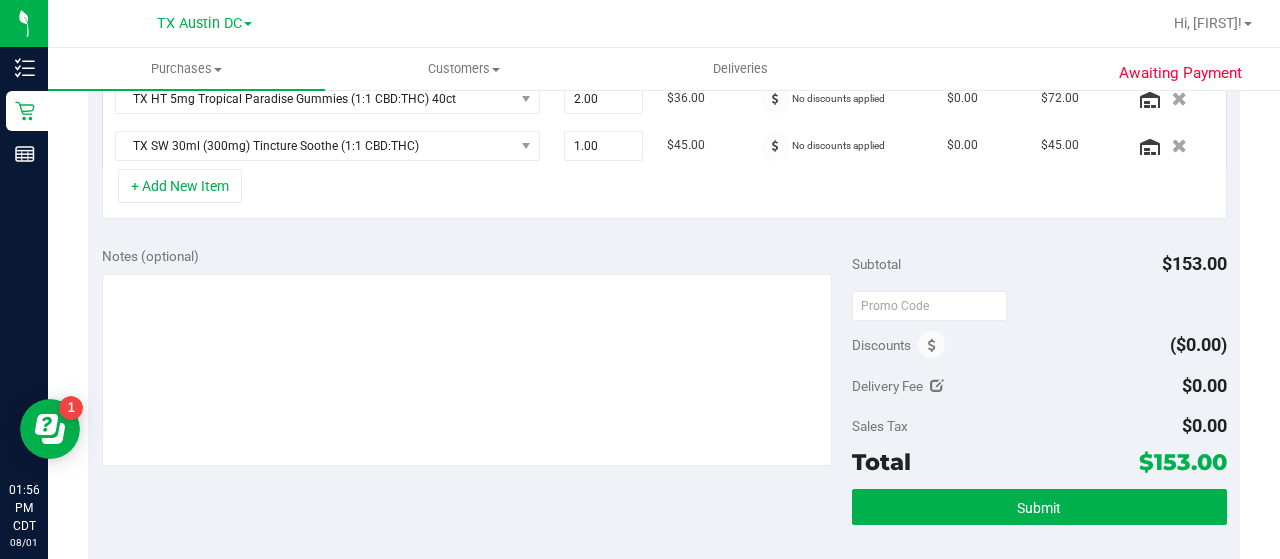 scroll, scrollTop: 606, scrollLeft: 0, axis: vertical 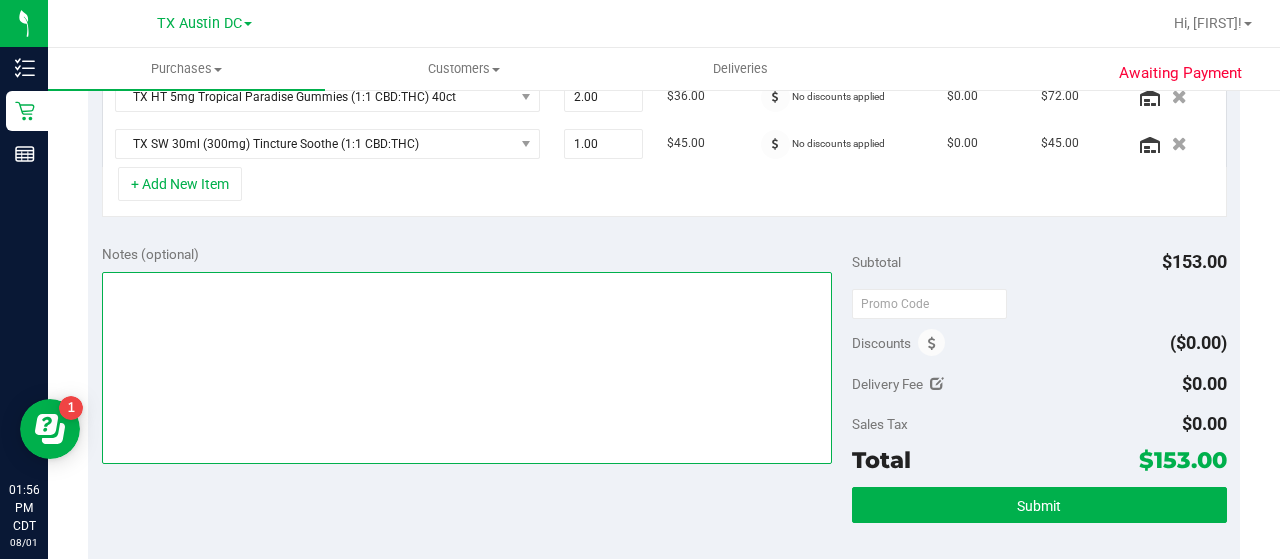 click at bounding box center [467, 368] 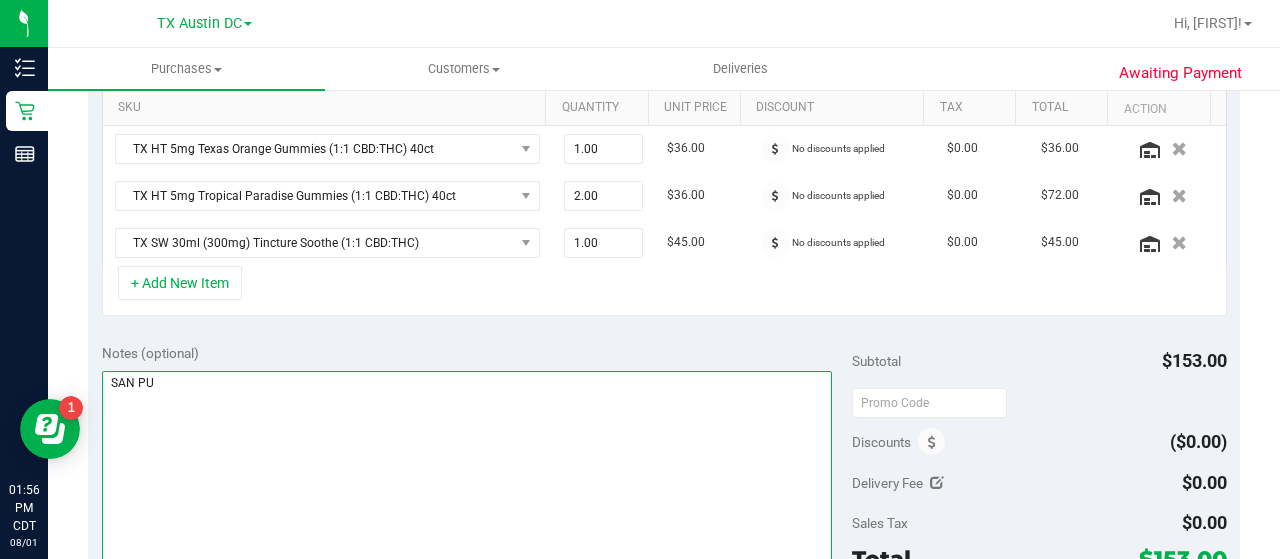 scroll, scrollTop: 538, scrollLeft: 0, axis: vertical 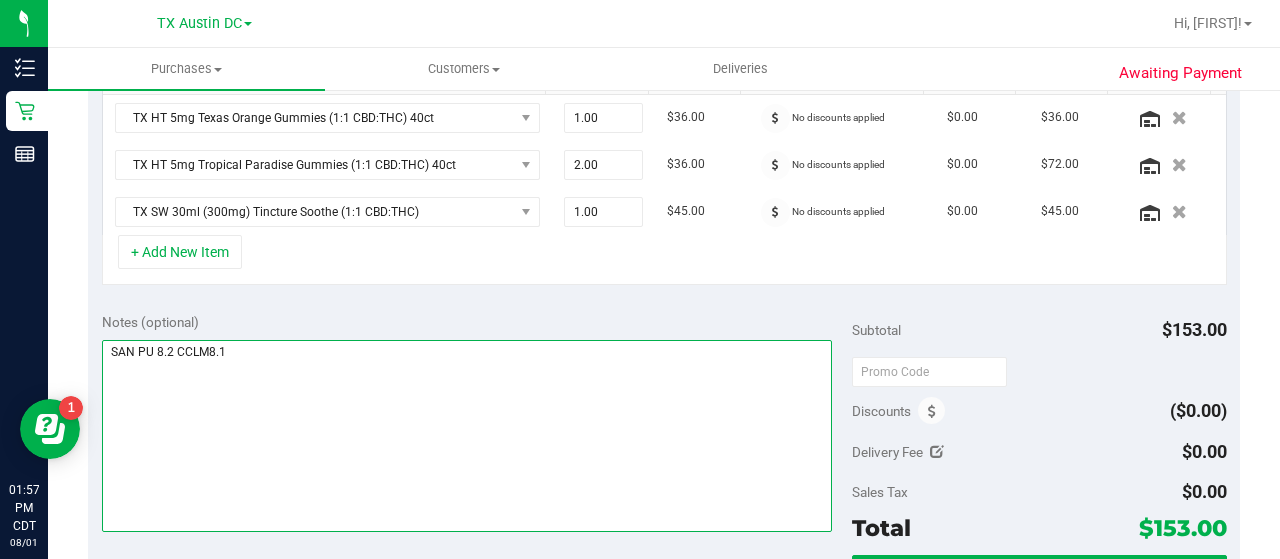type on "SAN PU 8.2 CCLM8.1" 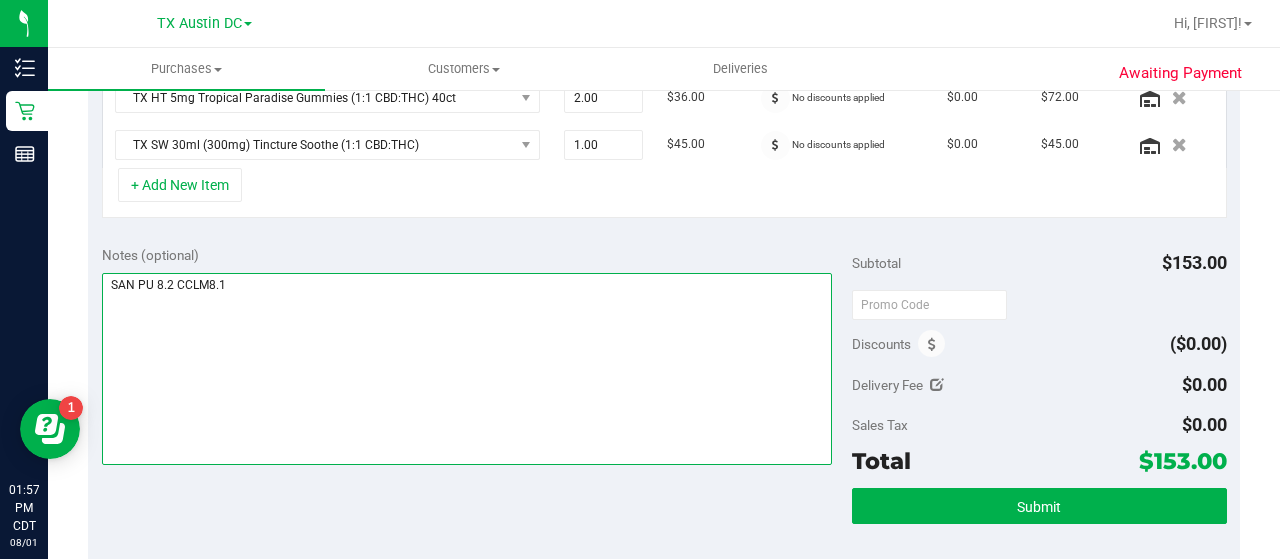 scroll, scrollTop: 614, scrollLeft: 0, axis: vertical 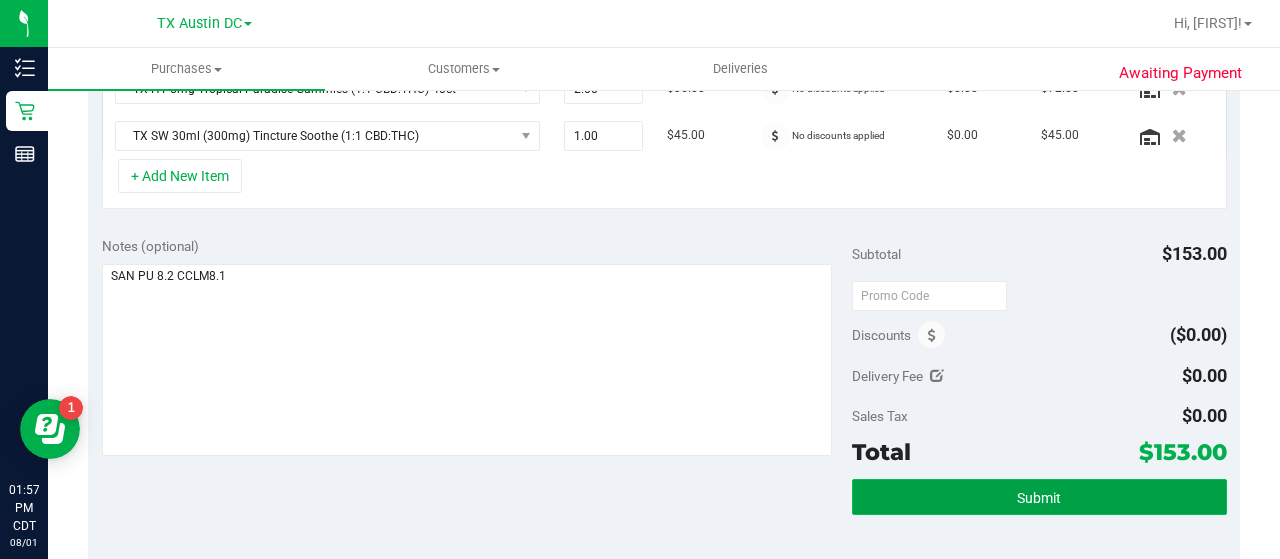 click on "Submit" at bounding box center [1039, 498] 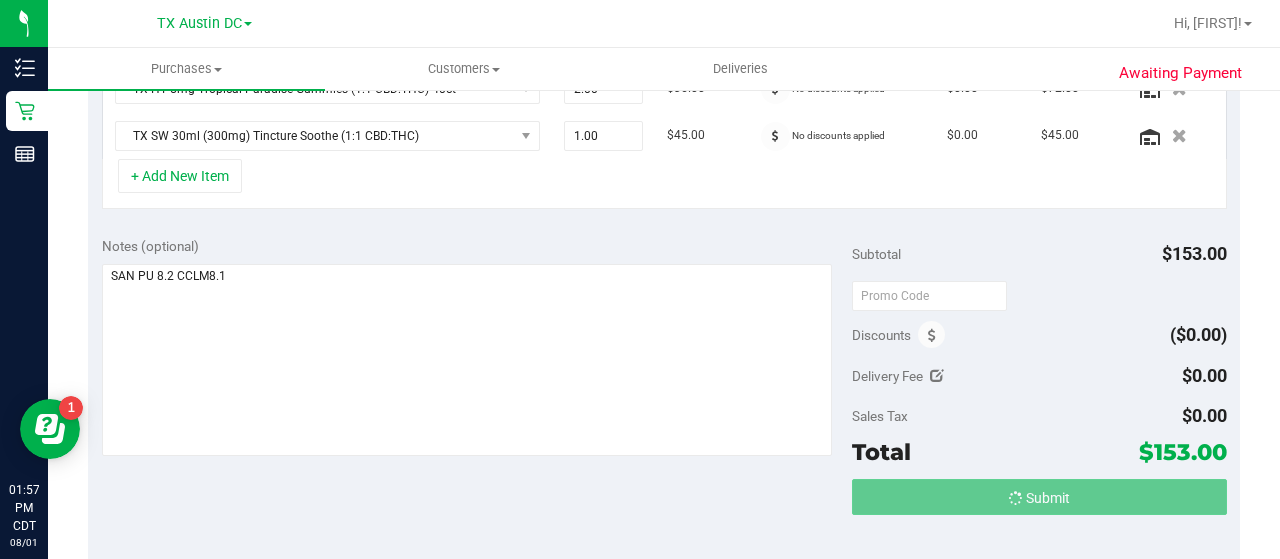 scroll, scrollTop: 583, scrollLeft: 0, axis: vertical 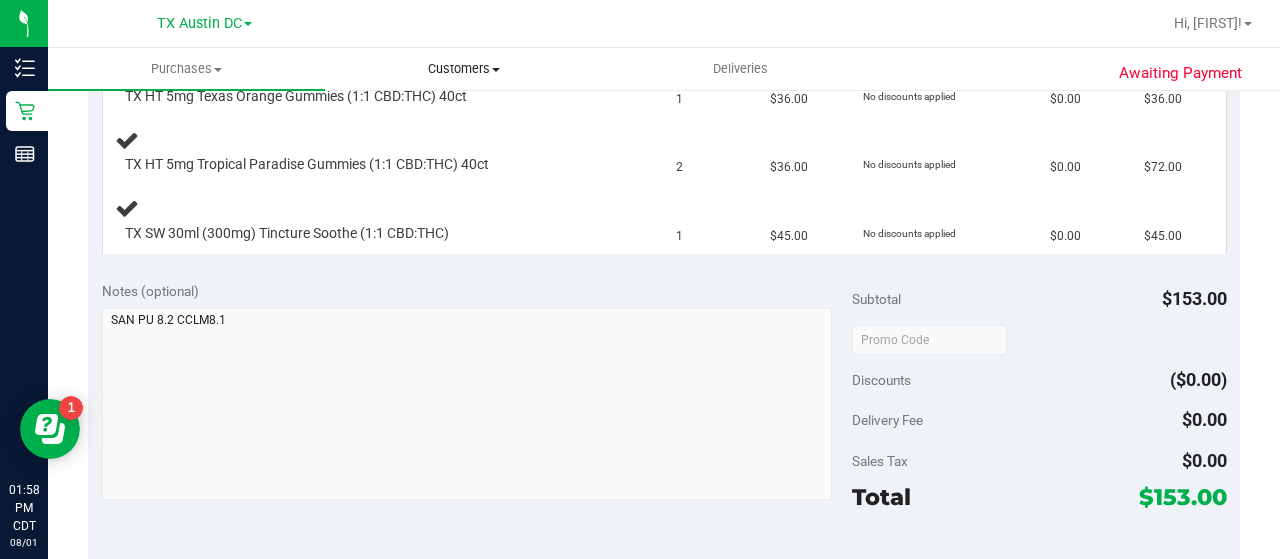 click at bounding box center (496, 70) 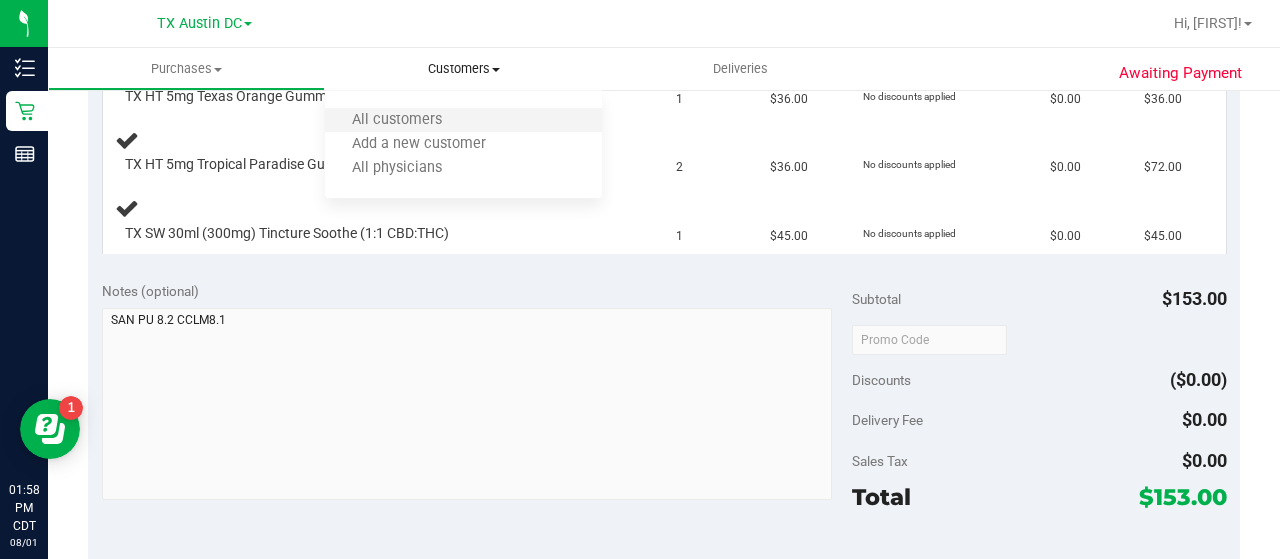 click on "All customers" at bounding box center (463, 121) 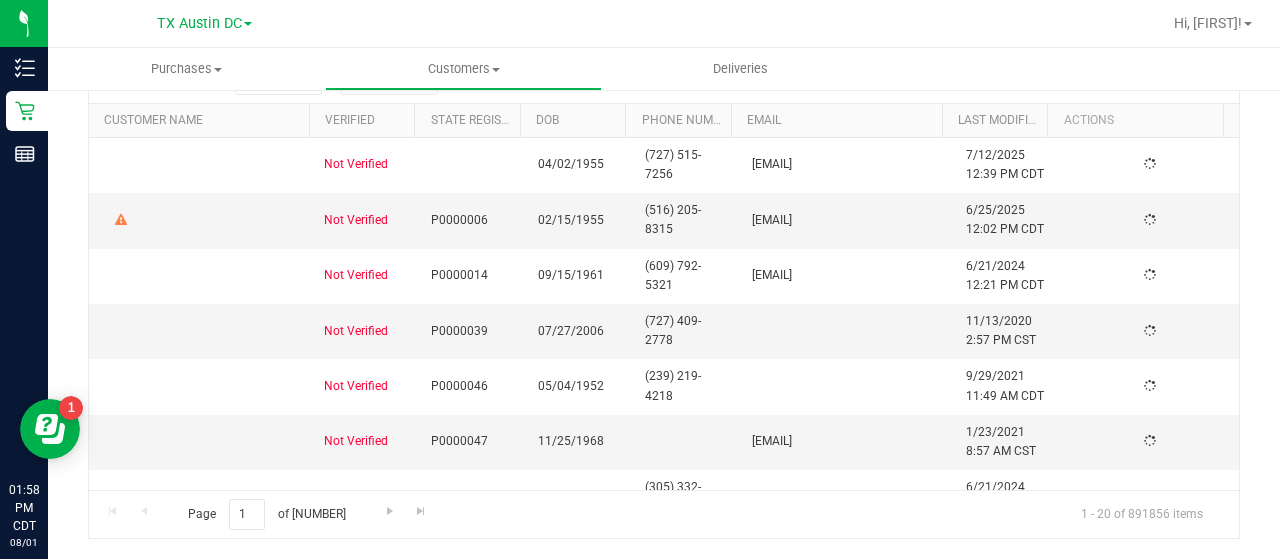 scroll, scrollTop: 0, scrollLeft: 0, axis: both 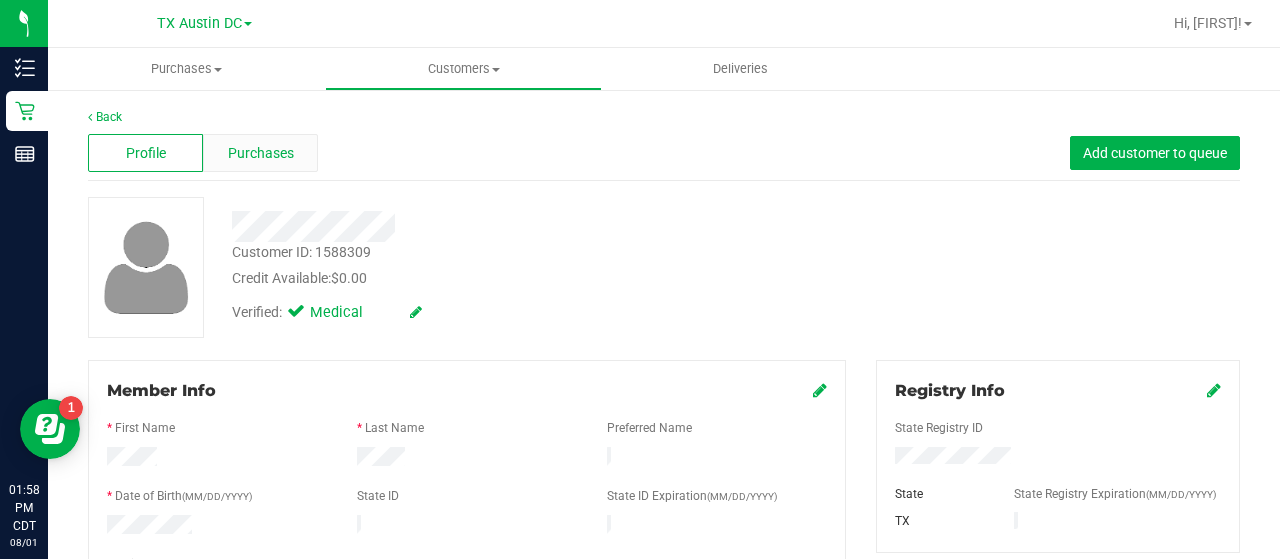 click on "Purchases" at bounding box center (261, 153) 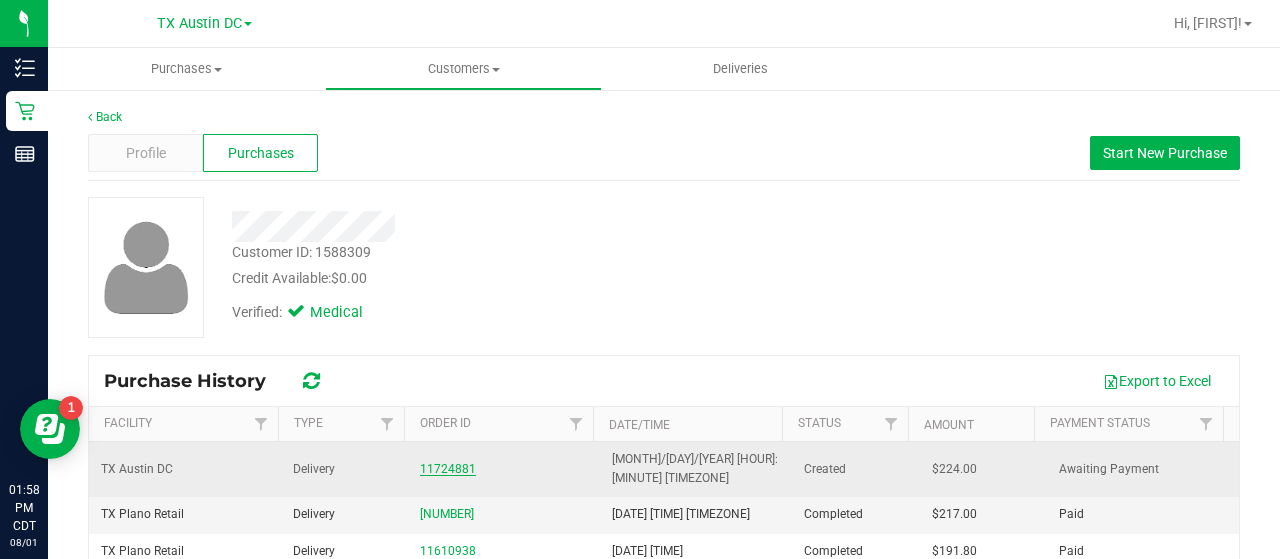 click on "11724881" at bounding box center [448, 469] 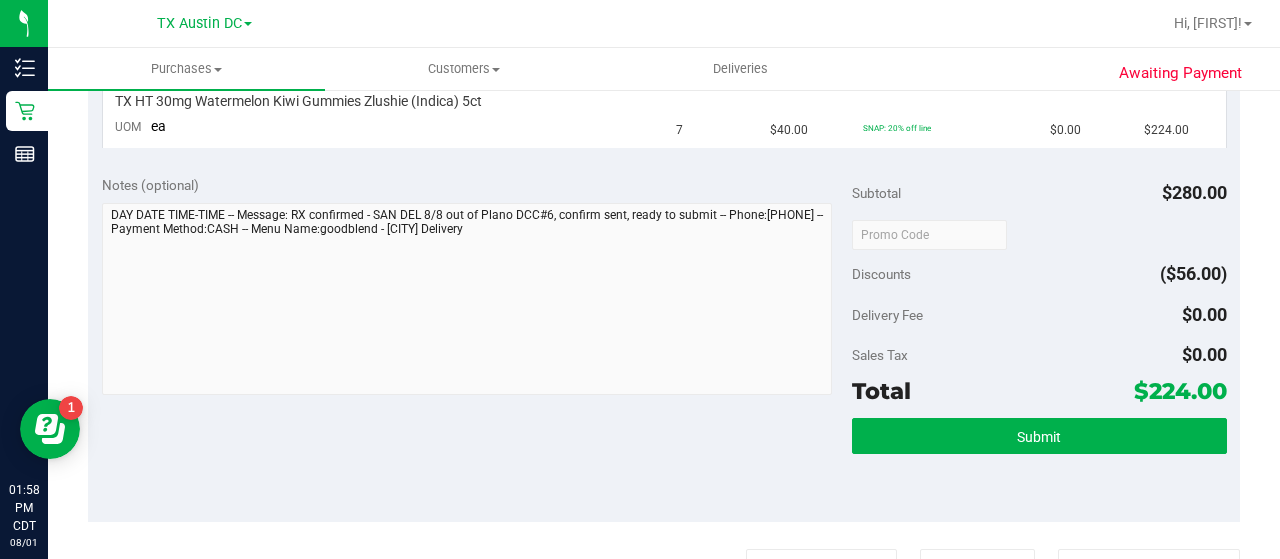 scroll, scrollTop: 556, scrollLeft: 0, axis: vertical 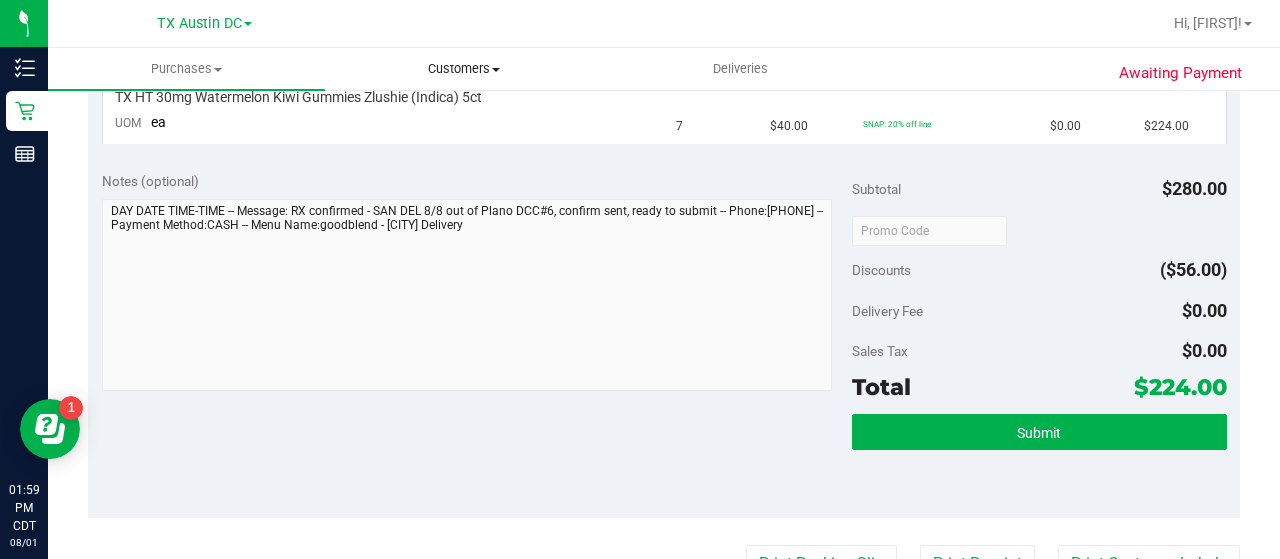 click on "Customers" at bounding box center (463, 69) 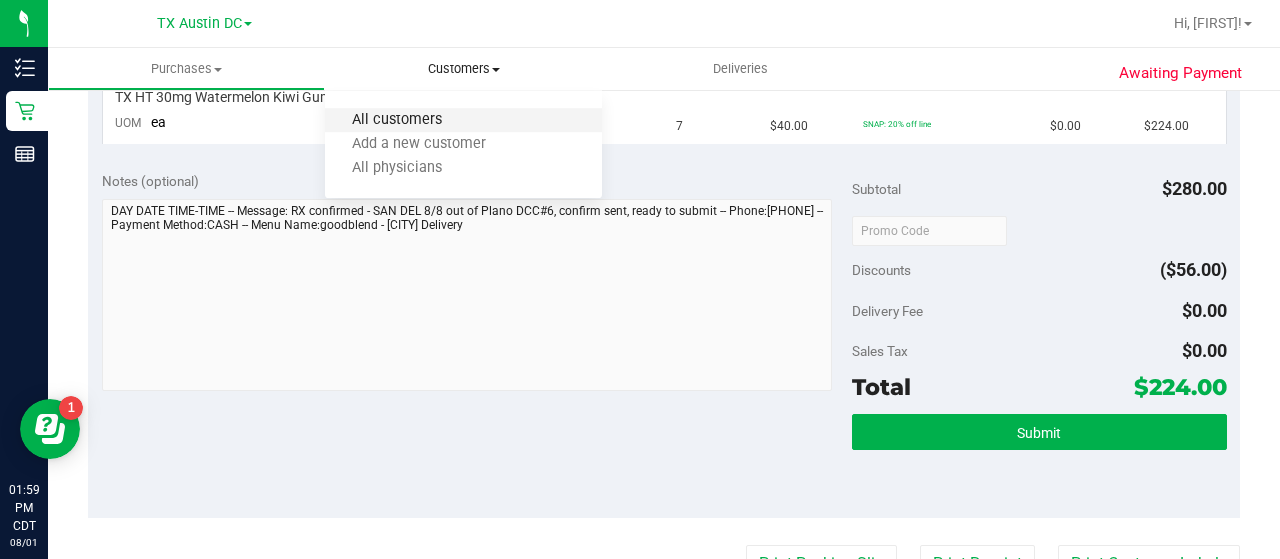 click on "All customers" at bounding box center (397, 120) 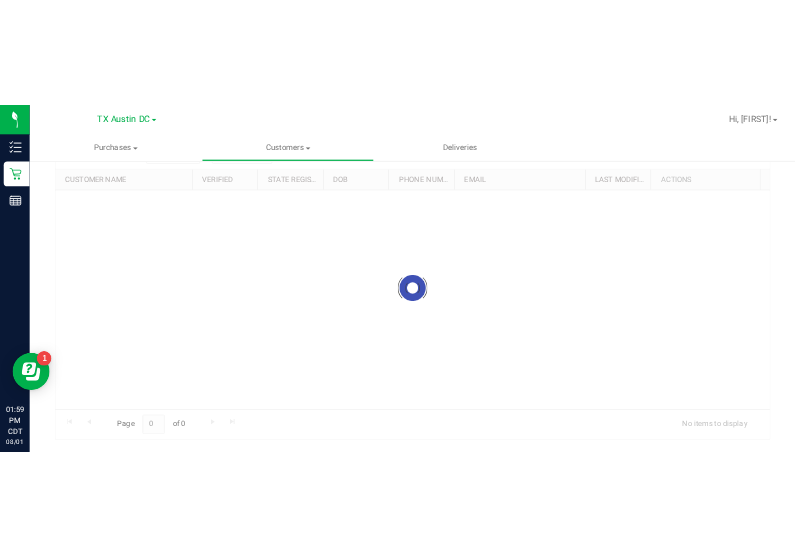 scroll, scrollTop: 0, scrollLeft: 0, axis: both 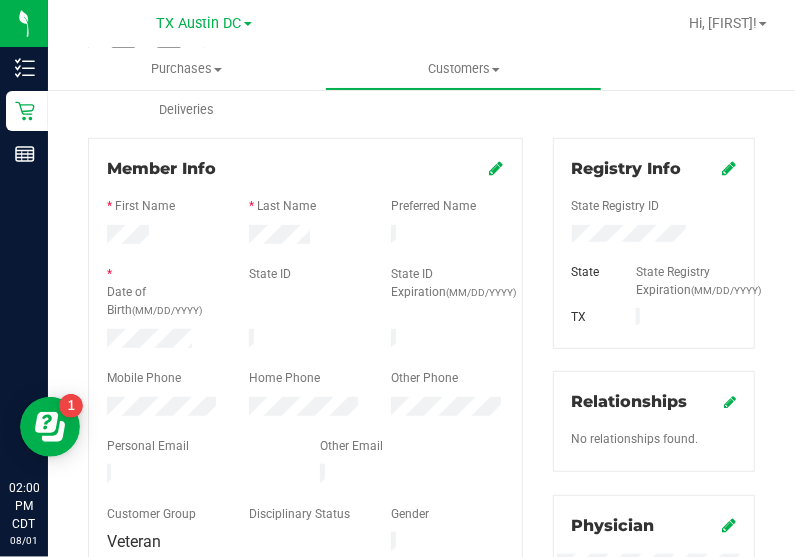 click on "Registry Info
State Registry ID
State
State Registry Expiration
(MM/DD/YYYY)
[STATE]
Relationships
No relationships found.
Physician" at bounding box center (654, 511) 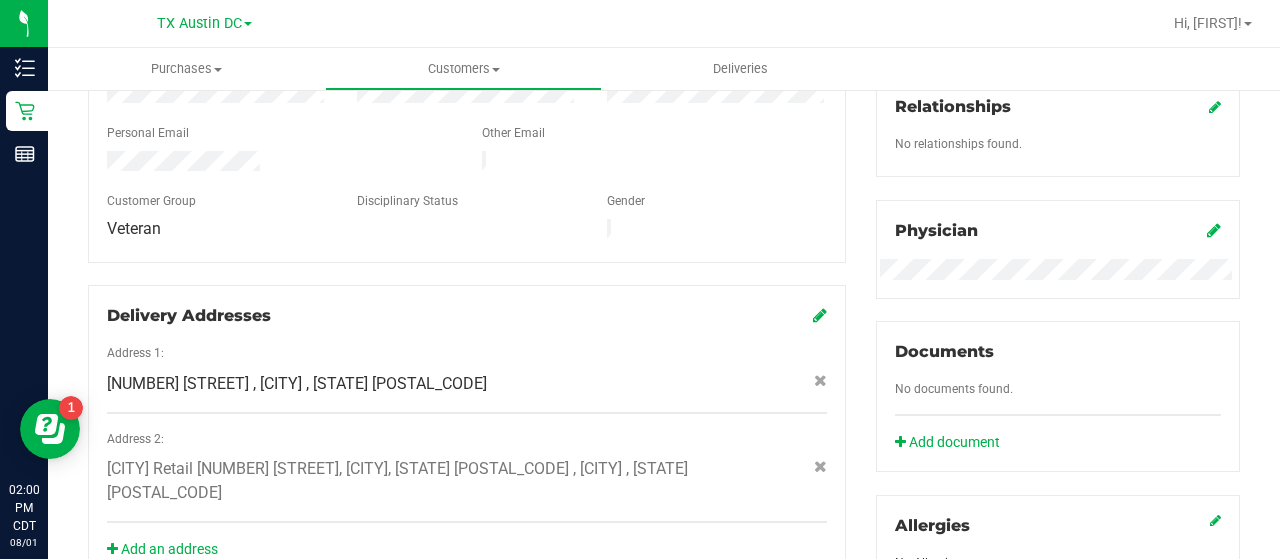 scroll, scrollTop: 530, scrollLeft: 0, axis: vertical 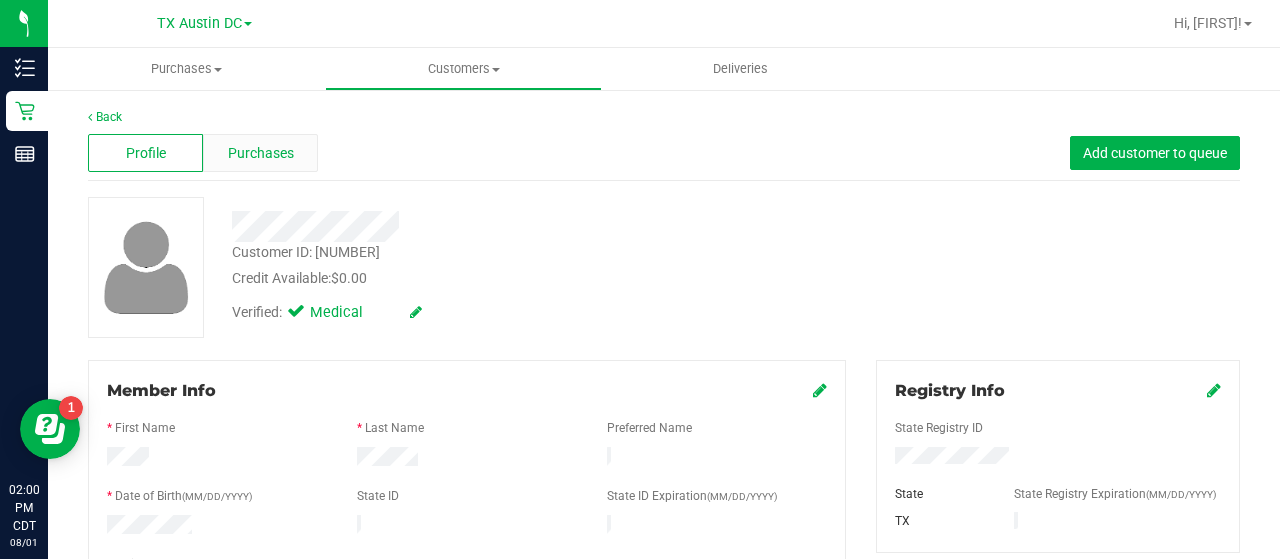 click on "Purchases" at bounding box center (261, 153) 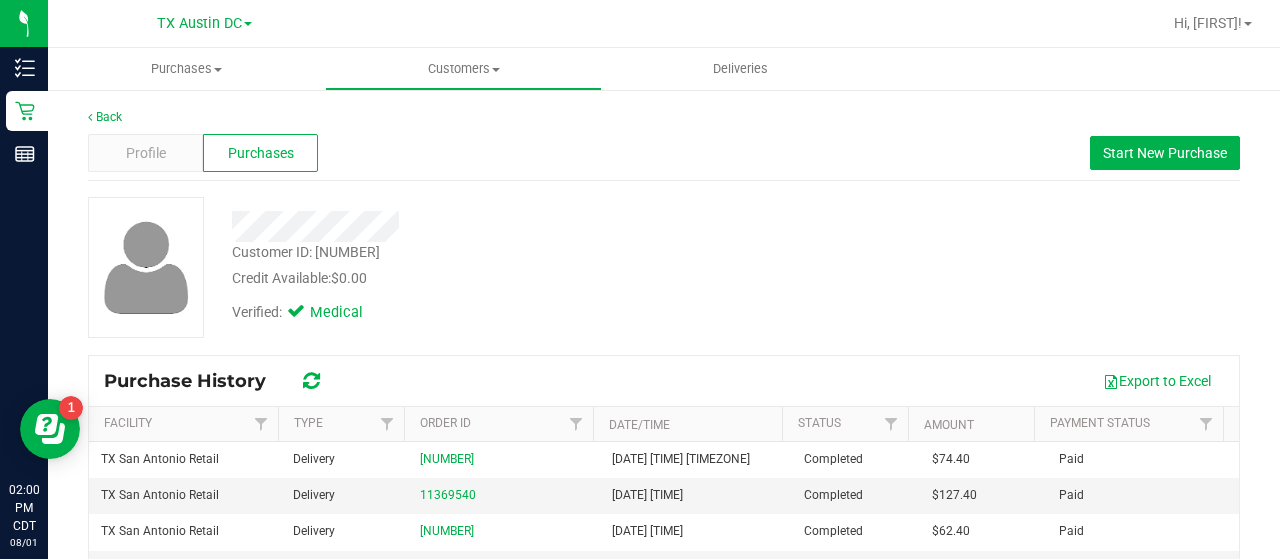 click on "Customer ID: [NUMBER]
Credit Available:
$0.00
Verified:
Medical" at bounding box center (664, 267) 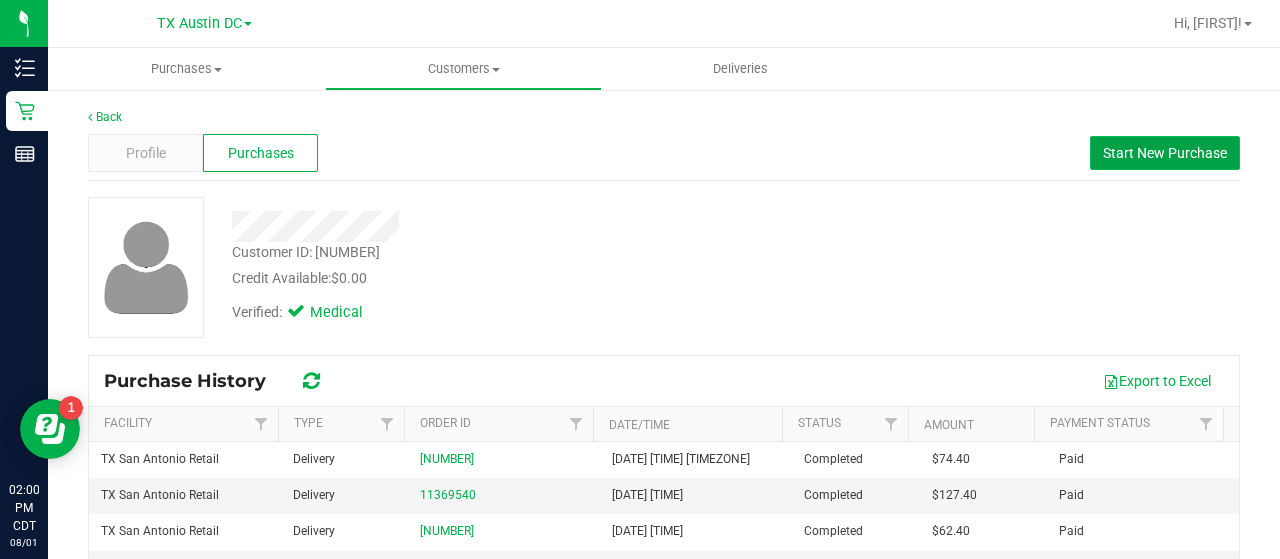 click on "Start New Purchase" at bounding box center (1165, 153) 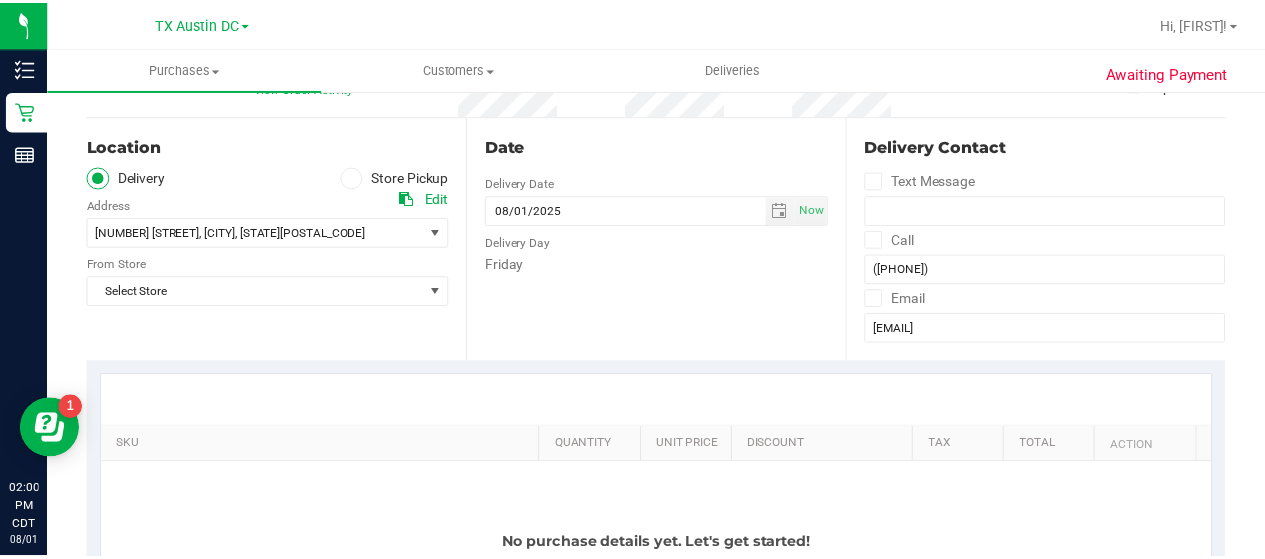 scroll, scrollTop: 172, scrollLeft: 0, axis: vertical 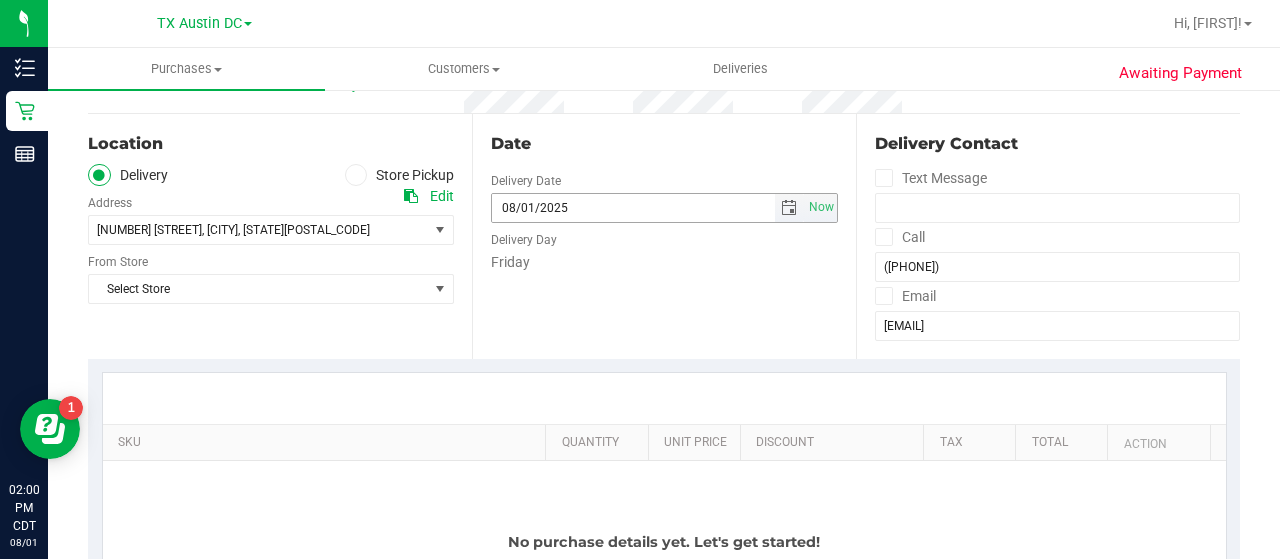 click at bounding box center (789, 208) 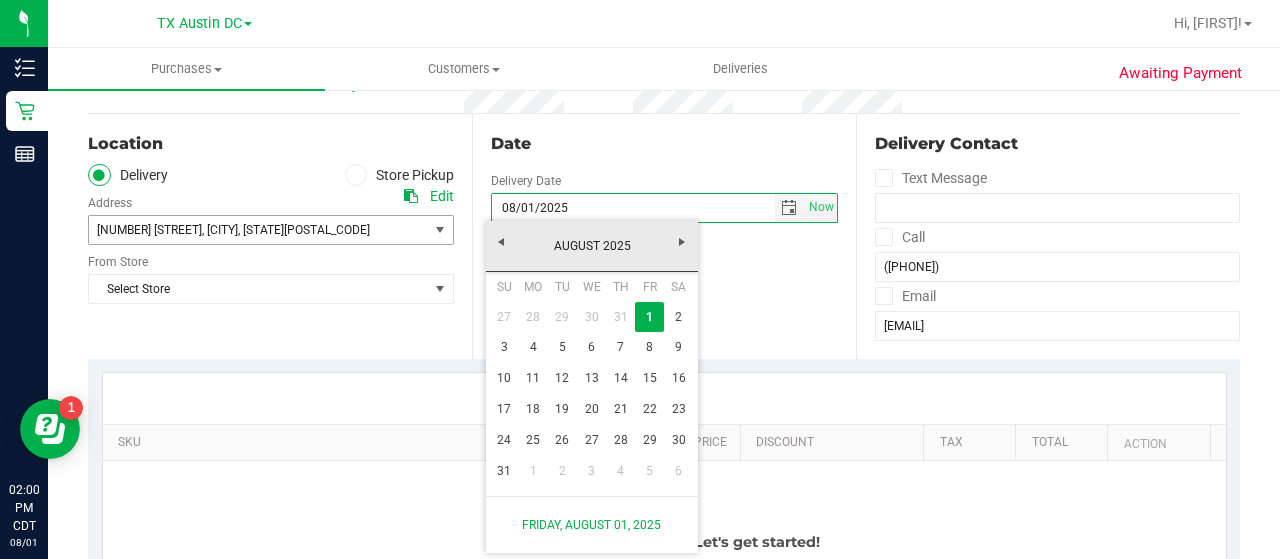 click on "[NUMBER] [STREET]" at bounding box center [149, 230] 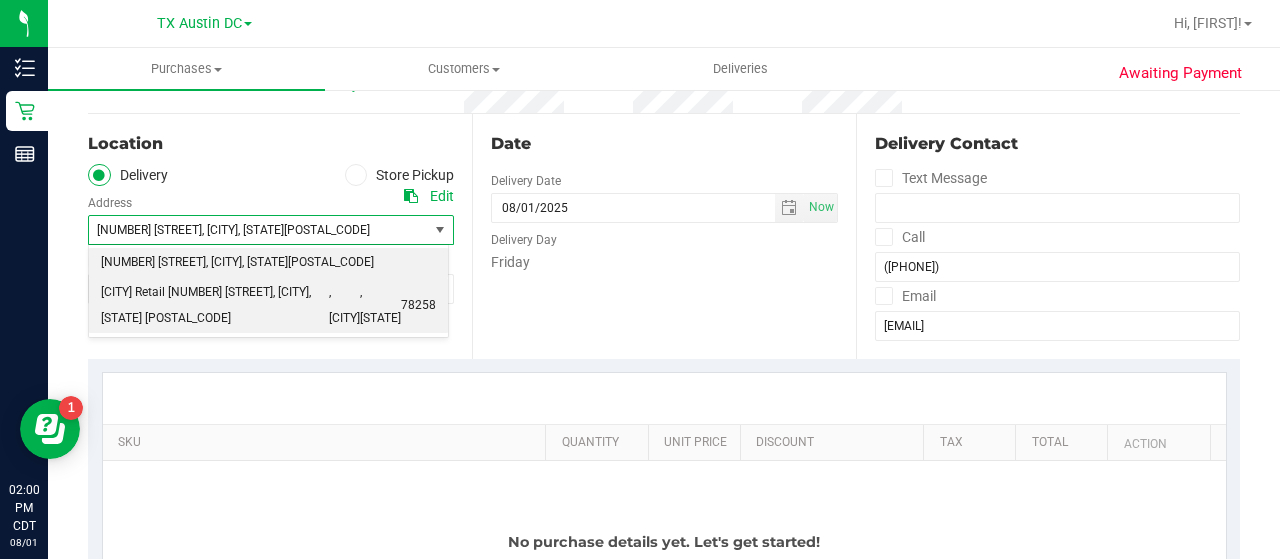 click on "[CITY] Retail [NUMBER] [STREET], [CITY], [STATE] [POSTAL_CODE]" at bounding box center (215, 305) 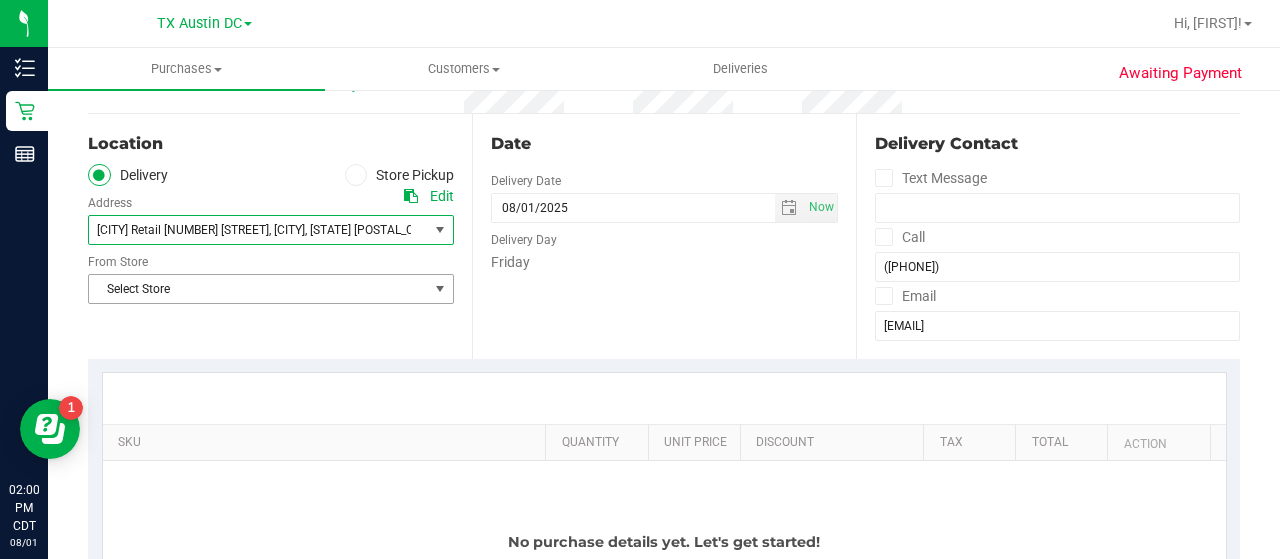 click on "Select Store" at bounding box center (258, 289) 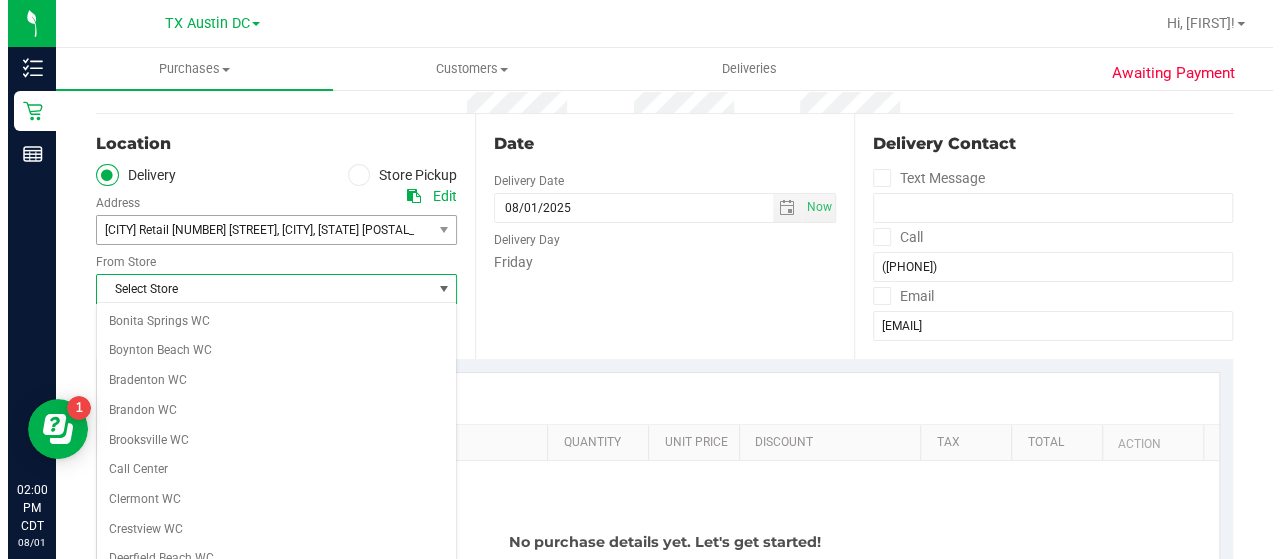 scroll, scrollTop: 1414, scrollLeft: 0, axis: vertical 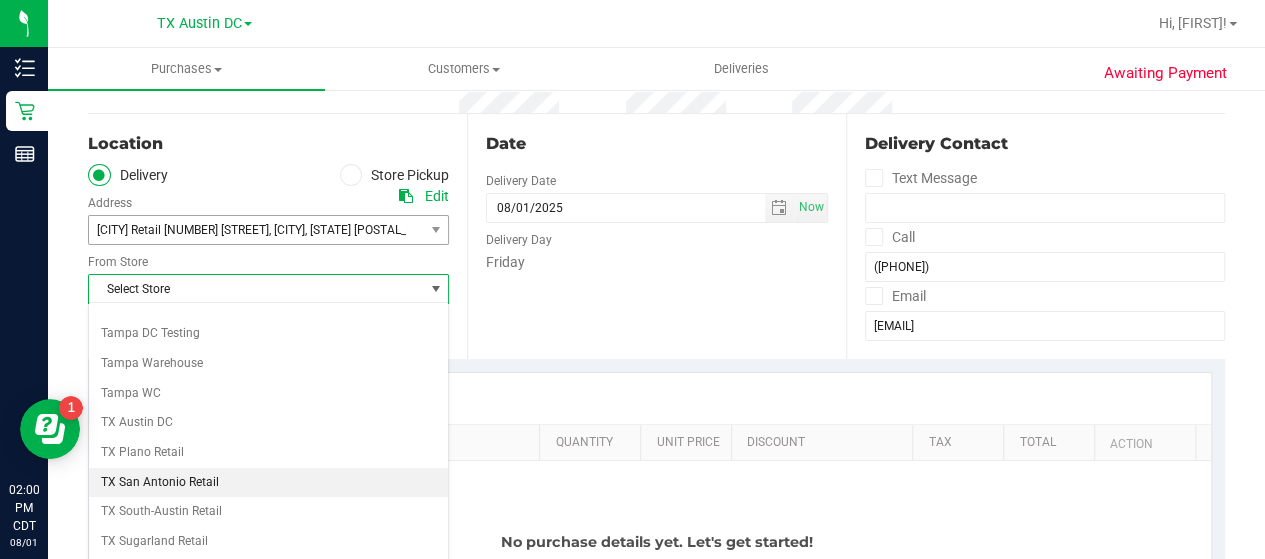 click on "TX San Antonio Retail" at bounding box center (268, 483) 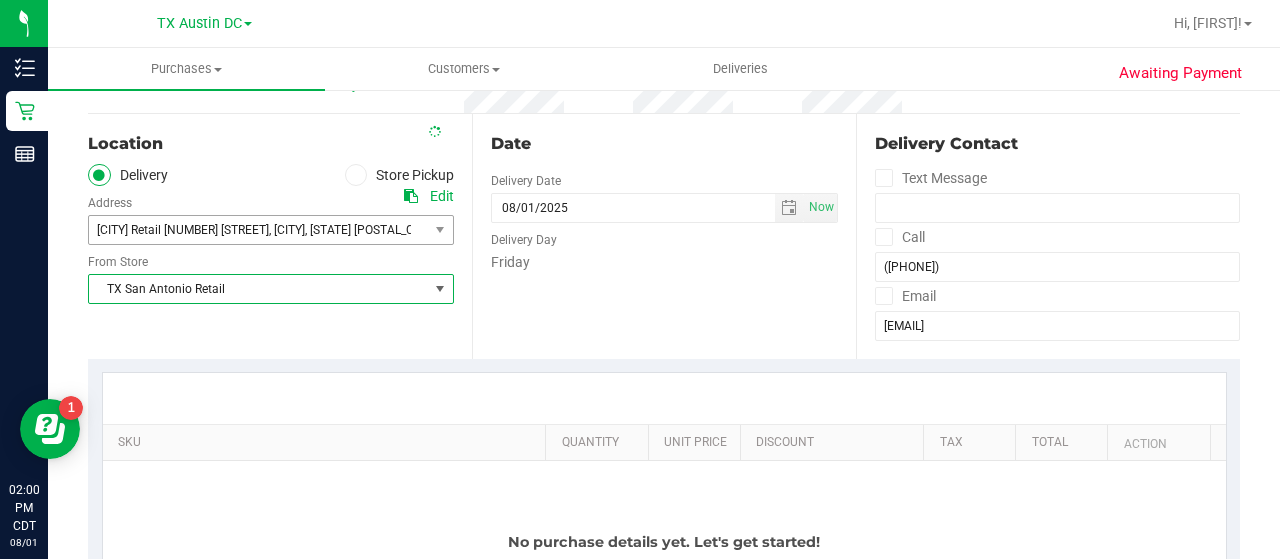 click on "Date
Delivery Date
[DATE]
Now
[DATE] [TIME]
Now
Delivery Day
[DAY]" at bounding box center [664, 236] 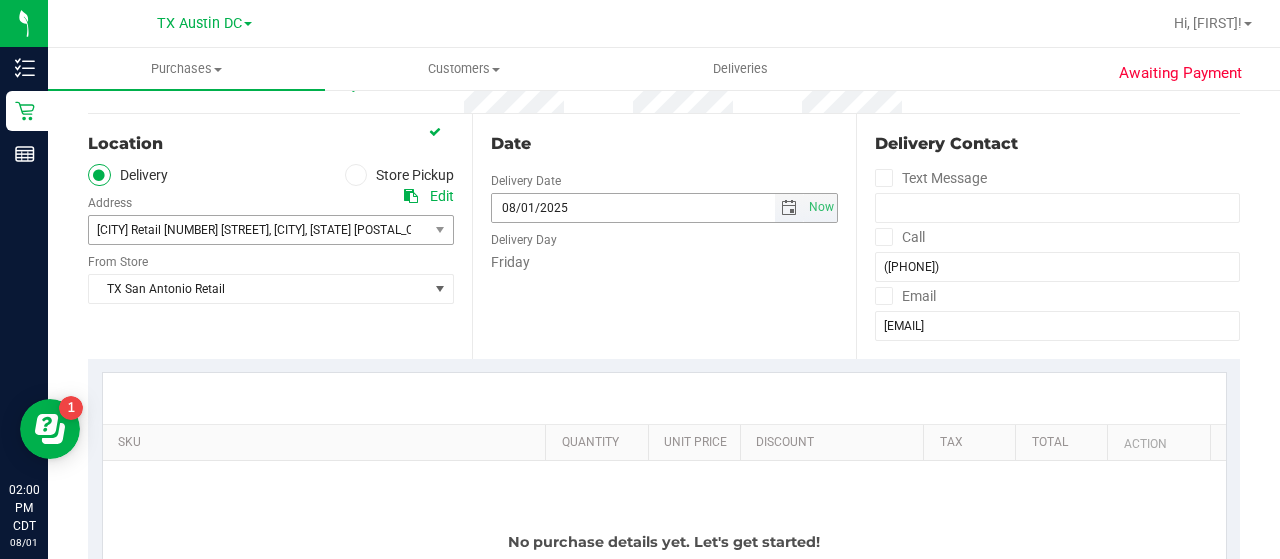 click at bounding box center [789, 208] 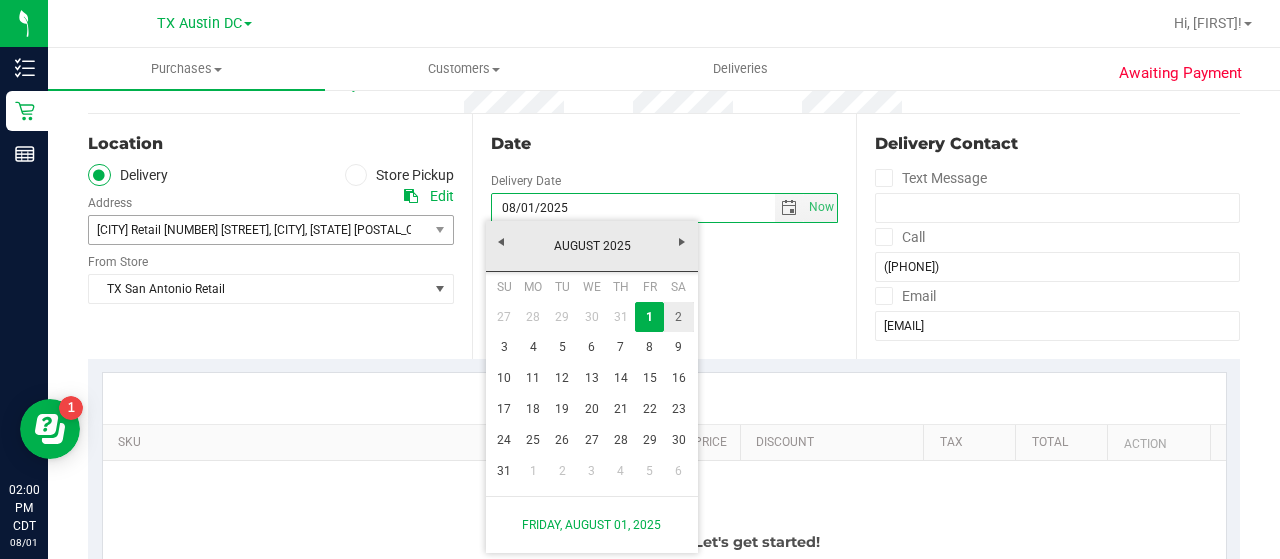 click on "2" at bounding box center [678, 317] 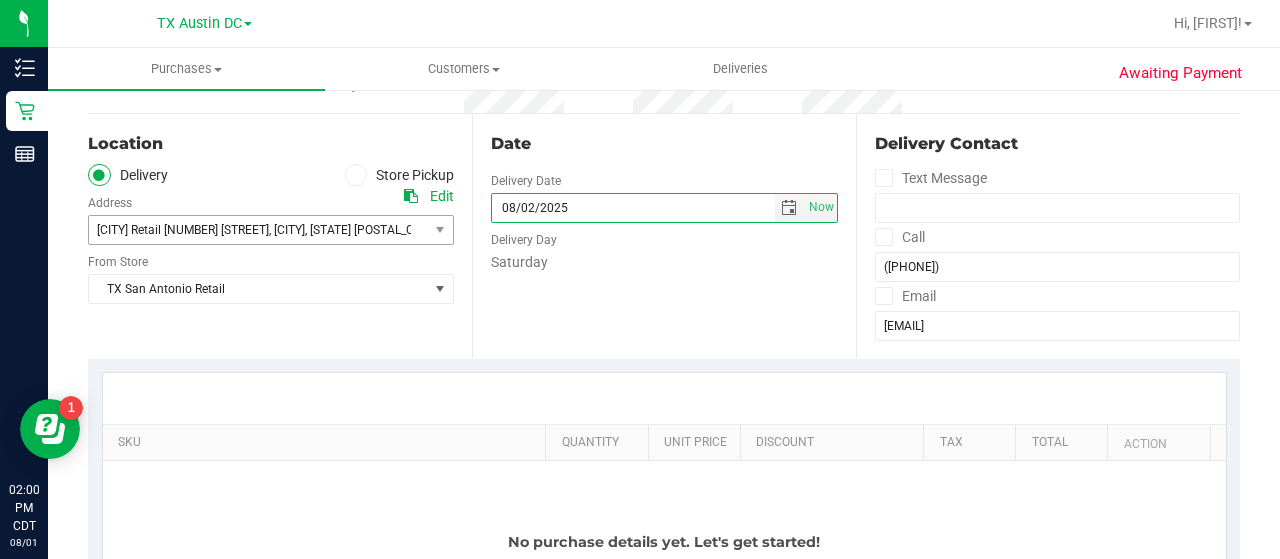 click on "Date
Delivery Date
[MONTH]/[DAY]/[YEAR]
Now
[MONTH]/[DAY]/[YEAR] [HOUR]:[MINUTE]
Now
Delivery Day
Saturday" at bounding box center (664, 236) 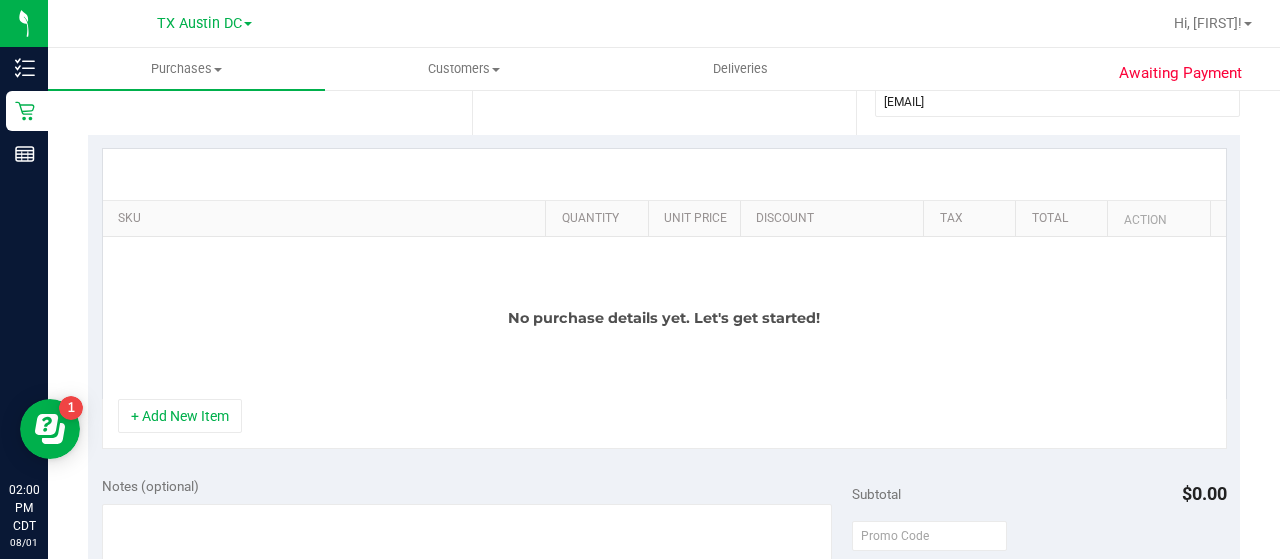 scroll, scrollTop: 406, scrollLeft: 0, axis: vertical 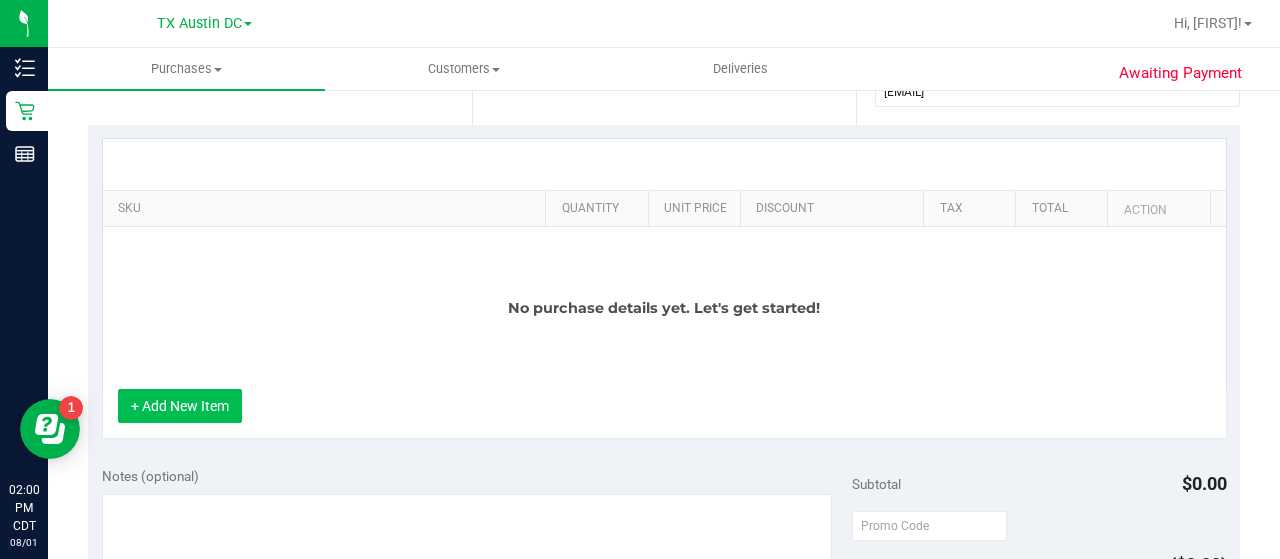 click on "+ Add New Item" at bounding box center [180, 406] 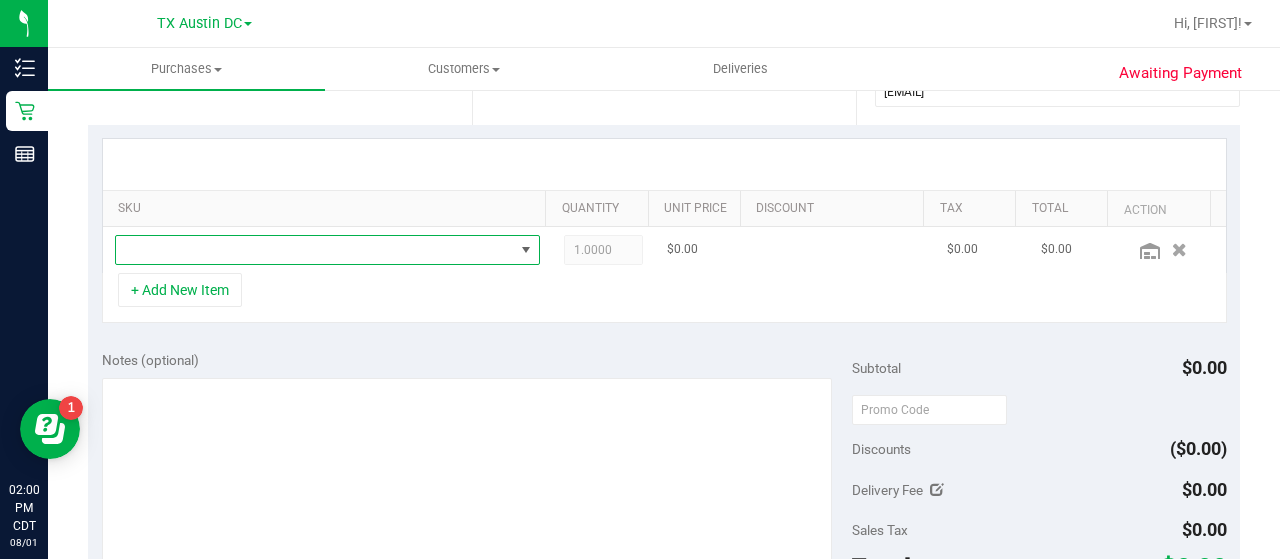 click at bounding box center (315, 250) 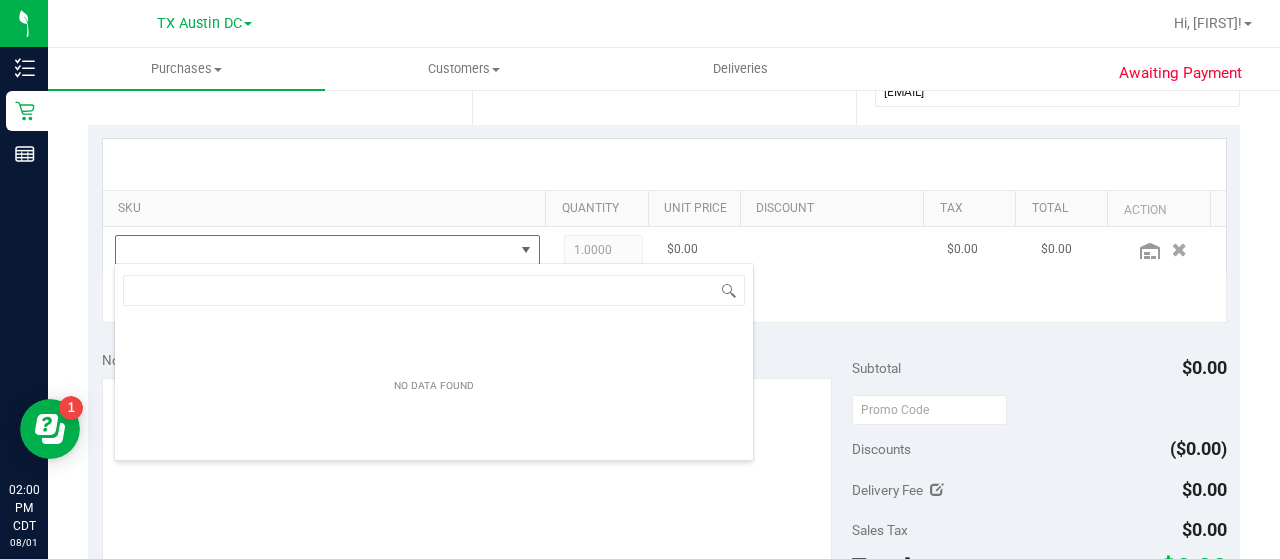 scroll, scrollTop: 99970, scrollLeft: 99586, axis: both 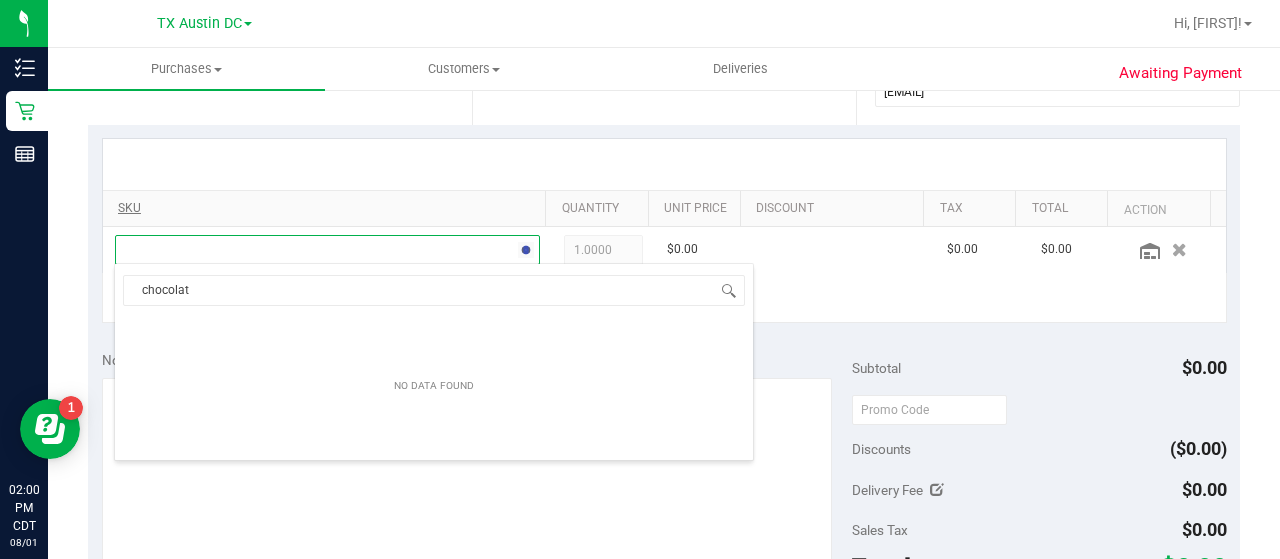 type on "chocolate" 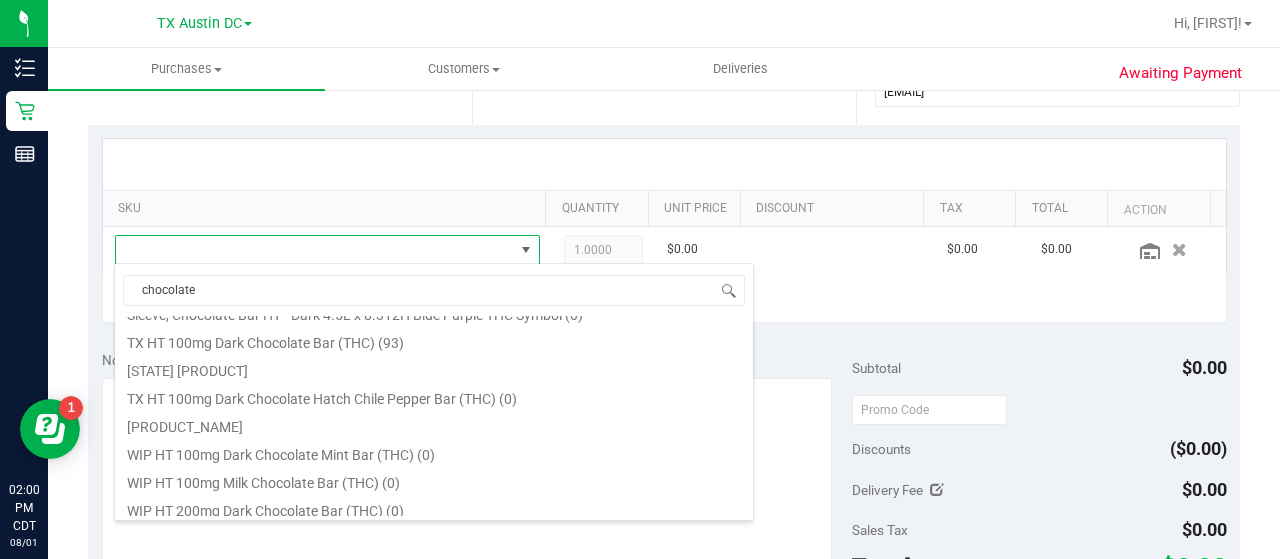 scroll, scrollTop: 468, scrollLeft: 0, axis: vertical 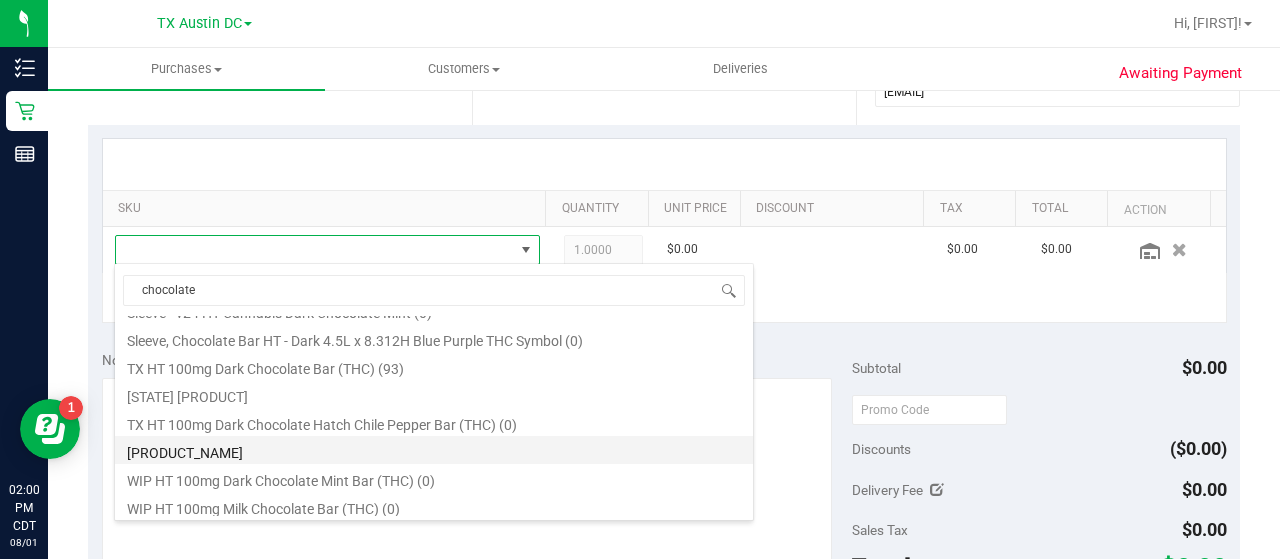 click on "[PRODUCT_NAME]" at bounding box center (434, 450) 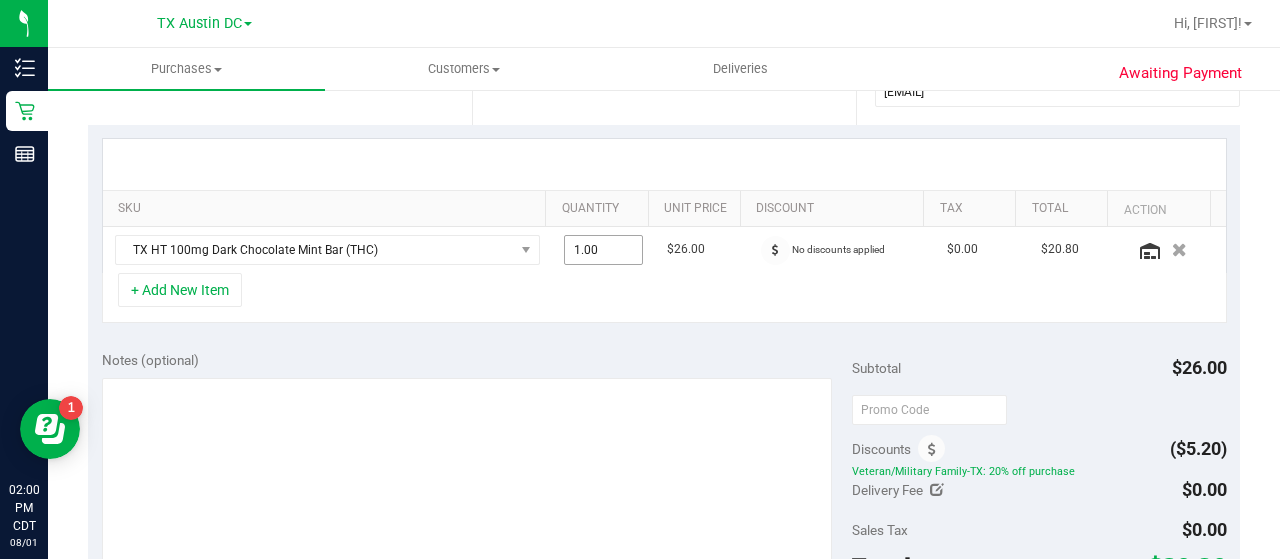 click on "1.00 1" at bounding box center (604, 250) 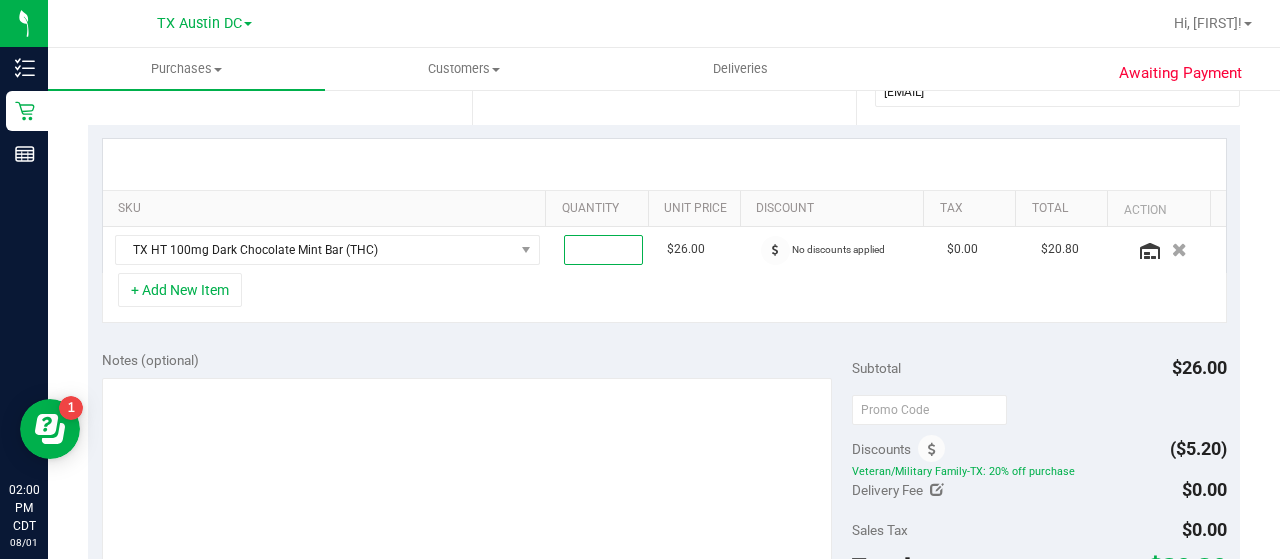 type on "3" 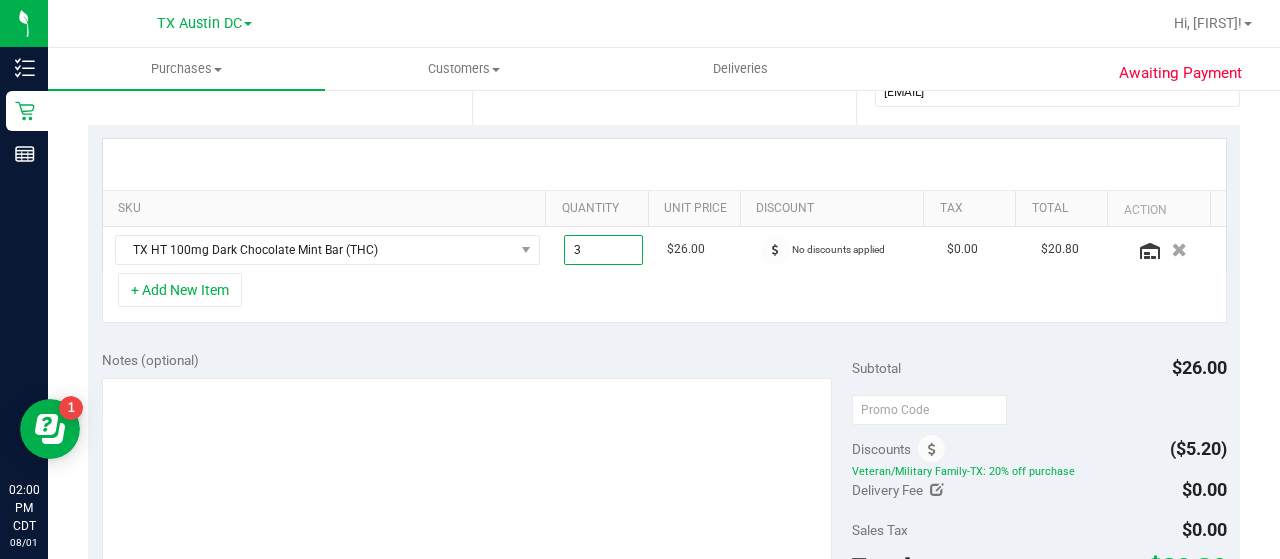 type on "3.00" 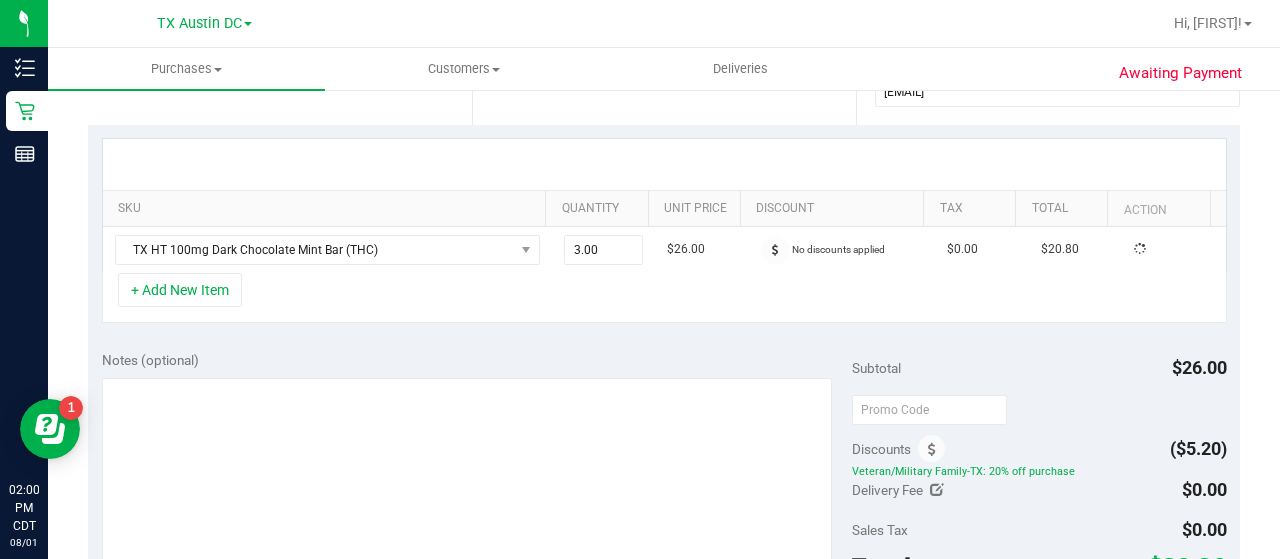 click on "+ Add New Item" at bounding box center [664, 298] 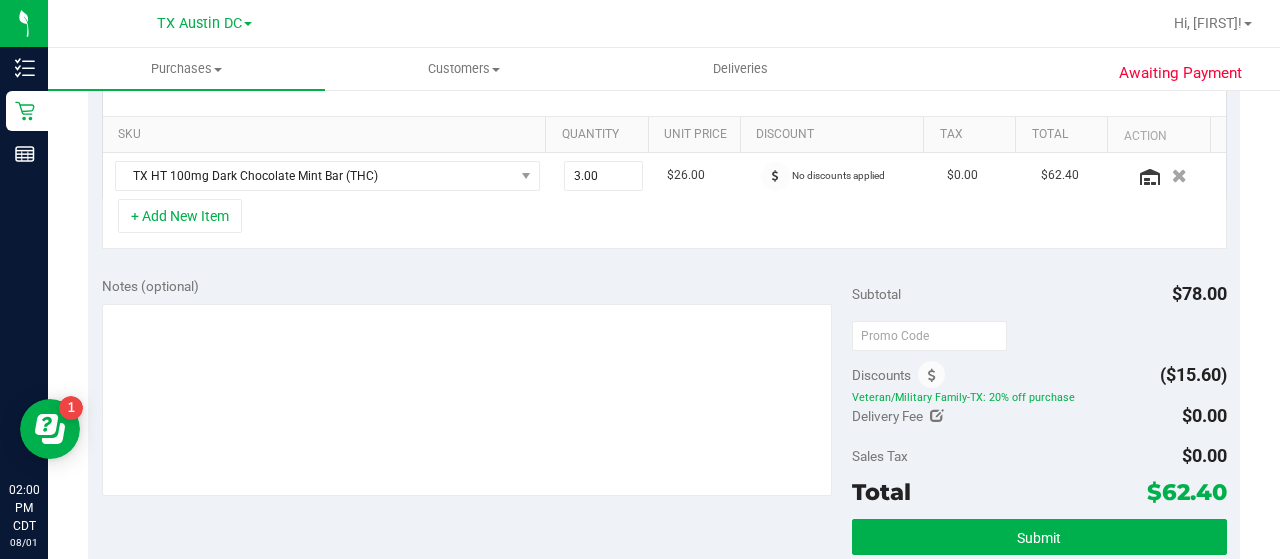scroll, scrollTop: 505, scrollLeft: 0, axis: vertical 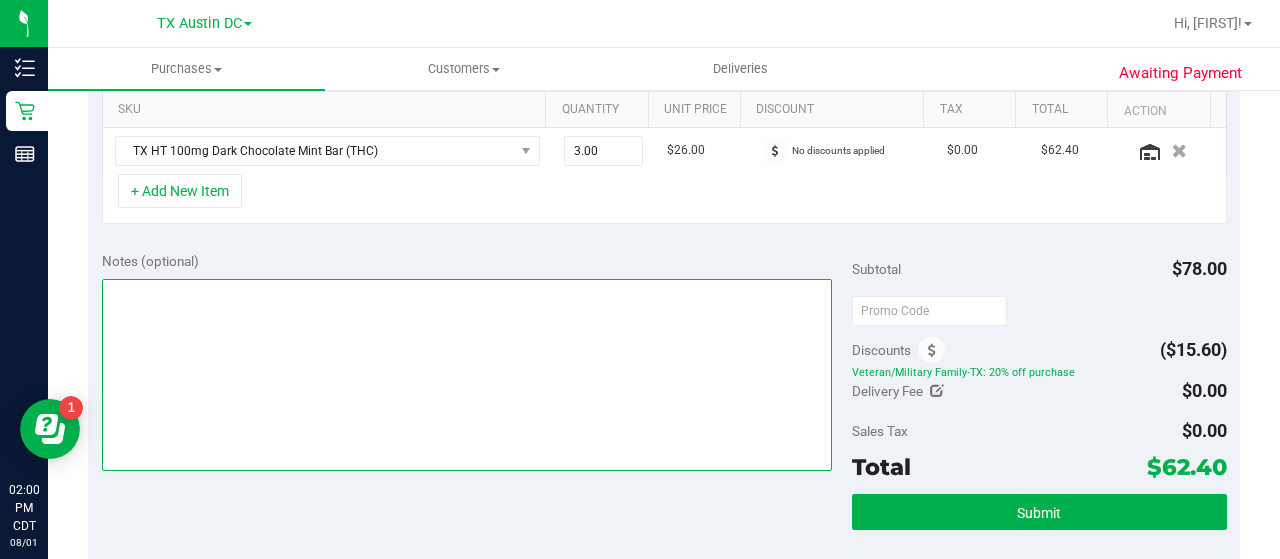 click at bounding box center (467, 375) 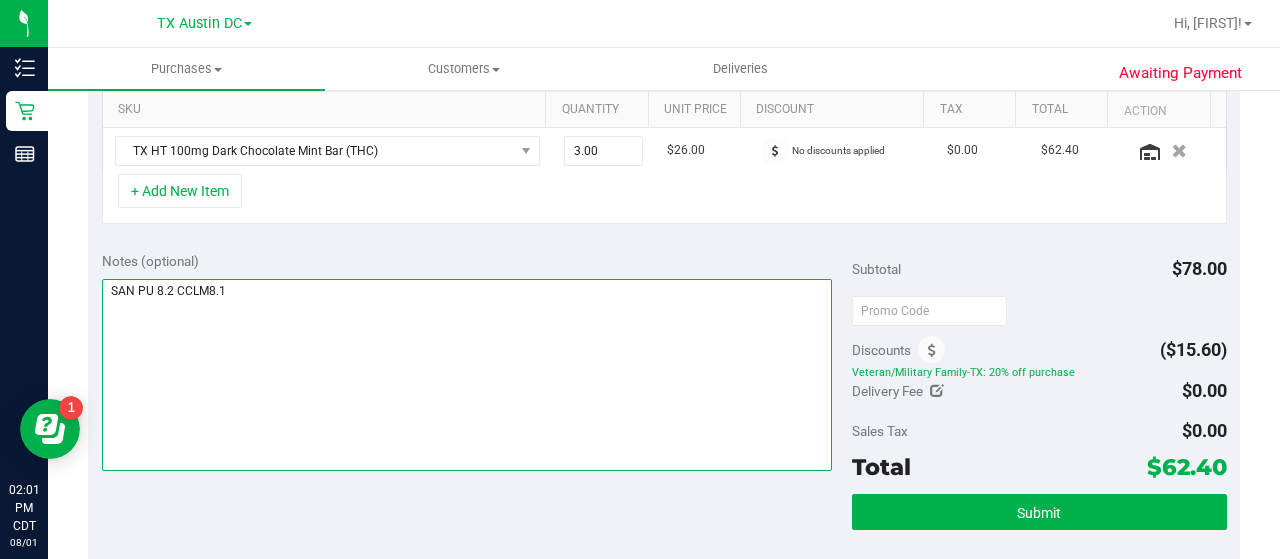 type on "SAN PU 8.2 CCLM8.1" 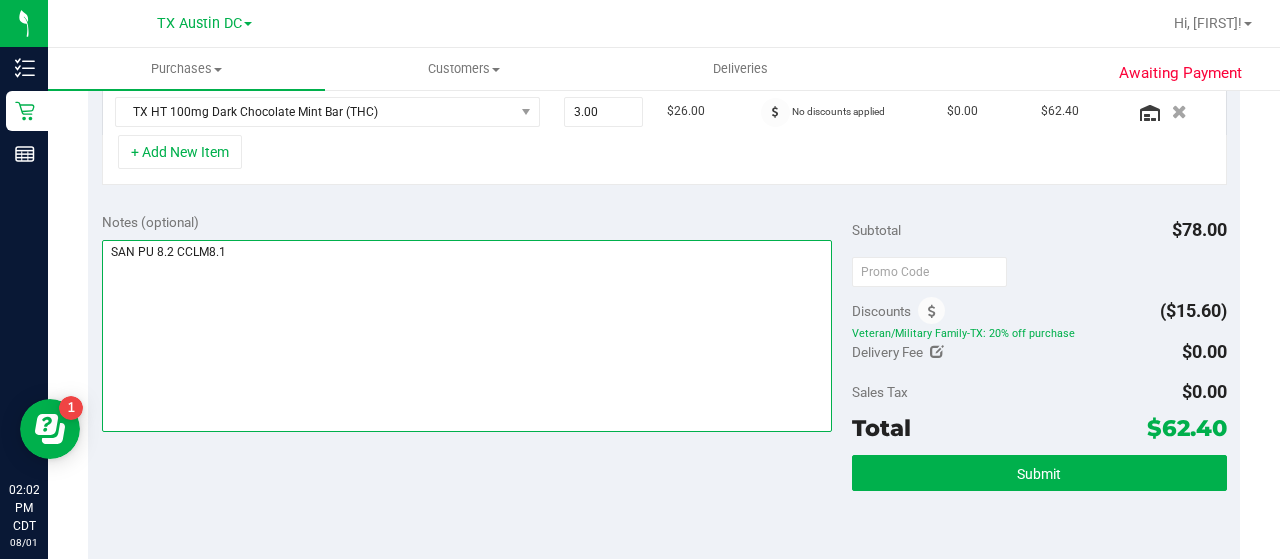 scroll, scrollTop: 548, scrollLeft: 0, axis: vertical 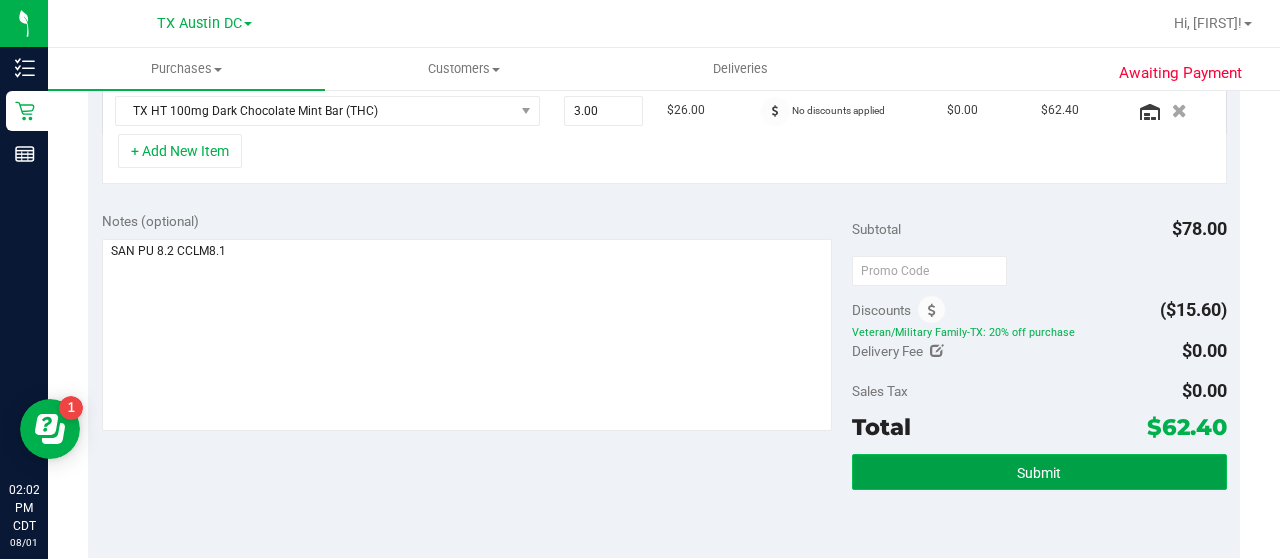 click on "Submit" at bounding box center [1039, 472] 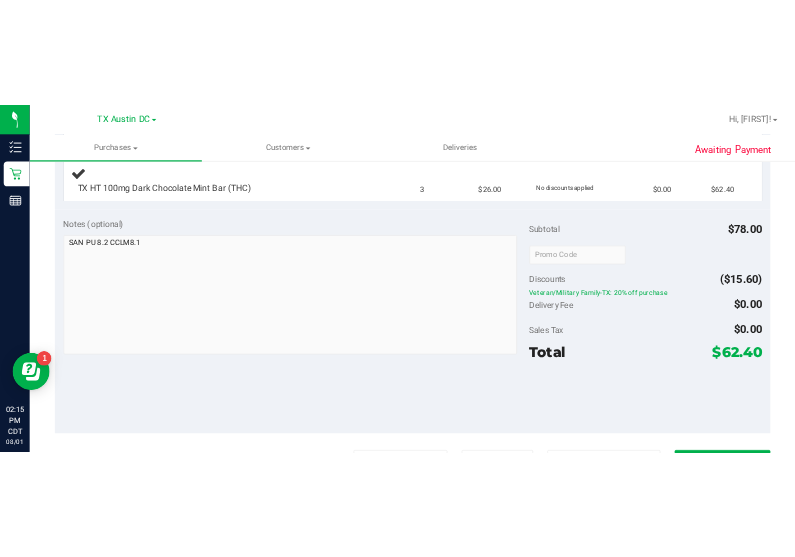 scroll, scrollTop: 0, scrollLeft: 0, axis: both 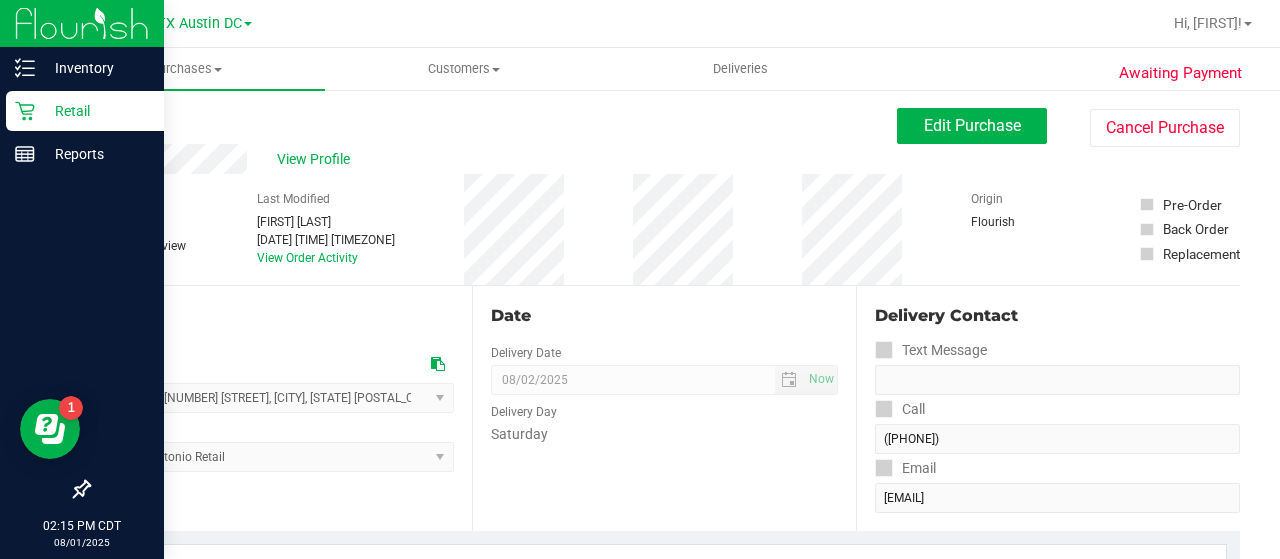 click on "Retail" at bounding box center [85, 111] 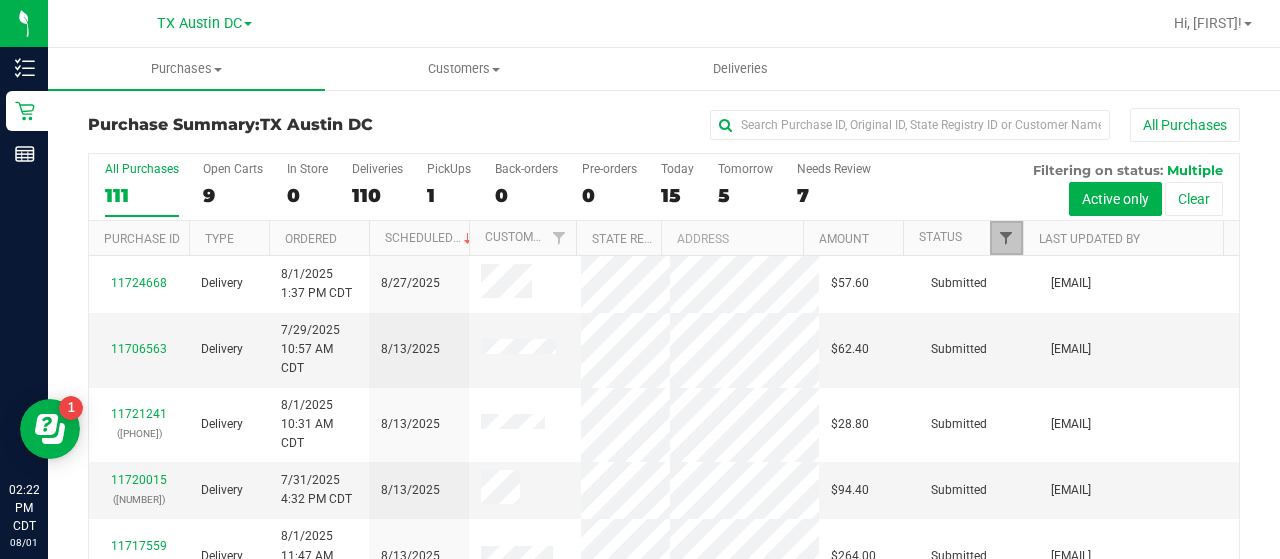 click at bounding box center (1006, 238) 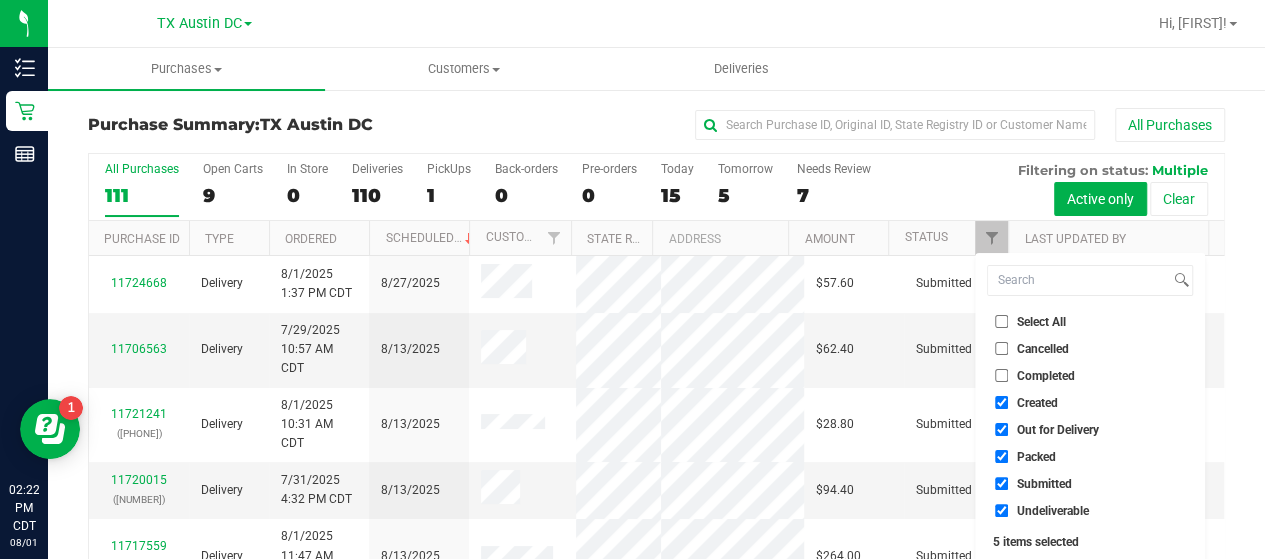 click on "Select All" at bounding box center [1001, 321] 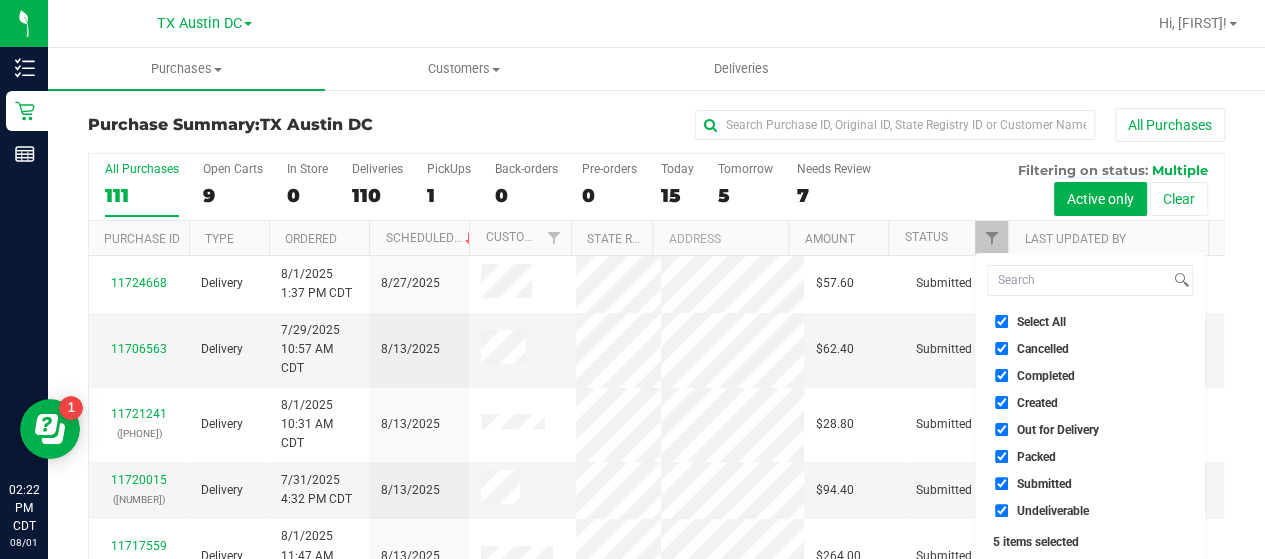 checkbox on "true" 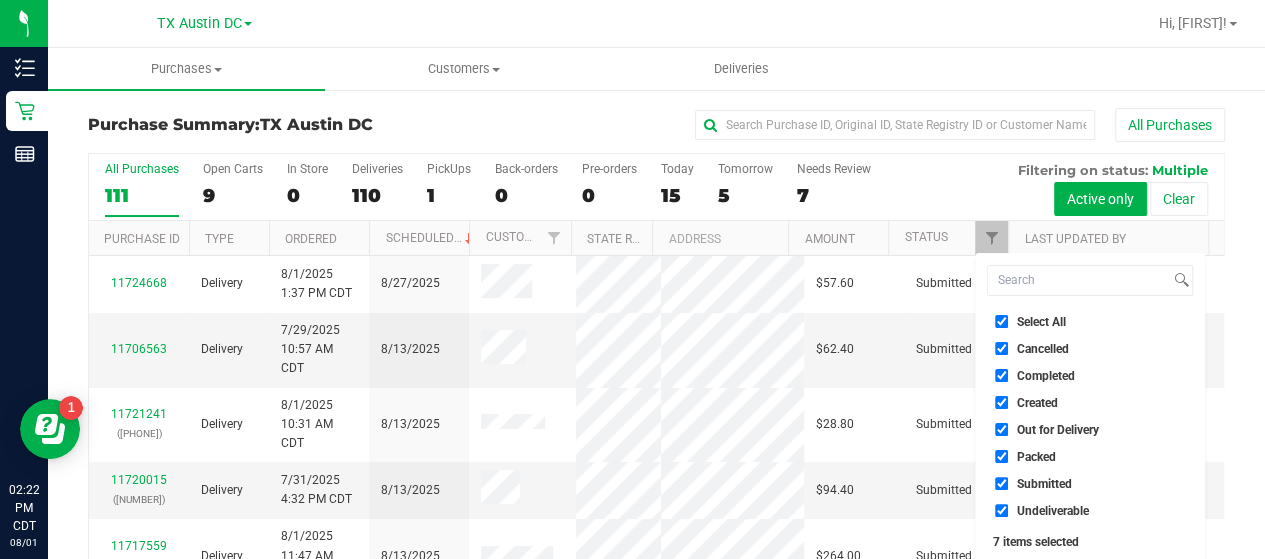 click on "Select All" at bounding box center (1001, 321) 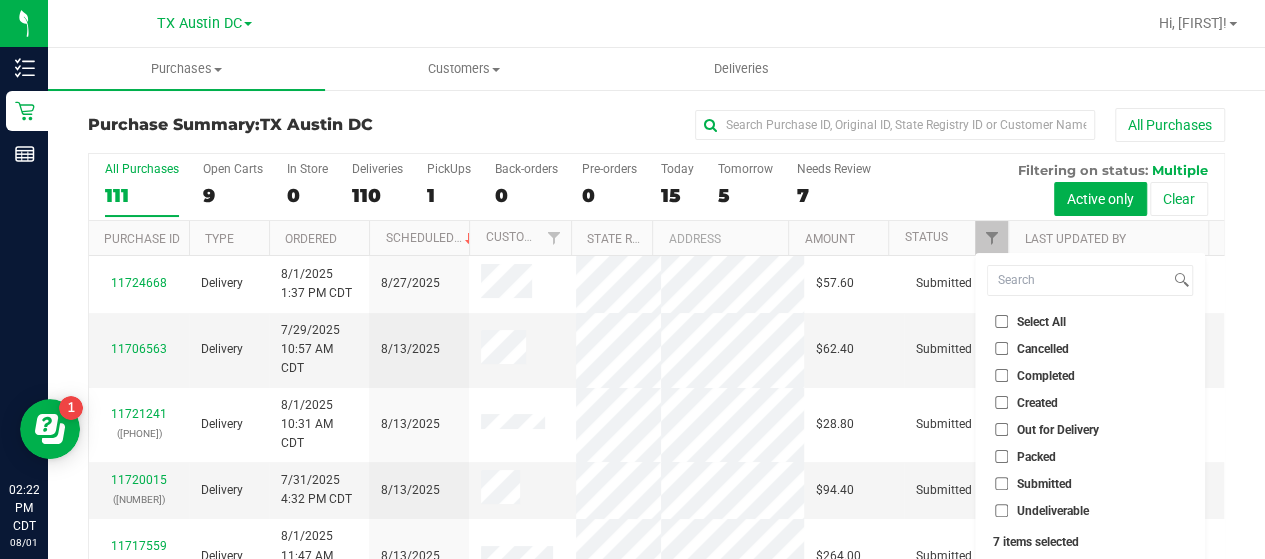 checkbox on "false" 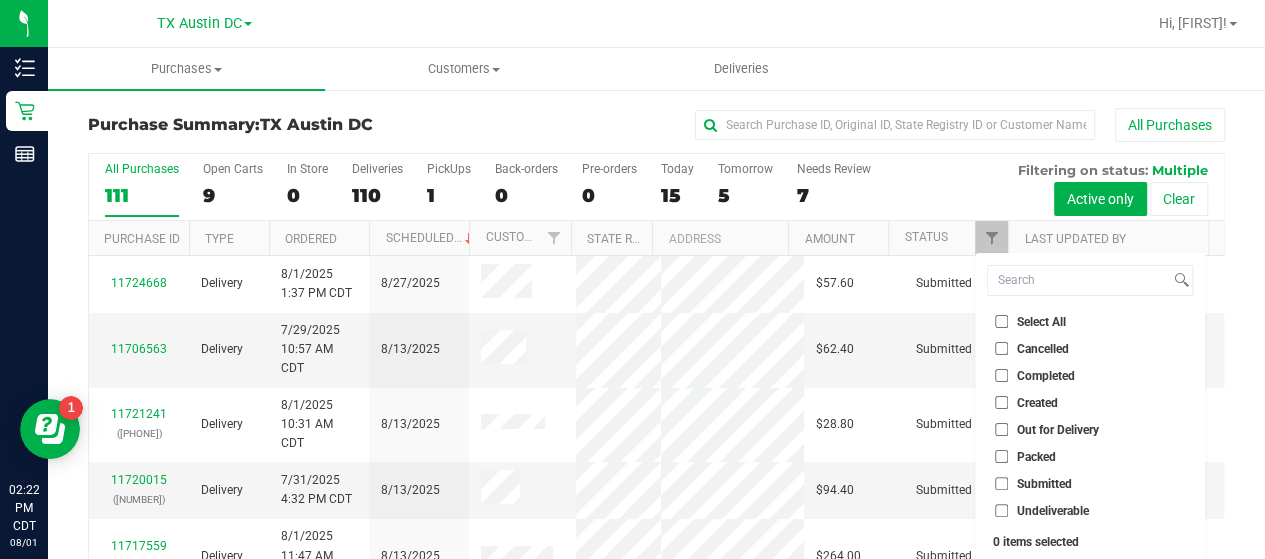 click on "Created" at bounding box center [1026, 402] 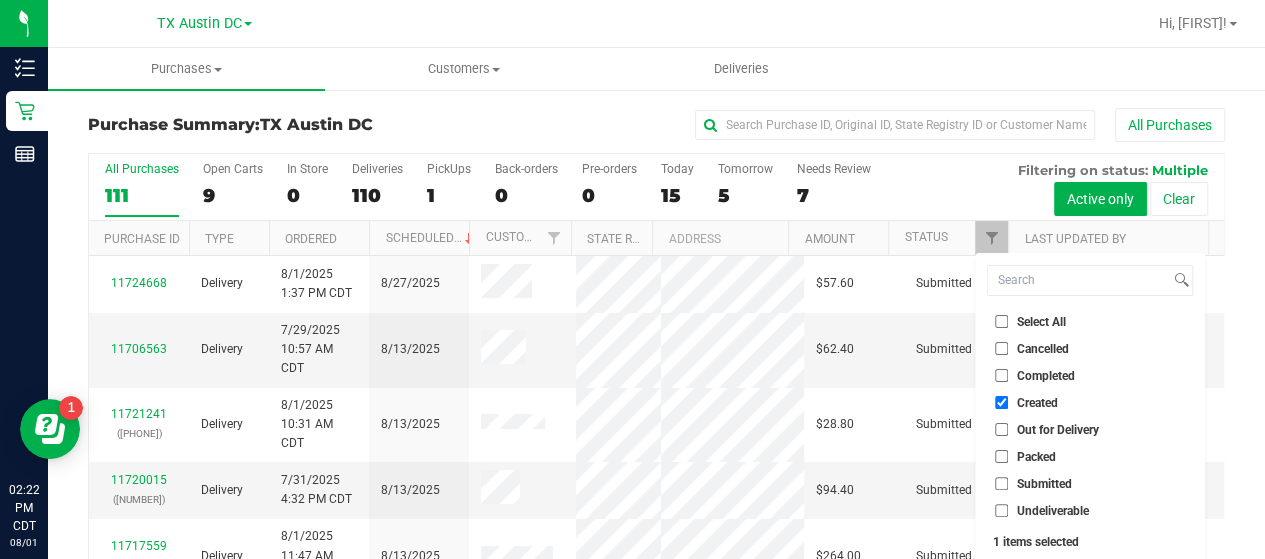 click on "Filter" at bounding box center [1035, 586] 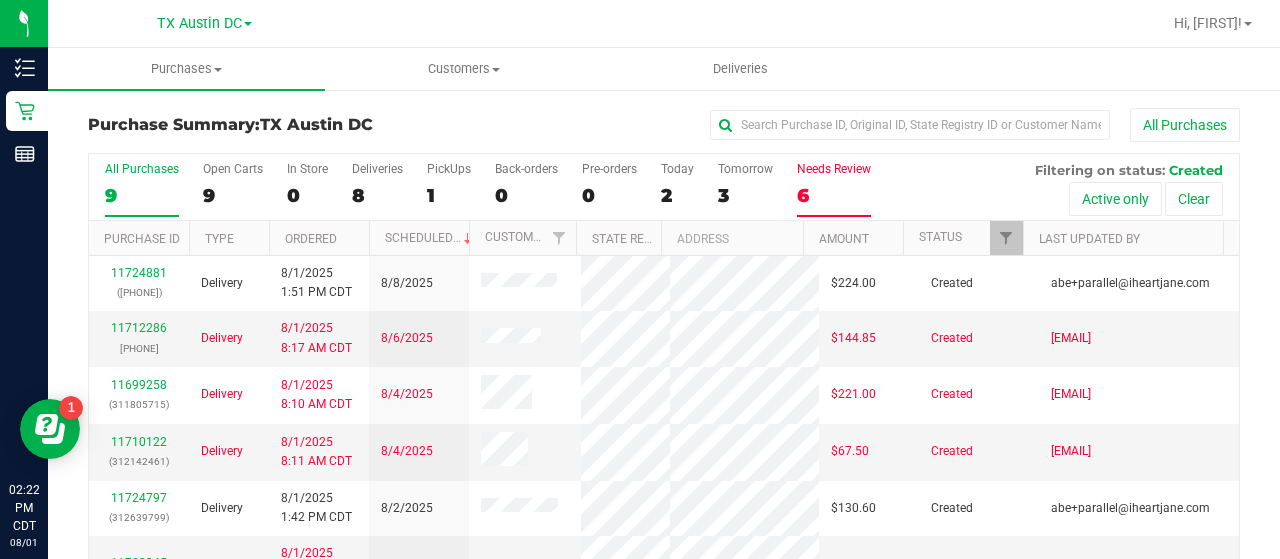 click on "6" at bounding box center [834, 195] 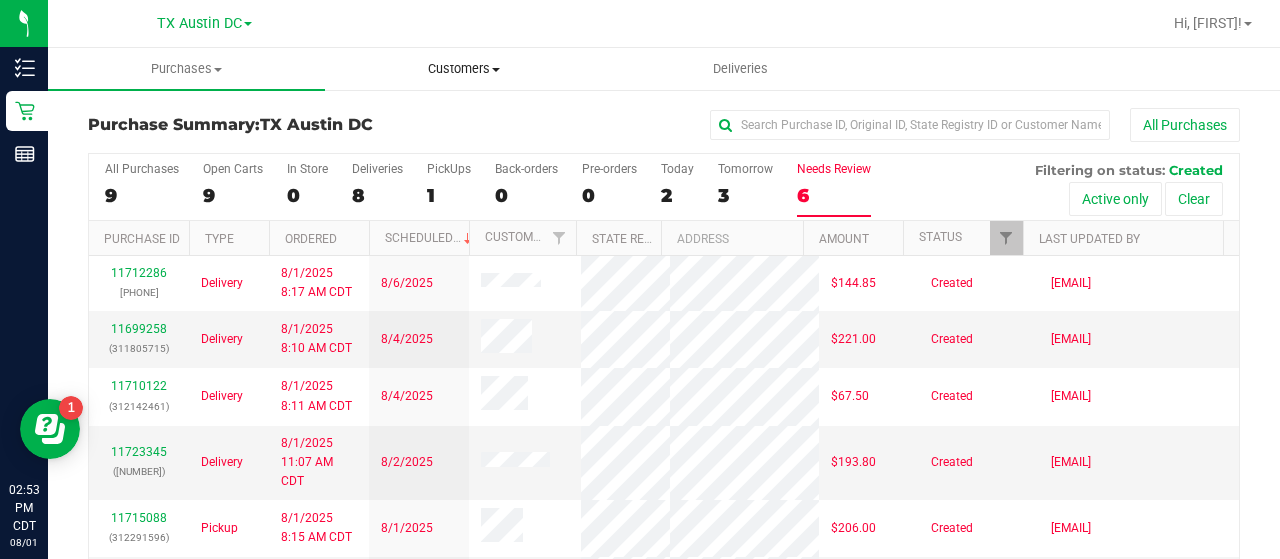 click on "Customers" at bounding box center (463, 69) 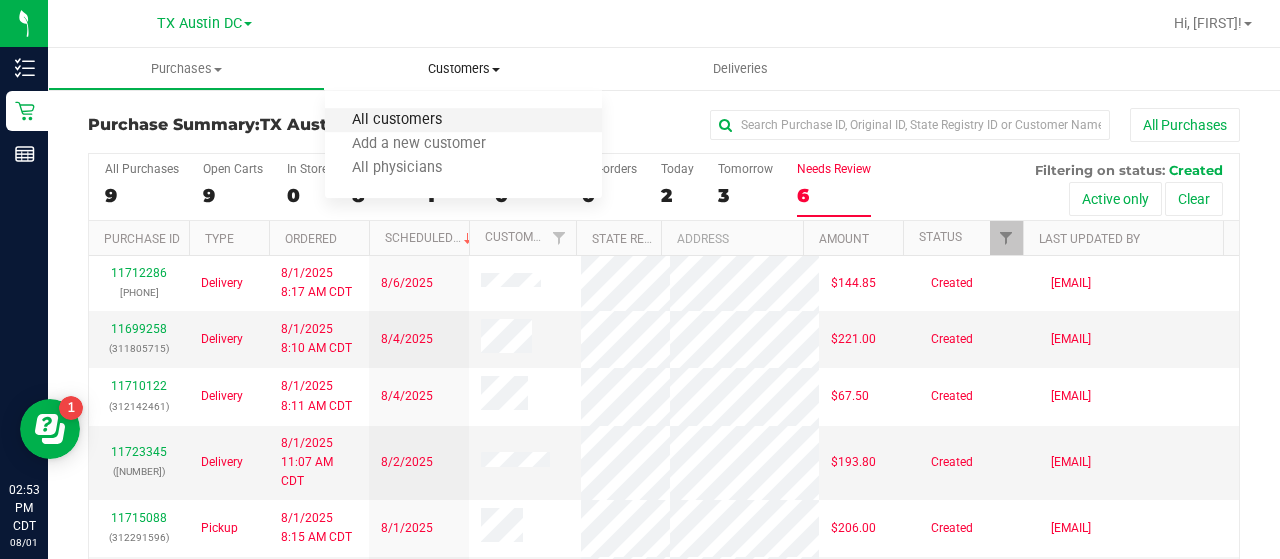 click on "All customers" at bounding box center [397, 120] 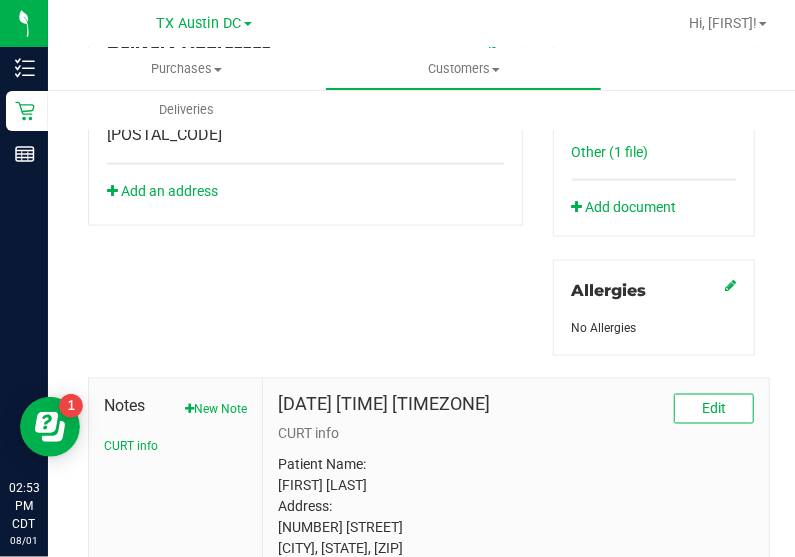 scroll, scrollTop: 1217, scrollLeft: 0, axis: vertical 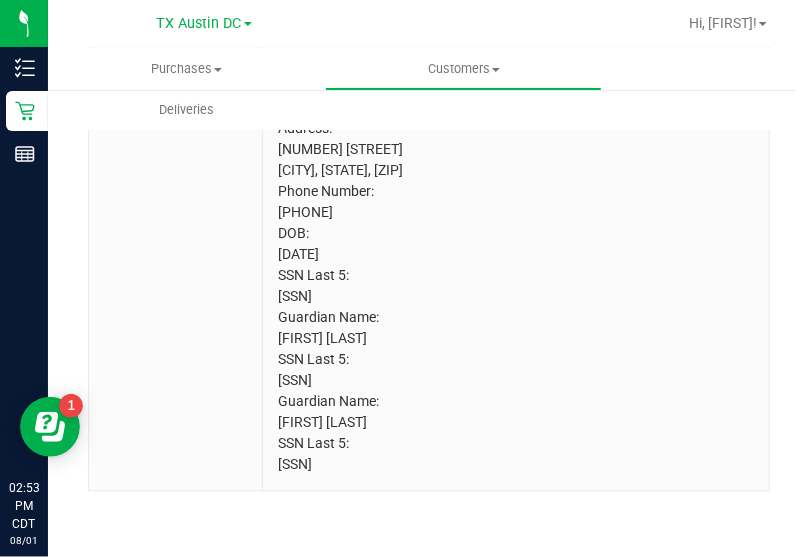 click on "Patient Name:
[FIRST] [LAST]
Address:
[NUMBER] [STREET]
[CITY], [STATE], [ZIP]
Phone Number:
[PHONE]
DOB:
[DATE]
SSN Last 5:
[SSN]
Guardian Name:
[FIRST] [LAST]
SSN Last 5:
[SSN]
Guardian Name:
[FIRST] [LAST]
SSN Last 5:
[SSN]" at bounding box center [516, 276] 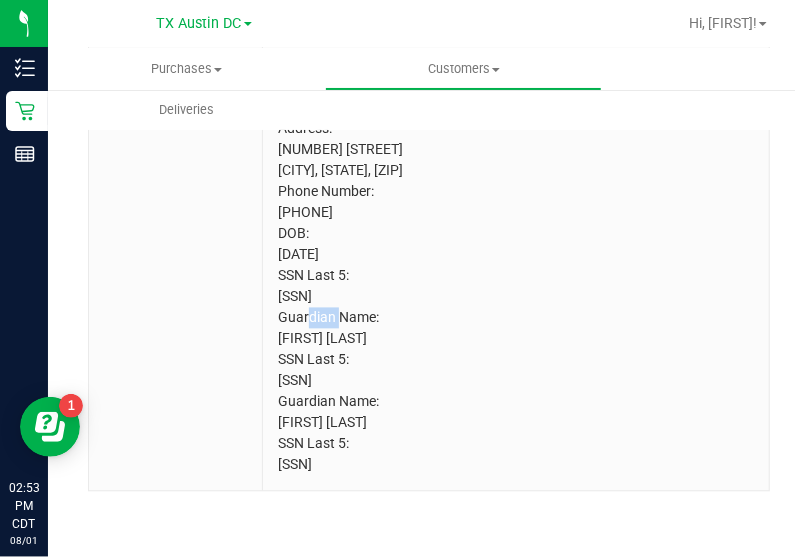 click on "Patient Name:
[FIRST] [LAST]
Address:
[NUMBER] [STREET]
[CITY], [STATE], [ZIP]
Phone Number:
[PHONE]
DOB:
[DATE]
SSN Last 5:
[SSN]
Guardian Name:
[FIRST] [LAST]
SSN Last 5:
[SSN]
Guardian Name:
[FIRST] [LAST]
SSN Last 5:
[SSN]" at bounding box center (516, 276) 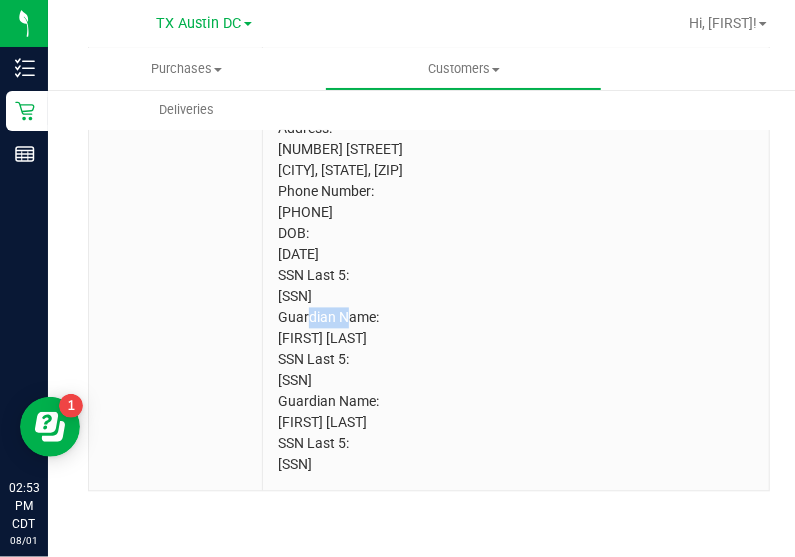 click on "Patient Name:
[FIRST] [LAST]
Address:
[NUMBER] [STREET]
[CITY], [STATE], [ZIP]
Phone Number:
[PHONE]
DOB:
[DATE]
SSN Last 5:
[SSN]
Guardian Name:
[FIRST] [LAST]
SSN Last 5:
[SSN]
Guardian Name:
[FIRST] [LAST]
SSN Last 5:
[SSN]" at bounding box center (516, 276) 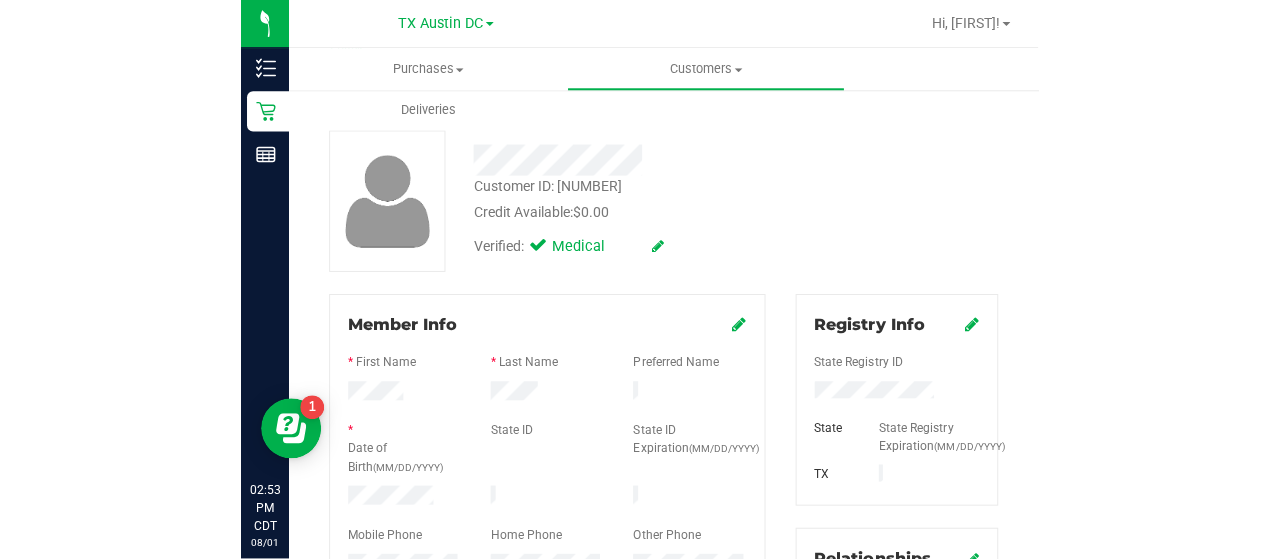 scroll, scrollTop: 0, scrollLeft: 0, axis: both 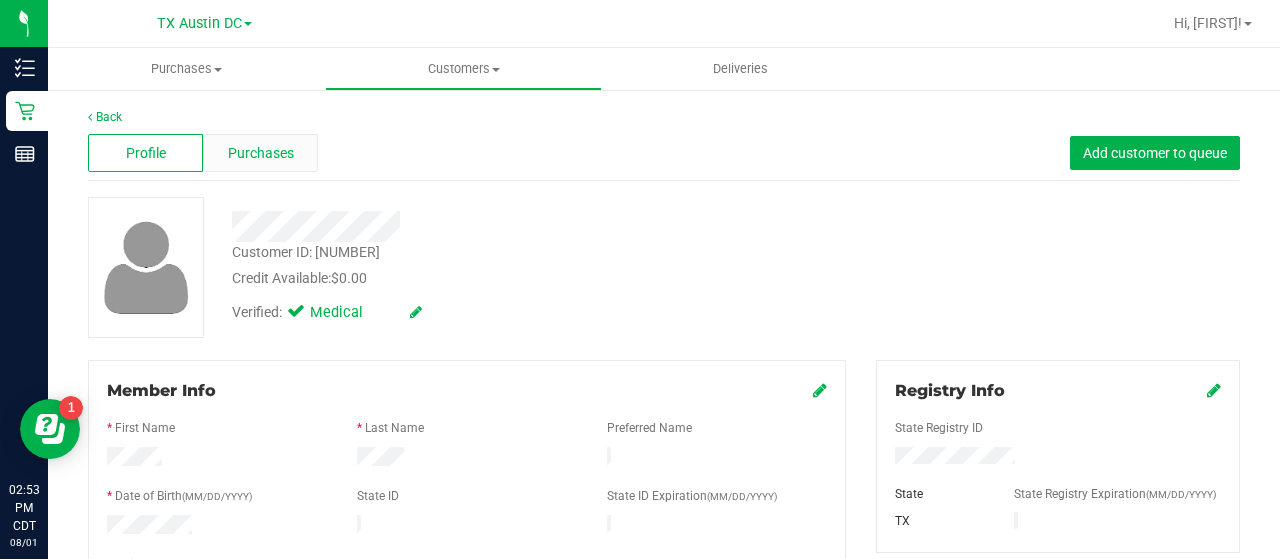 click on "Purchases" at bounding box center [260, 153] 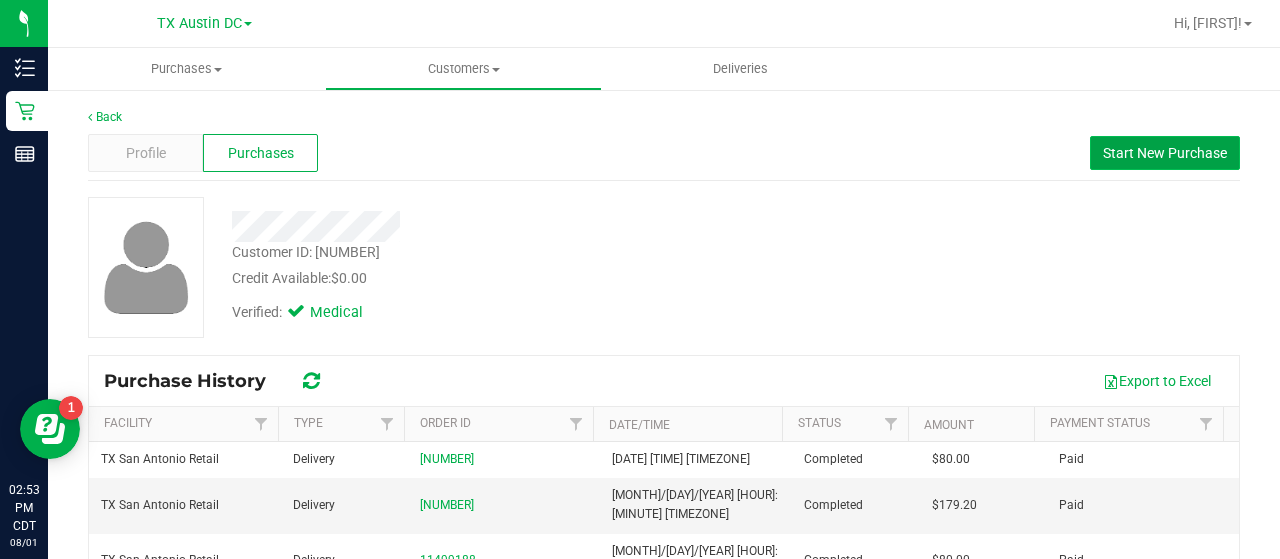 click on "Start New Purchase" at bounding box center (1165, 153) 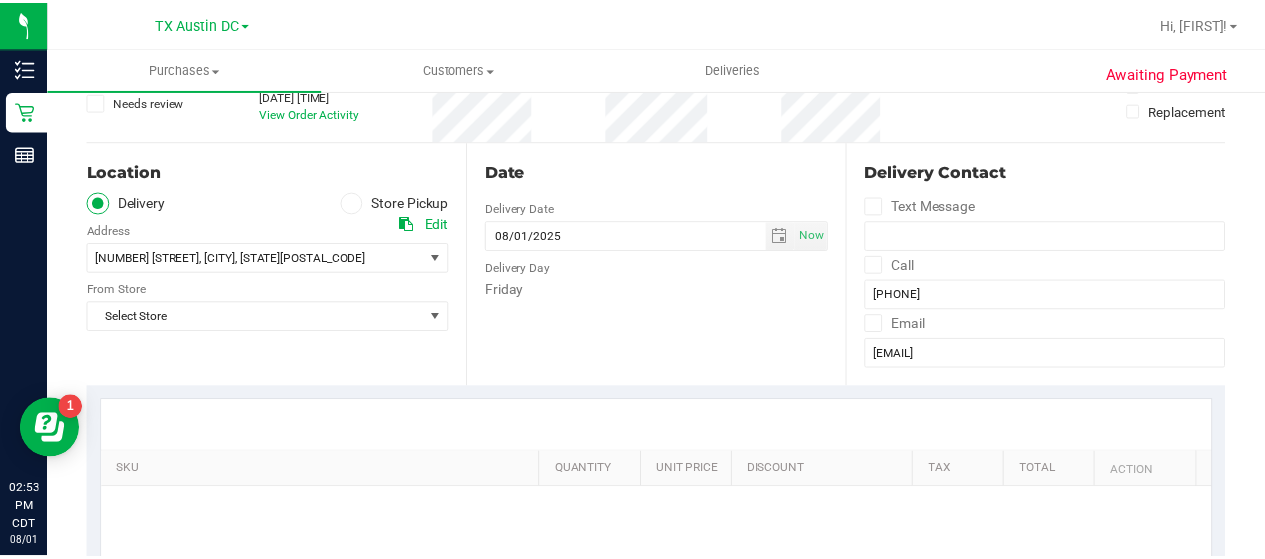 scroll, scrollTop: 148, scrollLeft: 0, axis: vertical 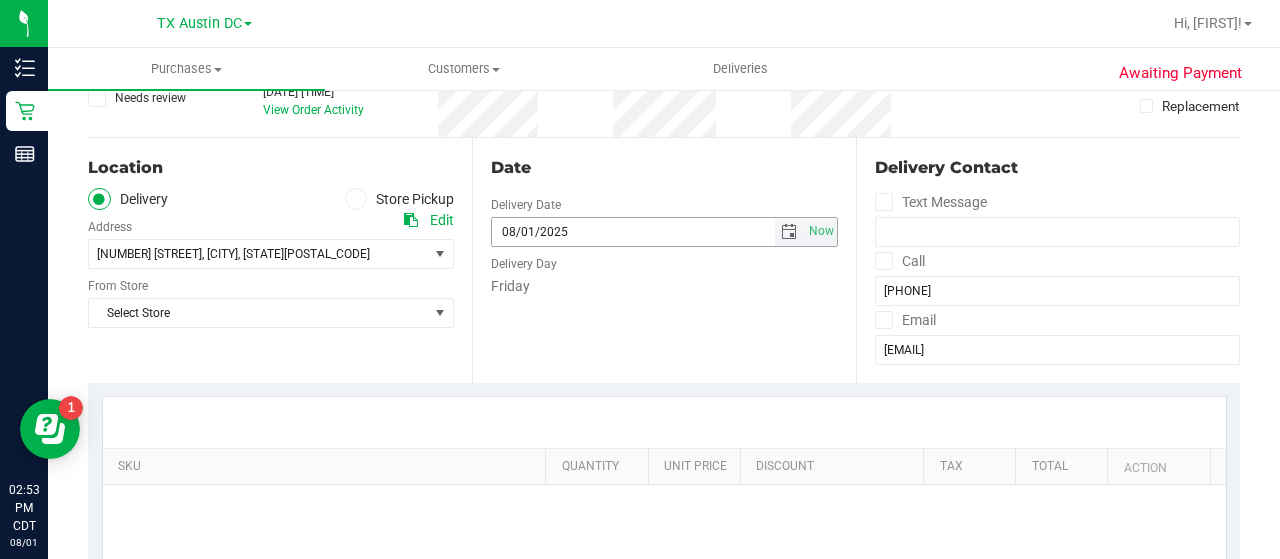 click at bounding box center (789, 232) 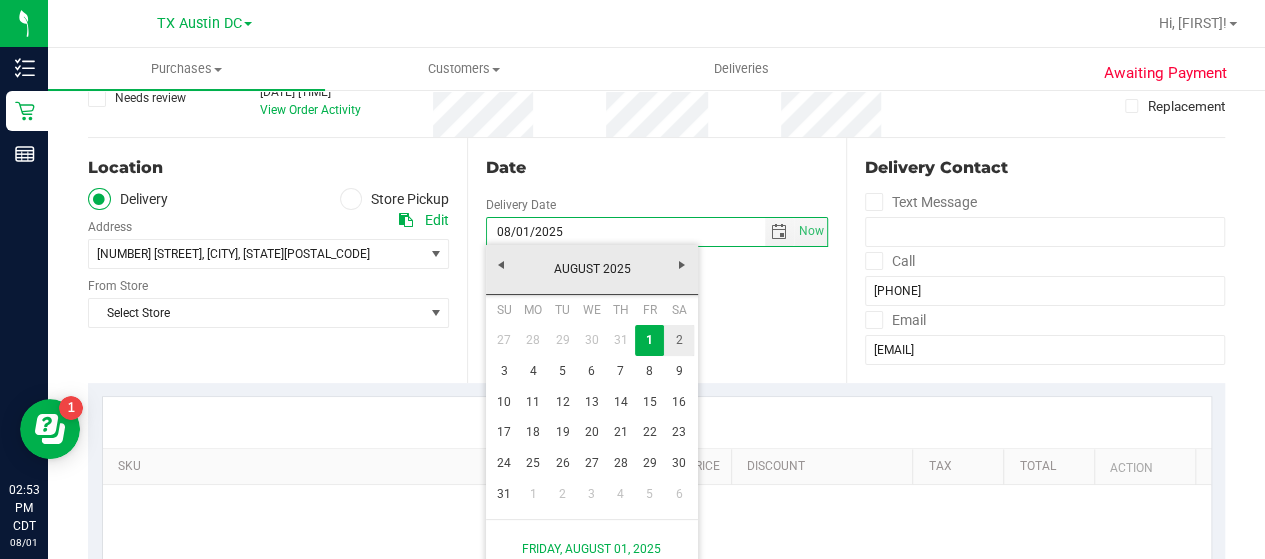 click on "2" at bounding box center (678, 340) 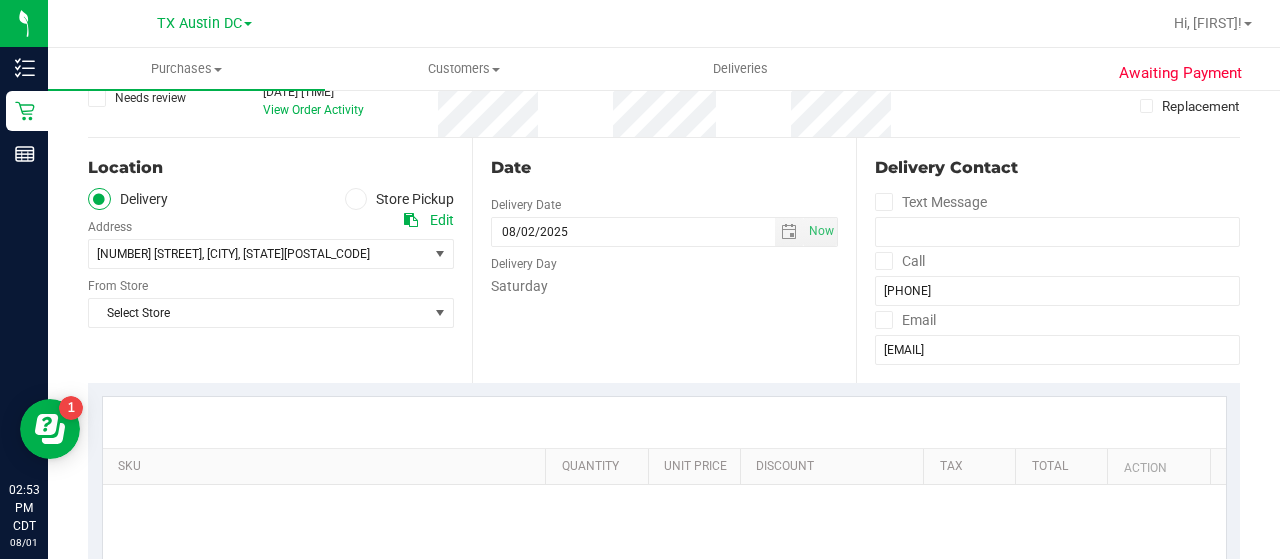 click on "Location
Delivery
Store Pickup
Address
Edit
[NUMBER] [STREET]
, [CITY]
, [STATE]
[ZIP]
Select address [NUMBER] [STREET]
From Store
[STATE] [CITY] Retail Select Store Bonita Springs WC Boynton Beach WC Bradenton WC Brandon WC Brooksville WC Call Center Clermont WC Crestview WC Deerfield Beach WC Delray Beach WC Deltona WC Ft Walton Beach WC Ft. Lauderdale WC Ft. Myers WC Gainesville WC Jax Atlantic WC JAX DC REP Jax WC Key West WC Lakeland WC Largo WC Lehigh Acres DC REP Merritt Island WC Miami 72nd WC Miami Beach WC Miami Dadeland WC Miramar DC REP New Port Richey WC North Palm Beach WC North Port WC Ocala WC Orange Park WC Orlando Colonial WC Orlando DC REP Orlando WC Oviedo WC Palm Bay WC Palm Coast WC Panama City WC Pensacola WC Port Orange WC Port St. Lucie WC Sebring WC South Tampa WC St. Pete WC Summerfield WC Tallahassee DC REP Tallahassee WC Tampa DC Testing Tampa Wa..." at bounding box center [280, 260] 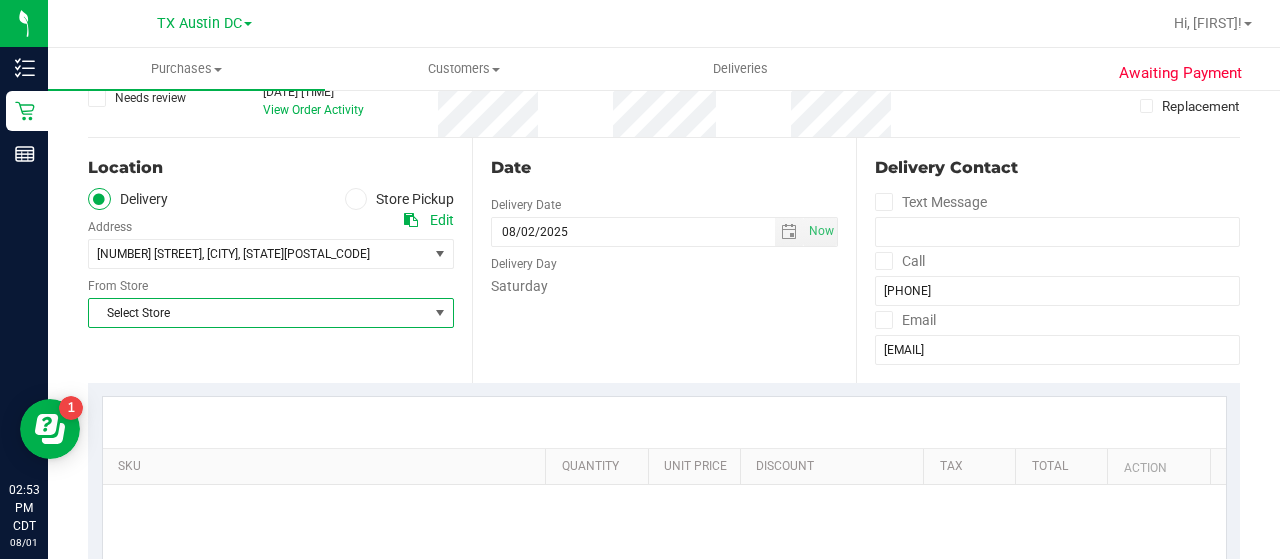 click on "Select Store" at bounding box center (258, 313) 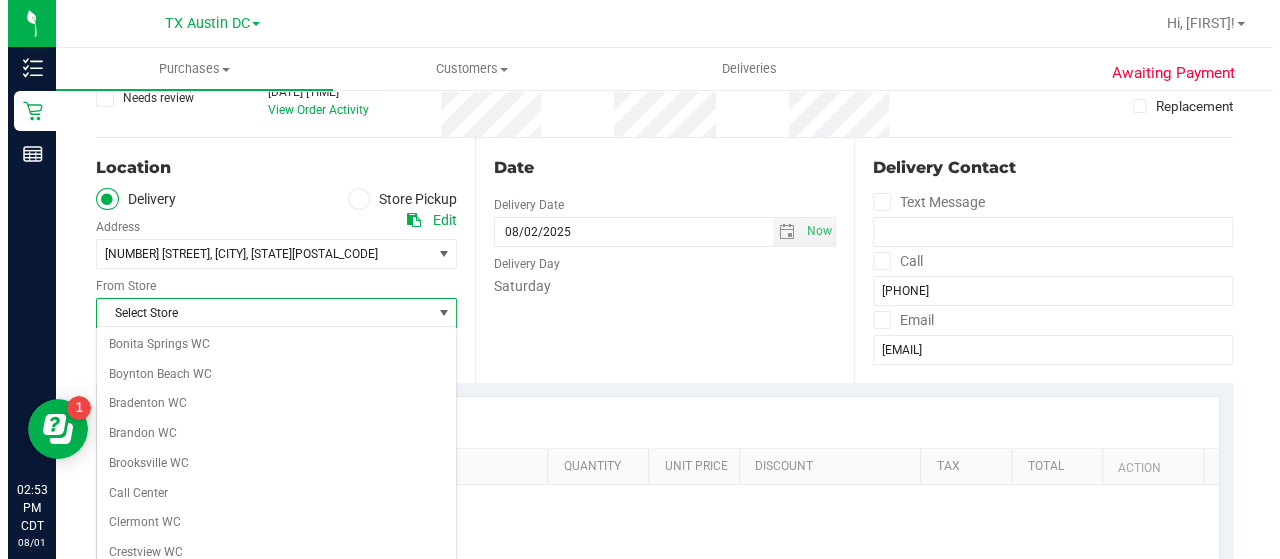 scroll, scrollTop: 1414, scrollLeft: 0, axis: vertical 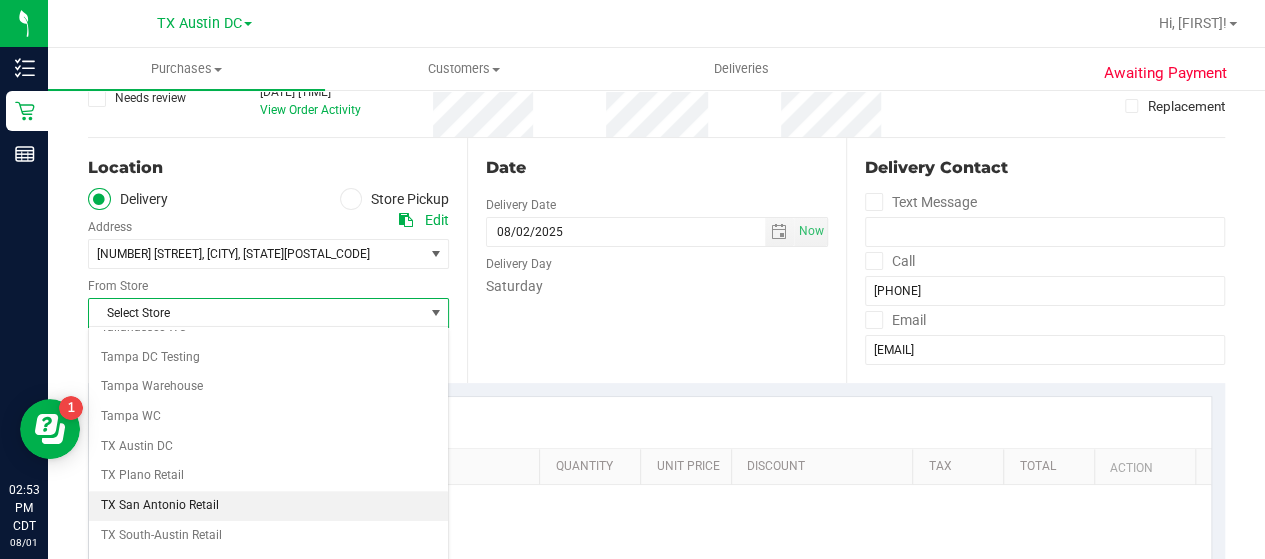 click on "TX San Antonio Retail" at bounding box center [268, 506] 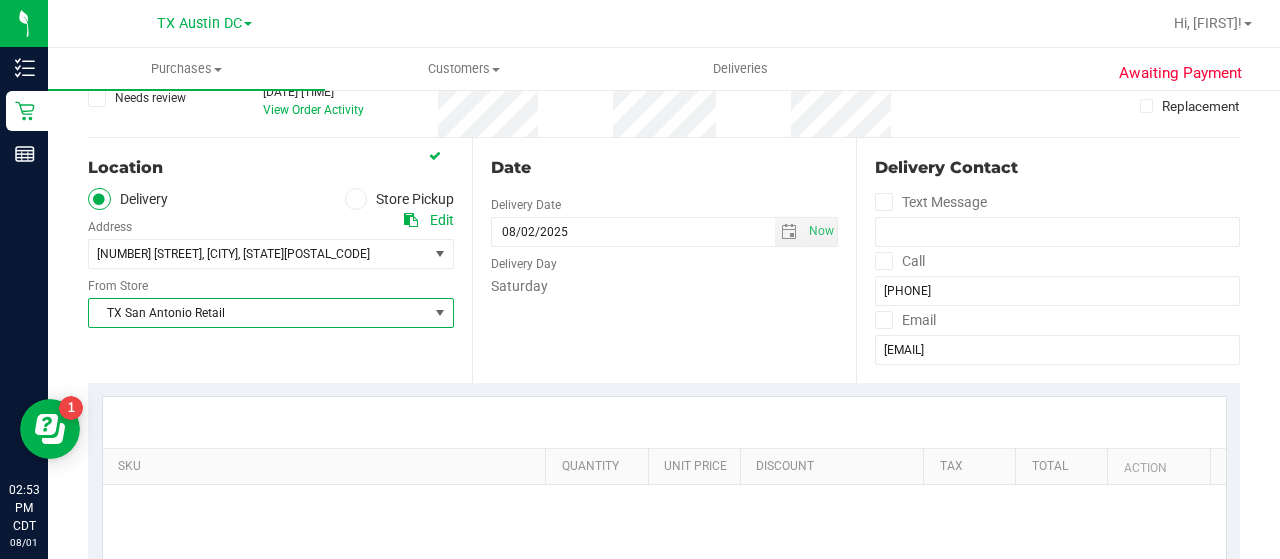 scroll, scrollTop: 380, scrollLeft: 0, axis: vertical 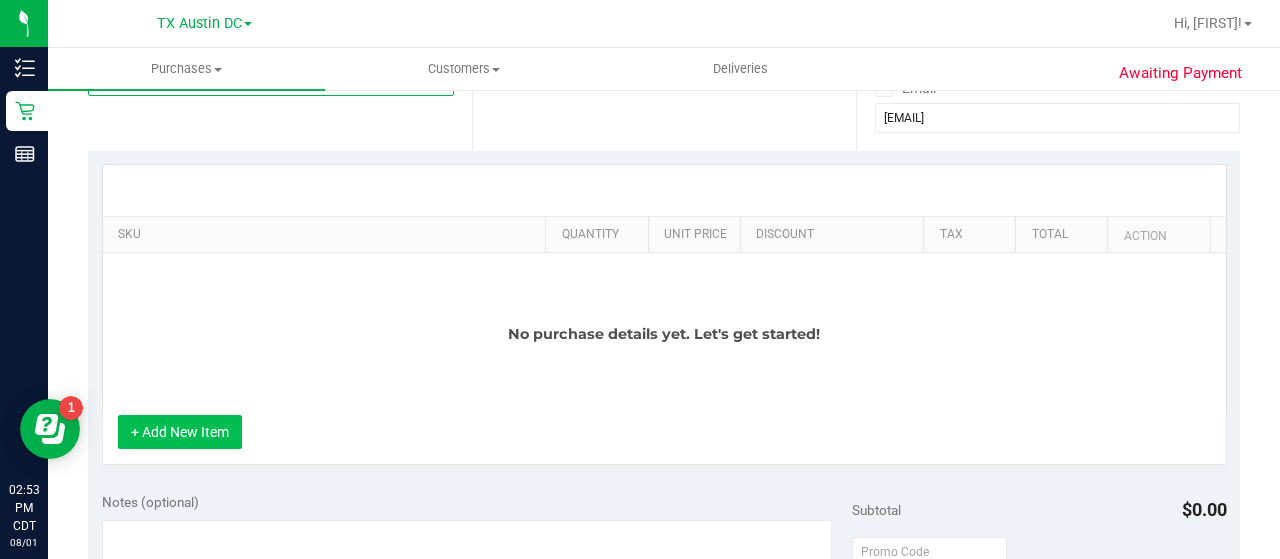 click on "+ Add New Item" at bounding box center [180, 432] 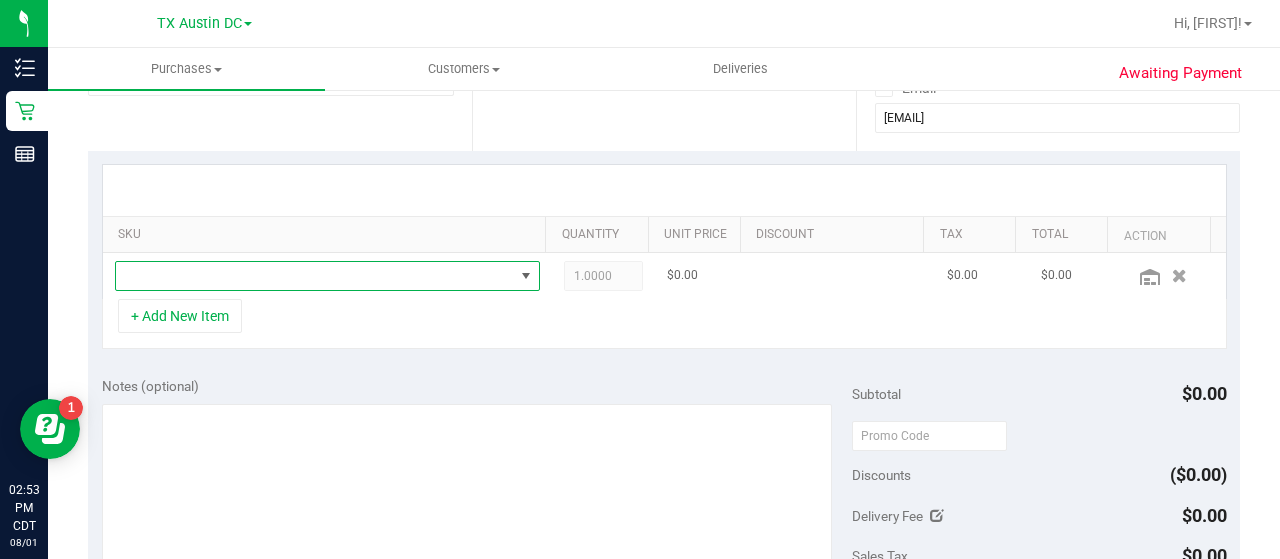 click at bounding box center (315, 276) 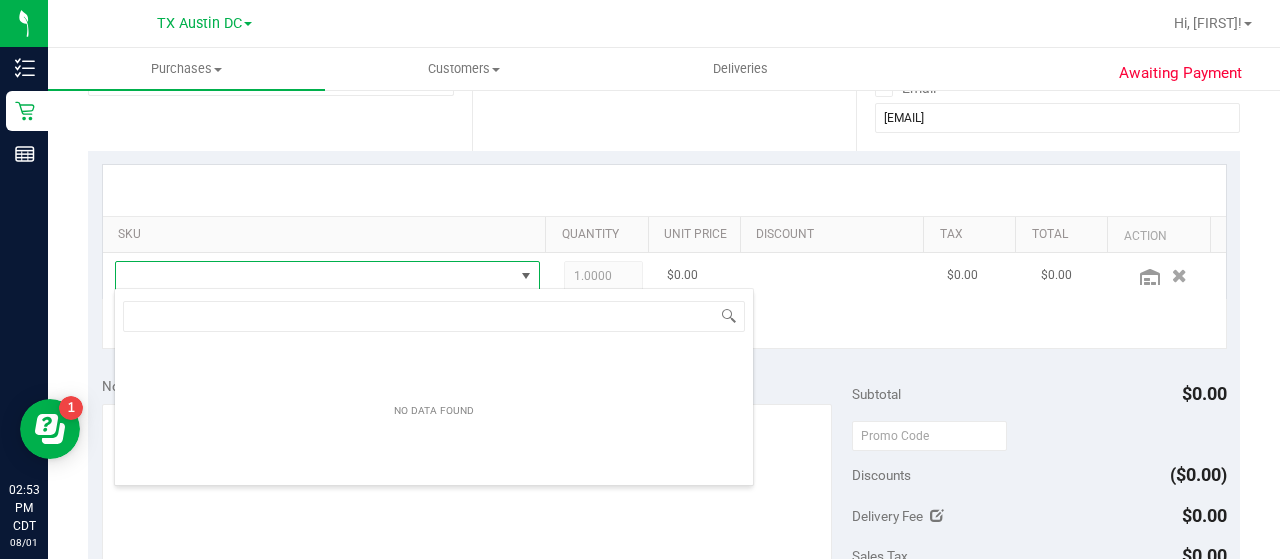 scroll, scrollTop: 99970, scrollLeft: 99586, axis: both 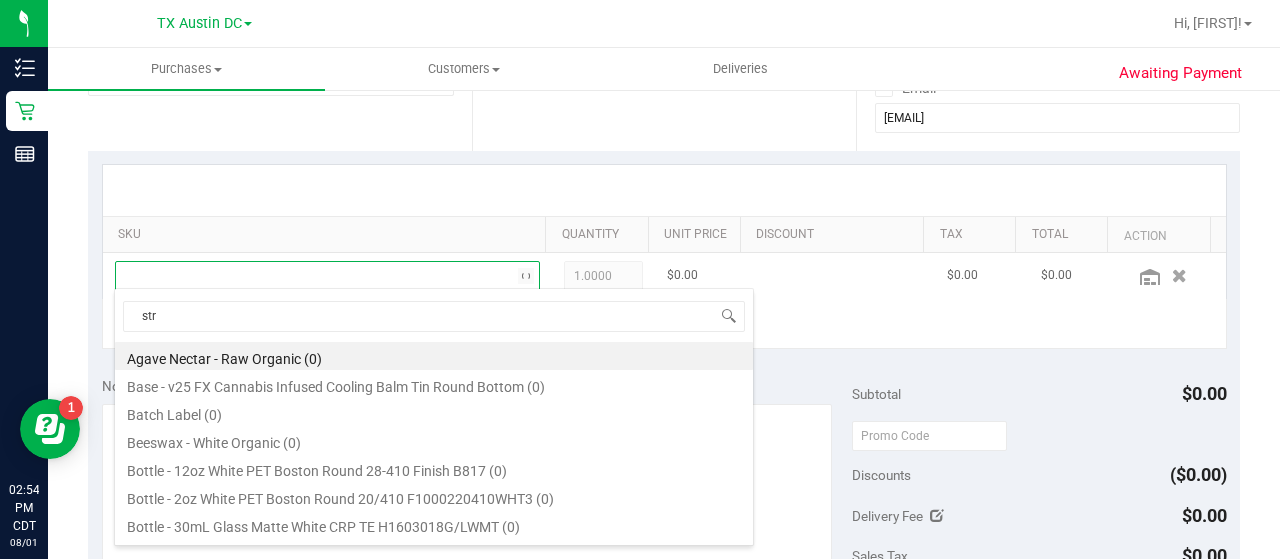 type on "stra" 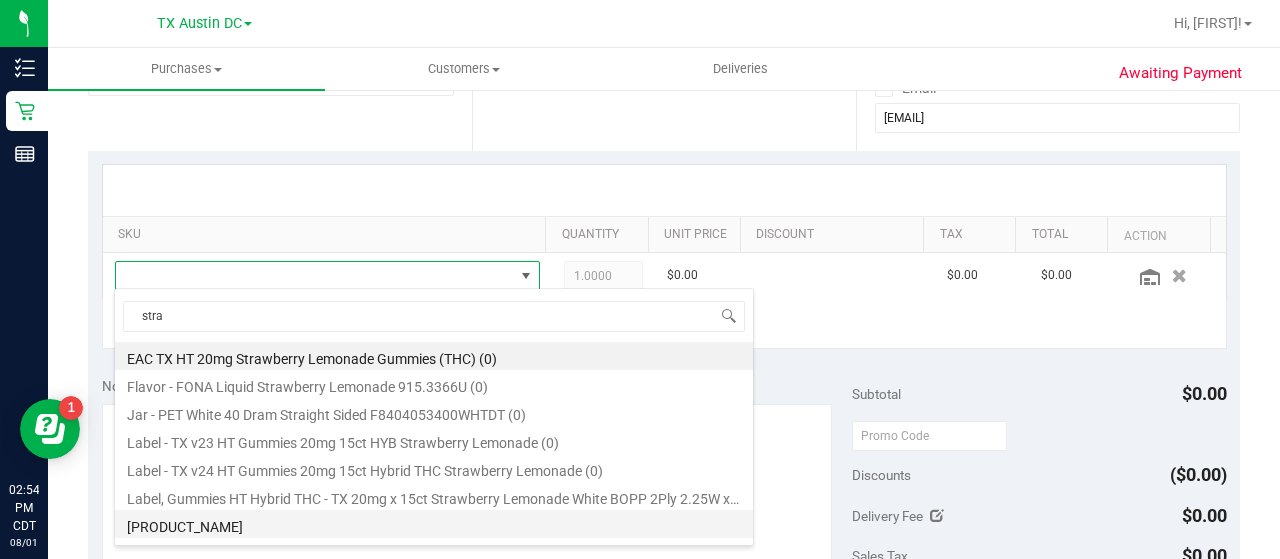 click on "[PRODUCT_NAME]" at bounding box center (434, 524) 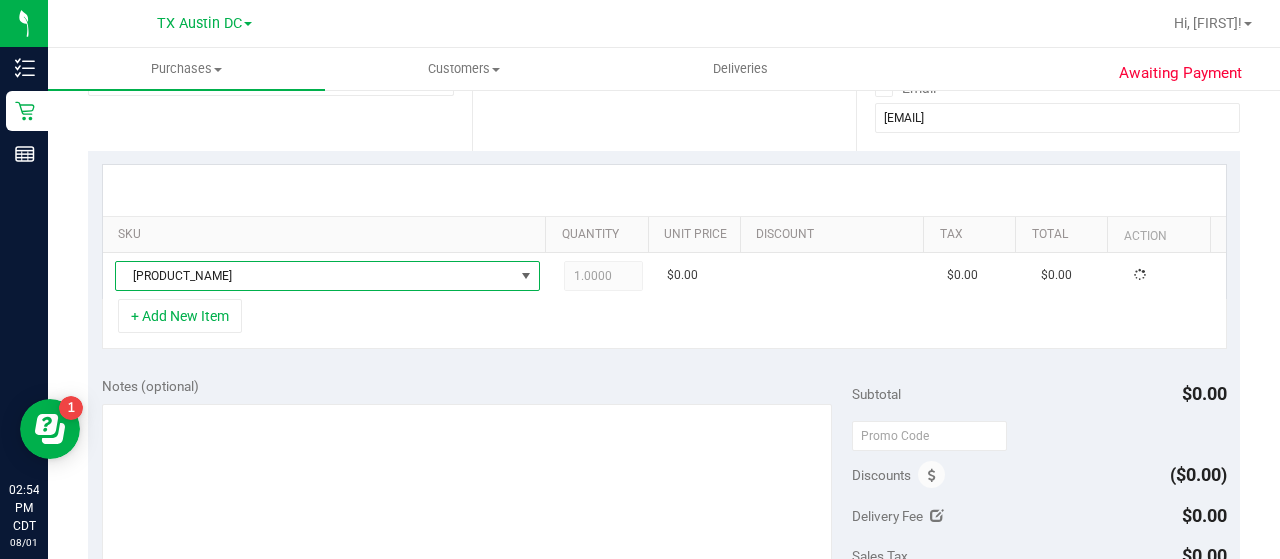 click on "+ Add New Item" at bounding box center [664, 324] 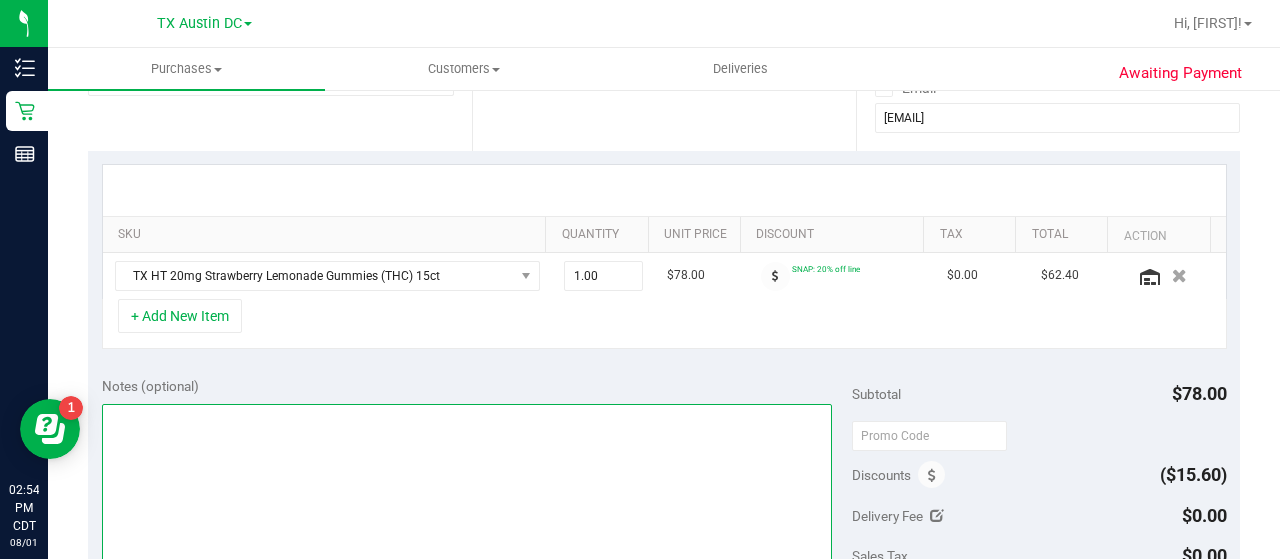 click at bounding box center (467, 500) 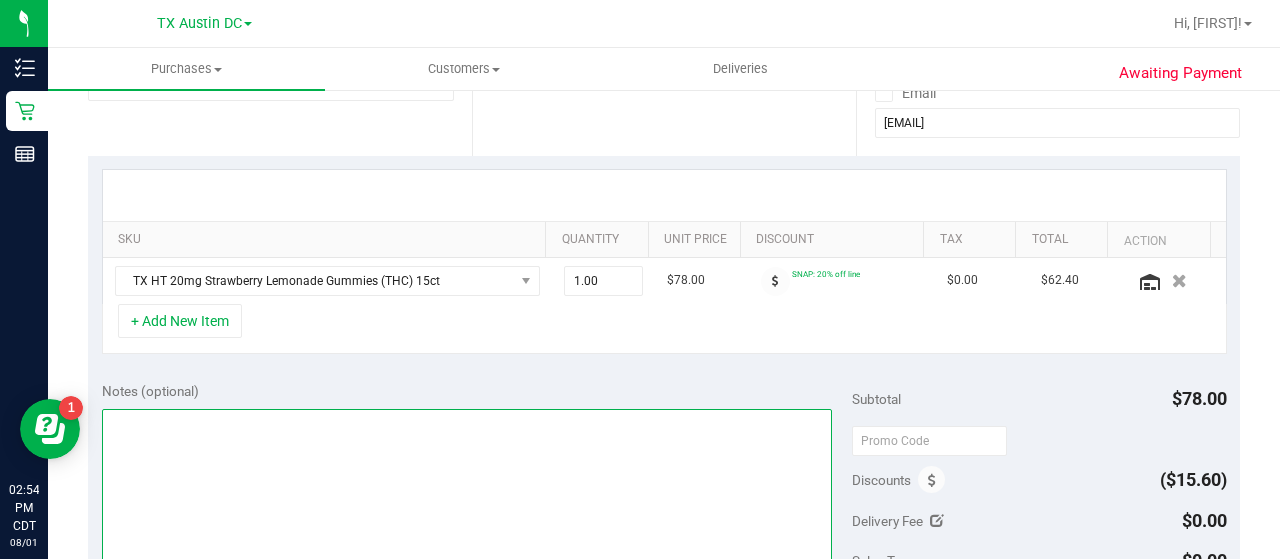 scroll, scrollTop: 379, scrollLeft: 0, axis: vertical 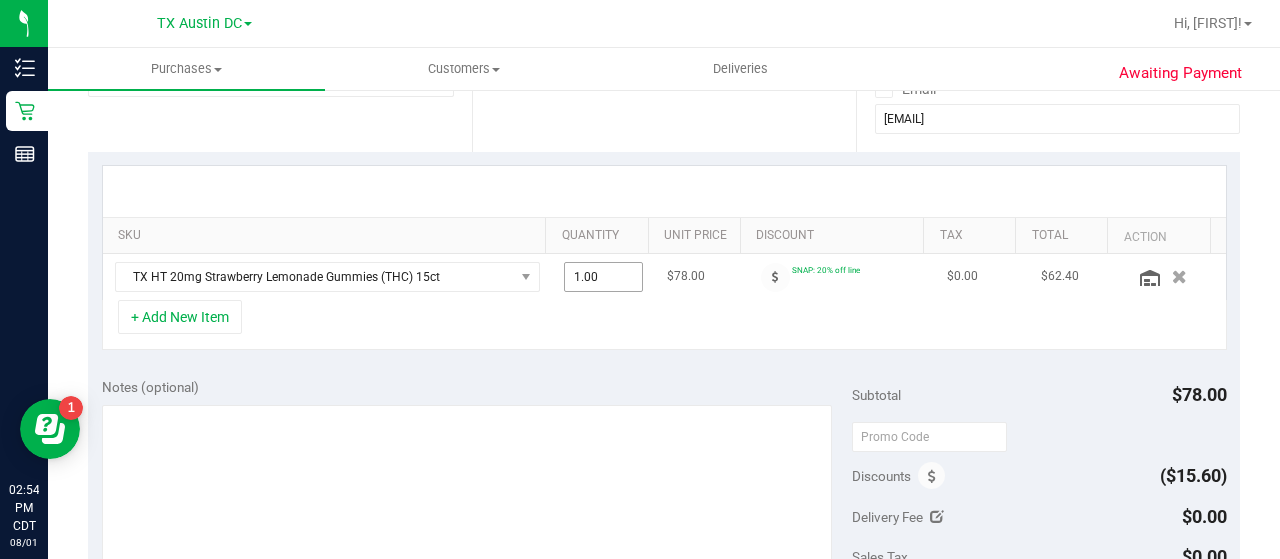 click on "1.00 1" at bounding box center (604, 277) 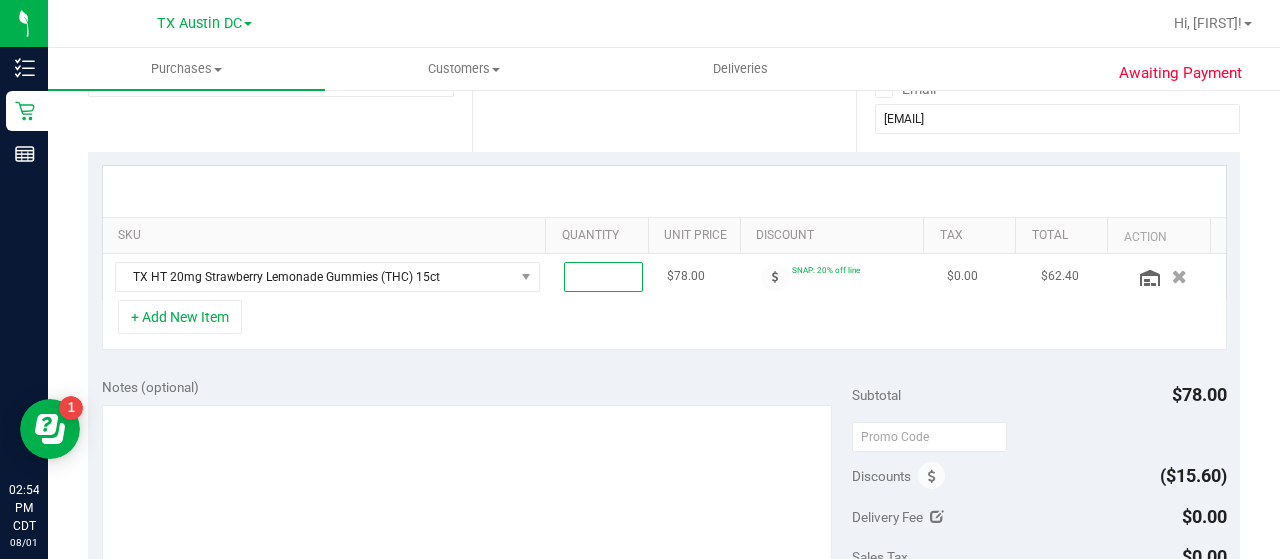 type on "4" 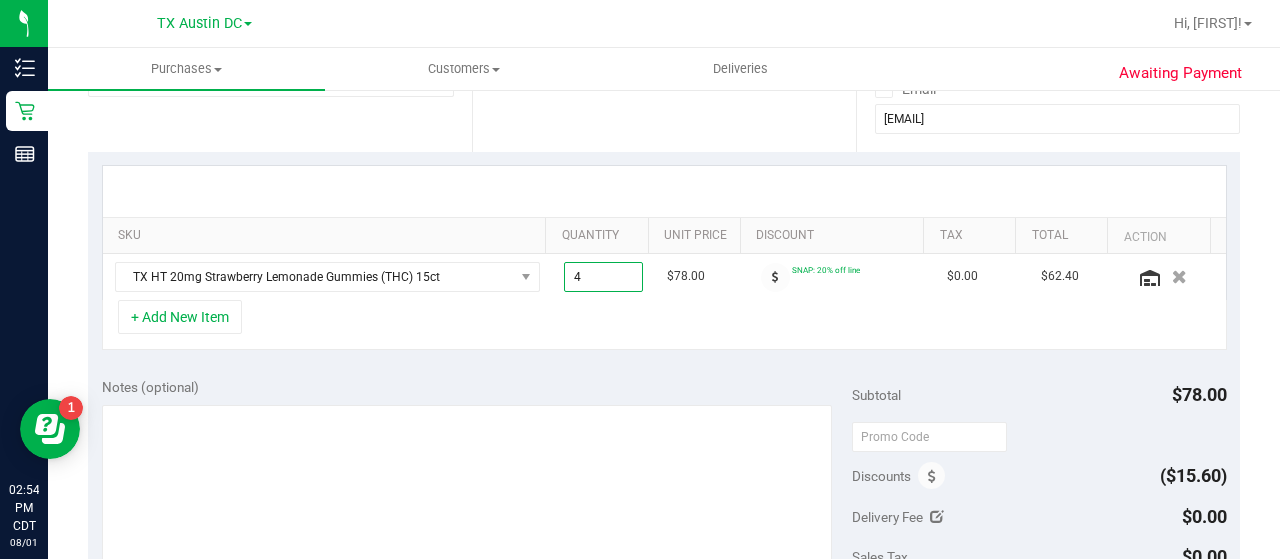 type on "4.00" 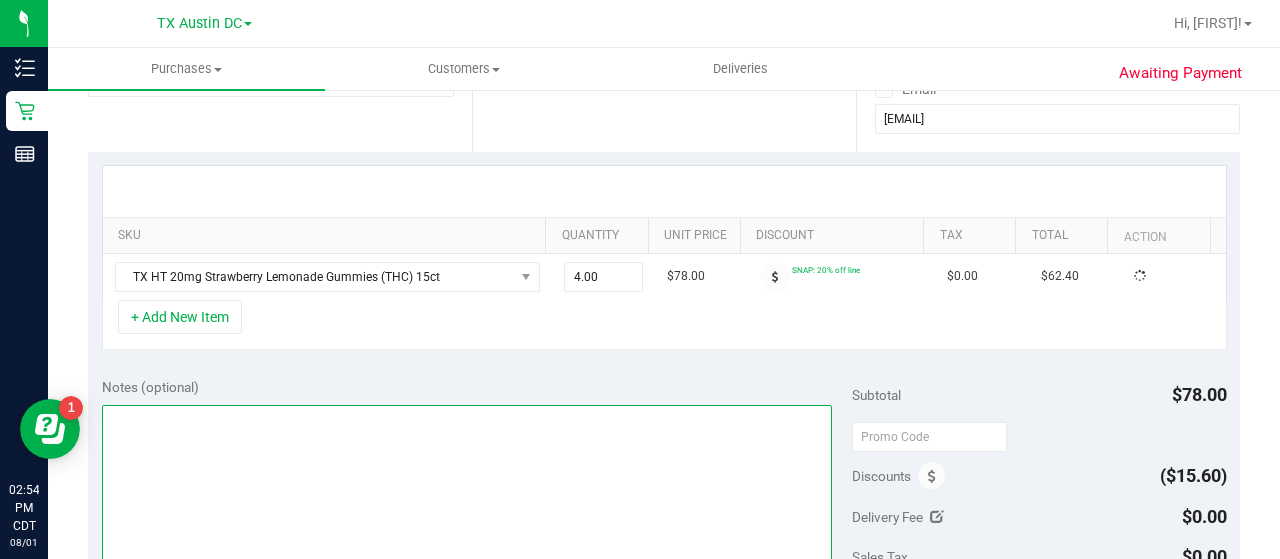 click at bounding box center (467, 501) 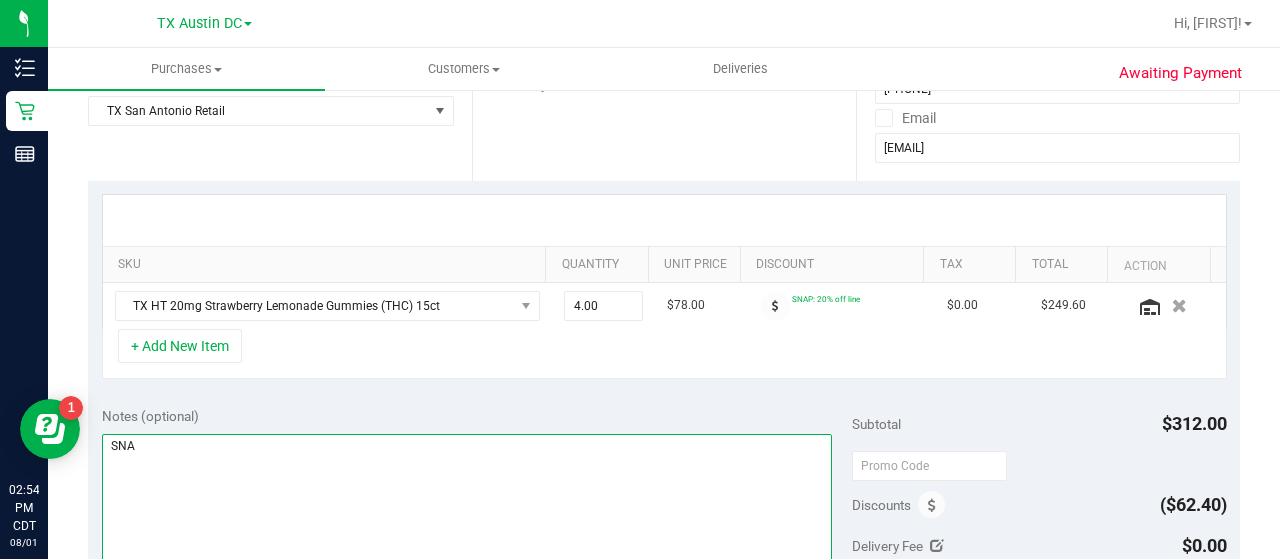 scroll, scrollTop: 367, scrollLeft: 0, axis: vertical 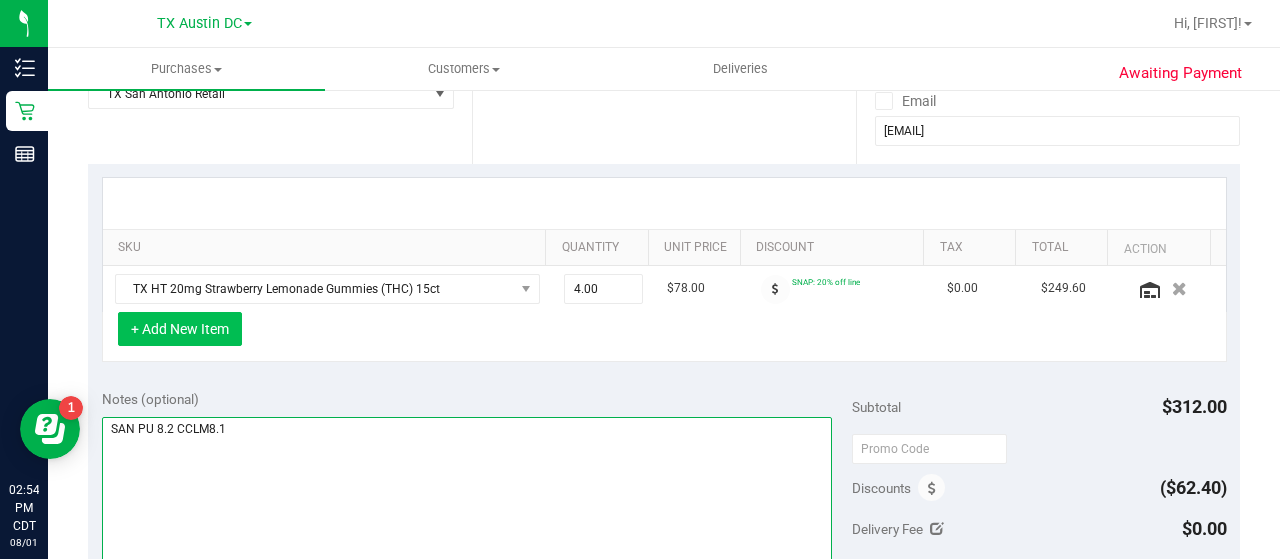 type on "SAN PU 8.2 CCLM8.1" 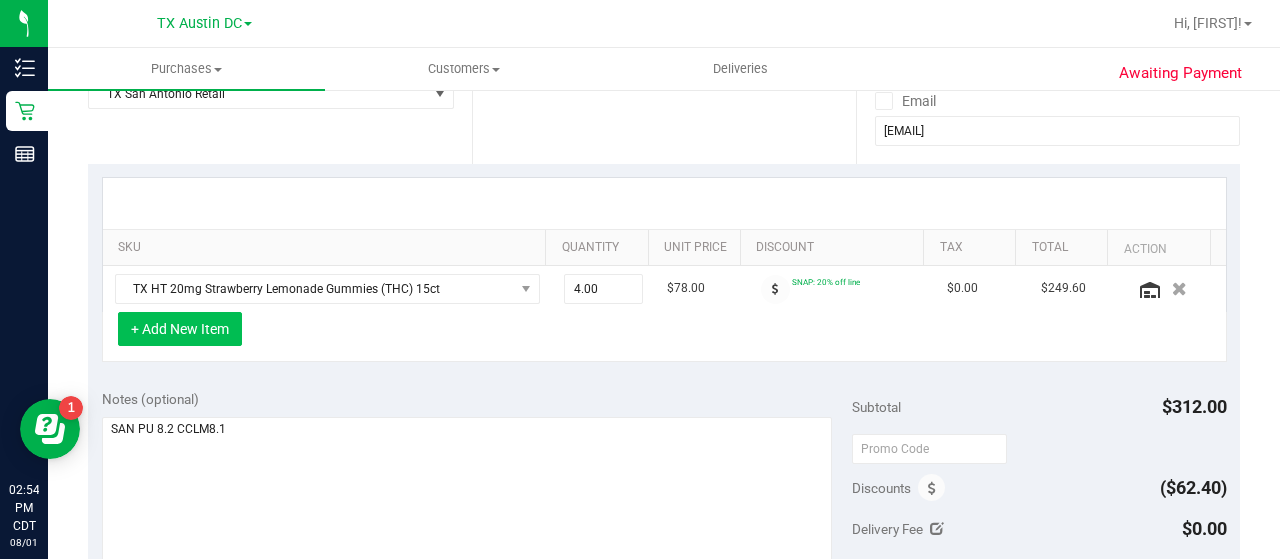 click on "+ Add New Item" at bounding box center (180, 329) 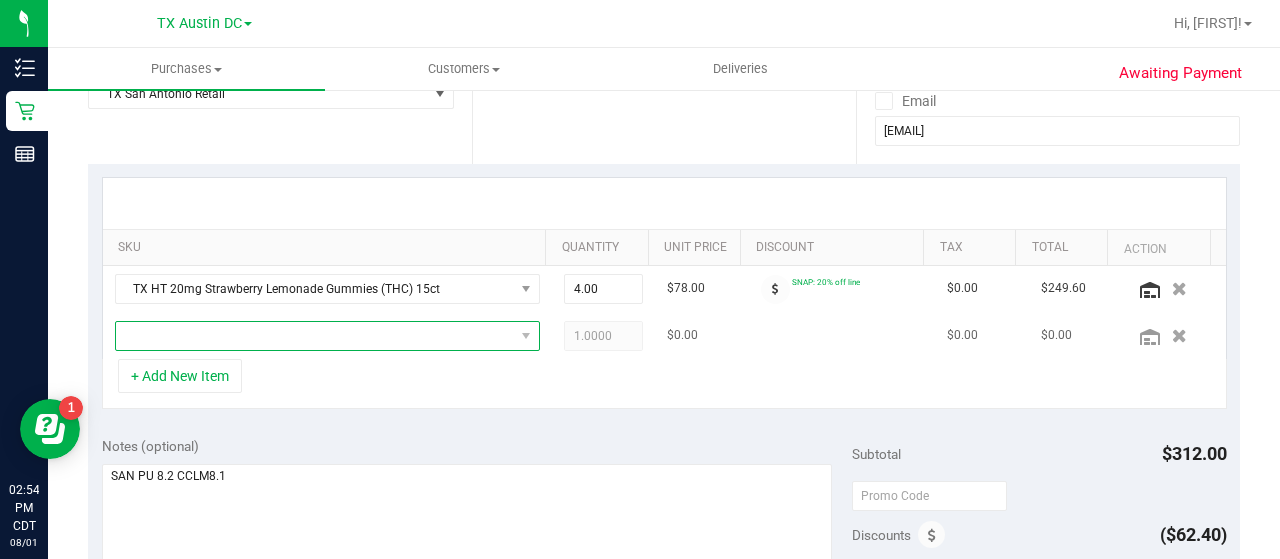 click at bounding box center (315, 336) 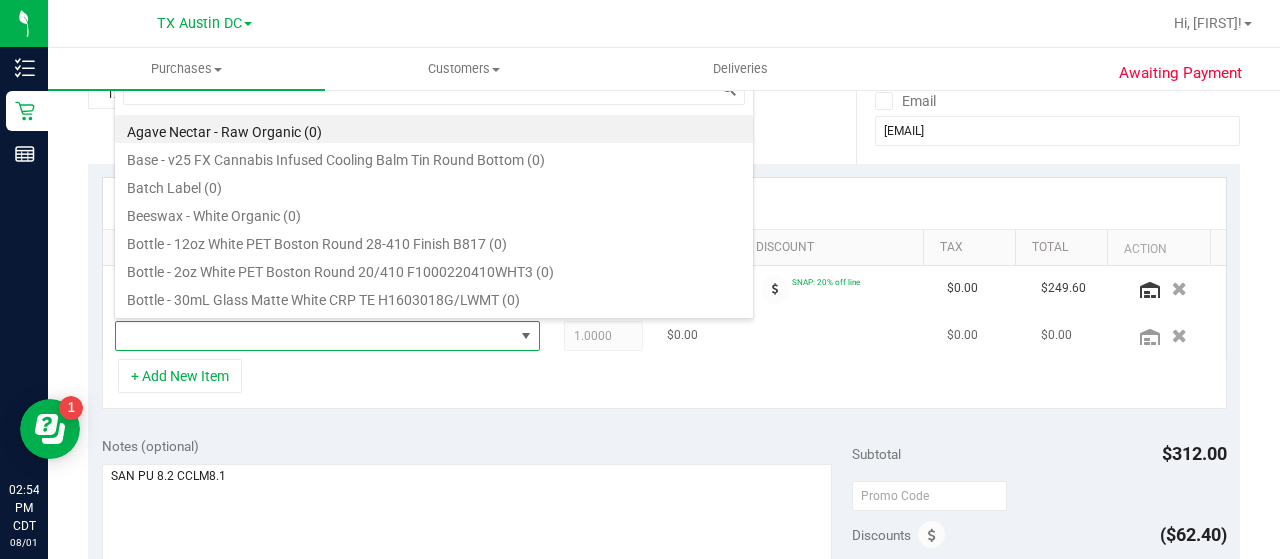 scroll, scrollTop: 99970, scrollLeft: 99586, axis: both 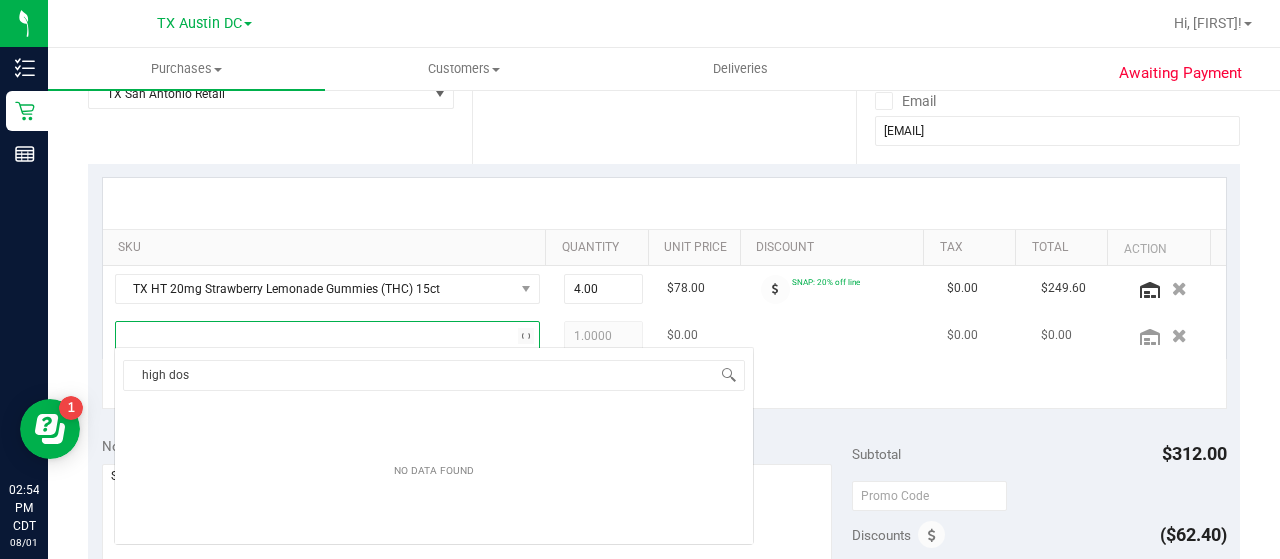 type on "high dose" 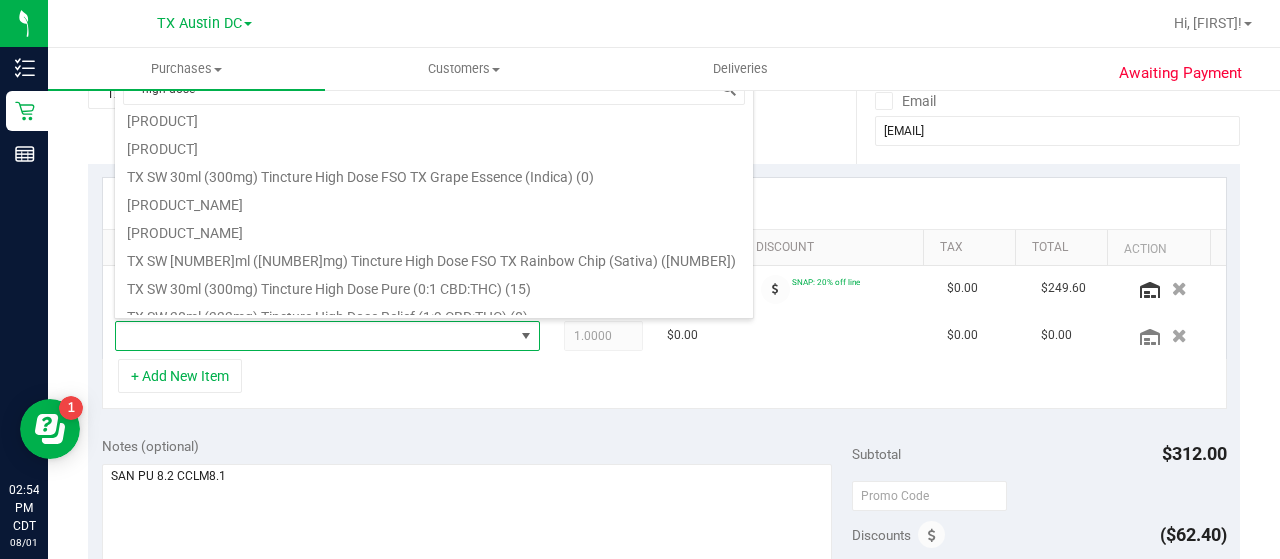 scroll, scrollTop: 324, scrollLeft: 0, axis: vertical 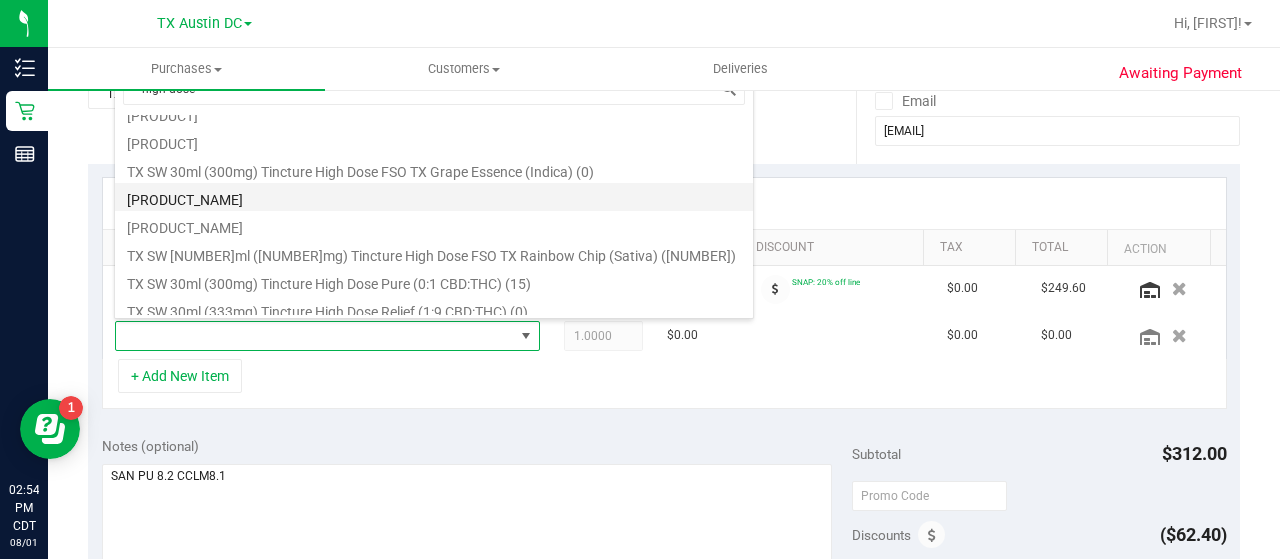 click on "[PRODUCT_NAME]" at bounding box center [434, 197] 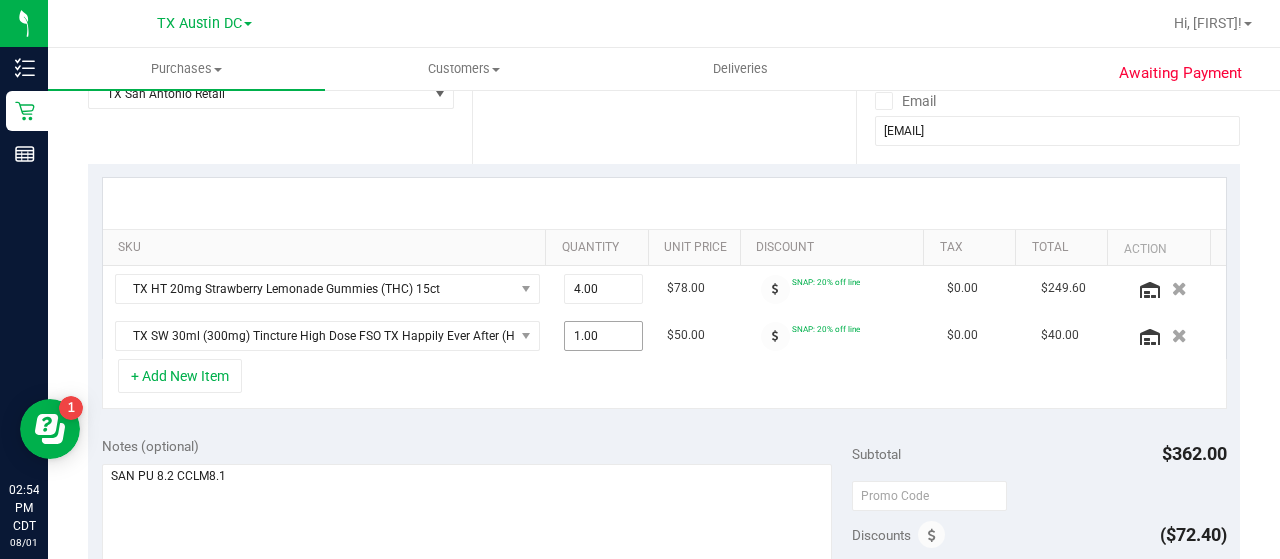 click on "1.00 1" at bounding box center (604, 336) 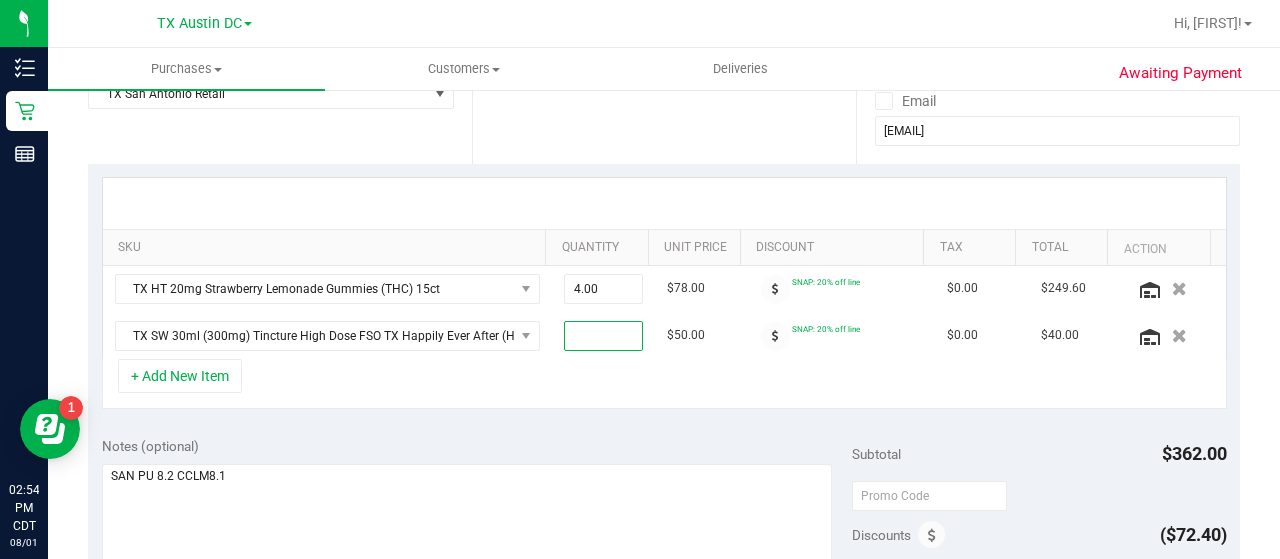 type on "2" 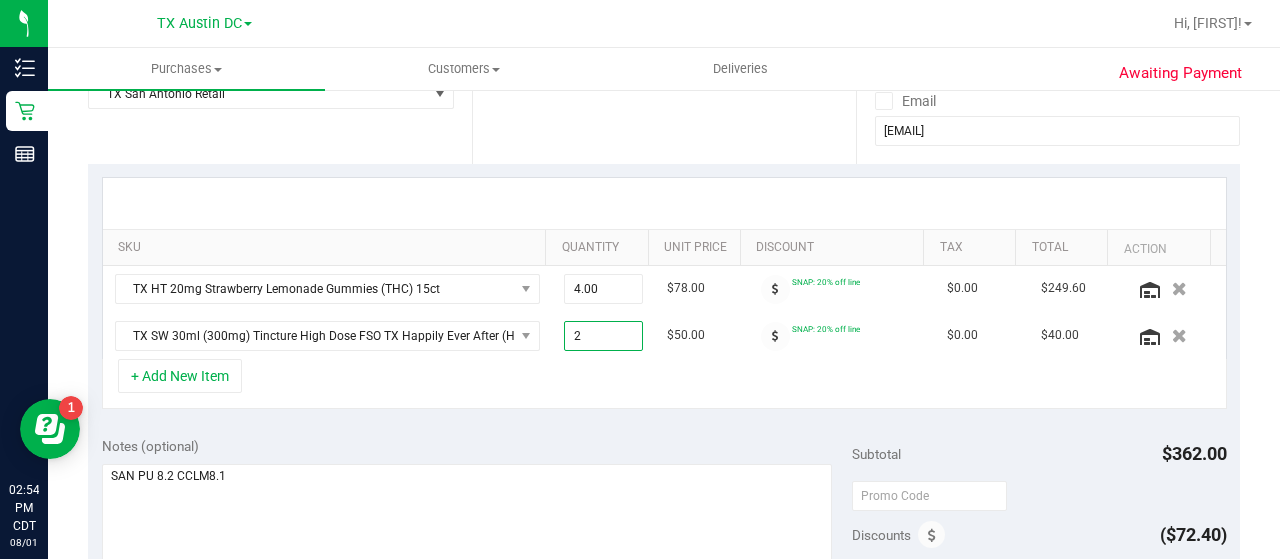 type on "2.00" 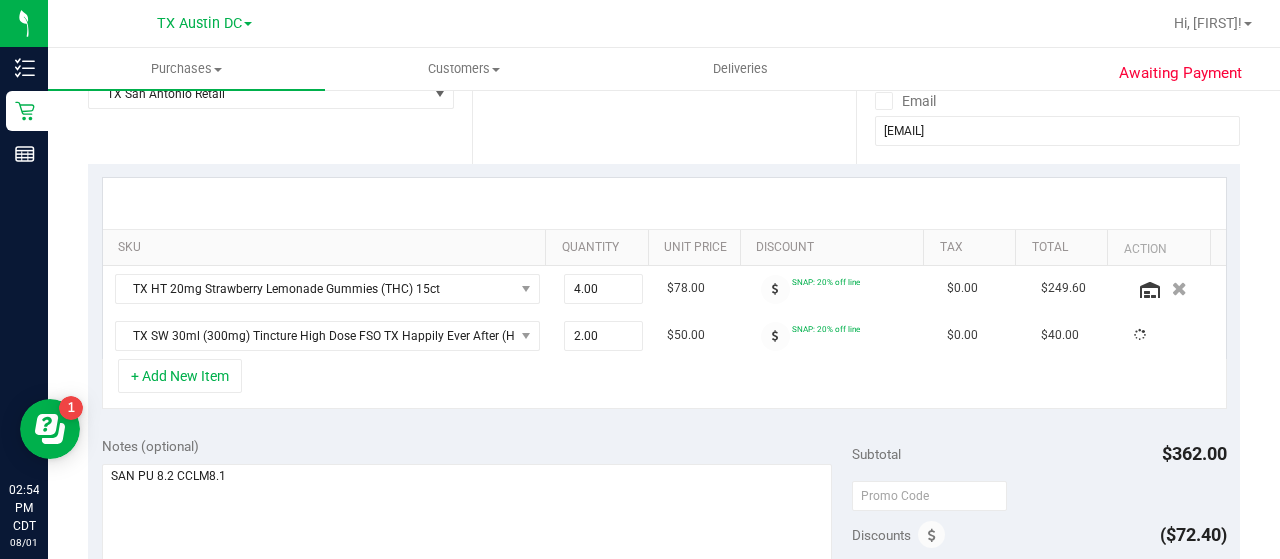 click on "+ Add New Item" at bounding box center [664, 384] 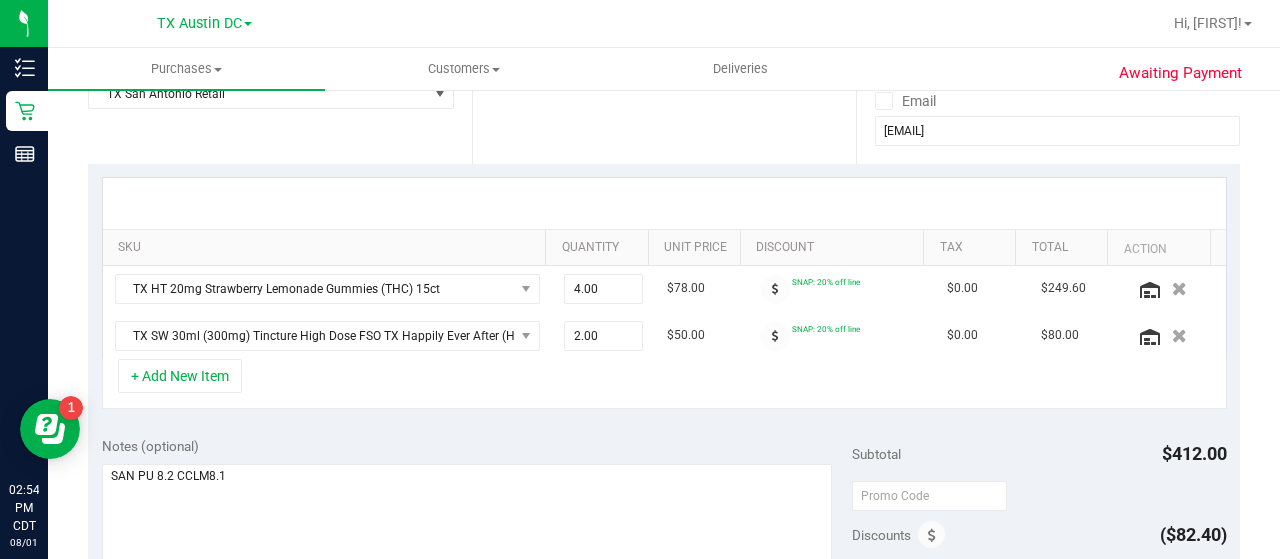 click on "+ Add New Item" at bounding box center [664, 384] 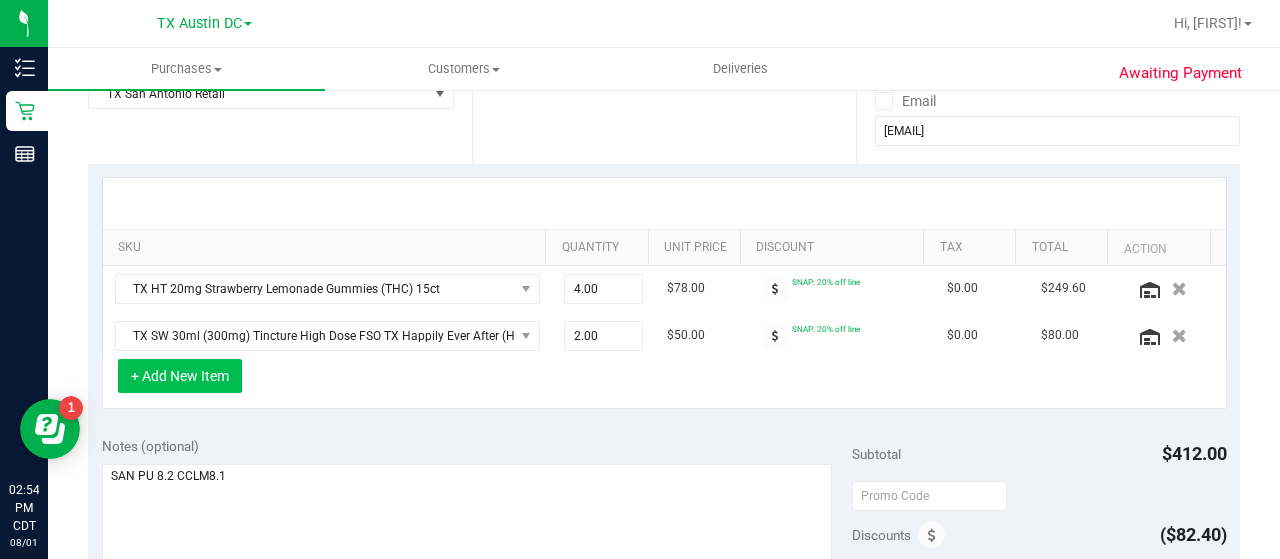 click on "+ Add New Item" at bounding box center [180, 376] 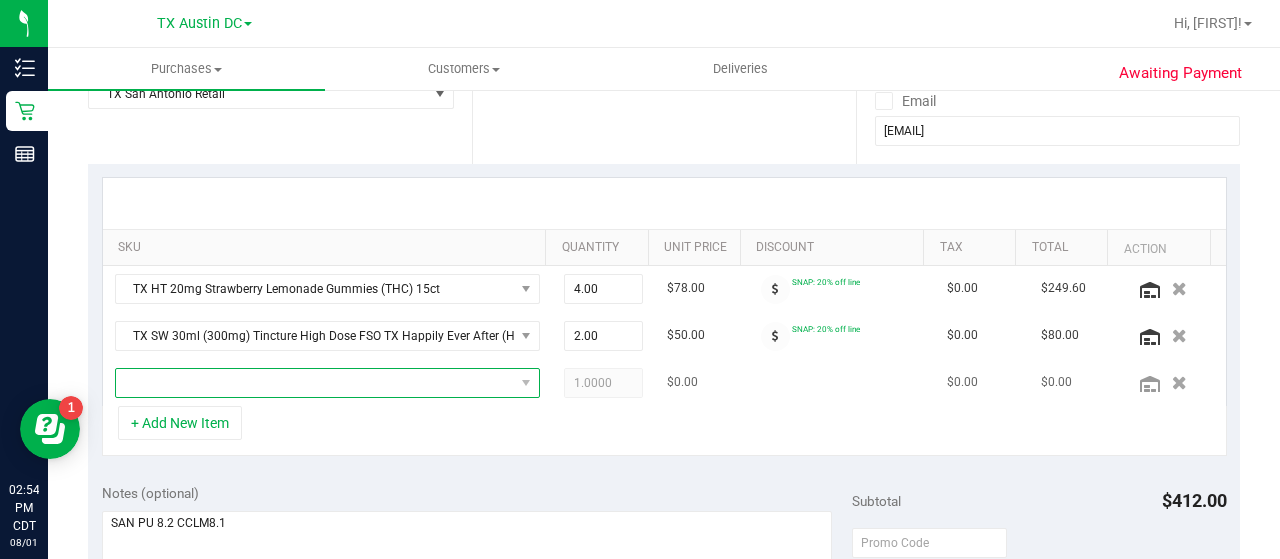 click at bounding box center [315, 383] 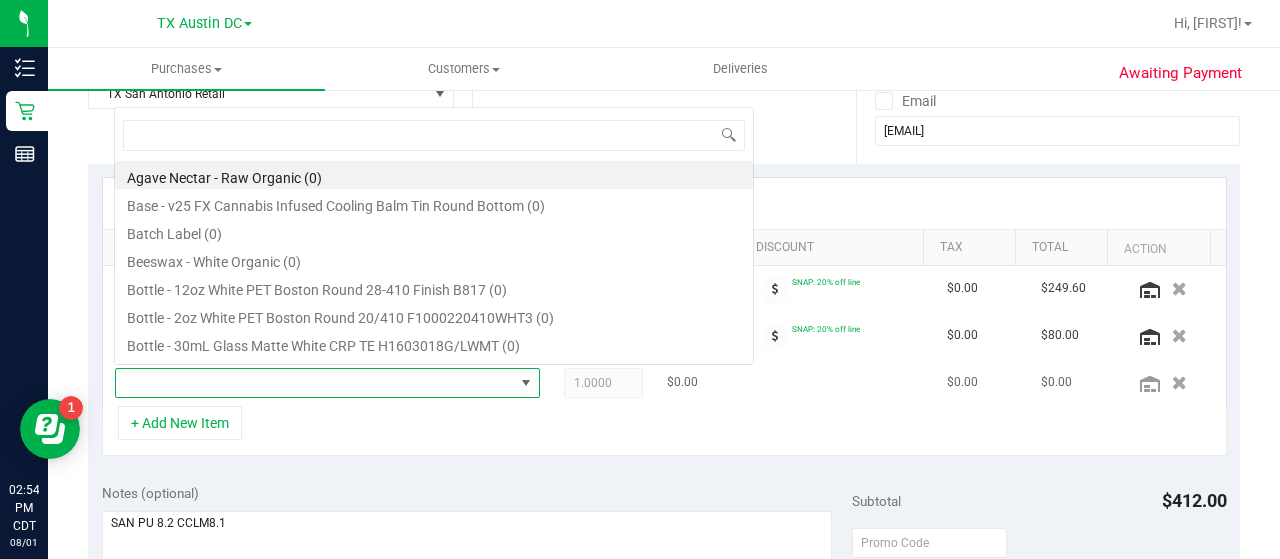 scroll, scrollTop: 0, scrollLeft: 0, axis: both 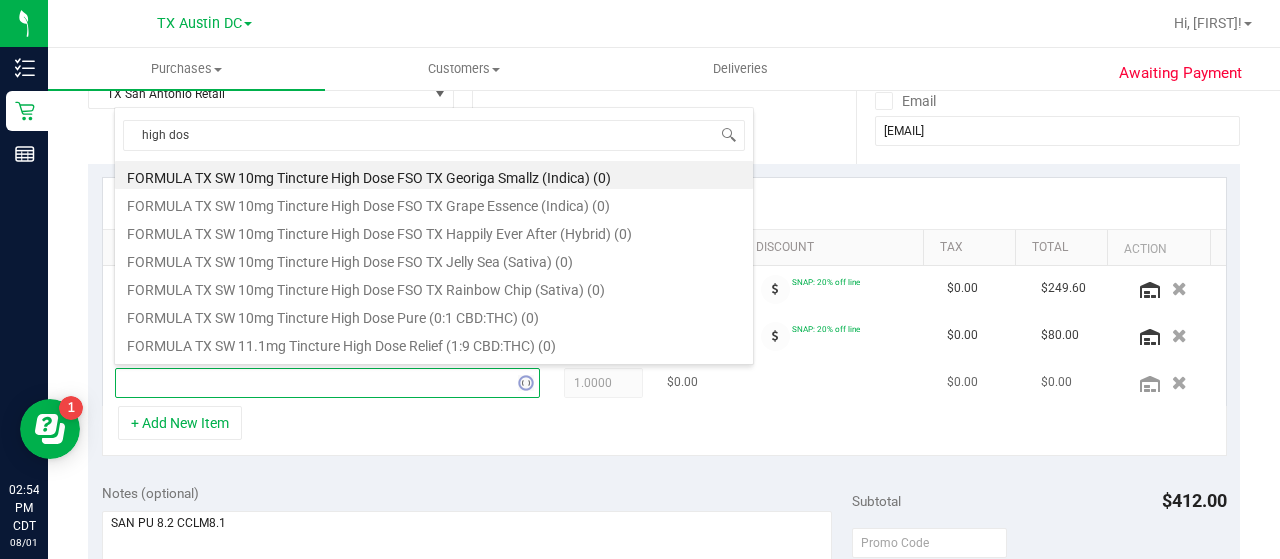type on "high dose" 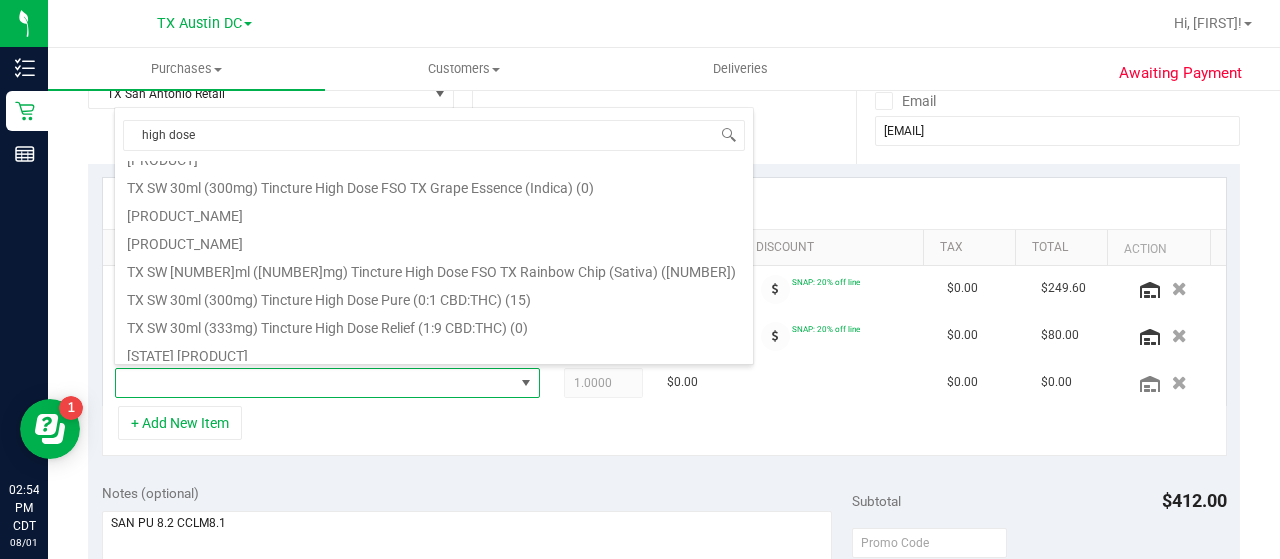 scroll, scrollTop: 339, scrollLeft: 0, axis: vertical 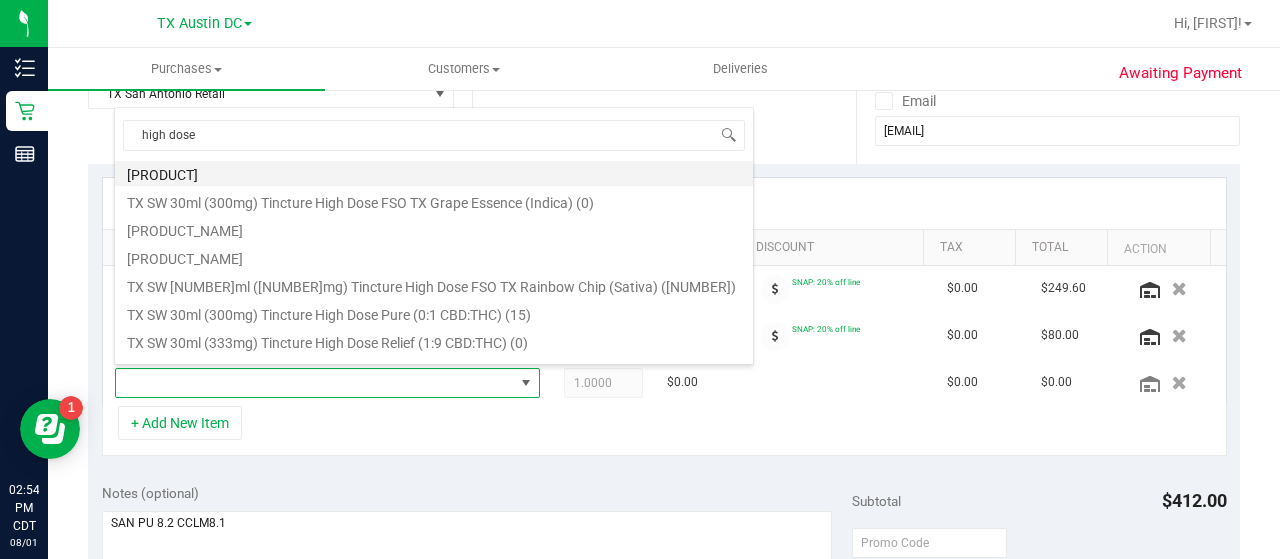 click on "[PRODUCT]" at bounding box center (434, 172) 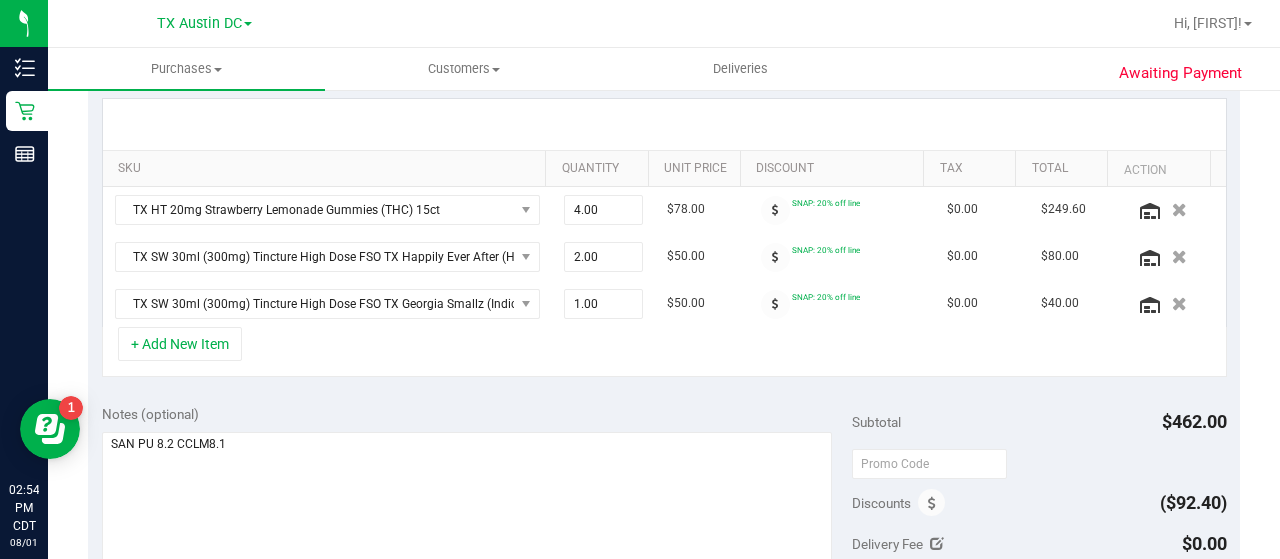 scroll, scrollTop: 450, scrollLeft: 0, axis: vertical 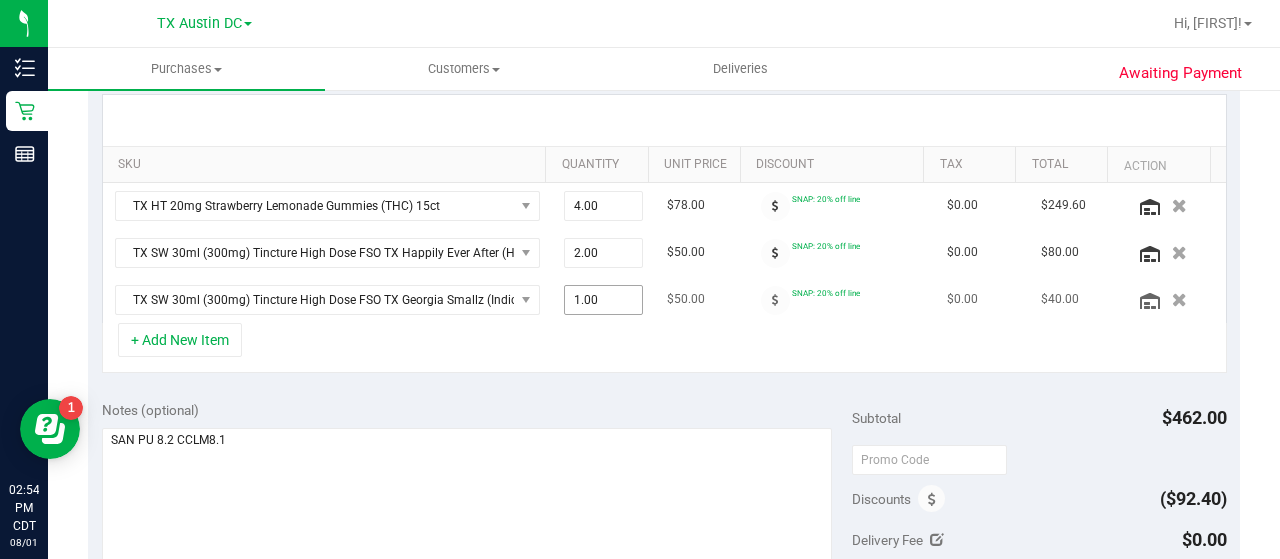 click on "1.00 1" at bounding box center (604, 300) 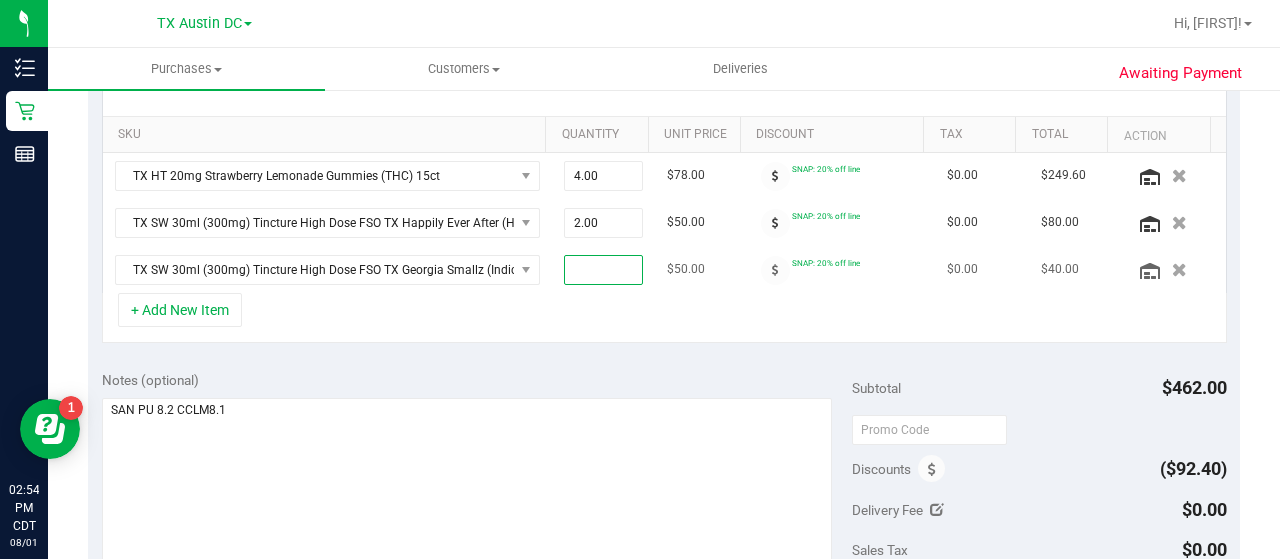 scroll, scrollTop: 480, scrollLeft: 0, axis: vertical 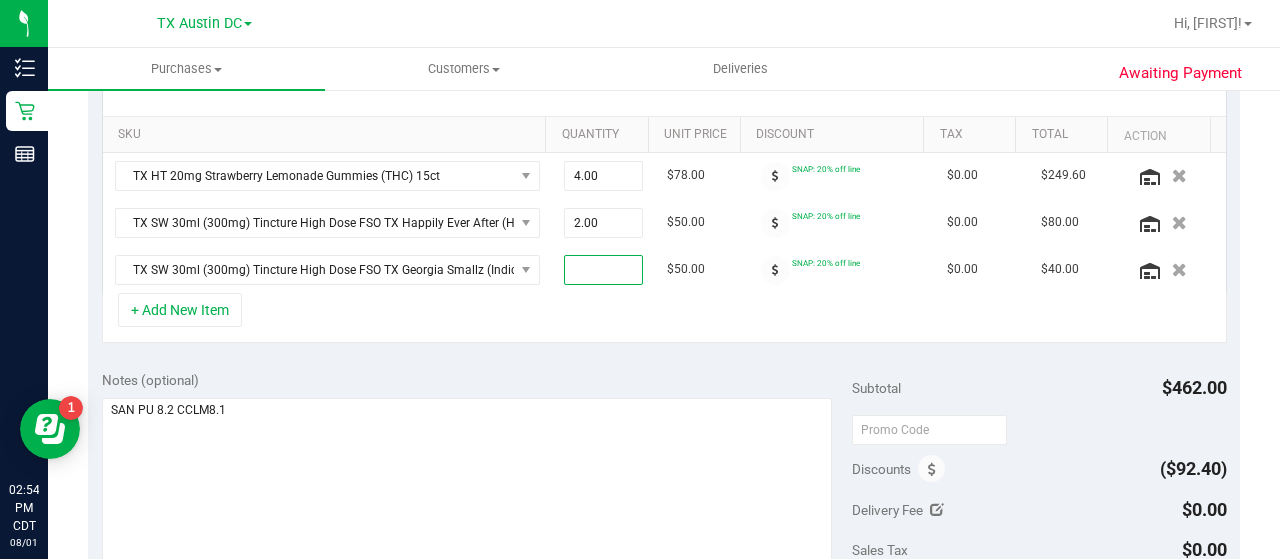type on "2" 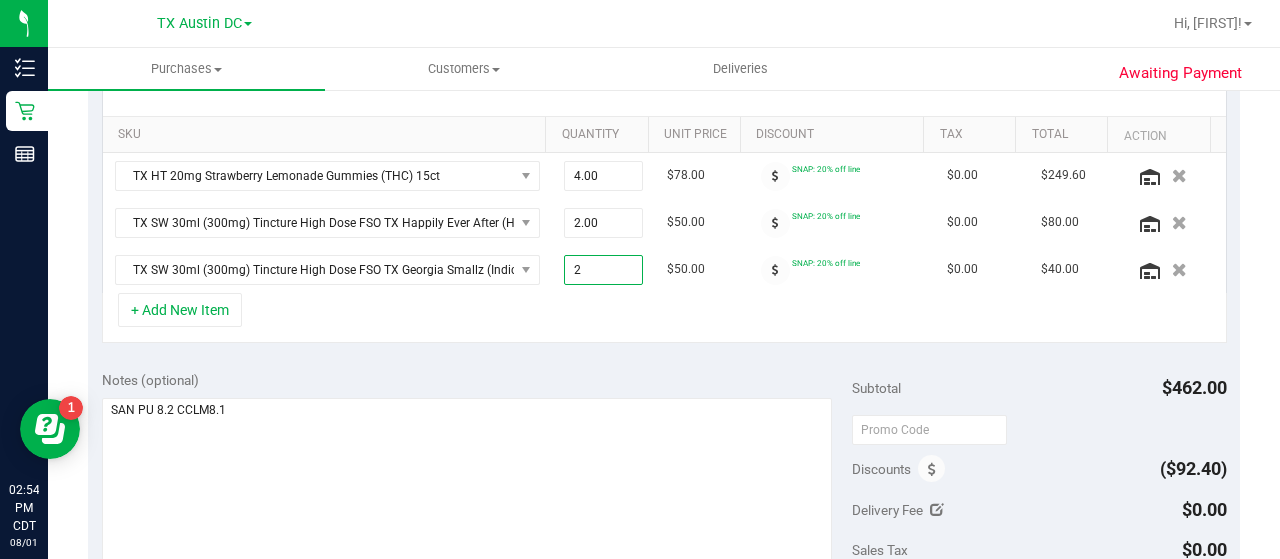 type on "2.00" 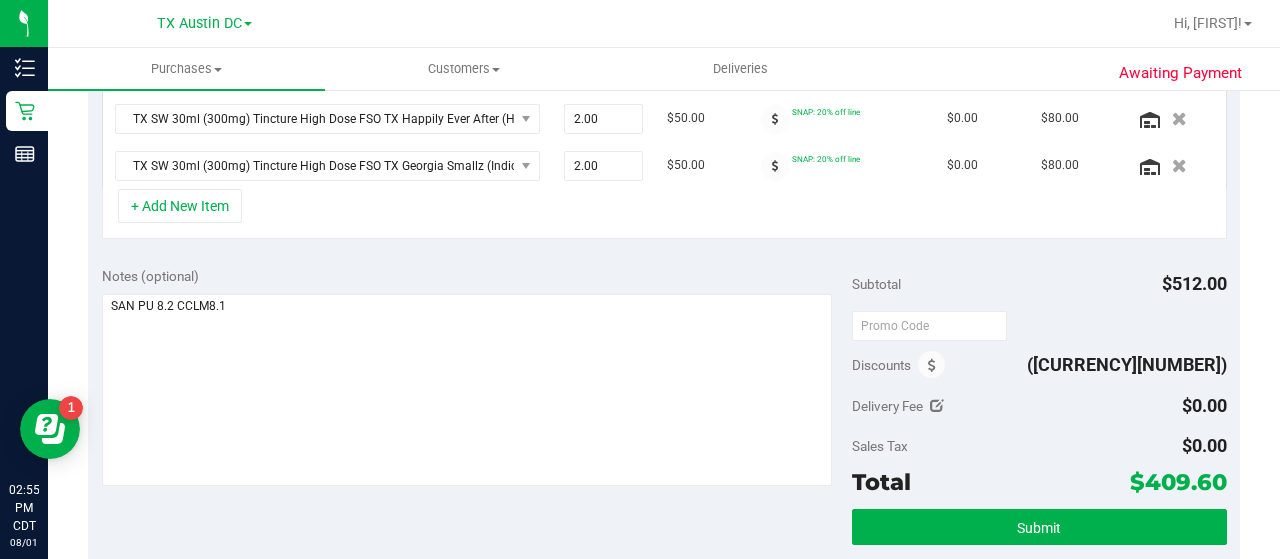 scroll, scrollTop: 596, scrollLeft: 0, axis: vertical 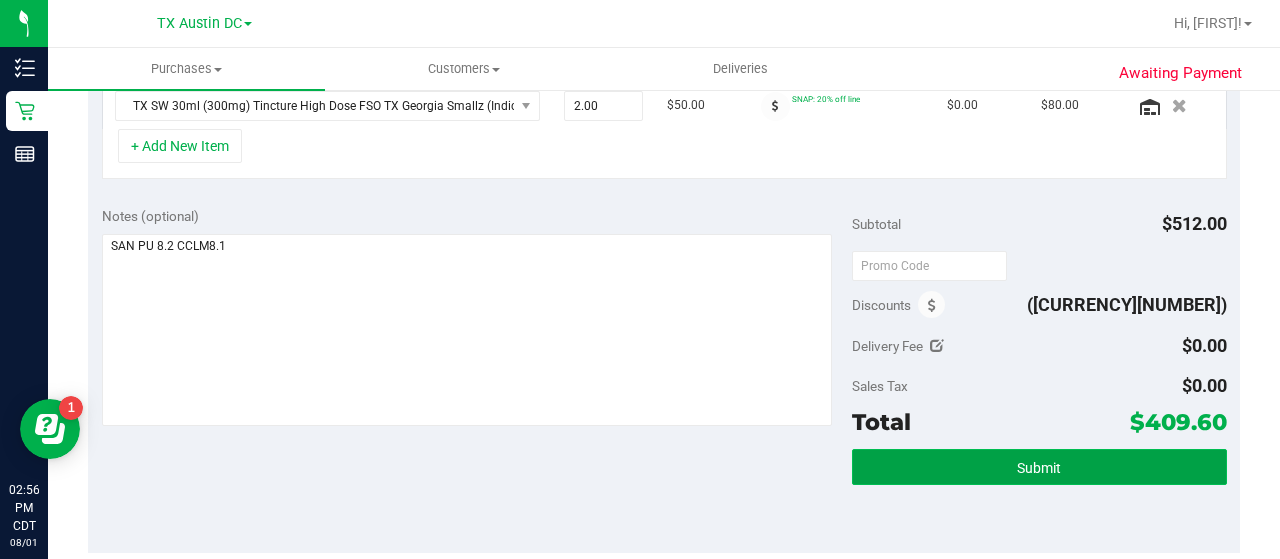 click on "Submit" at bounding box center (1039, 467) 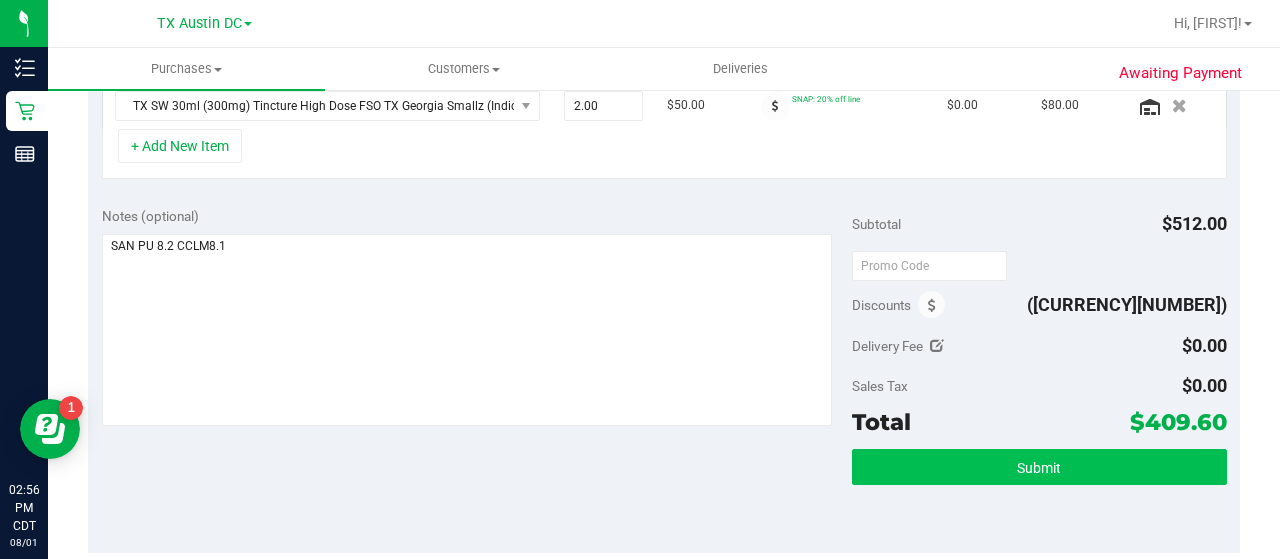 scroll, scrollTop: 613, scrollLeft: 0, axis: vertical 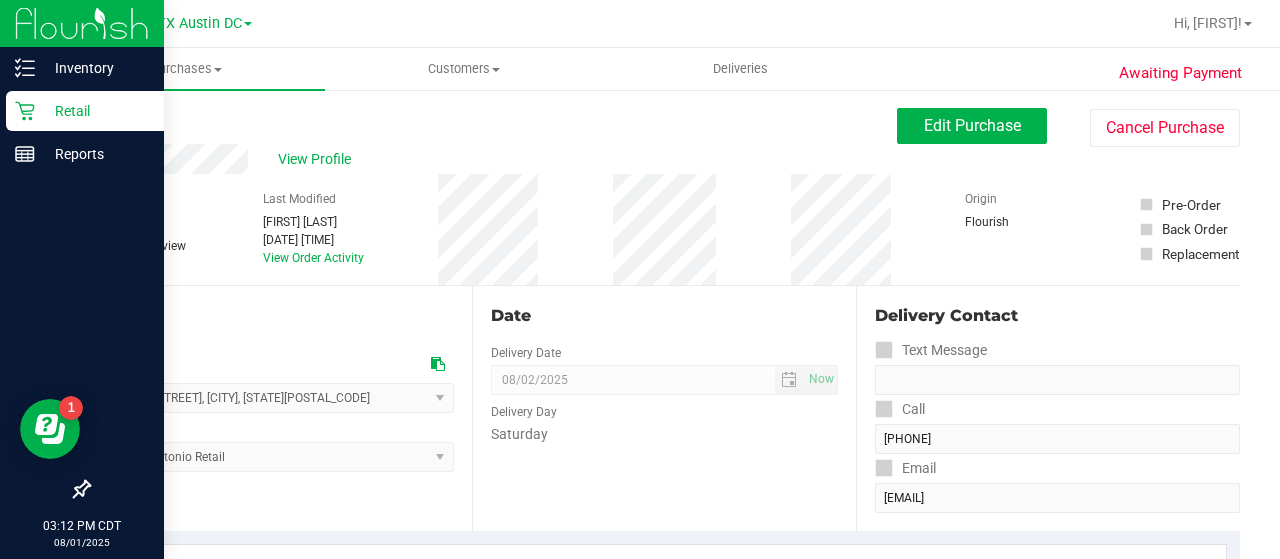 click on "Retail" at bounding box center [95, 111] 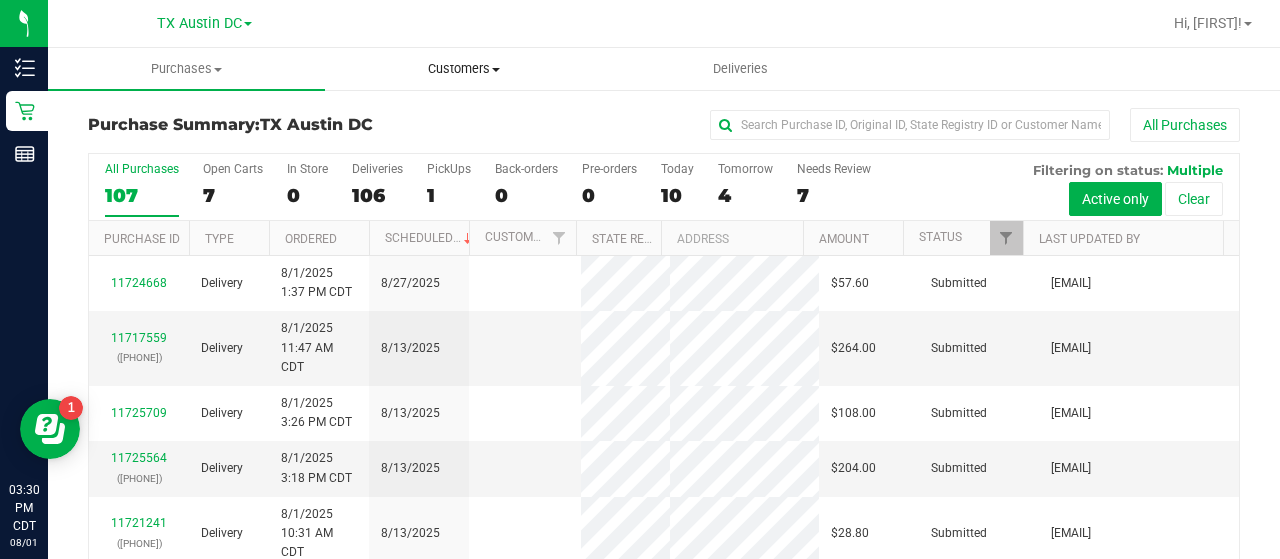 click on "Customers
All customers
Add a new customer
All physicians" at bounding box center (463, 69) 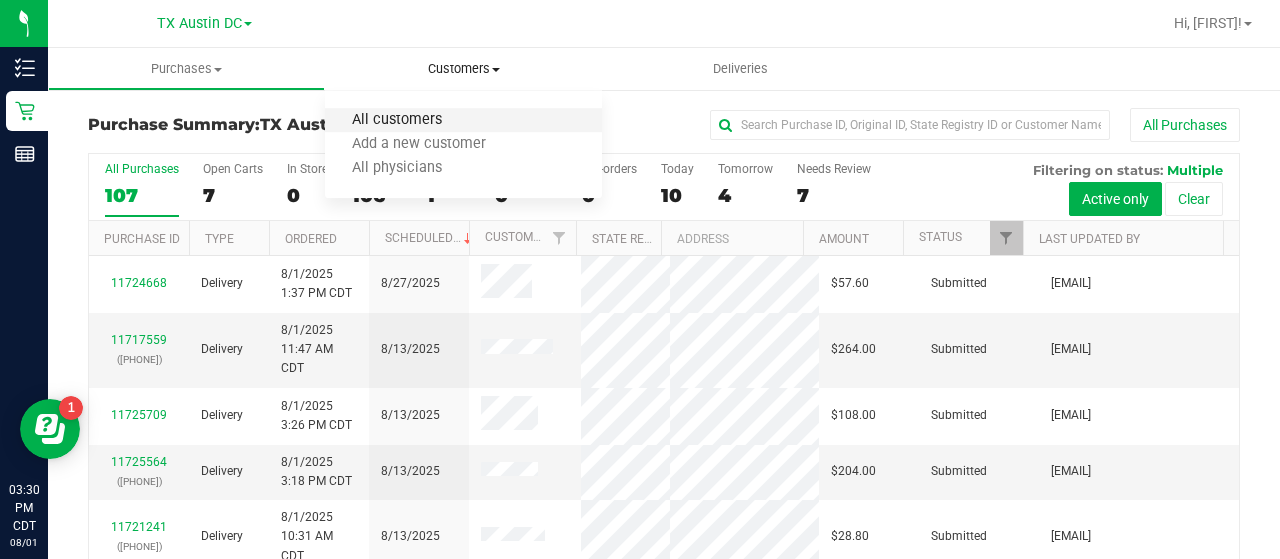 click on "All customers" at bounding box center [397, 120] 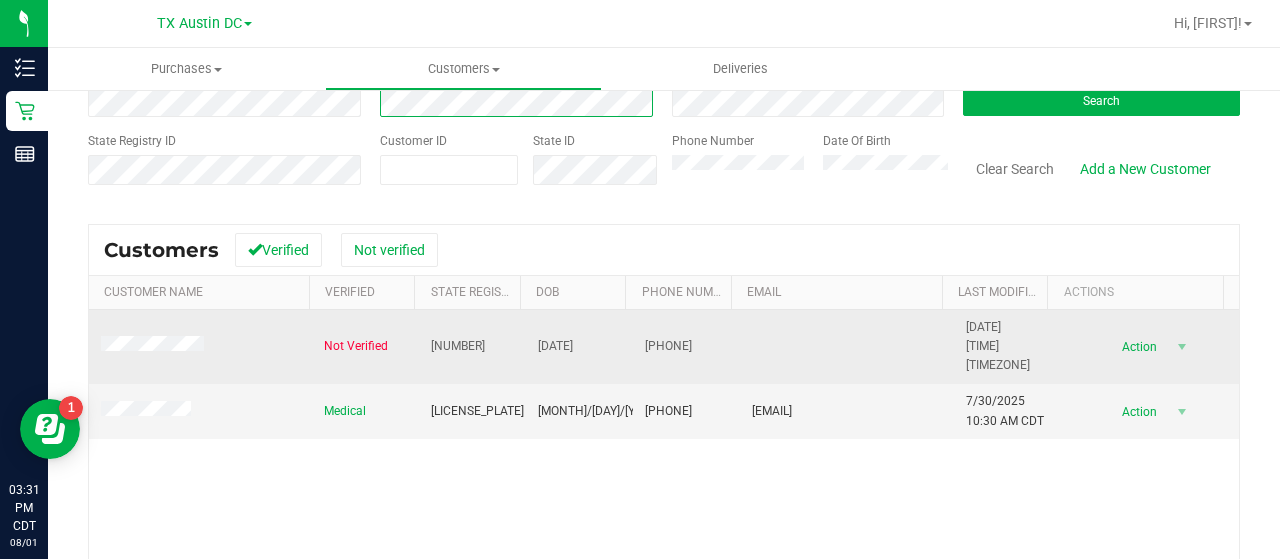 scroll, scrollTop: 212, scrollLeft: 0, axis: vertical 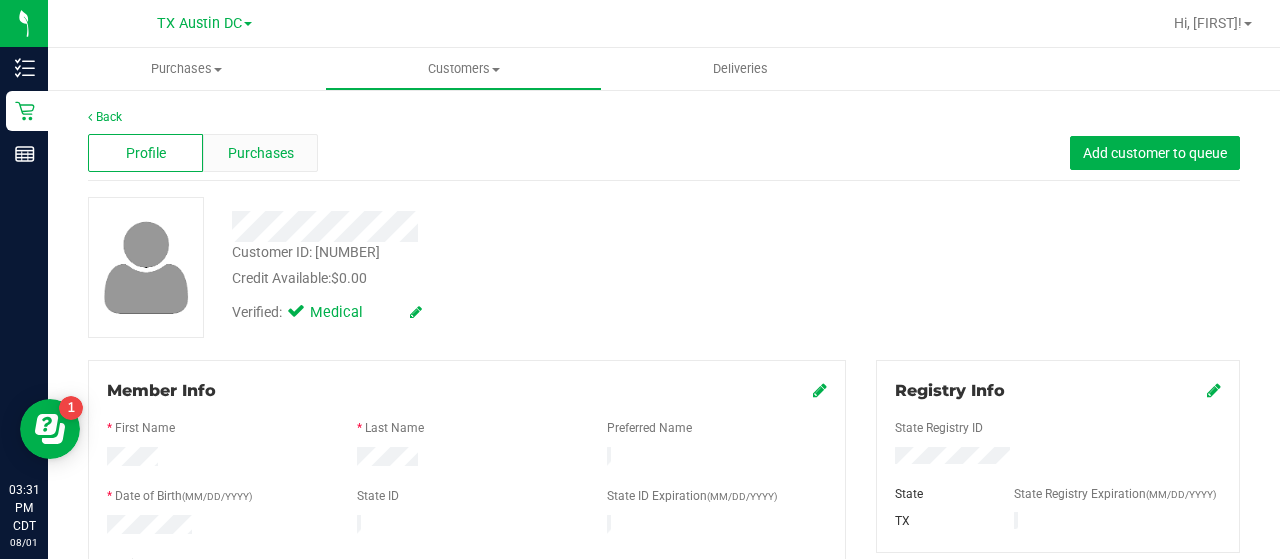 click on "Purchases" at bounding box center (260, 153) 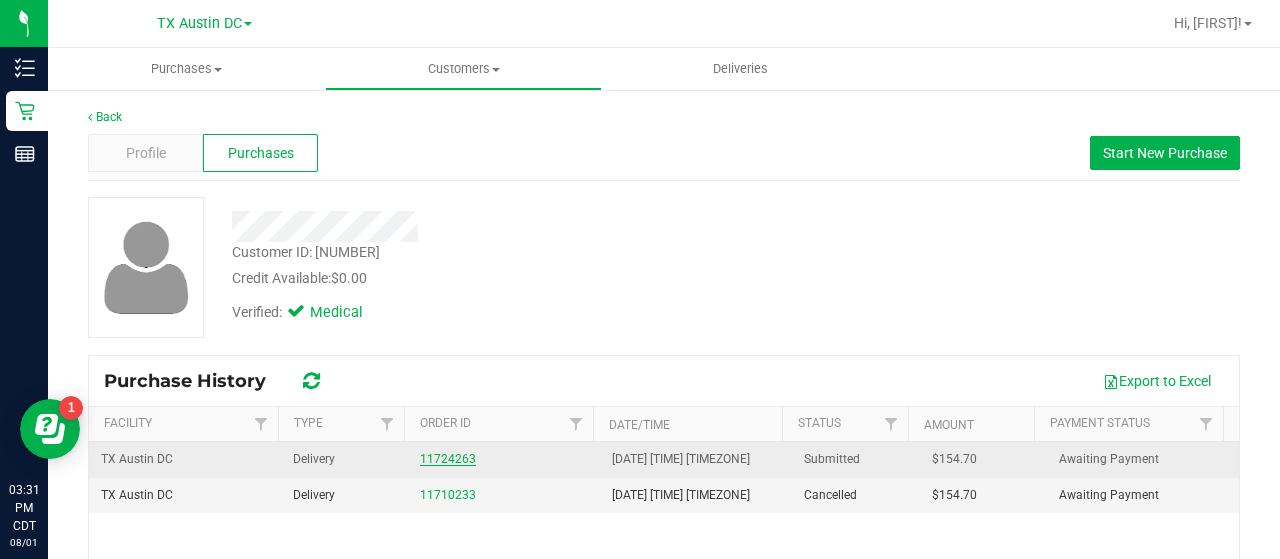 click on "11724263" at bounding box center [448, 459] 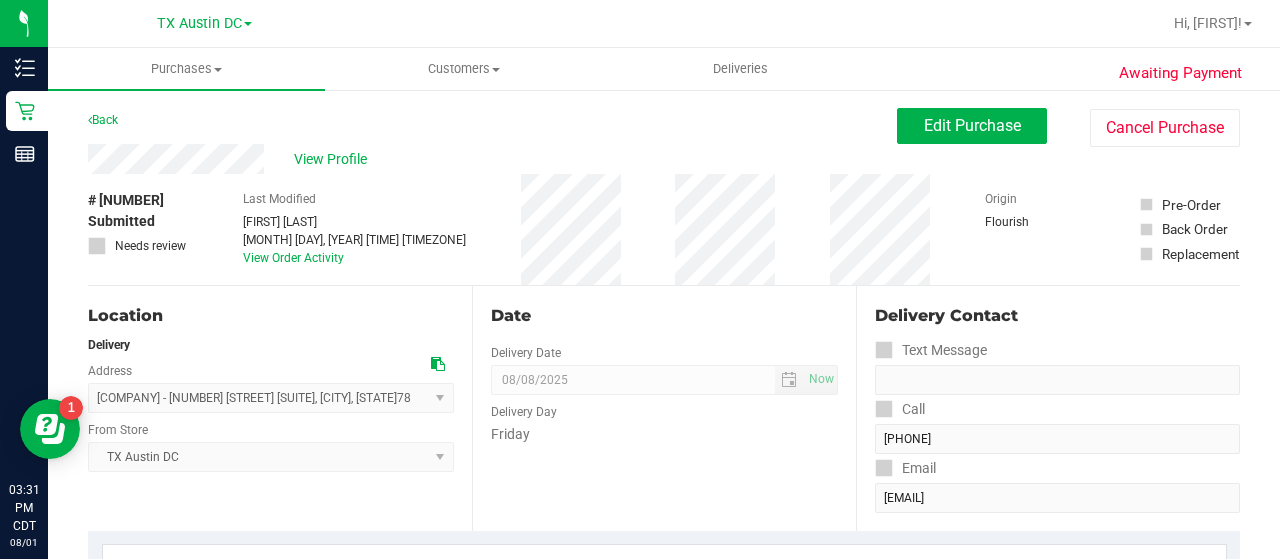 scroll, scrollTop: 447, scrollLeft: 0, axis: vertical 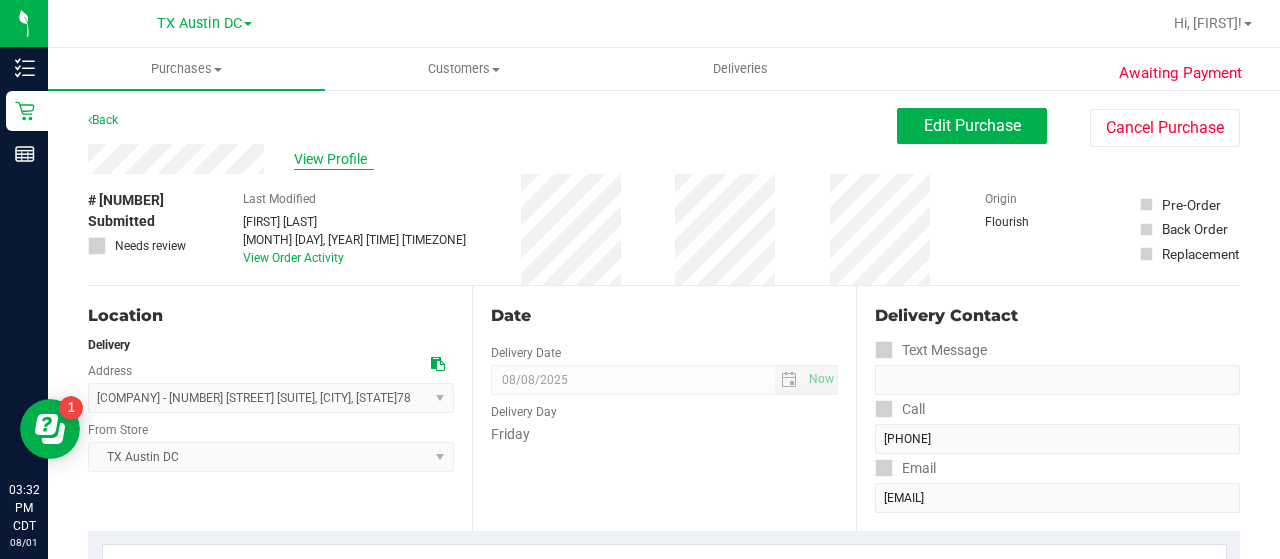 click on "View Profile" at bounding box center [334, 159] 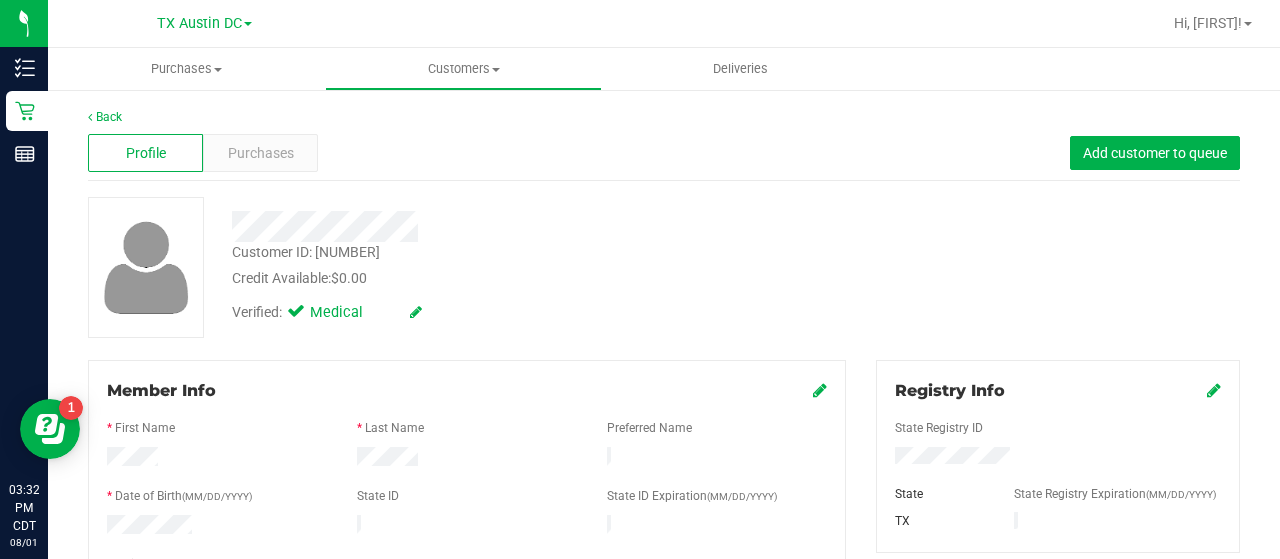click on "Profile
Purchases
Add customer to queue" at bounding box center [664, 153] 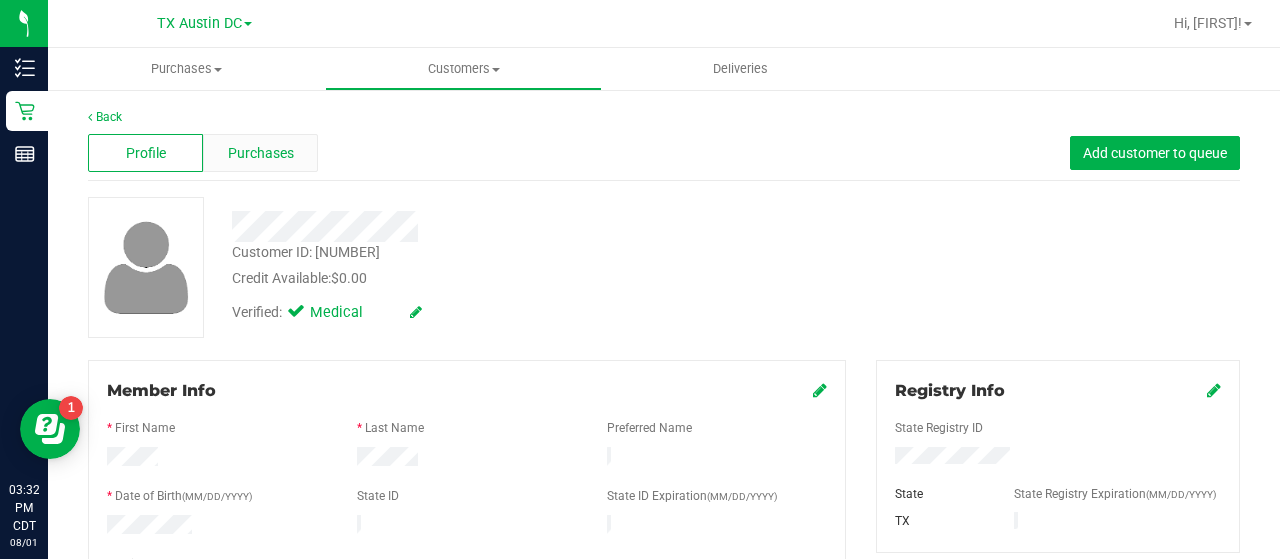 click on "Purchases" at bounding box center [261, 153] 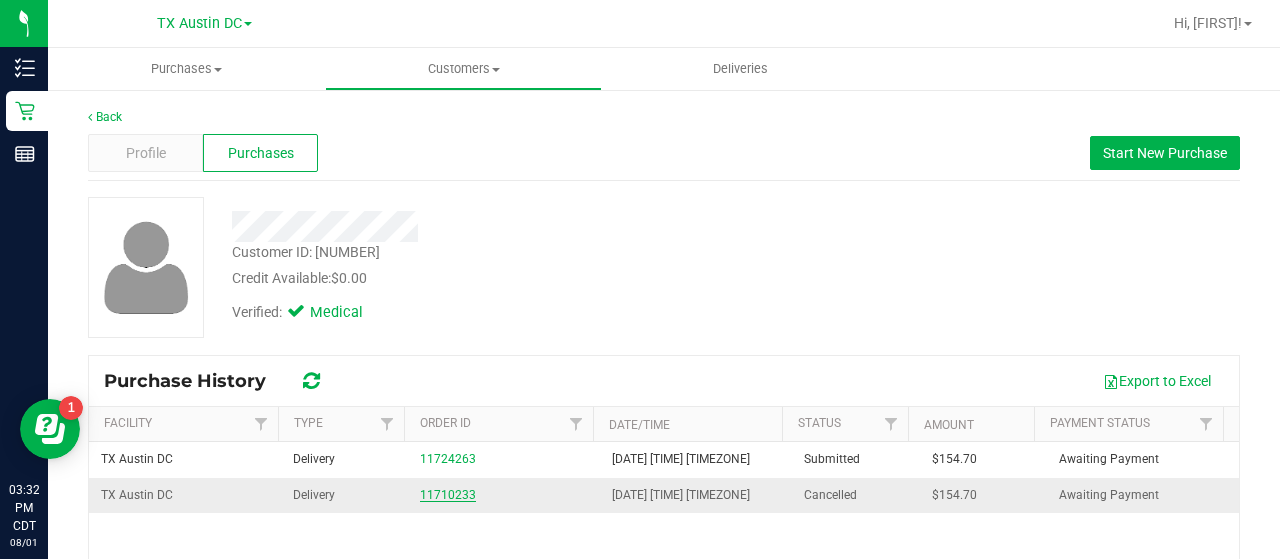 click on "11710233" at bounding box center [448, 495] 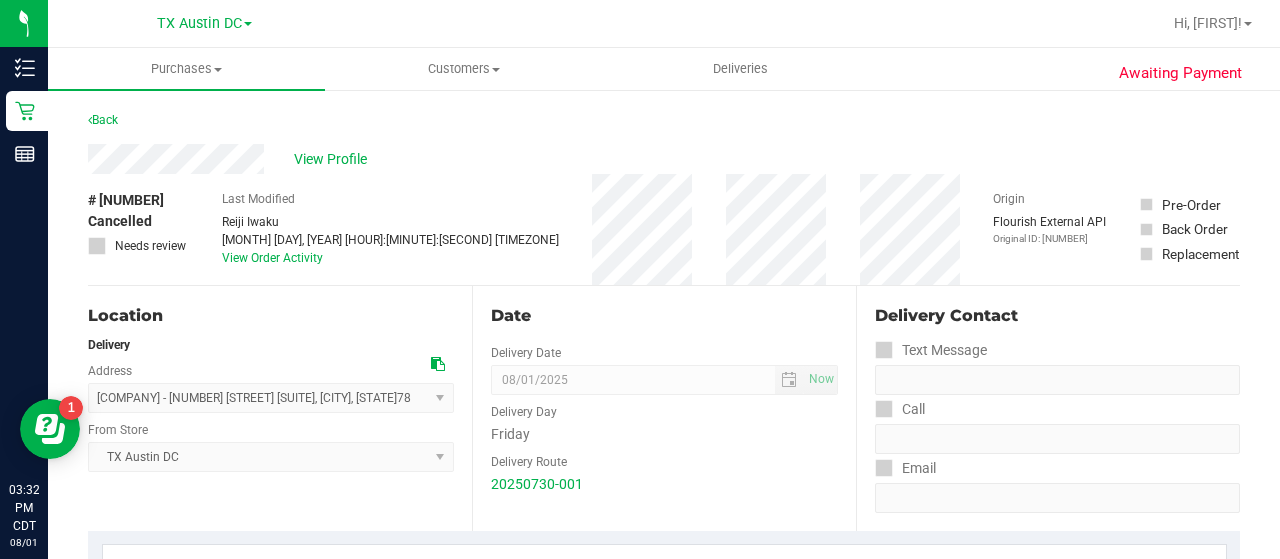 click on "Last Modified
[FIRST] [LAST]
[MONTH] [DAY], [YEAR] [HOUR]:[MINUTE]:[SECOND] [TIMEZONE]
View Order Activity" at bounding box center (390, 229) 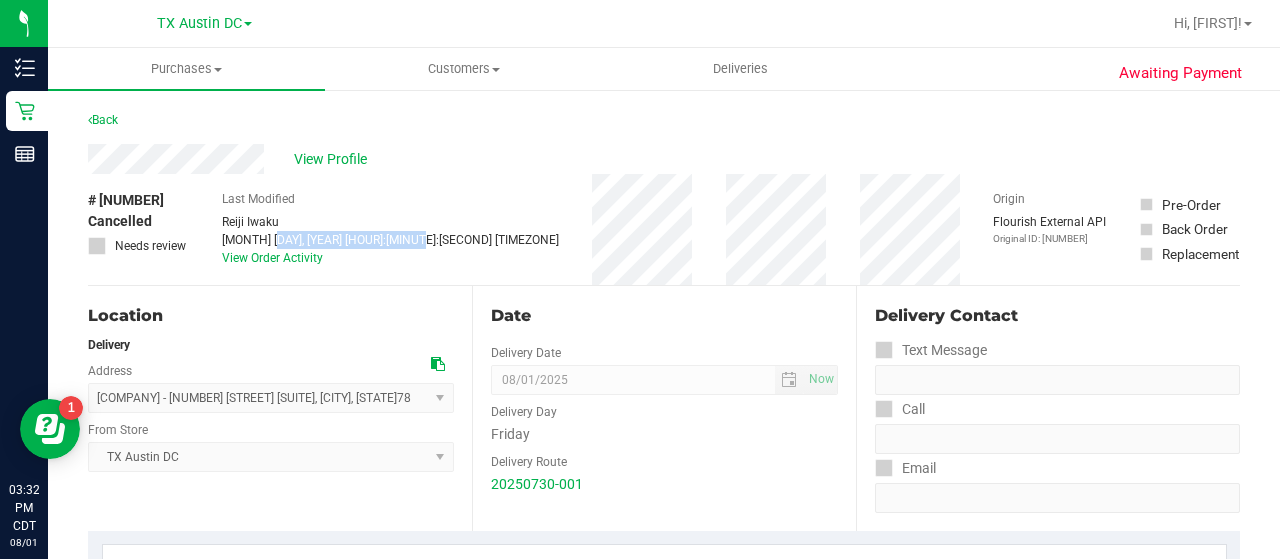 drag, startPoint x: 401, startPoint y: 240, endPoint x: 248, endPoint y: 244, distance: 153.05228 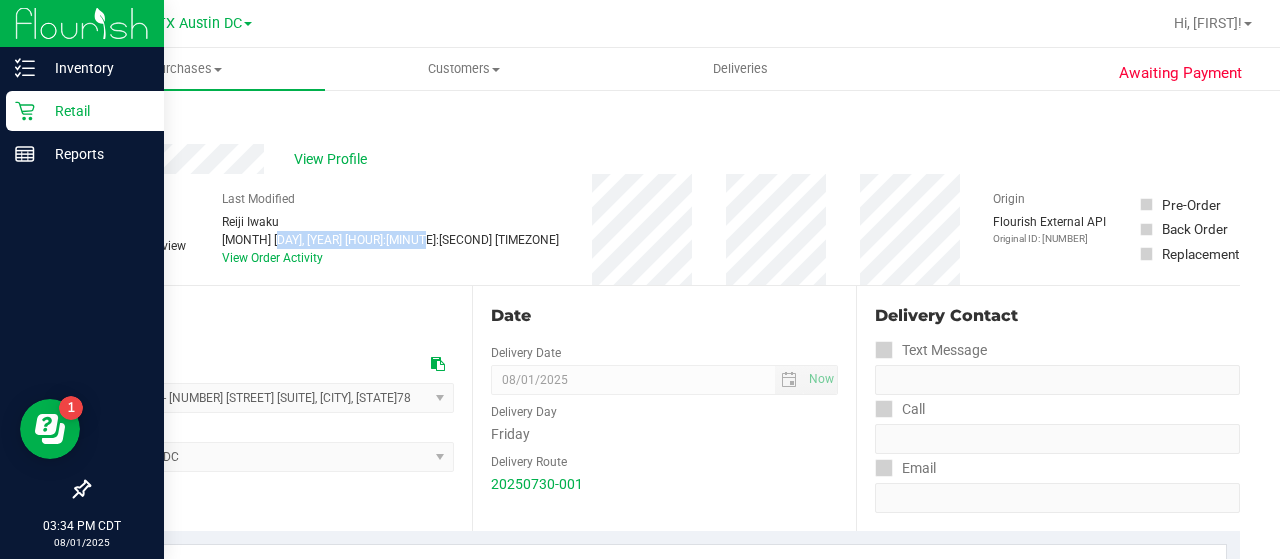 click on "Retail" at bounding box center (95, 111) 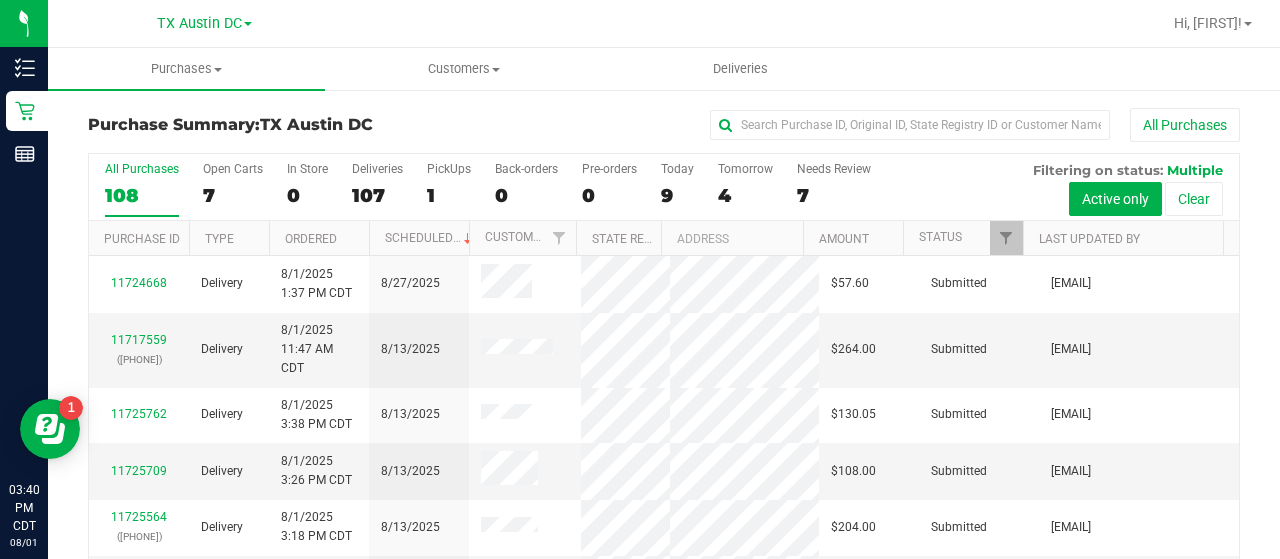 click on "Purchase Summary:
[STATE] [CITY] [PRODUCT]
All Purchases
All Purchases
[NUMBER]
Open Carts
[NUMBER]
In Store
[NUMBER]
Deliveries
[NUMBER]
PickUps
[NUMBER]
Back-orders
[NUMBER]" at bounding box center [664, 382] 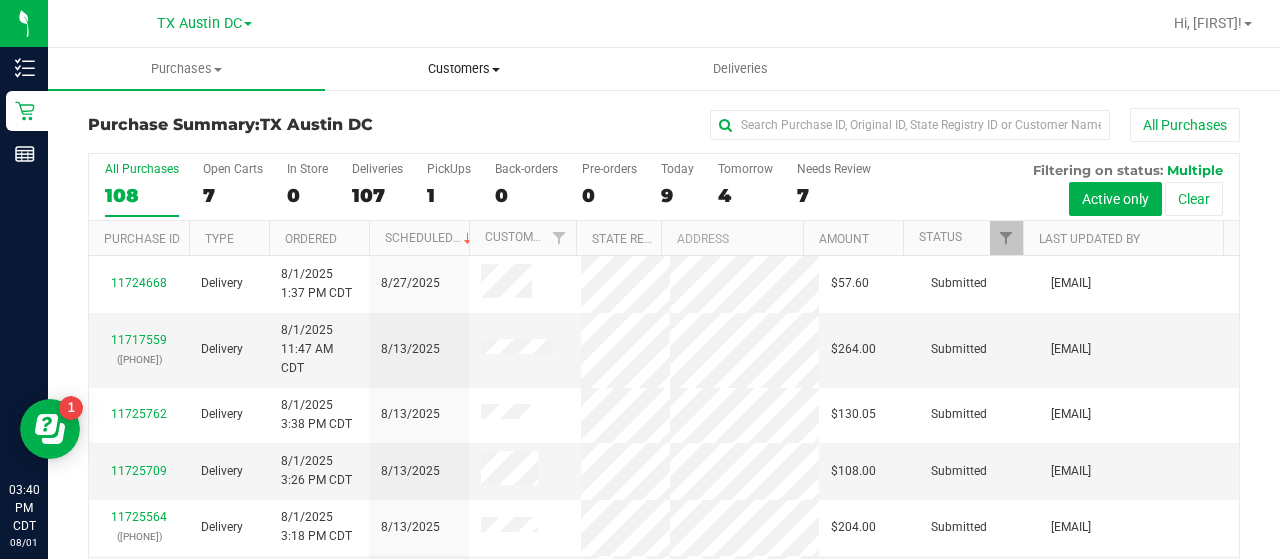 click on "Customers
All customers
Add a new customer
All physicians" at bounding box center (463, 69) 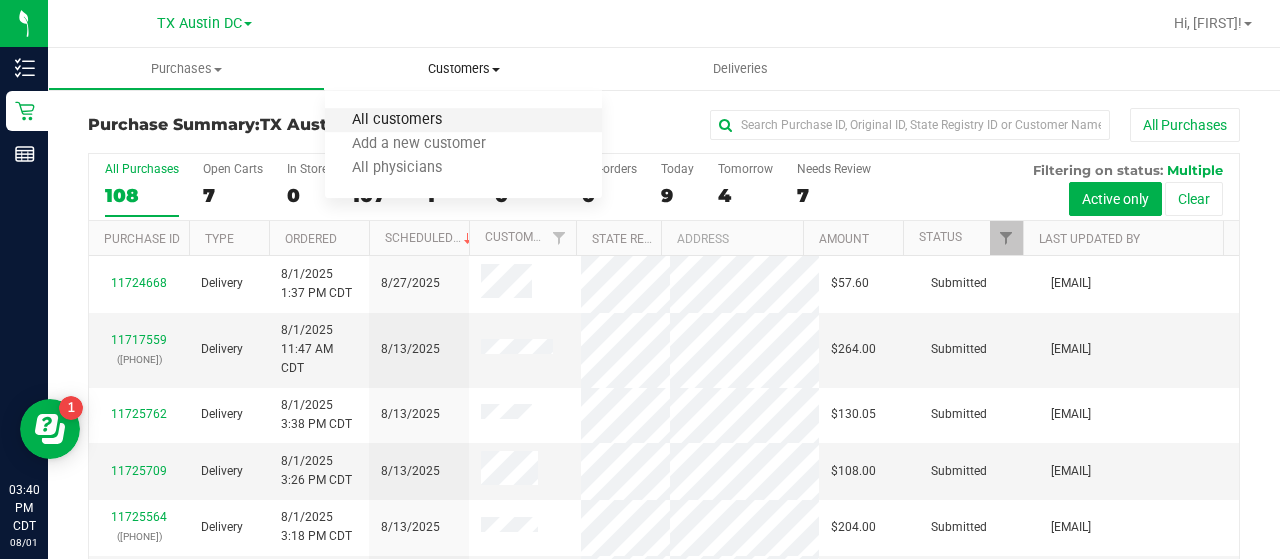 click on "All customers" at bounding box center (397, 120) 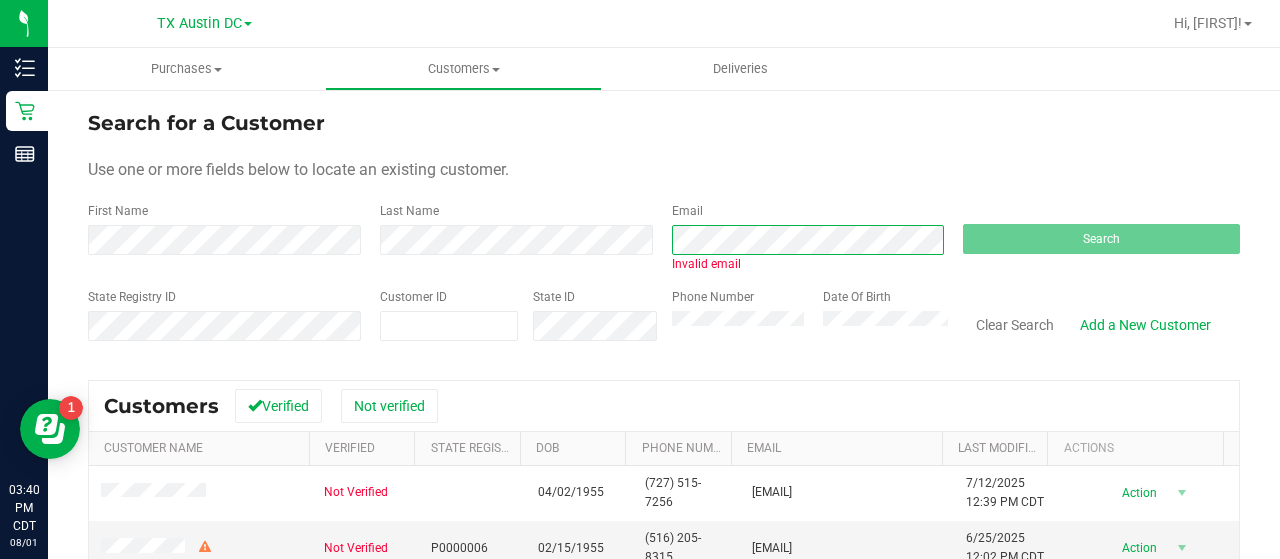 click on "First Name
Last Name
Email
Invalid email
Search" at bounding box center [664, 237] 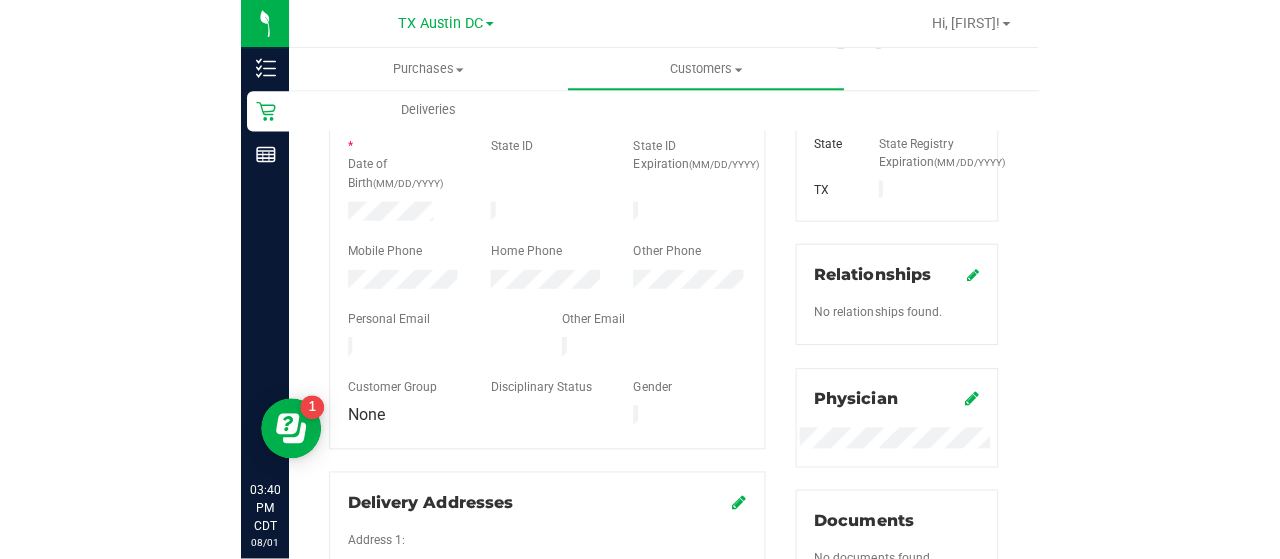 scroll, scrollTop: 349, scrollLeft: 0, axis: vertical 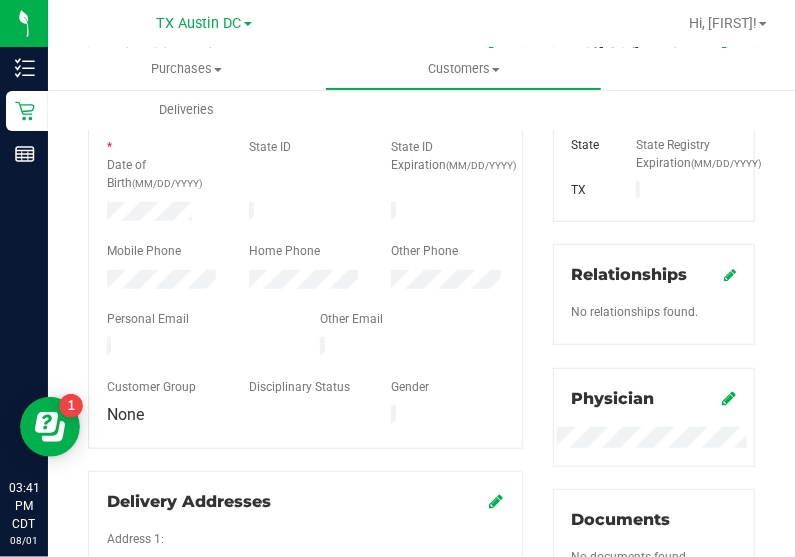 click on "Customer ID: [NUMBER]
Credit Available:
$0.00
Verified:
Medical" at bounding box center [421, 496] 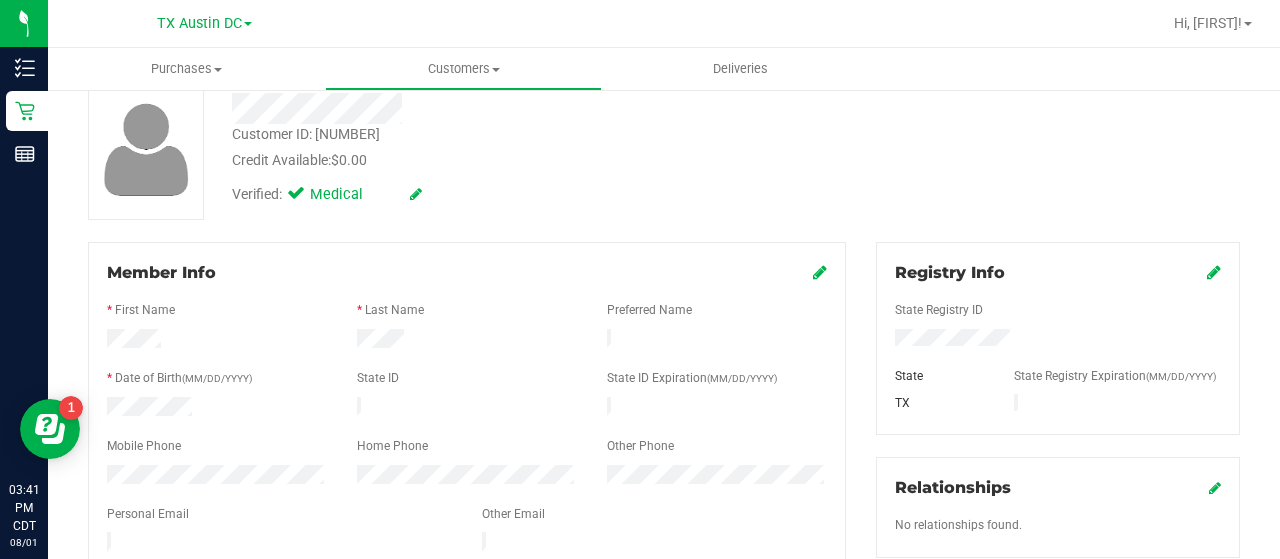 scroll, scrollTop: 118, scrollLeft: 0, axis: vertical 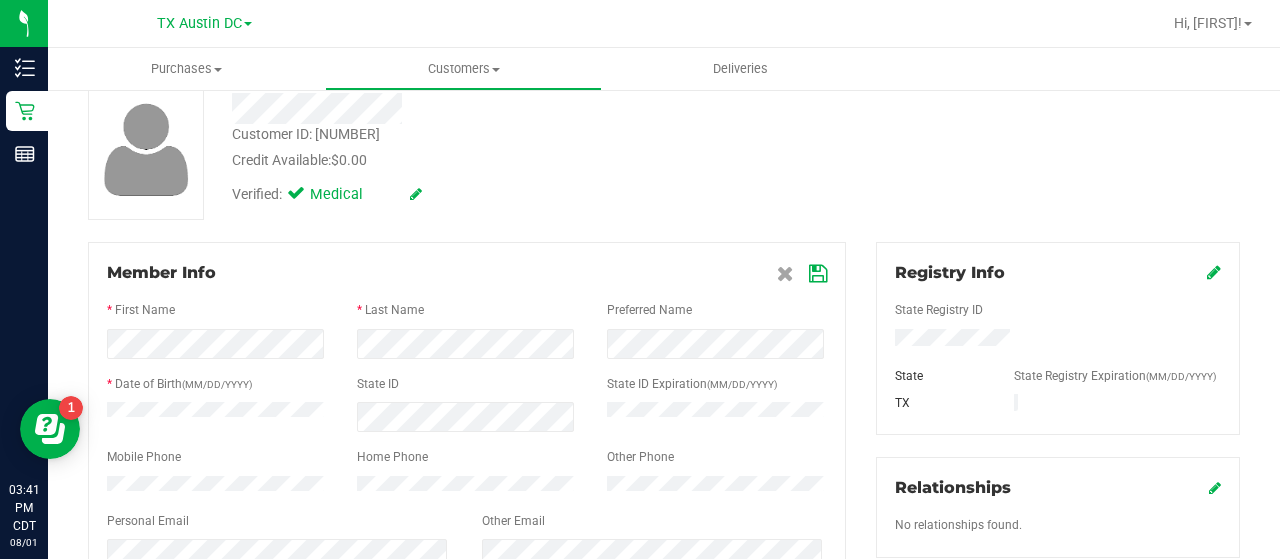 click at bounding box center [818, 274] 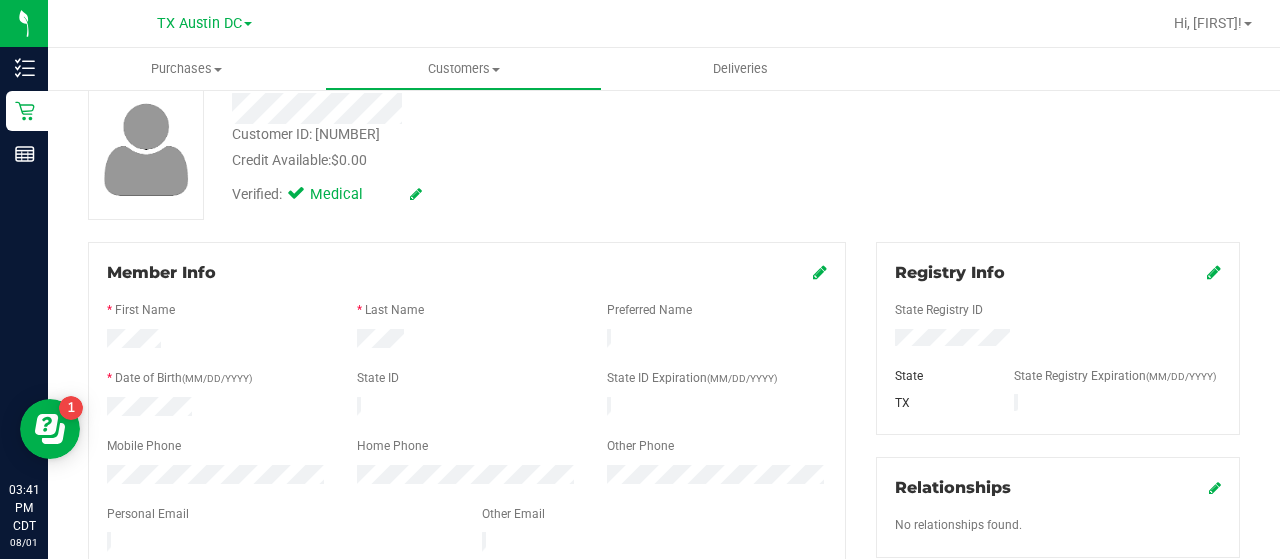 click on "Member Info" at bounding box center [467, 273] 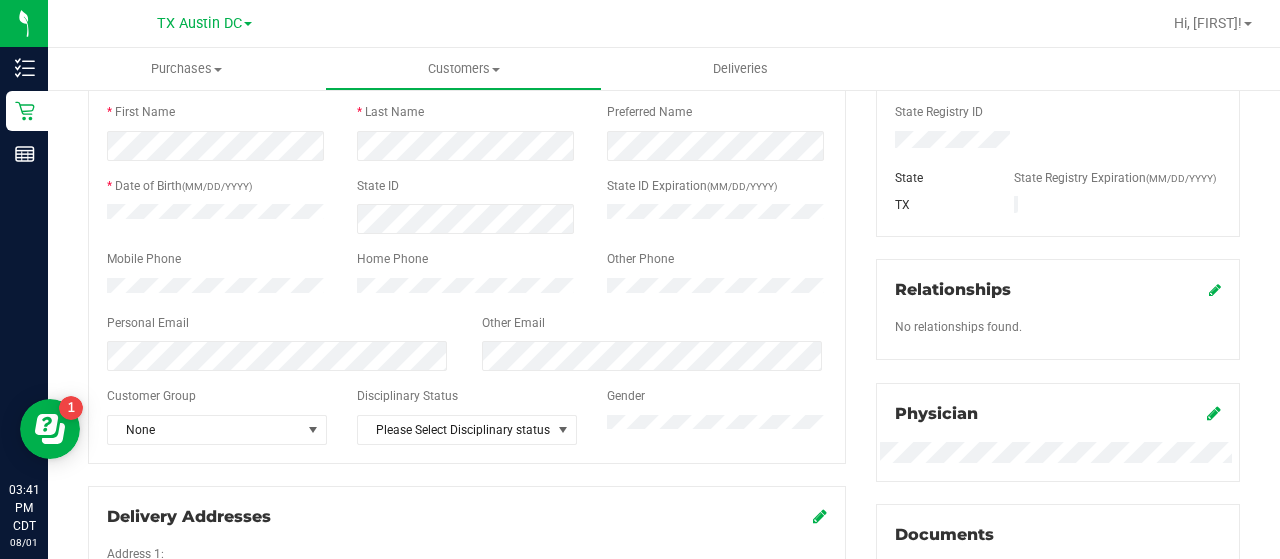scroll, scrollTop: 353, scrollLeft: 0, axis: vertical 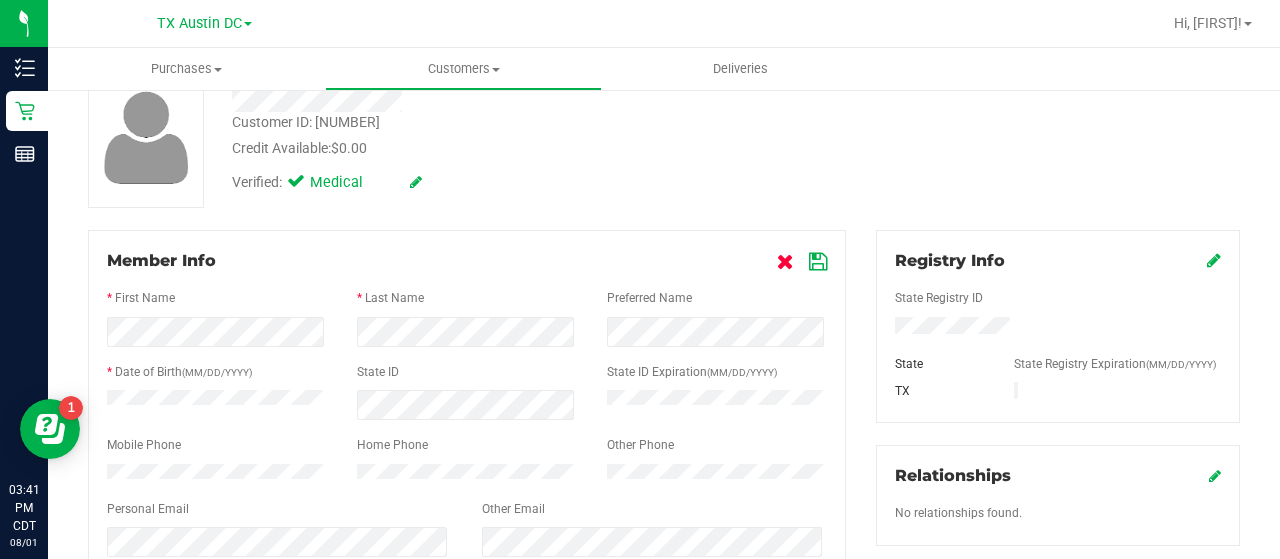 click at bounding box center [788, 260] 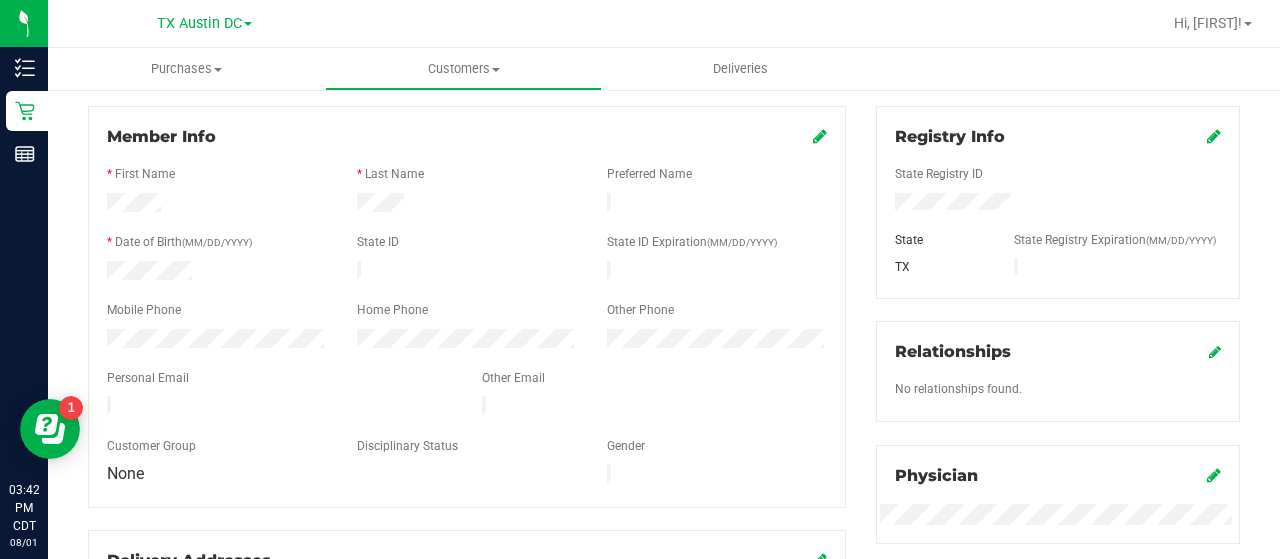 scroll, scrollTop: 230, scrollLeft: 0, axis: vertical 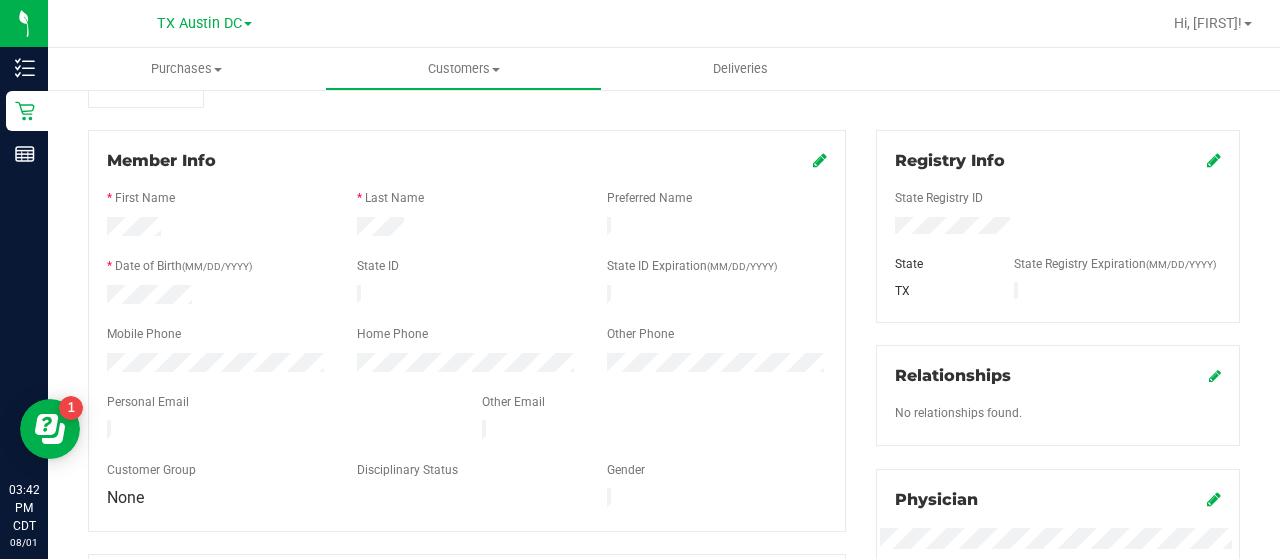 click at bounding box center [820, 160] 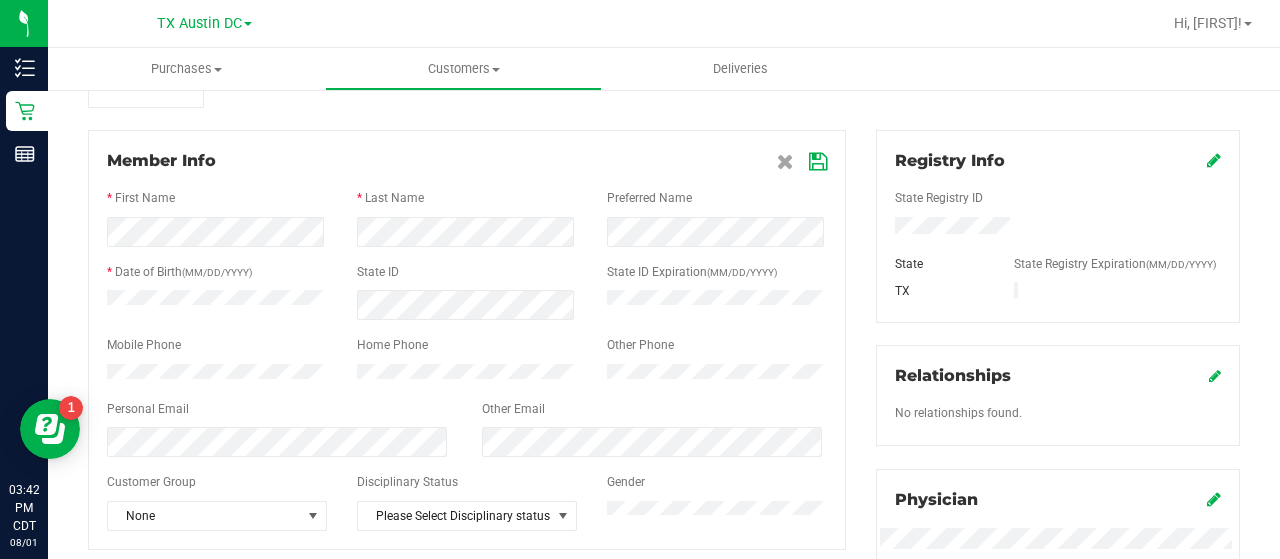 click at bounding box center [818, 162] 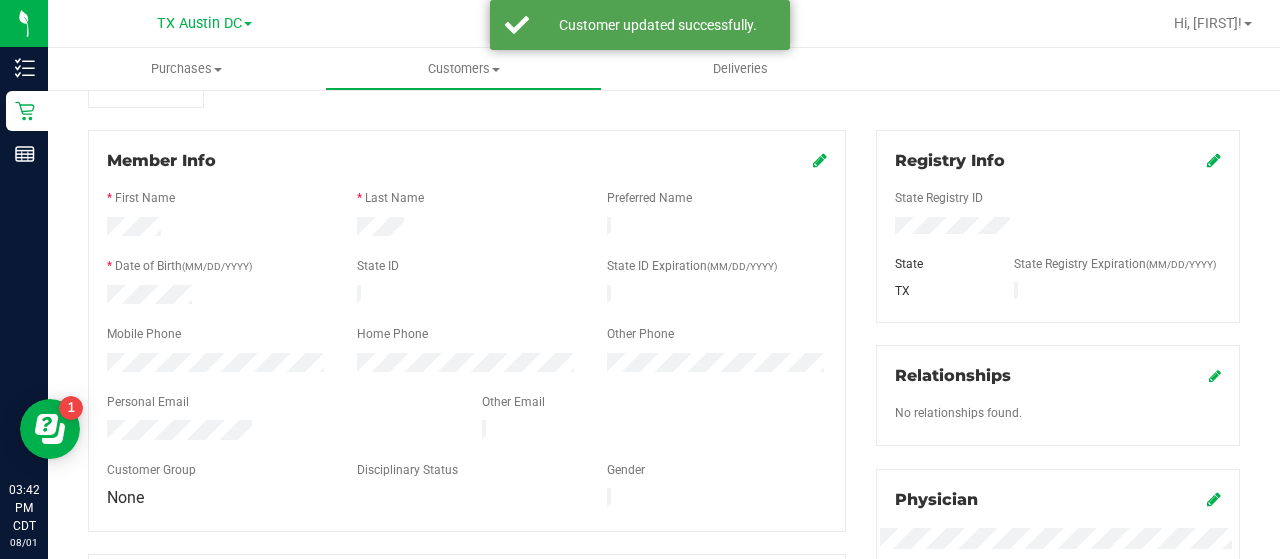 scroll, scrollTop: 0, scrollLeft: 0, axis: both 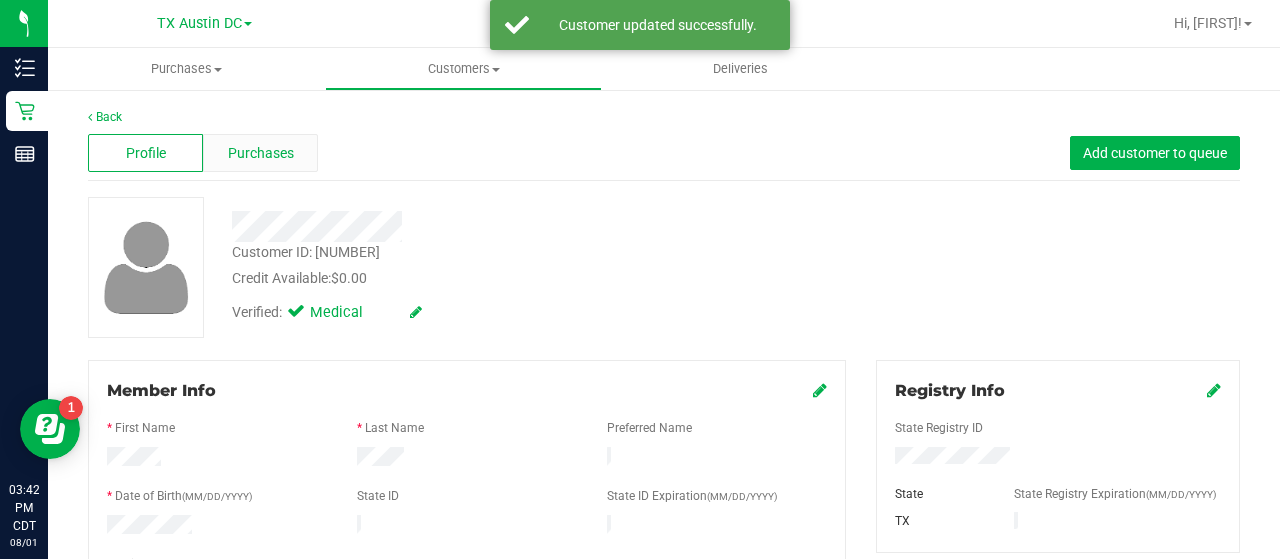 click on "Purchases" at bounding box center (261, 153) 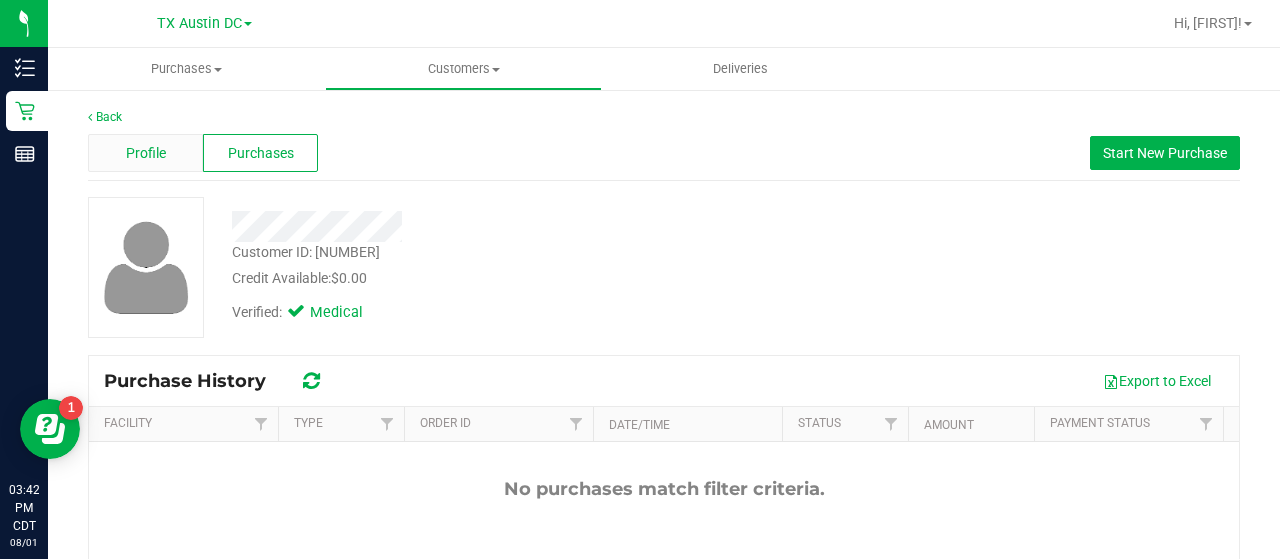 click on "Profile" at bounding box center (145, 153) 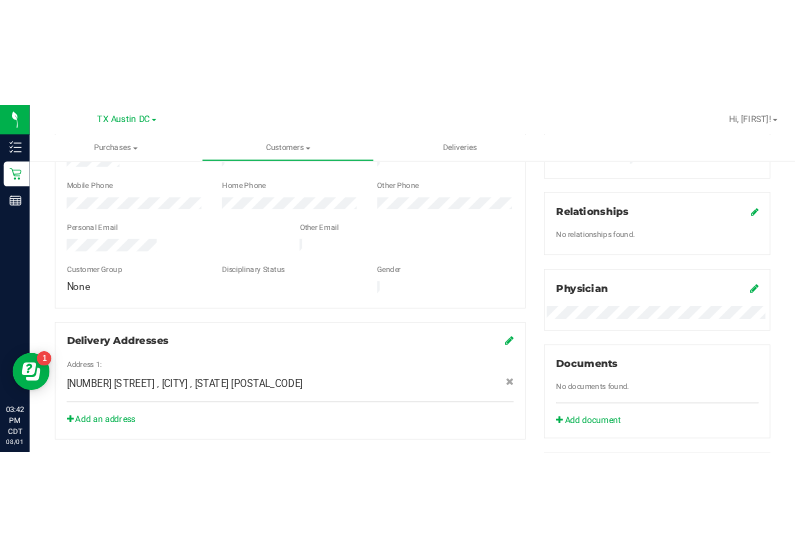 scroll, scrollTop: 468, scrollLeft: 0, axis: vertical 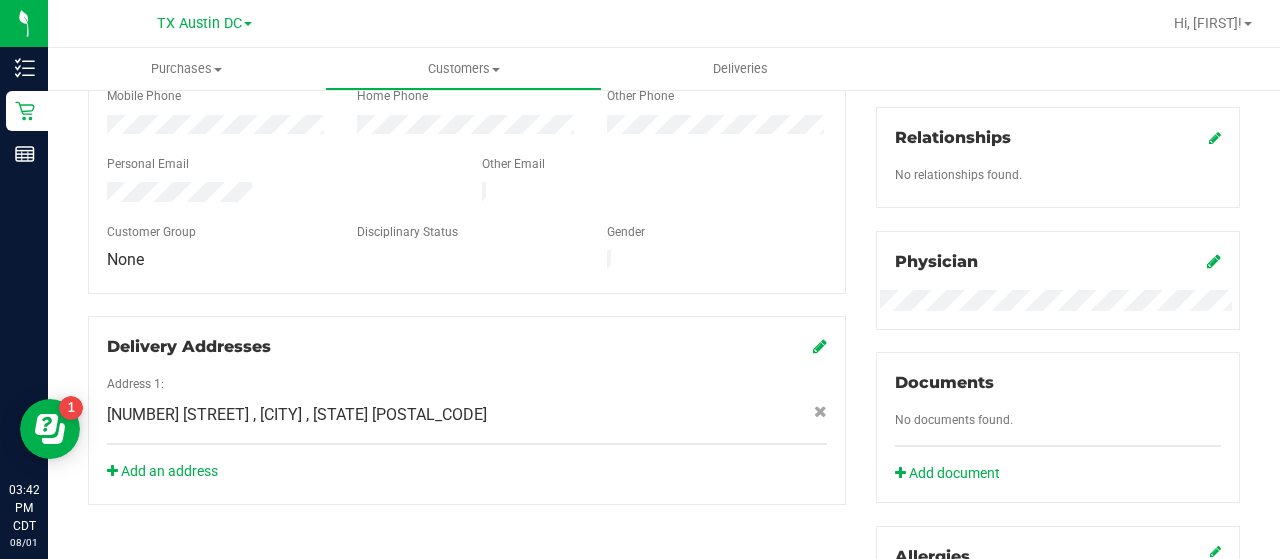 click on "[NUMBER] [STREET]
, [CITY]
, [STATE]
[POSTAL_CODE]" 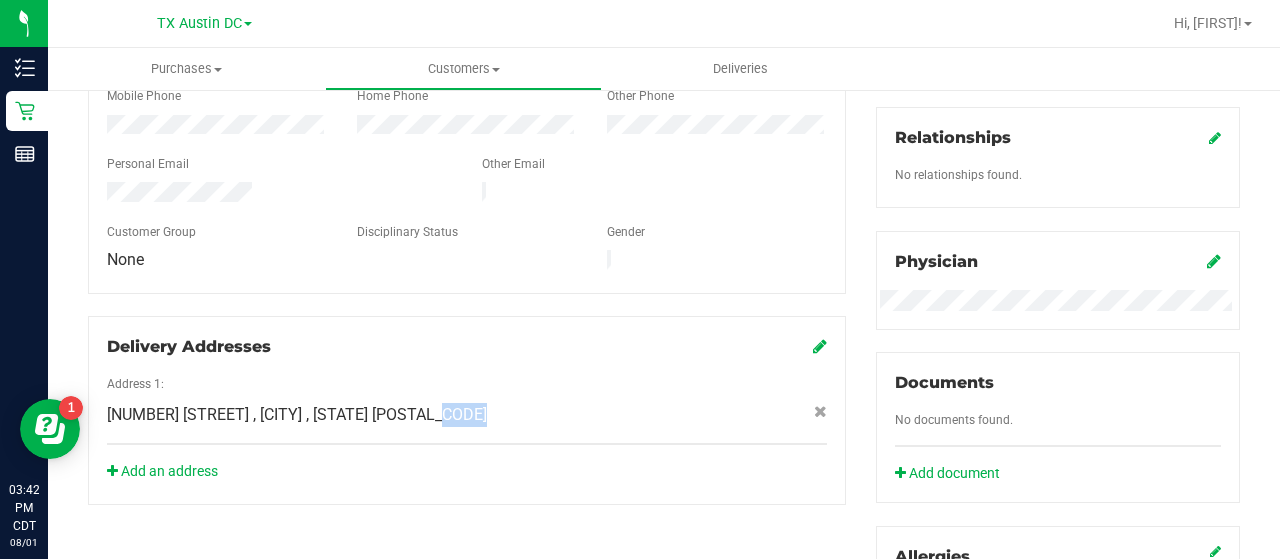 click on "[NUMBER] [STREET]
, [CITY]
, [STATE]
[POSTAL_CODE]" 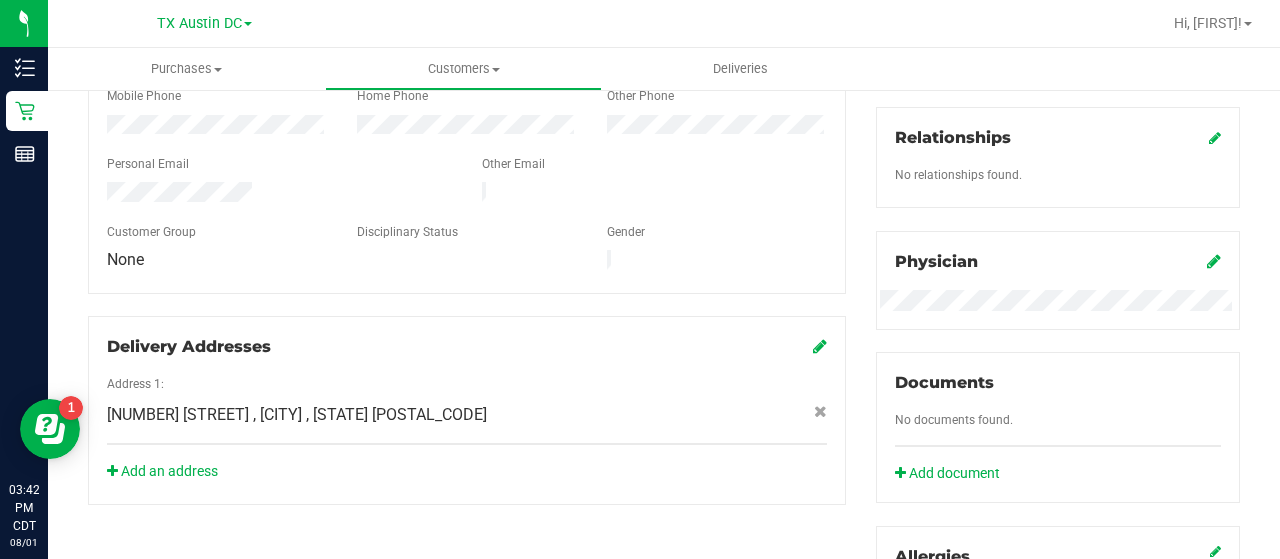 click on "[NUMBER] [STREET]
, [CITY]
, [STATE]
[POSTAL_CODE]" 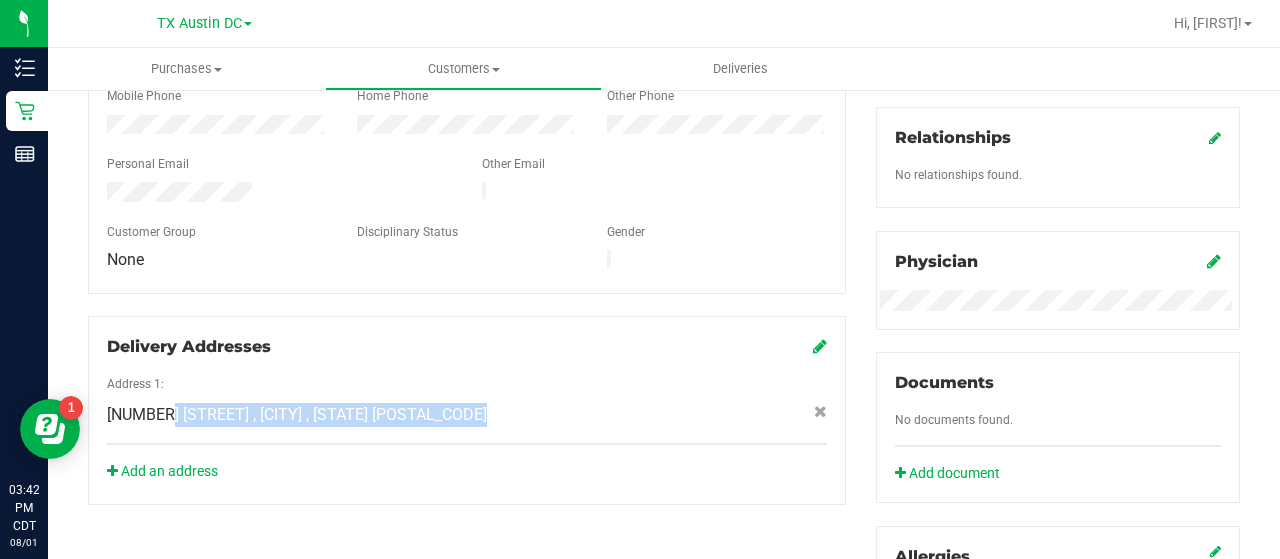 drag, startPoint x: 424, startPoint y: 396, endPoint x: 412, endPoint y: 395, distance: 12.0415945 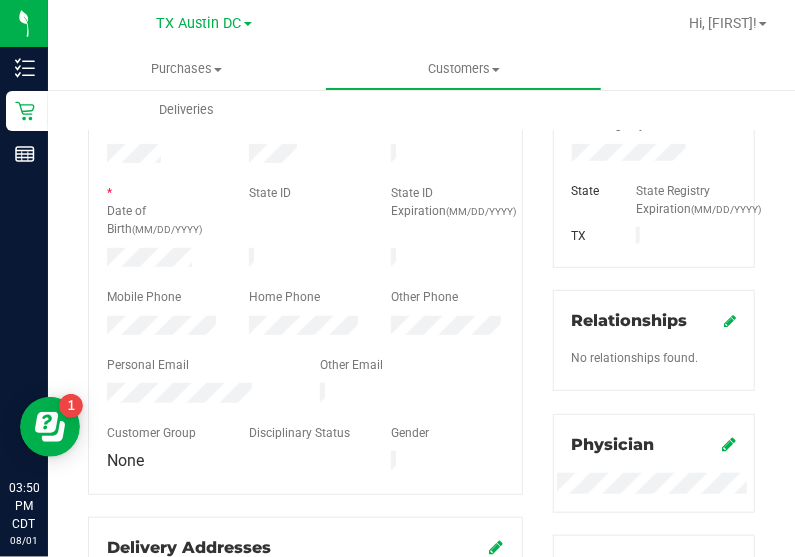 scroll, scrollTop: 294, scrollLeft: 0, axis: vertical 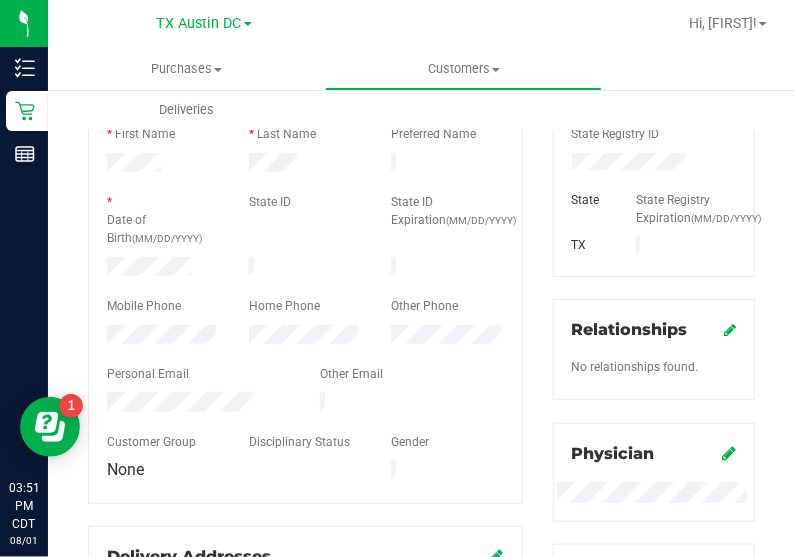 click at bounding box center (305, 289) 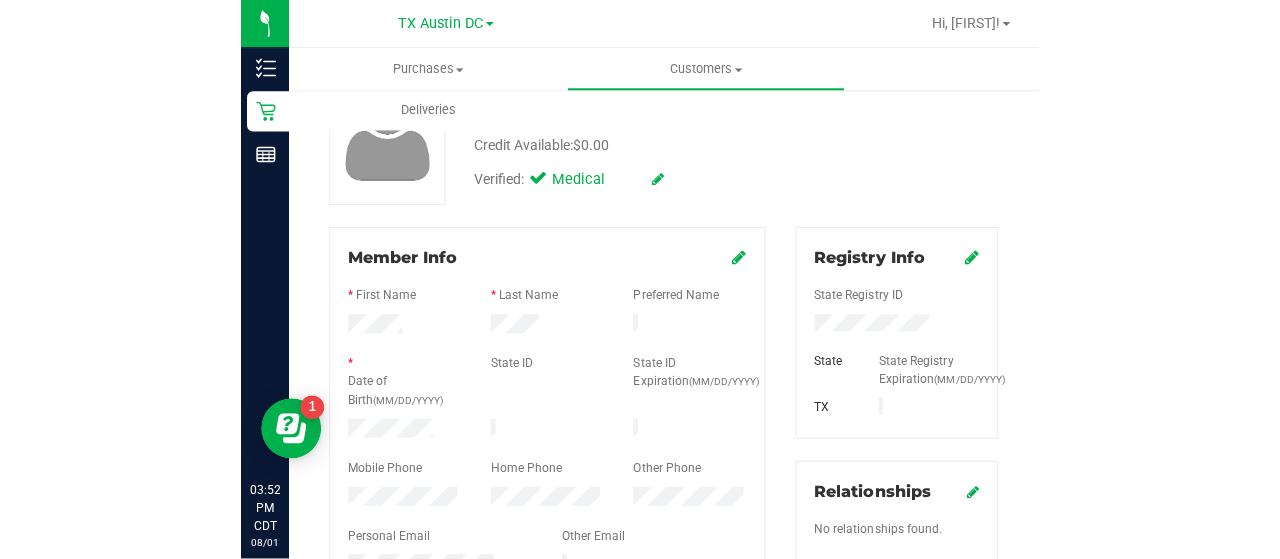 scroll, scrollTop: 127, scrollLeft: 0, axis: vertical 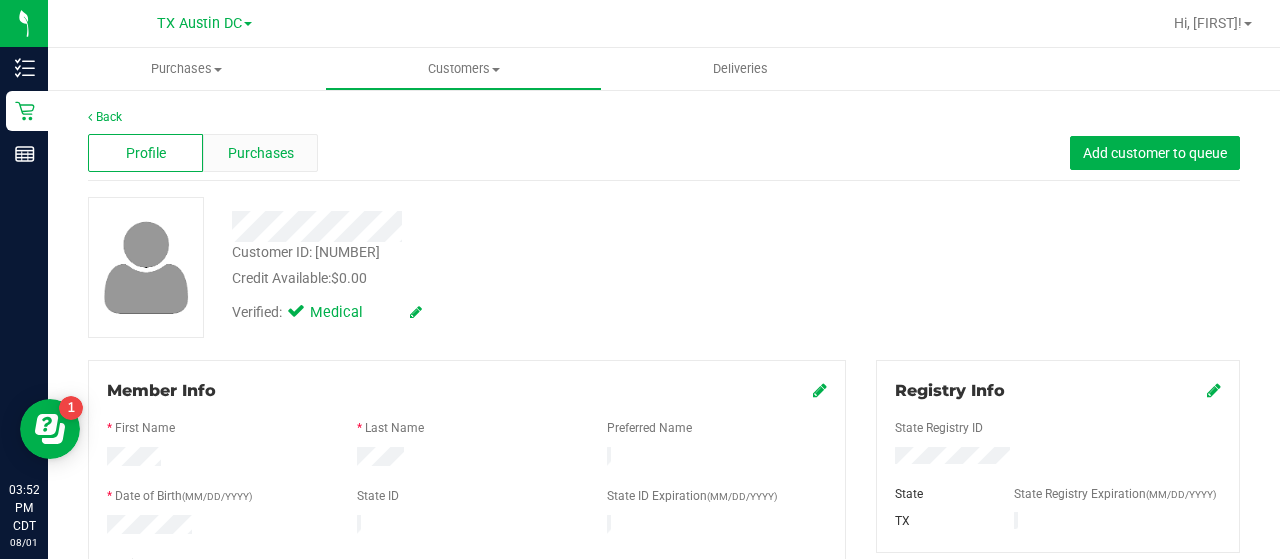 click on "Purchases" at bounding box center [261, 153] 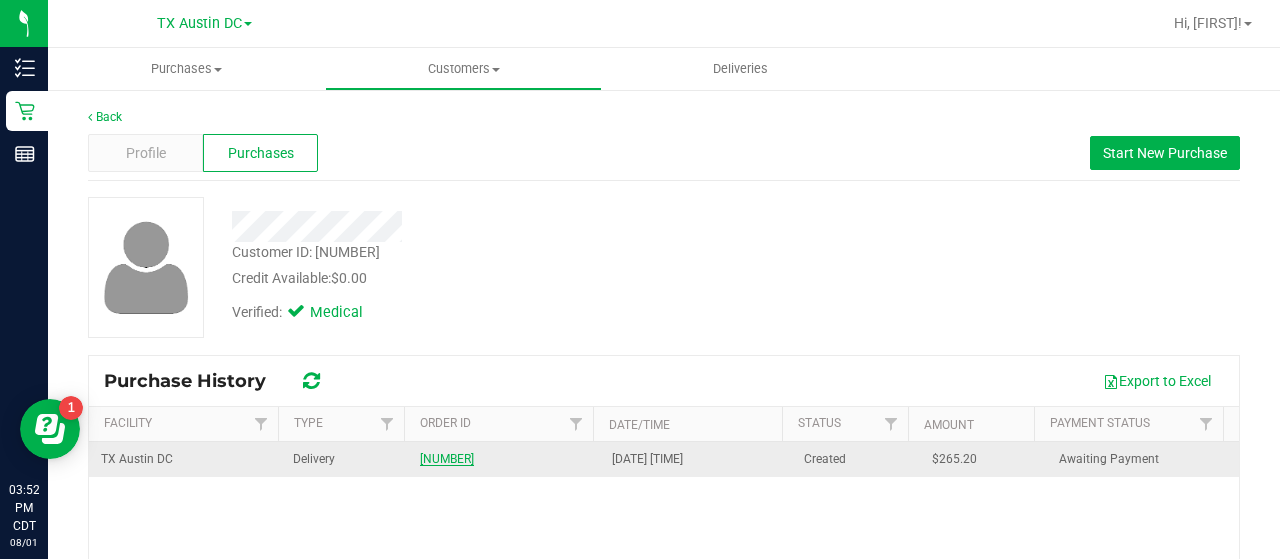 click on "[NUMBER]" at bounding box center (447, 459) 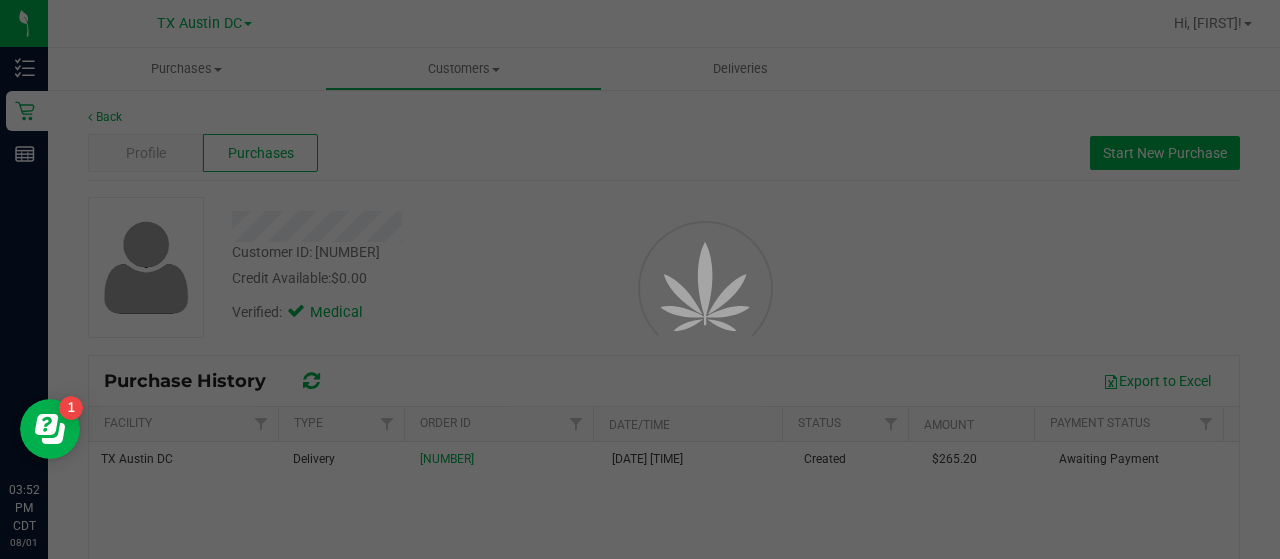 click at bounding box center (640, 279) 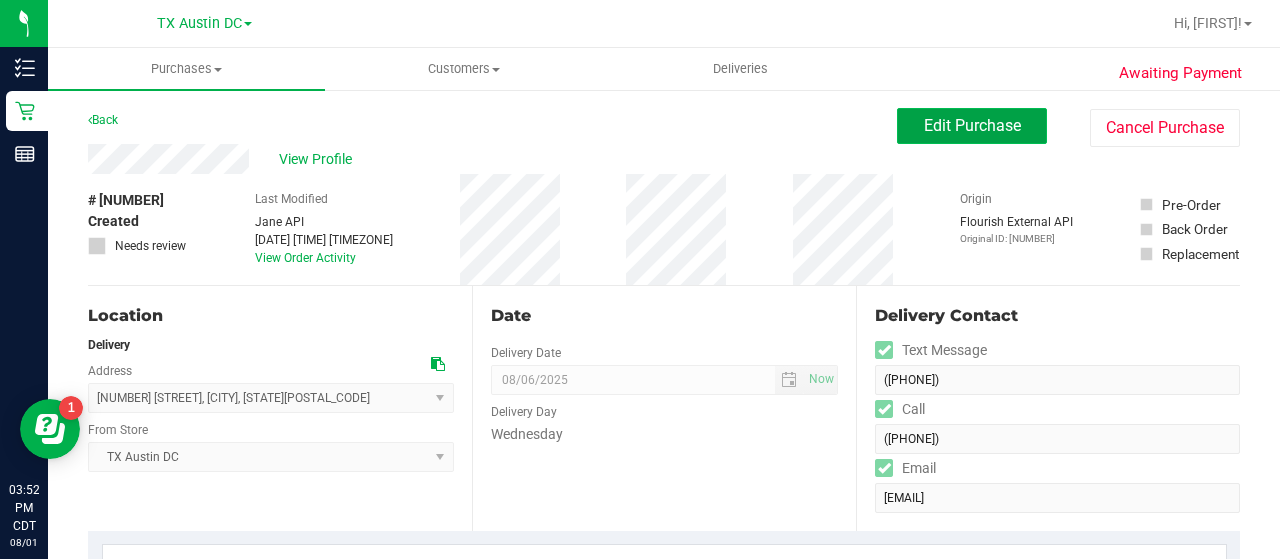 click on "Edit Purchase" at bounding box center (972, 126) 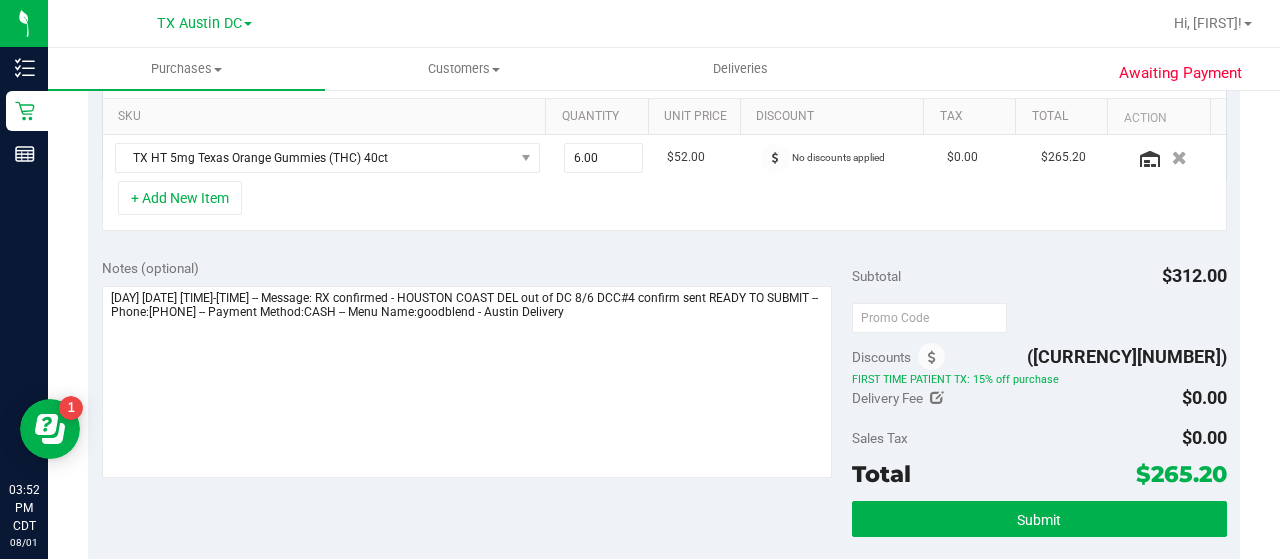 scroll, scrollTop: 504, scrollLeft: 0, axis: vertical 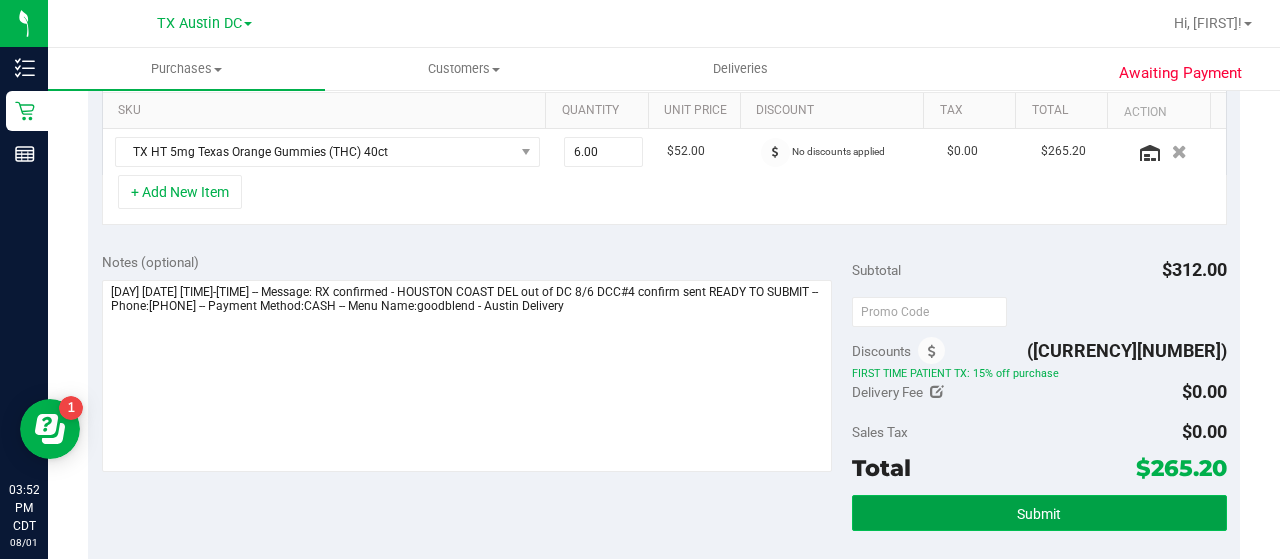 click on "Submit" at bounding box center [1039, 513] 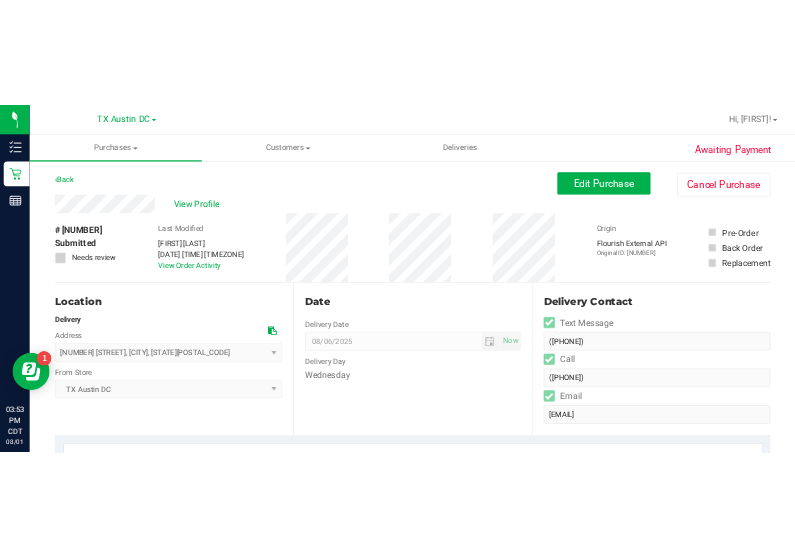 scroll, scrollTop: 204, scrollLeft: 0, axis: vertical 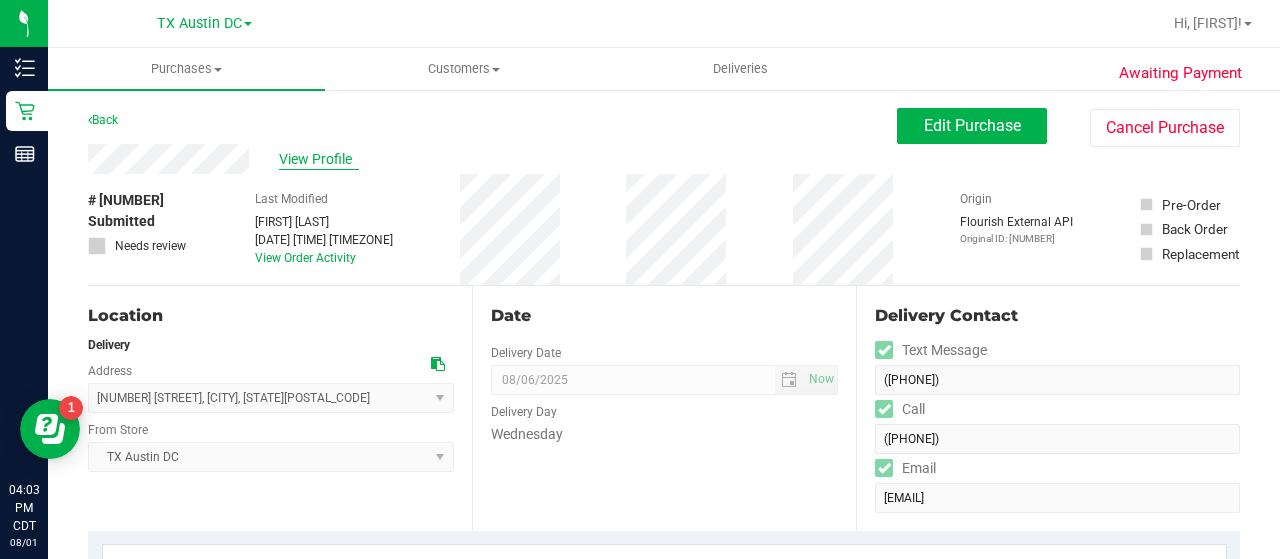 click on "View Profile" at bounding box center (319, 159) 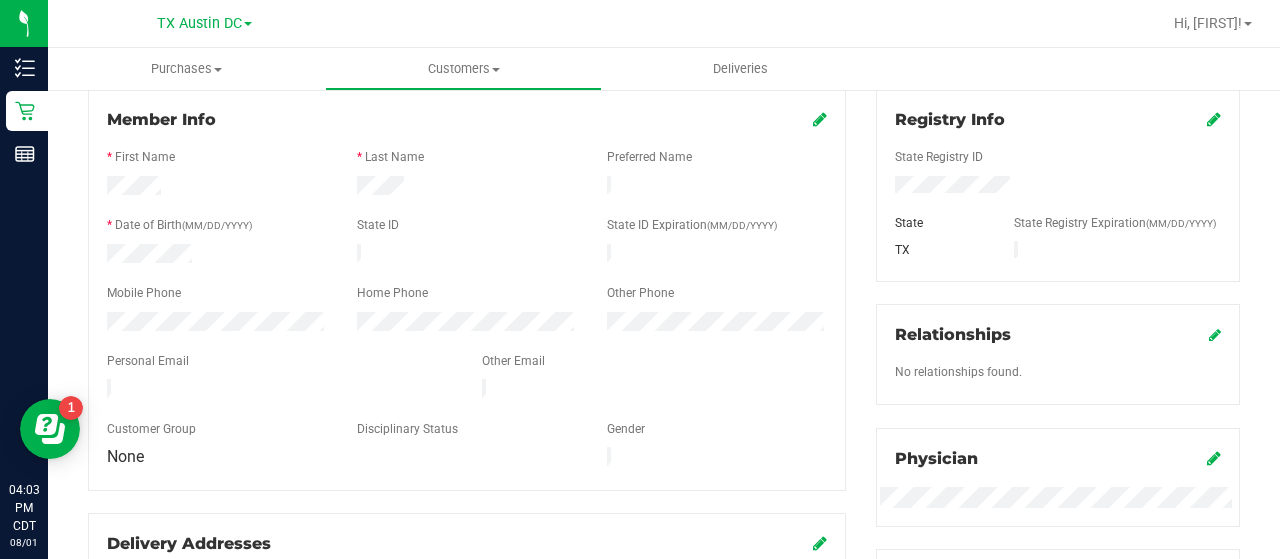 scroll, scrollTop: 260, scrollLeft: 0, axis: vertical 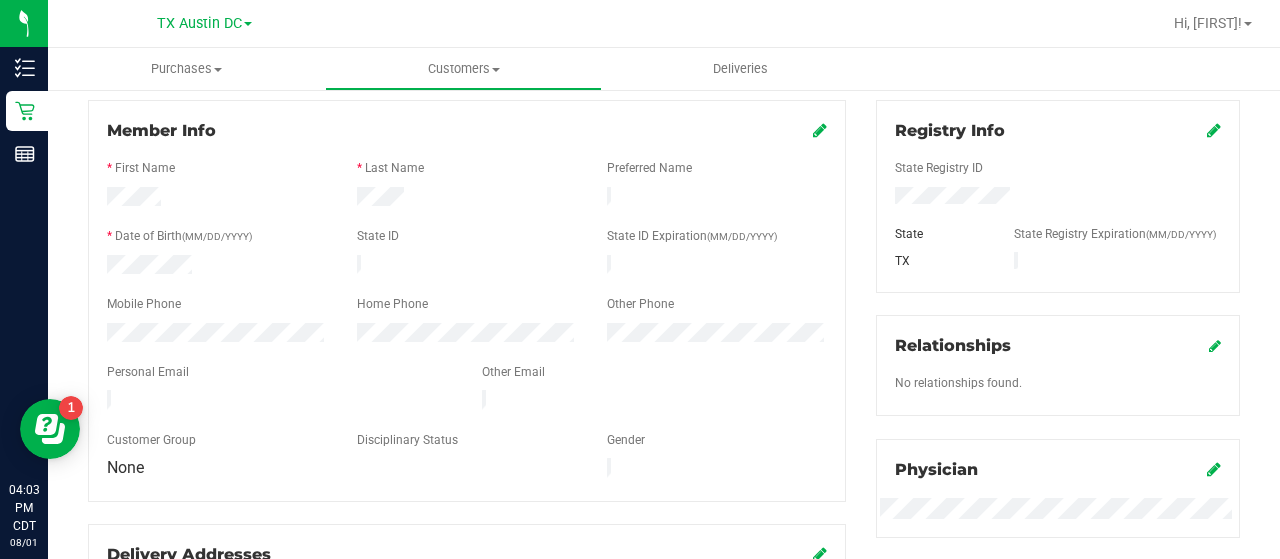 click at bounding box center [820, 130] 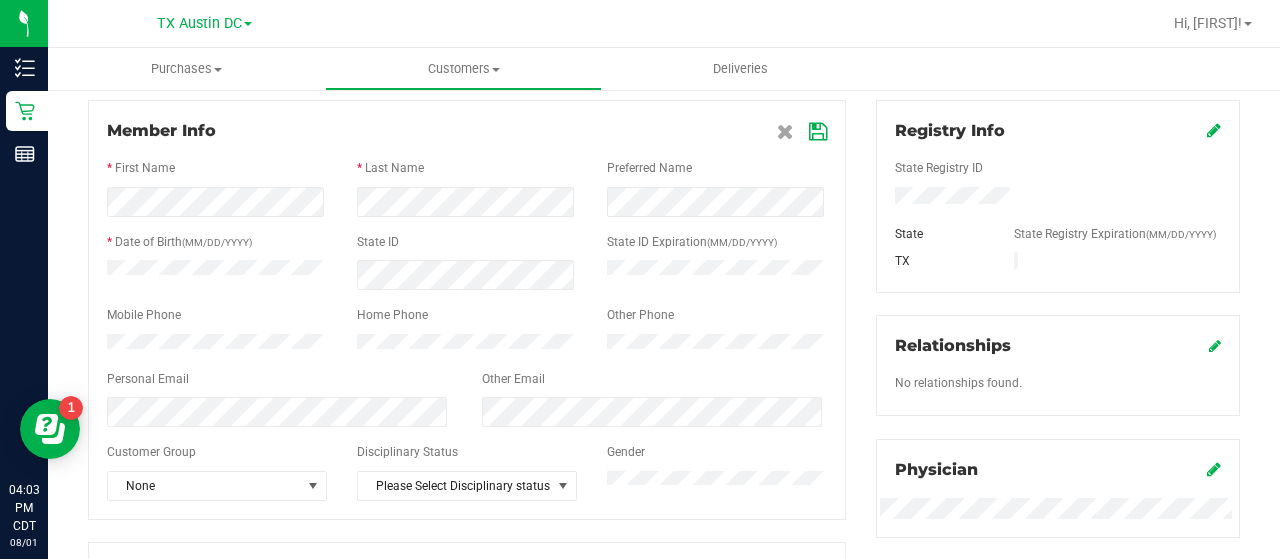 click at bounding box center (818, 132) 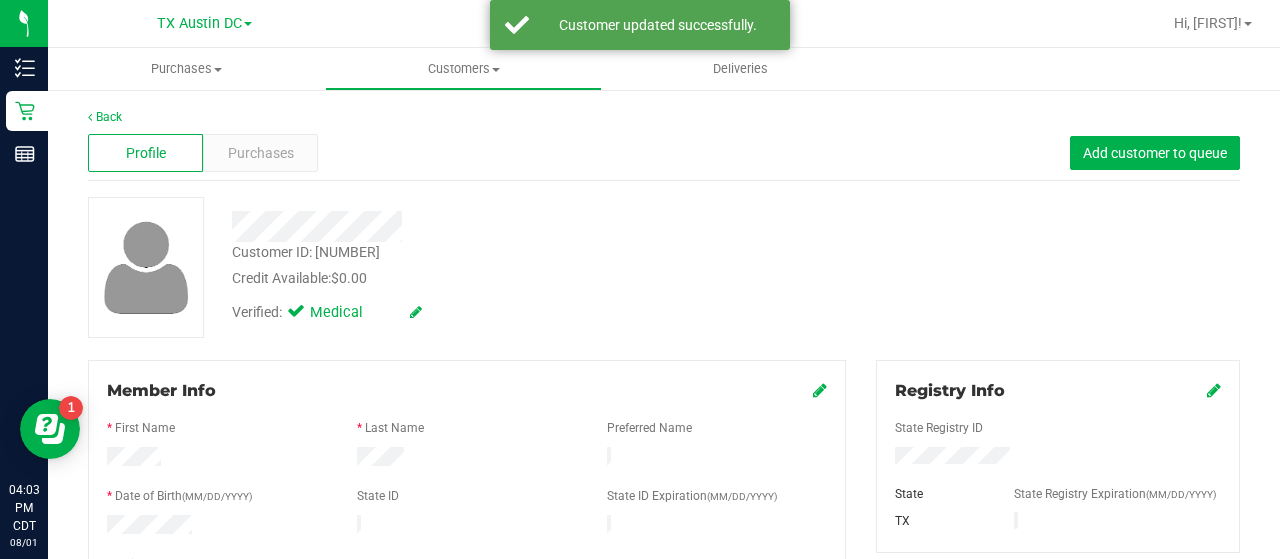 scroll, scrollTop: 220, scrollLeft: 0, axis: vertical 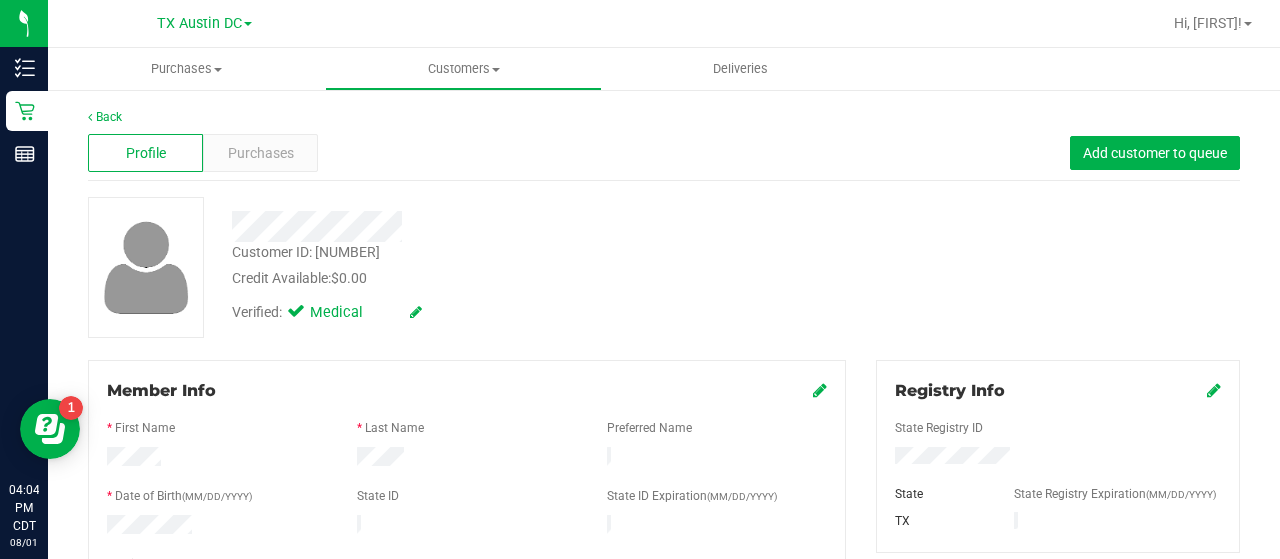 click on "Profile
Purchases
Add customer to queue" at bounding box center (664, 153) 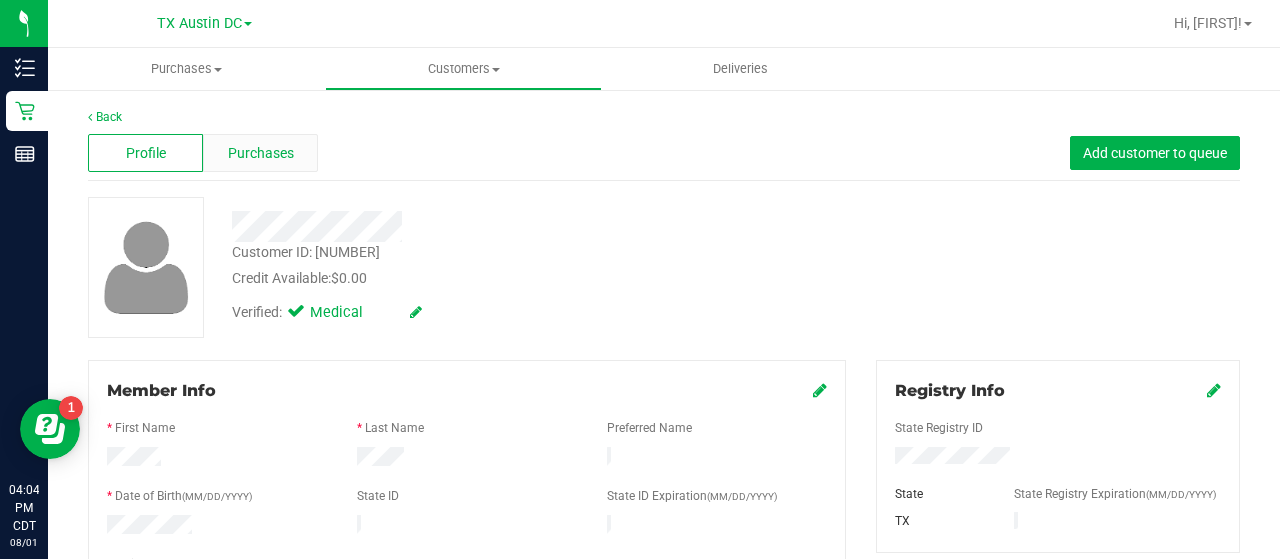 click on "Purchases" at bounding box center [261, 153] 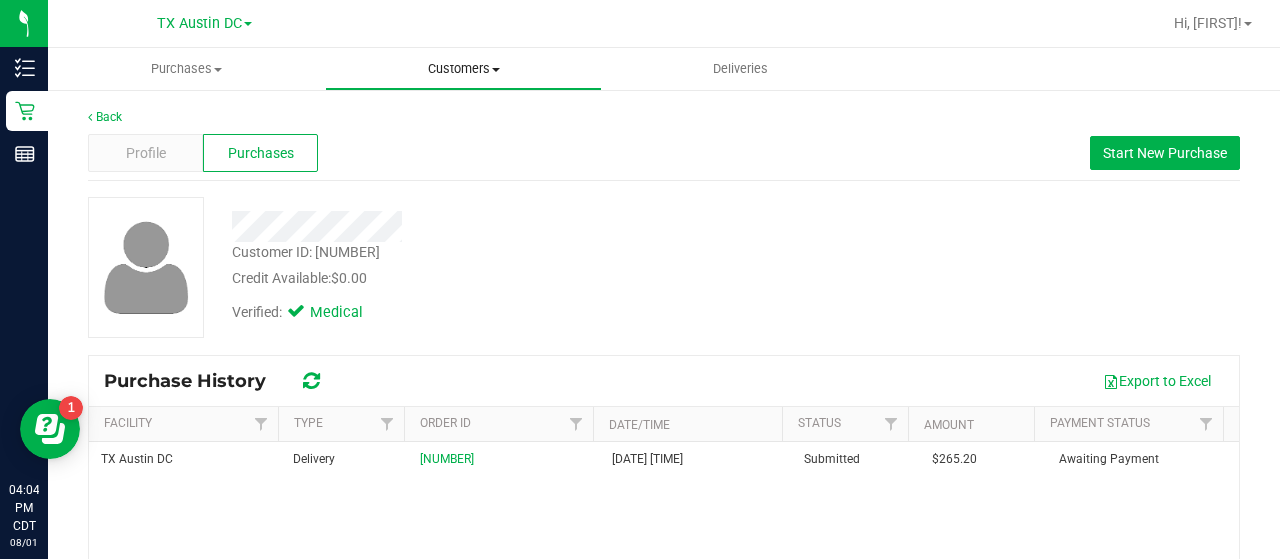 click on "Customers
All customers
Add a new customer
All physicians" at bounding box center (463, 69) 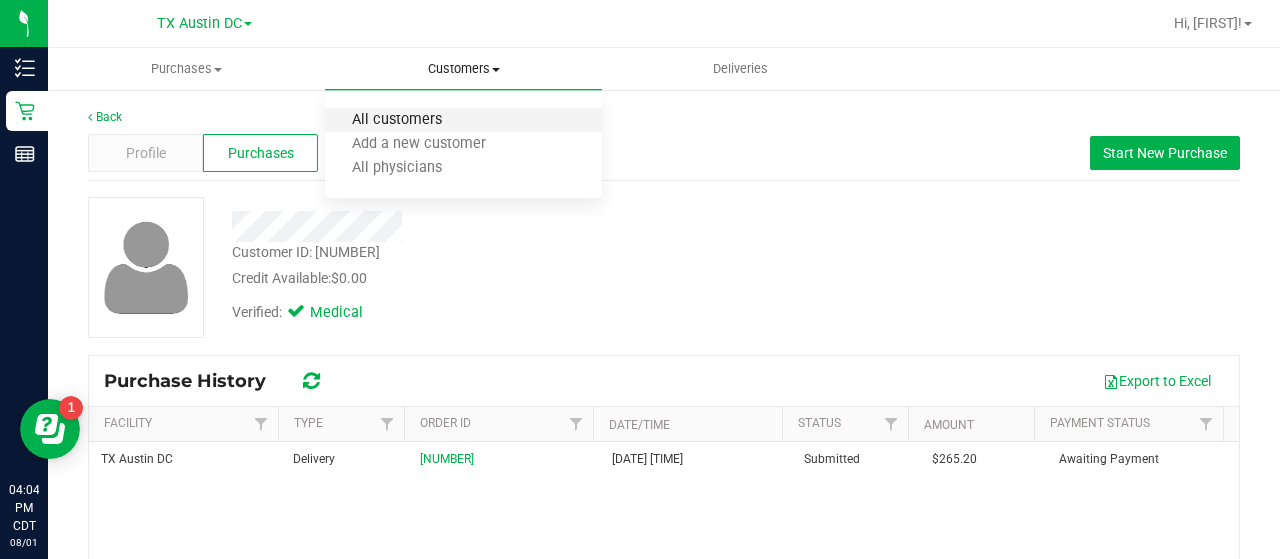 click on "All customers" at bounding box center (397, 120) 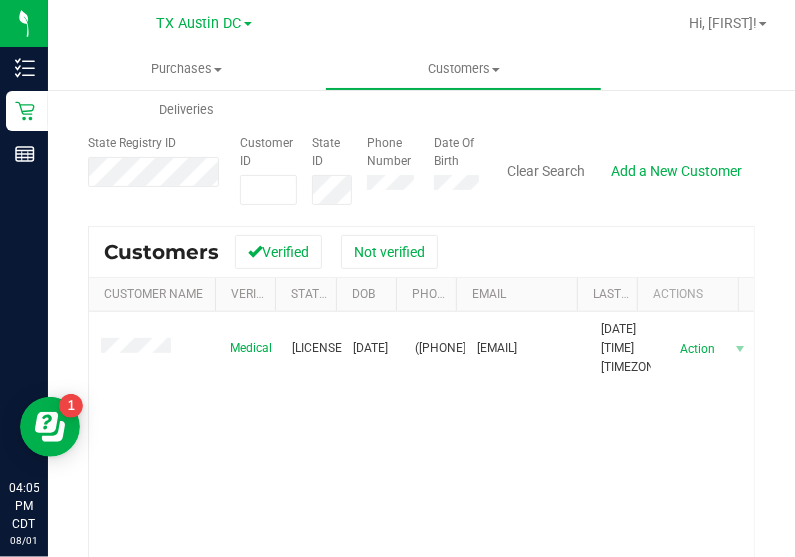 scroll, scrollTop: 138, scrollLeft: 0, axis: vertical 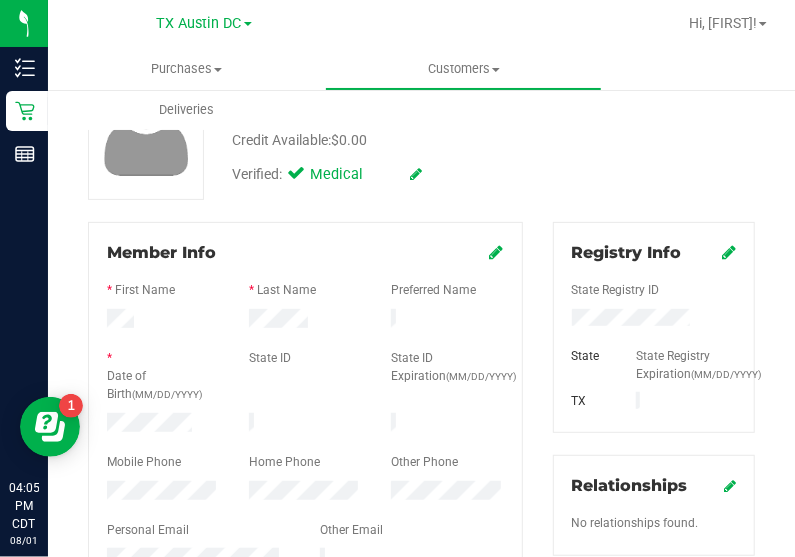 click on "*
Date of Birth
(MM/DD/YYYY)" at bounding box center (163, 378) 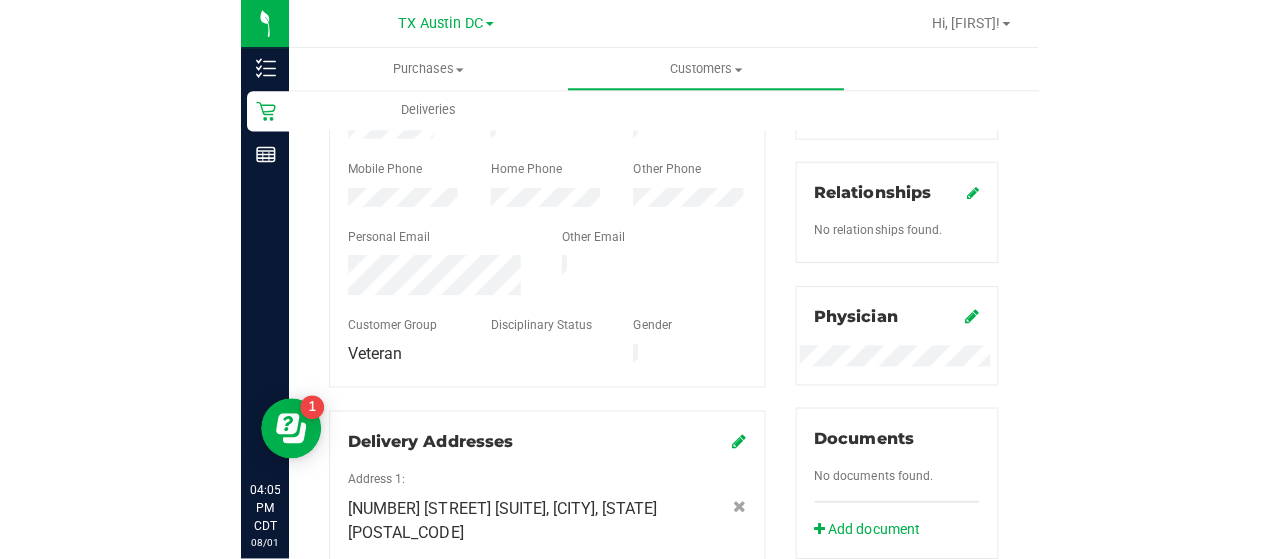 scroll, scrollTop: 973, scrollLeft: 0, axis: vertical 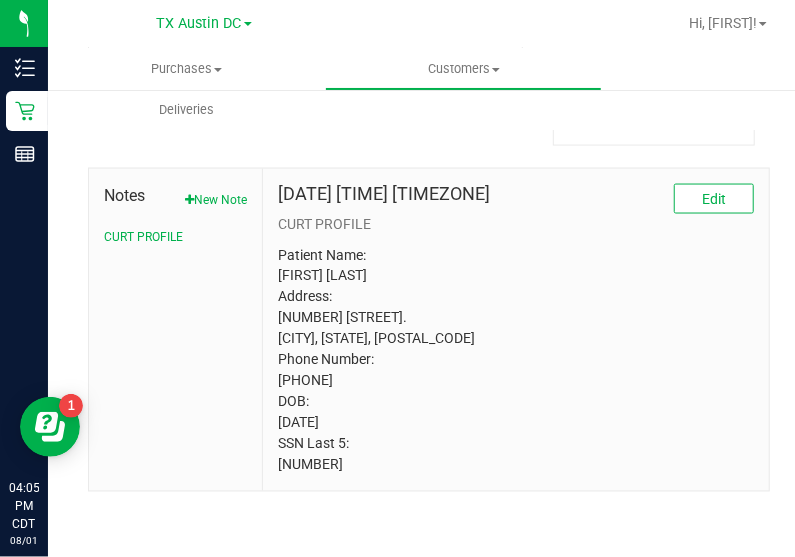click on "Patient Name:
[FIRST] [LAST]
Address:
[NUMBER] [STREET].
[CITY], [STATE], [POSTAL_CODE]
Phone Number:
[PHONE]
DOB:
[DATE]
SSN Last 5:
[NUMBER]" at bounding box center [516, 360] 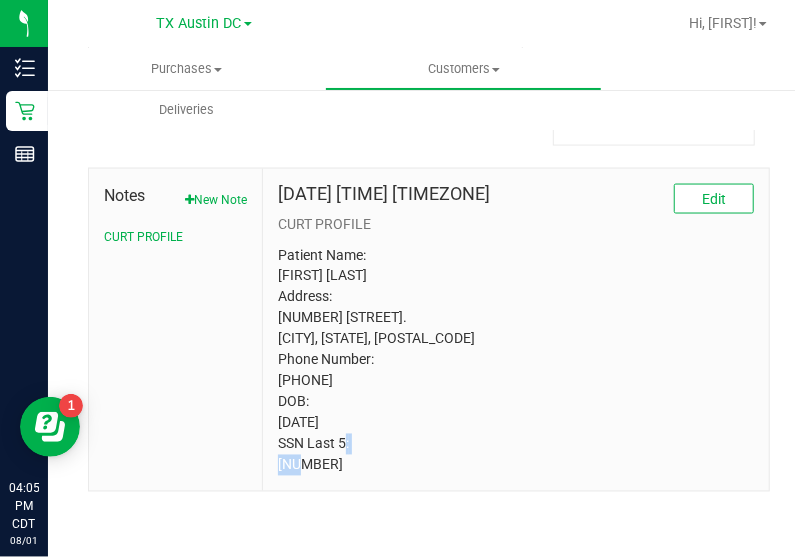 click on "Patient Name:
[FIRST] [LAST]
Address:
[NUMBER] [STREET].
[CITY], [STATE], [POSTAL_CODE]
Phone Number:
[PHONE]
DOB:
[DATE]
SSN Last 5:
[NUMBER]" at bounding box center [516, 360] 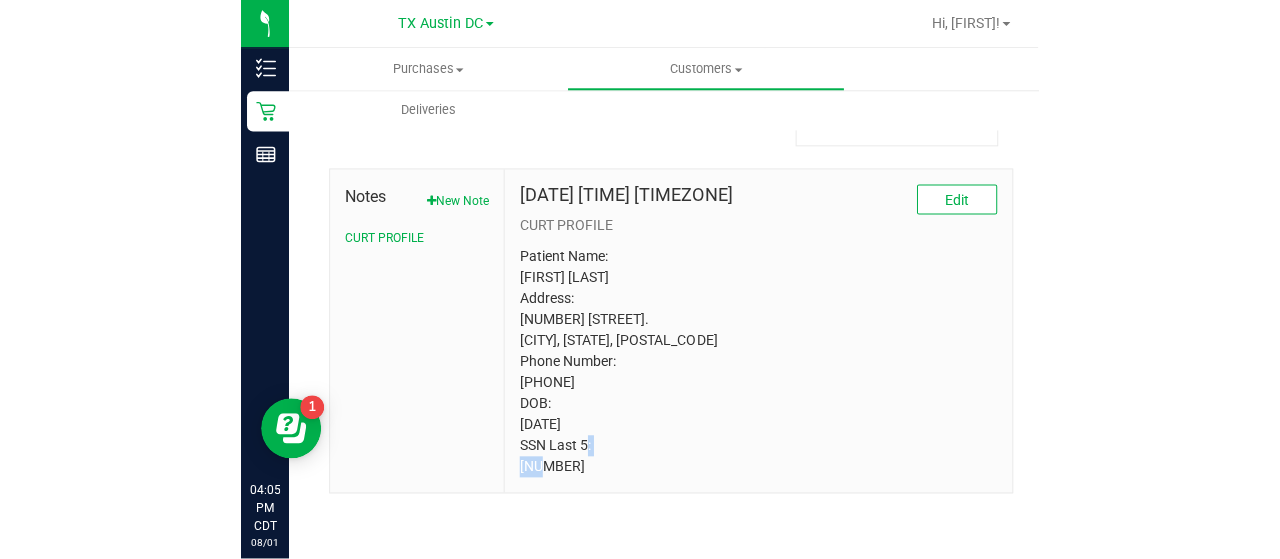scroll, scrollTop: 935, scrollLeft: 0, axis: vertical 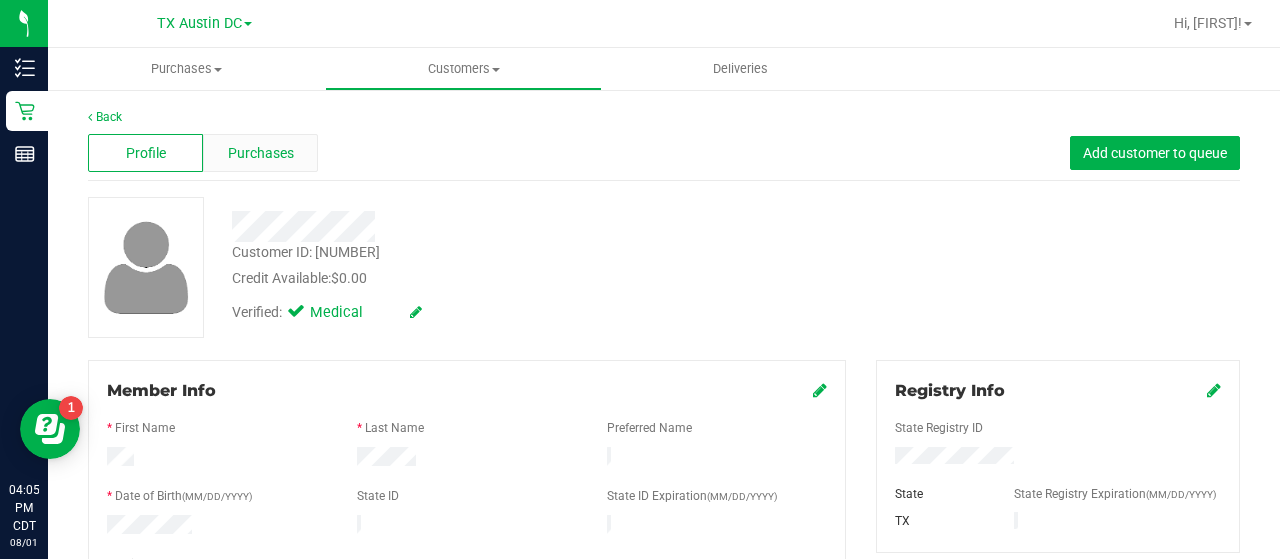 click on "Purchases" at bounding box center (260, 153) 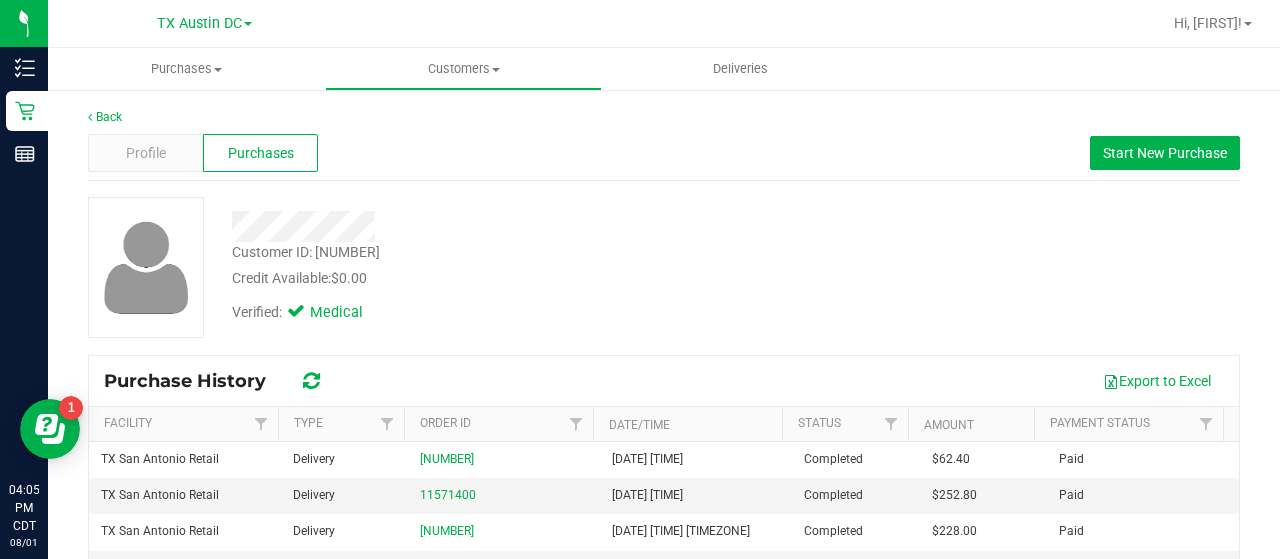 click on "Customer ID: [NUMBER]
Credit Available:
[CURRENCY][NUMBER]" at bounding box center [512, 265] 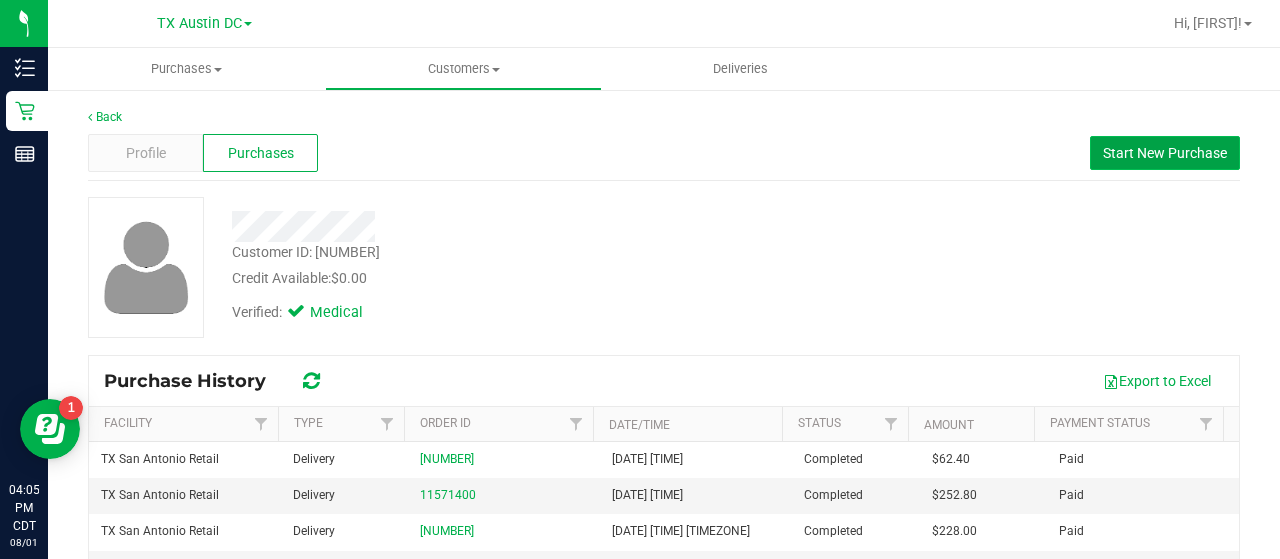 click on "Start New Purchase" at bounding box center [1165, 153] 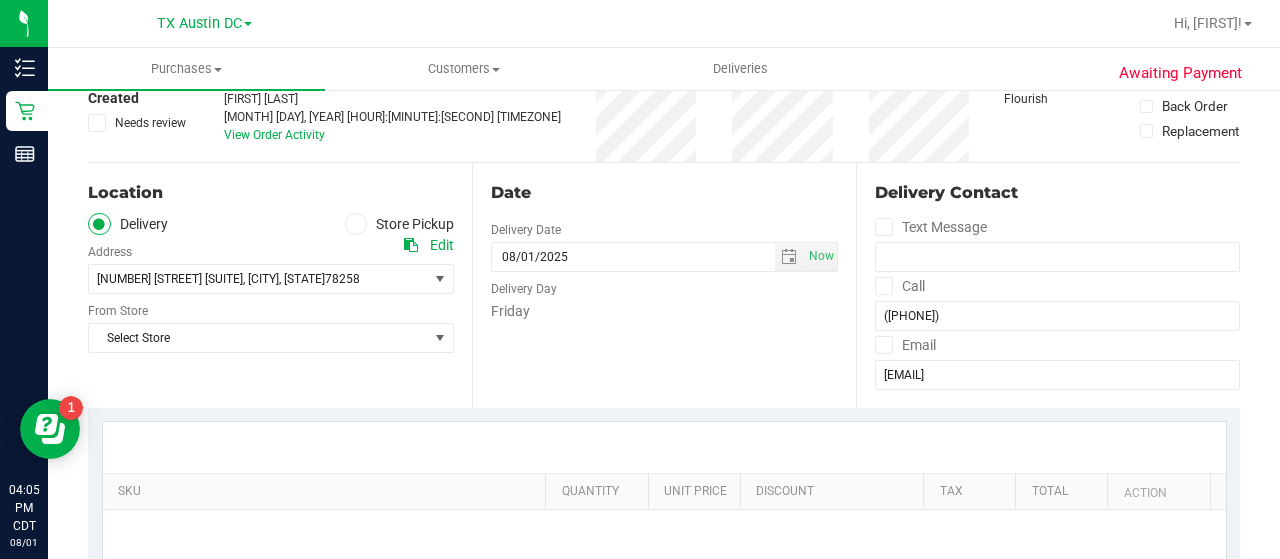 scroll, scrollTop: 134, scrollLeft: 0, axis: vertical 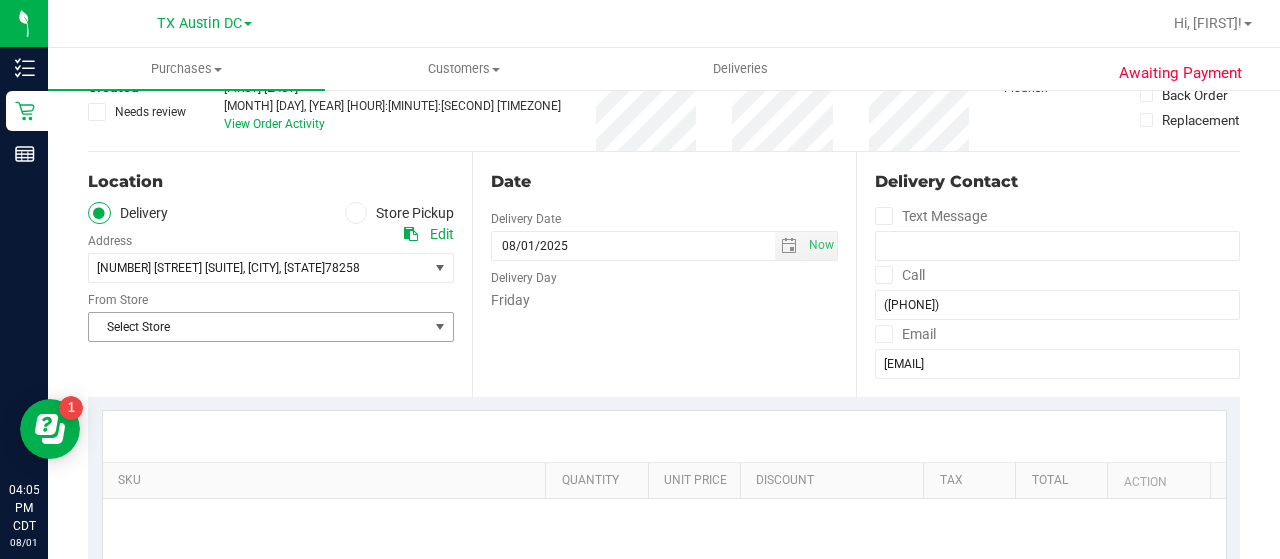 drag, startPoint x: 304, startPoint y: 340, endPoint x: 306, endPoint y: 320, distance: 20.09975 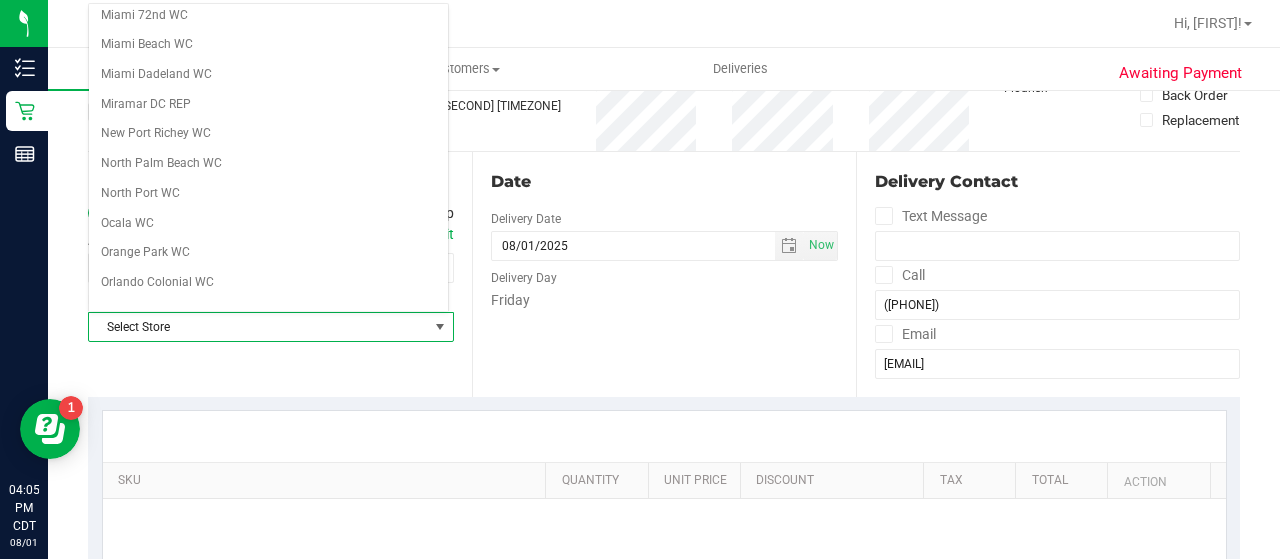 scroll, scrollTop: 1414, scrollLeft: 0, axis: vertical 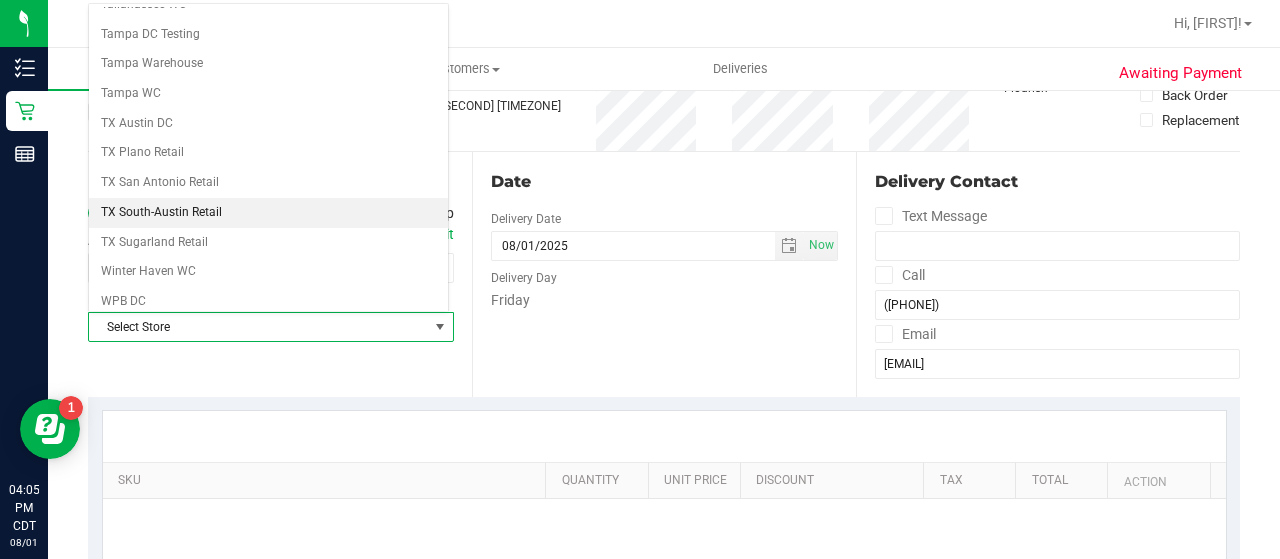 click on "TX South-Austin Retail" at bounding box center (268, 213) 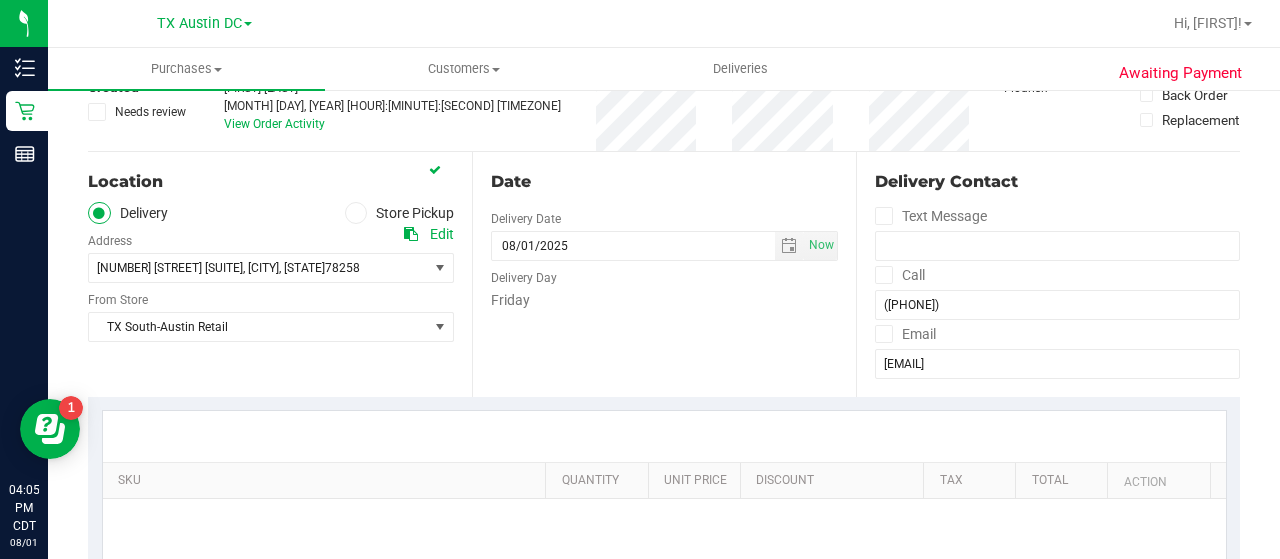 click on "Date
Delivery Date
[DATE]
Now
[DATE] [TIME]
Now
Delivery Day
[DAY]" at bounding box center (664, 274) 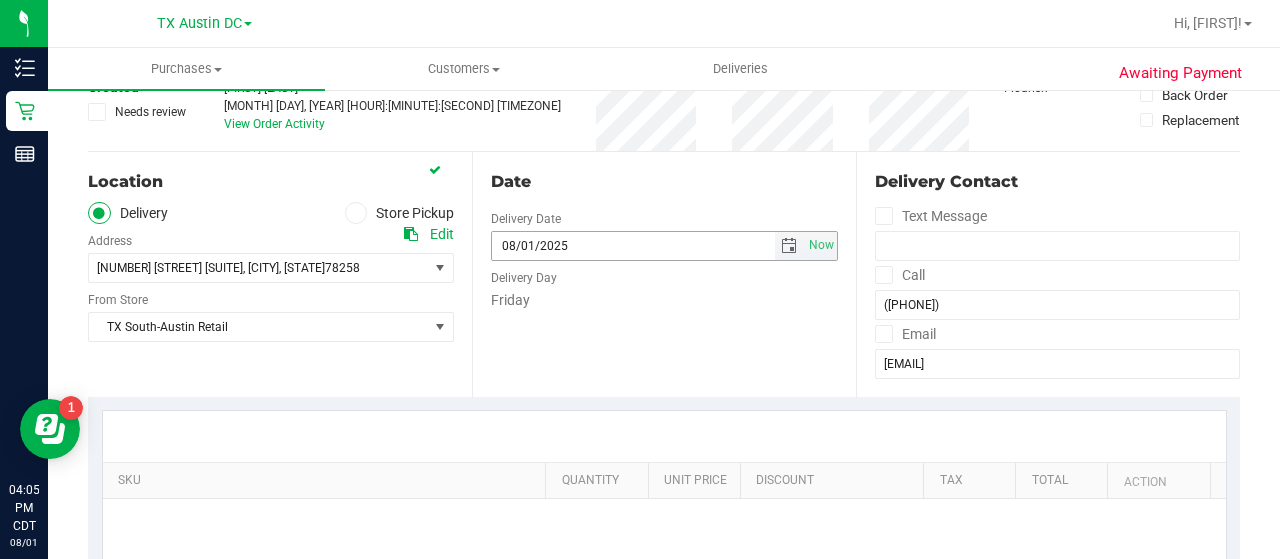 click at bounding box center [789, 246] 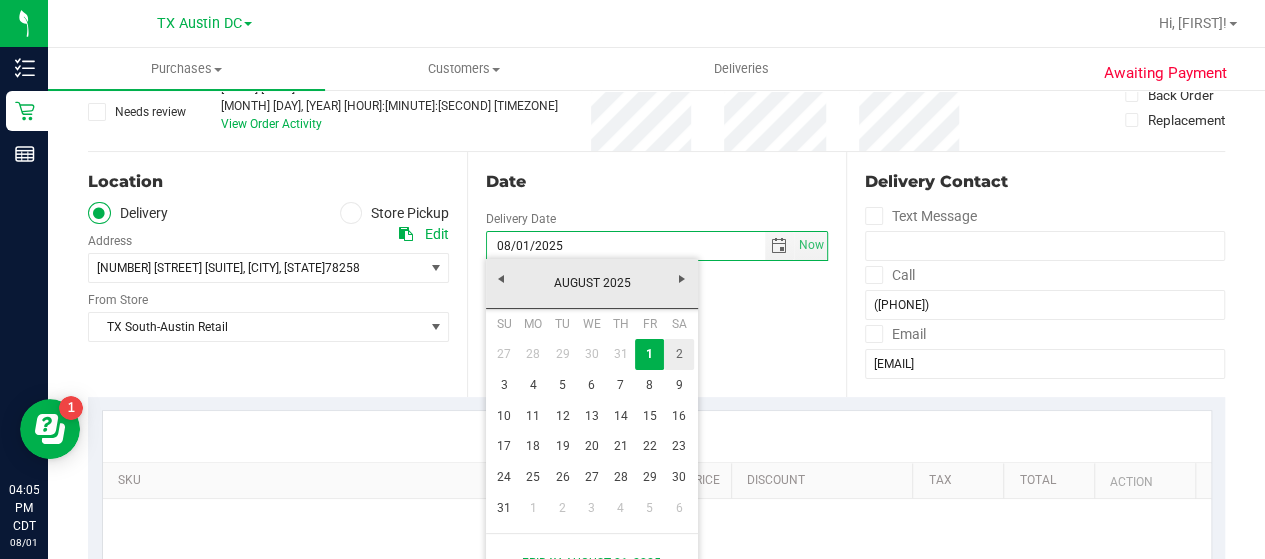 click on "2" at bounding box center (678, 354) 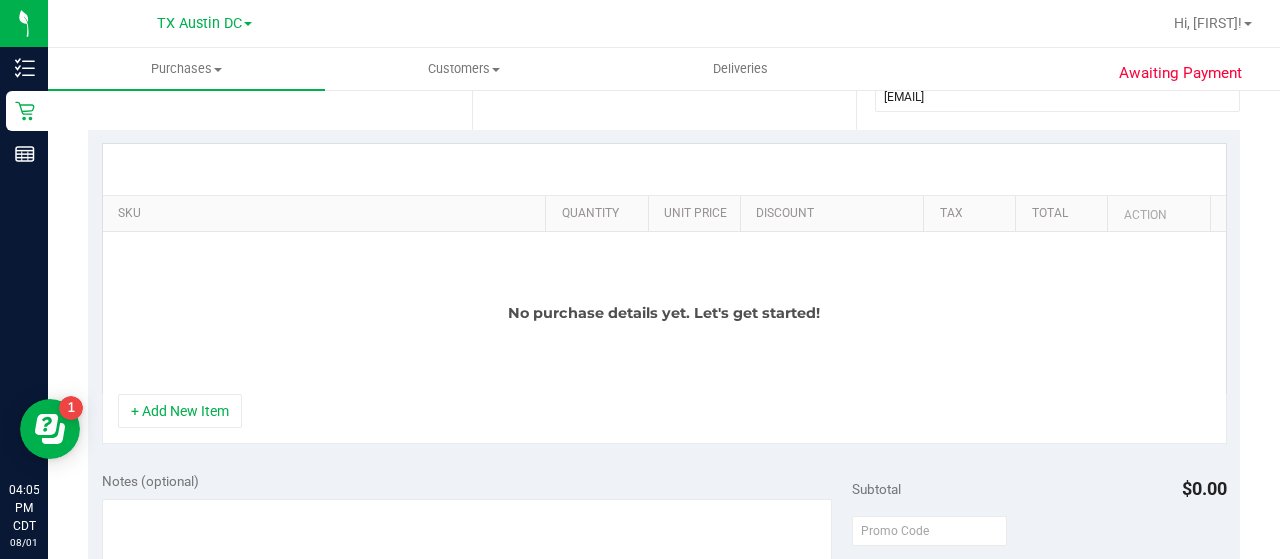scroll, scrollTop: 408, scrollLeft: 0, axis: vertical 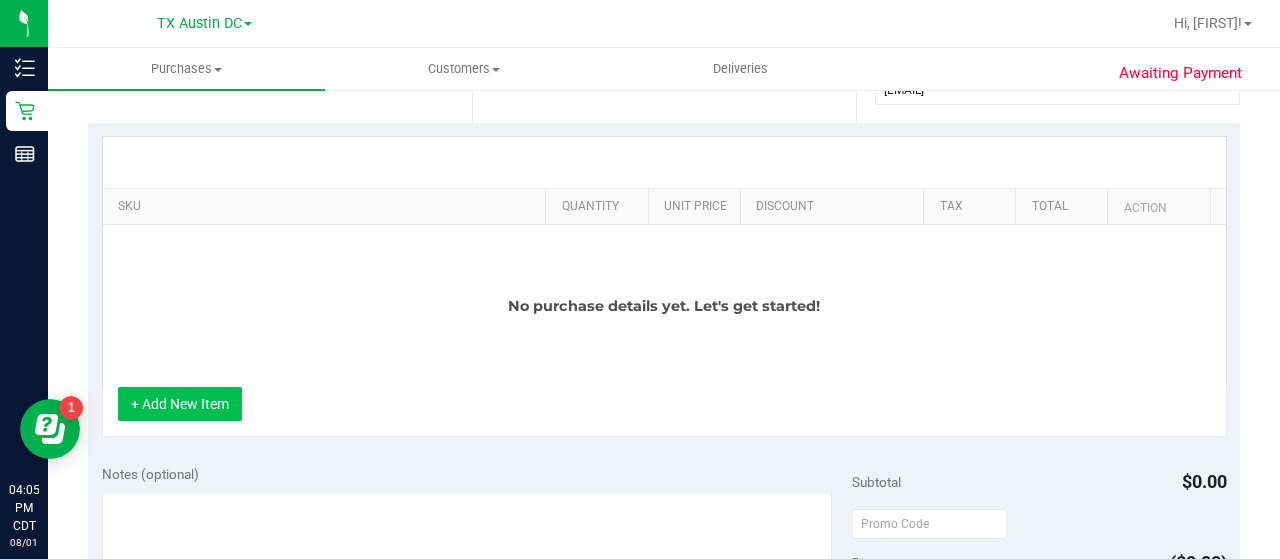 click on "+ Add New Item" at bounding box center (180, 404) 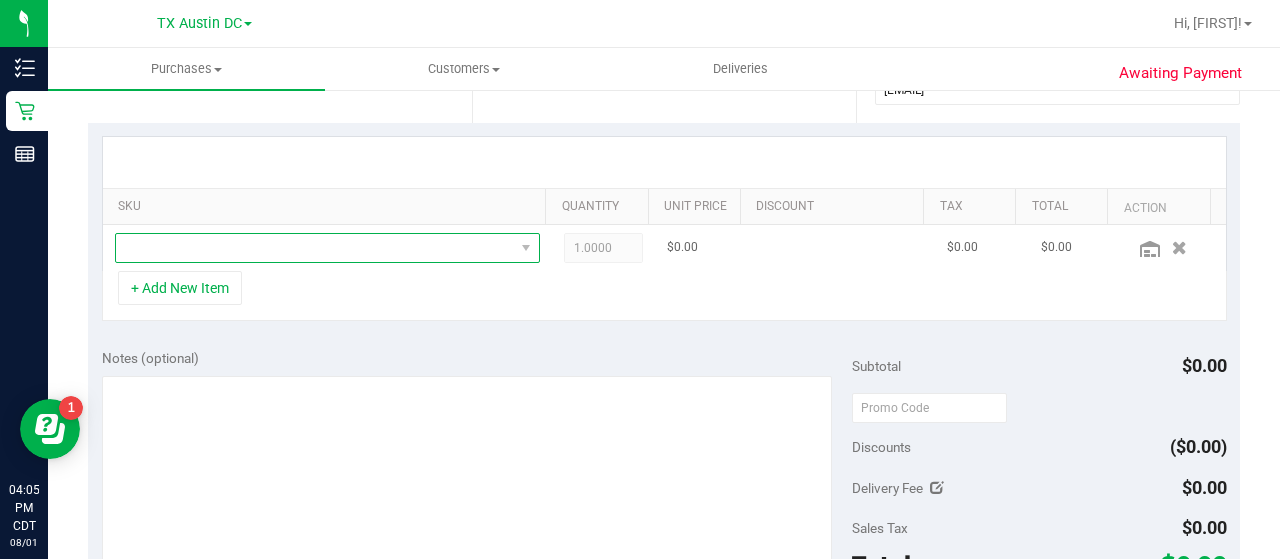 click at bounding box center [315, 248] 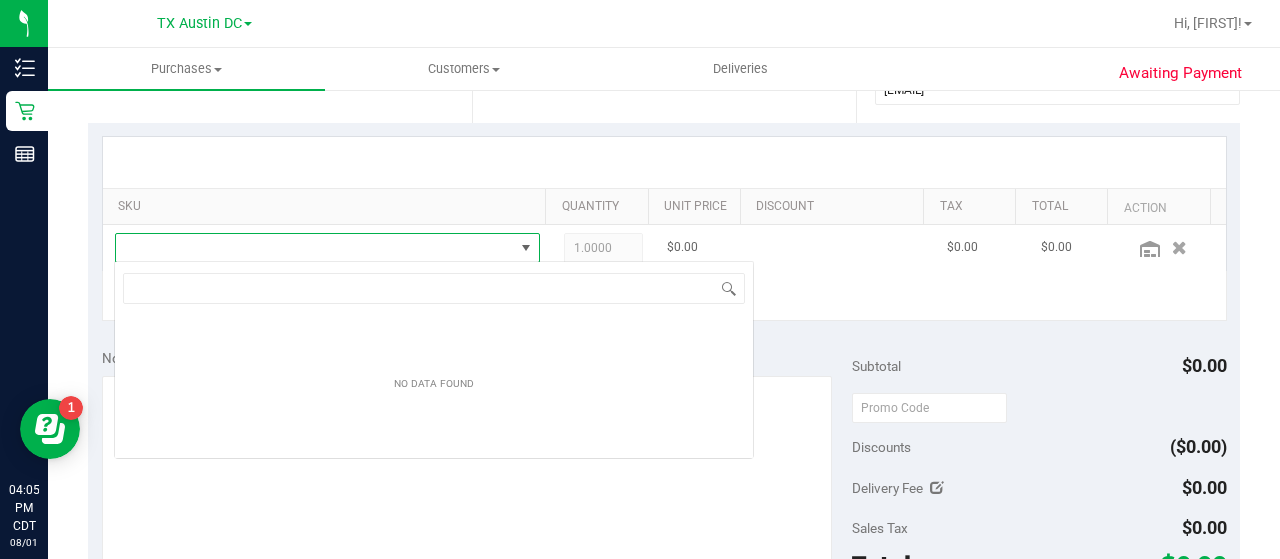scroll, scrollTop: 99970, scrollLeft: 99586, axis: both 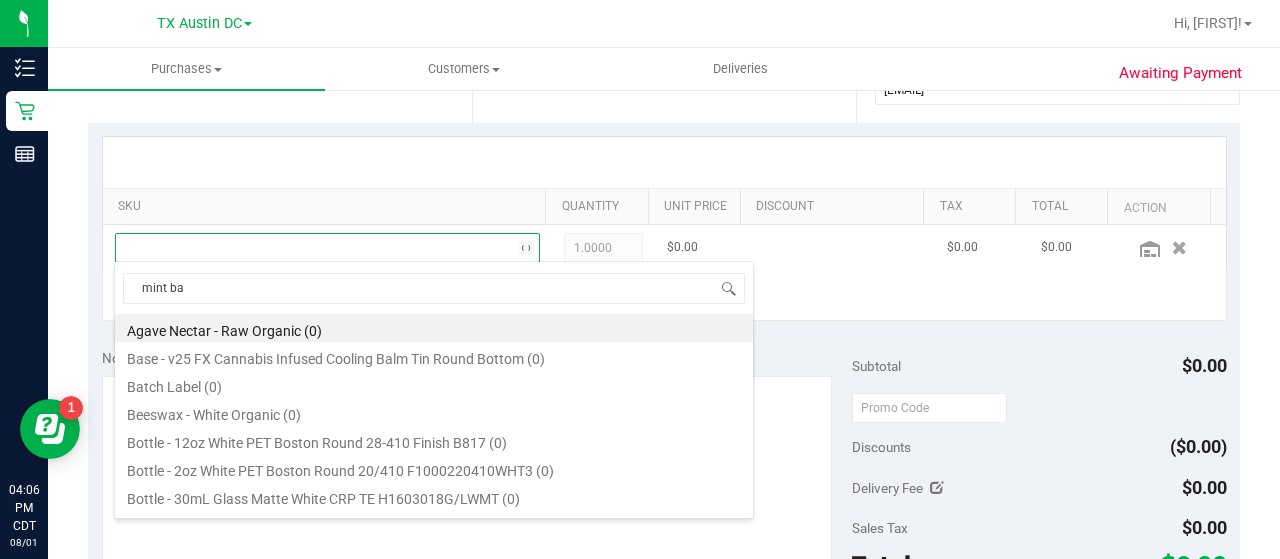 type on "mint [LAST]" 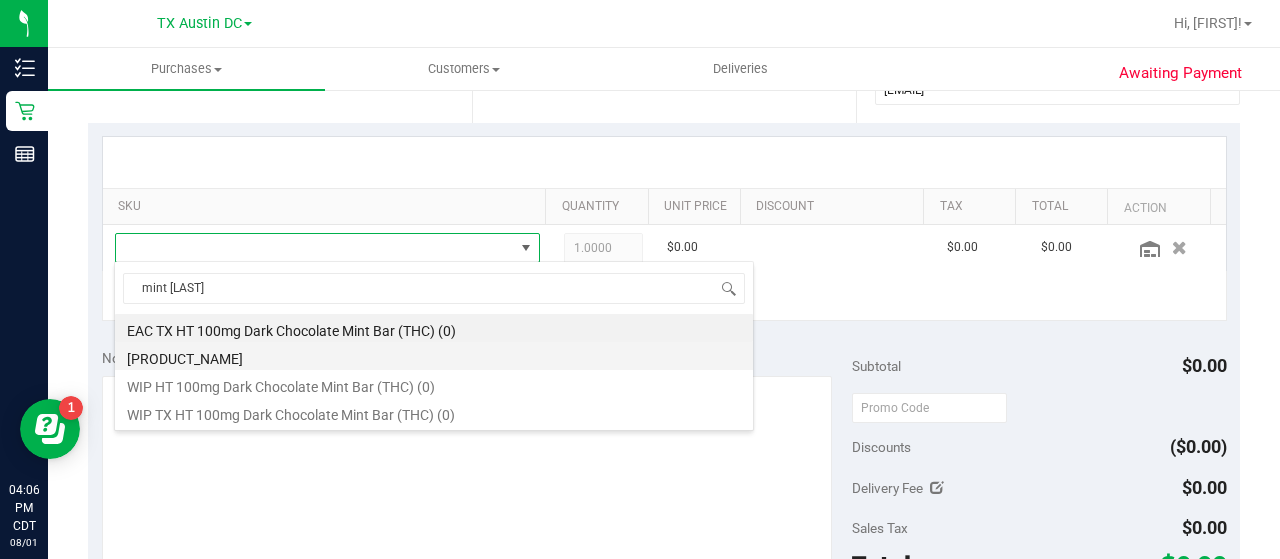 click on "[PRODUCT_NAME]" at bounding box center (434, 356) 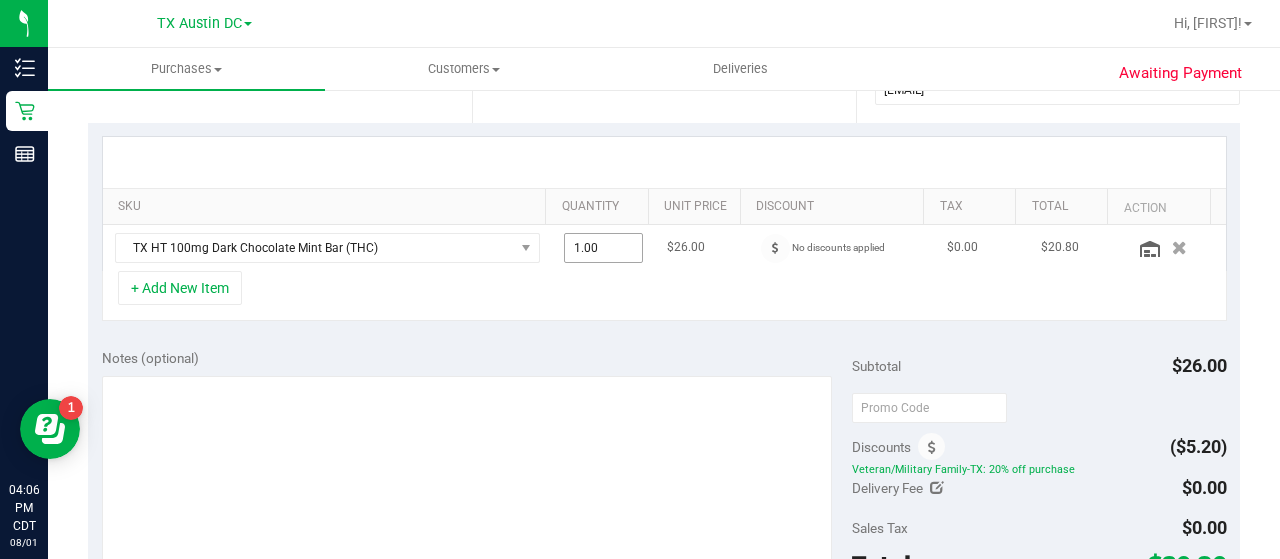 click on "1.00 1" at bounding box center [604, 248] 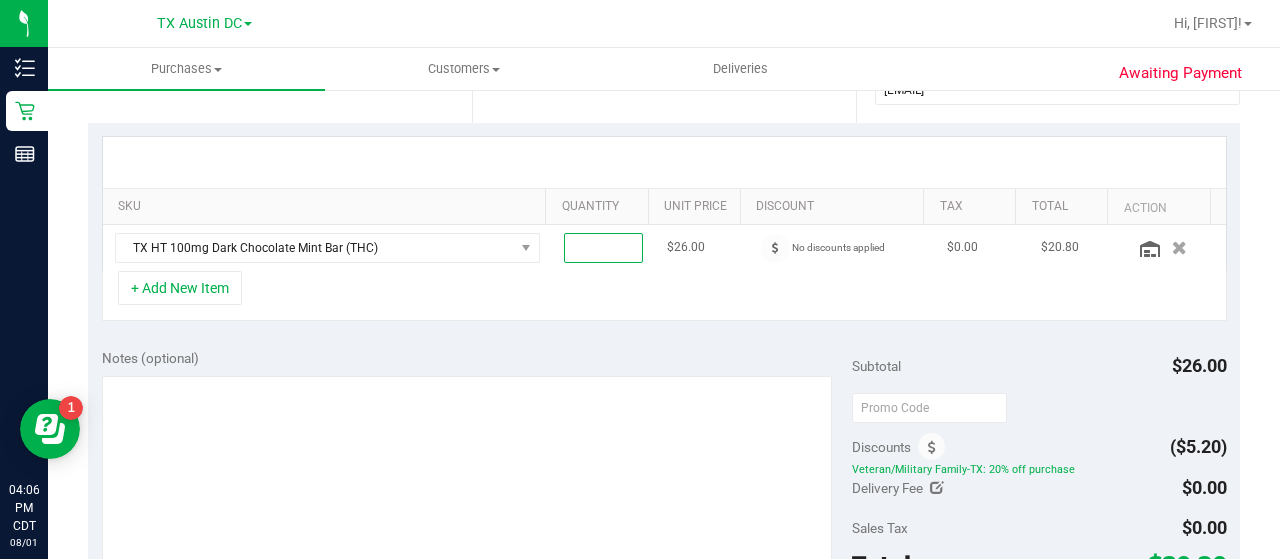 type on "3" 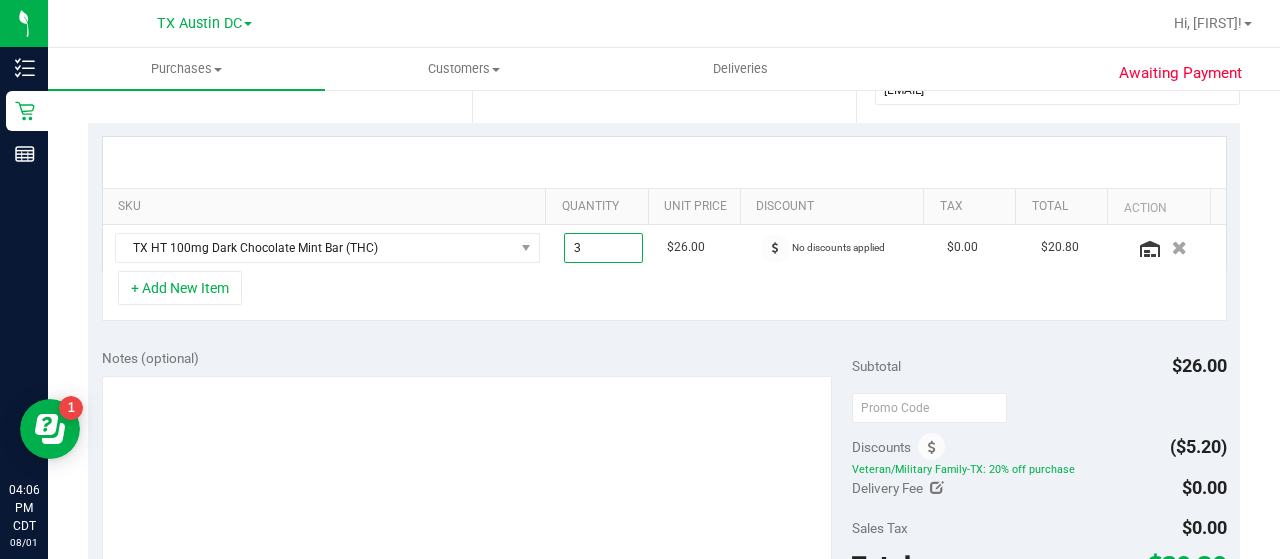 type on "3.00" 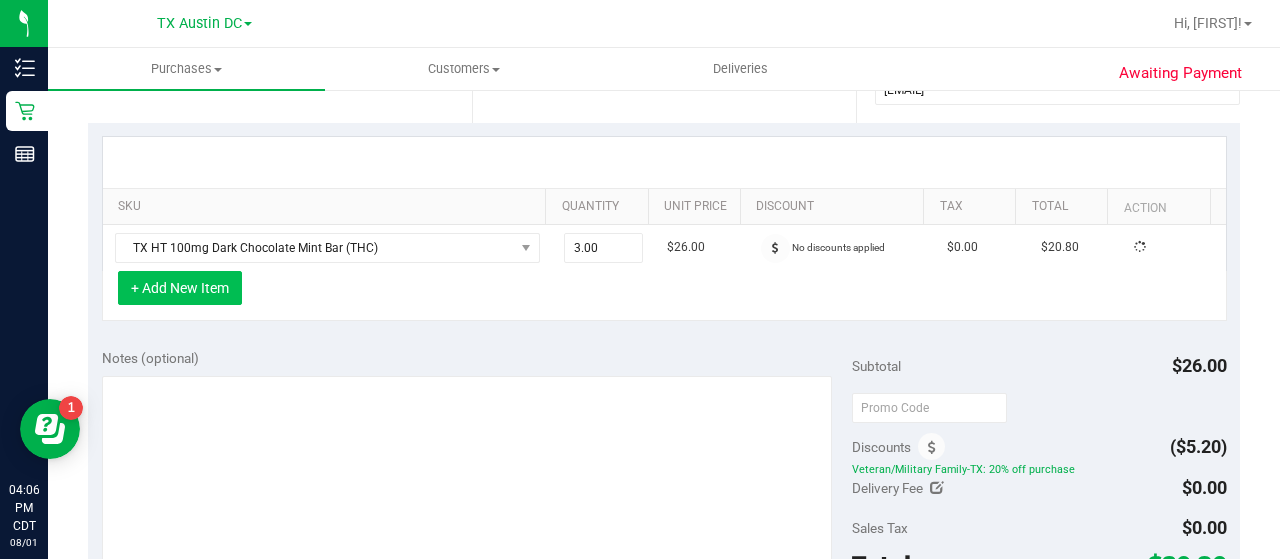 click on "+ Add New Item" at bounding box center [180, 288] 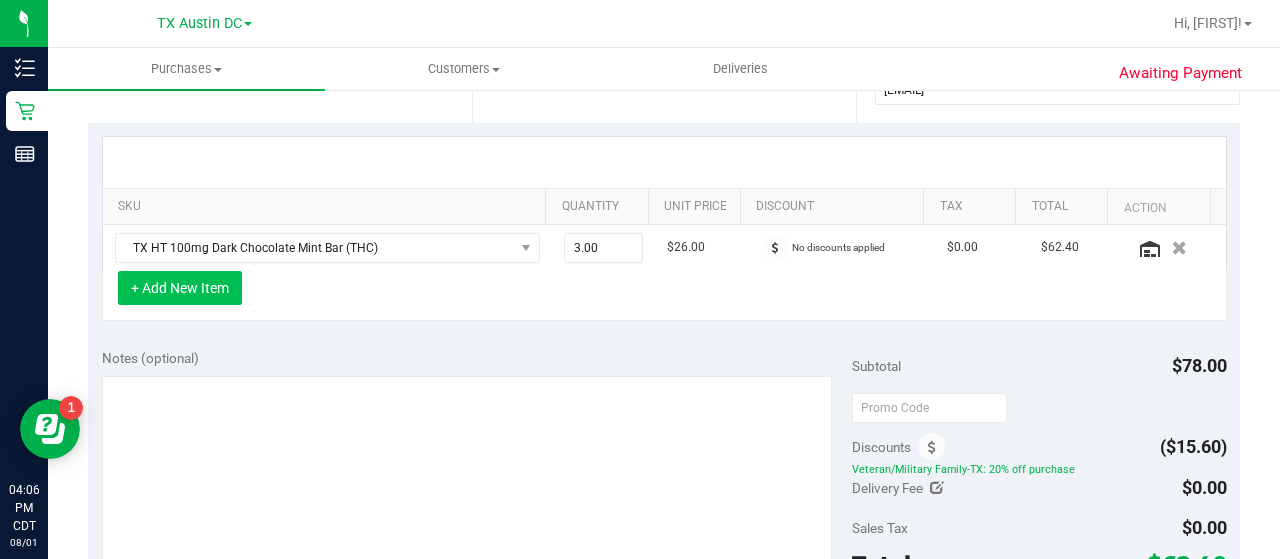 click on "+ Add New Item" at bounding box center (180, 288) 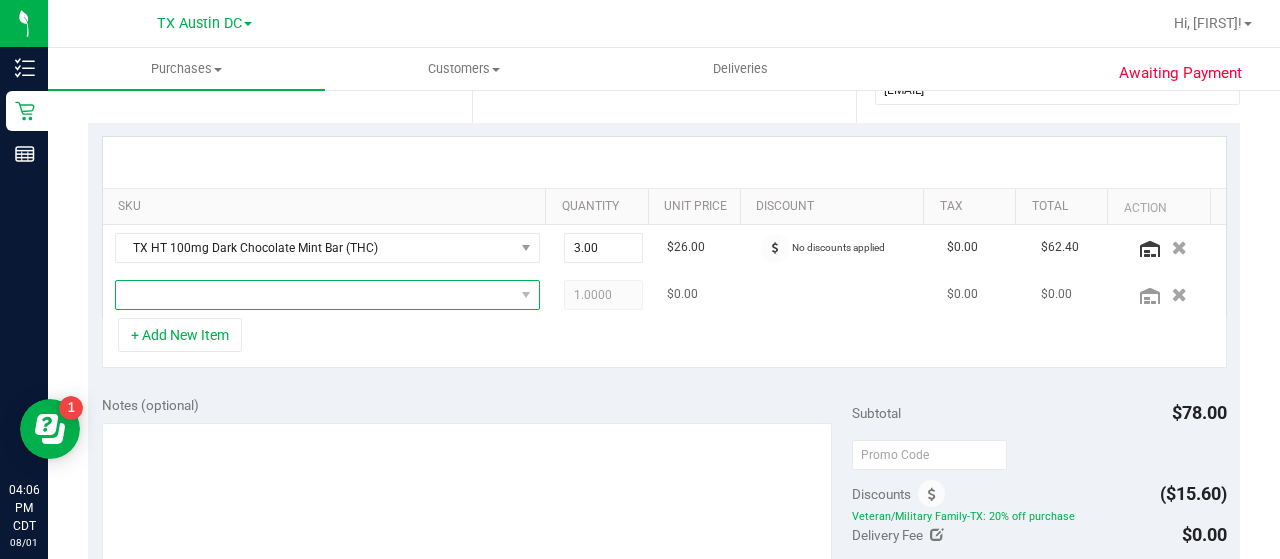 click at bounding box center [315, 295] 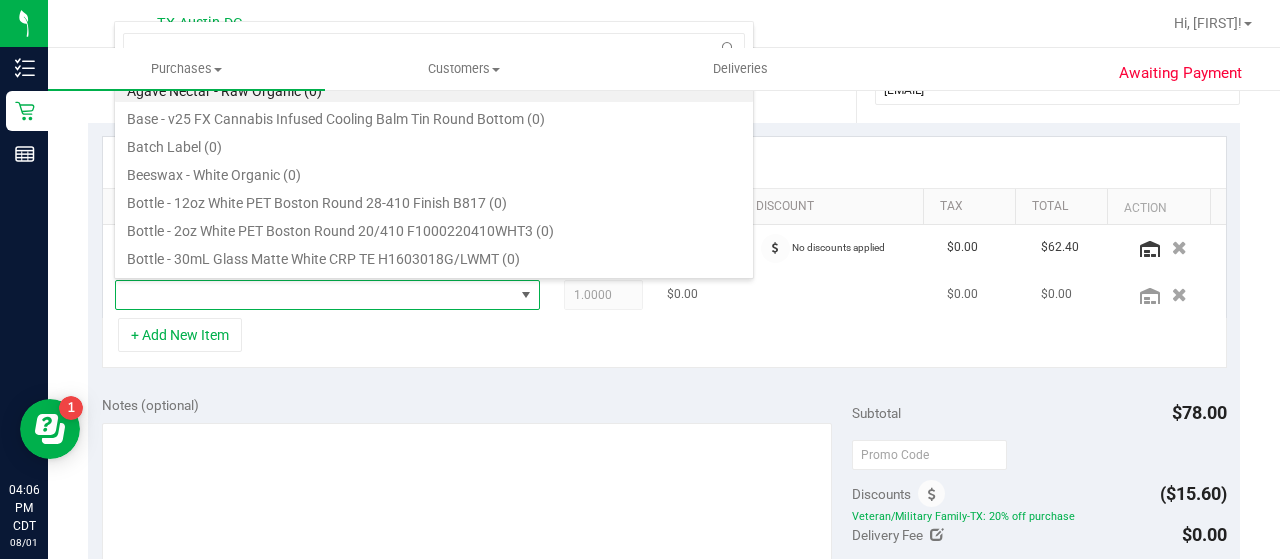 scroll, scrollTop: 99970, scrollLeft: 99586, axis: both 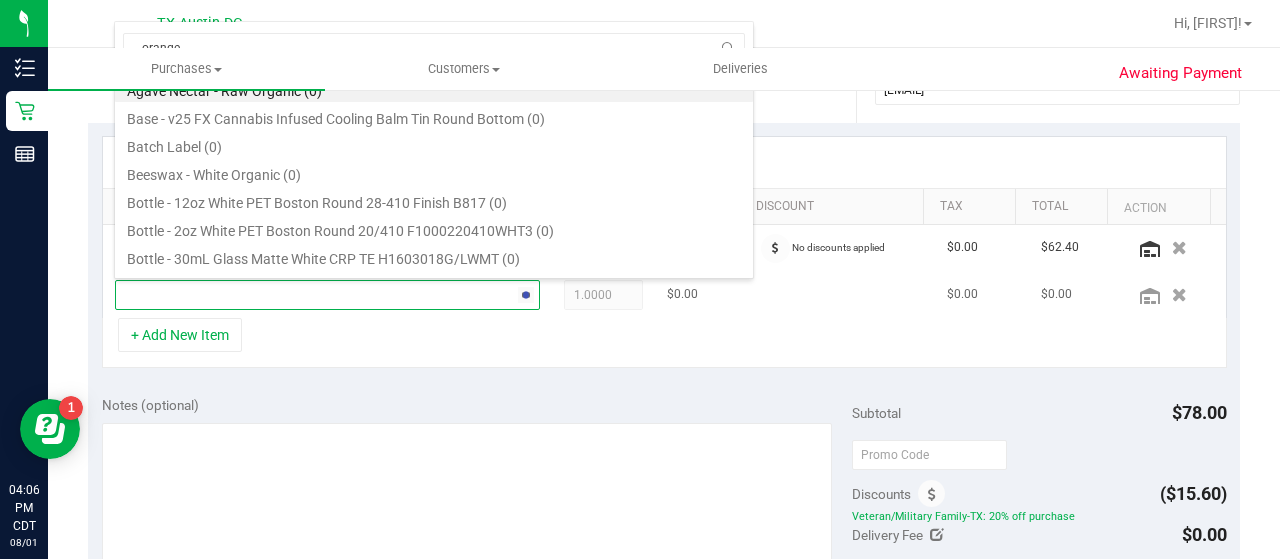 type on "orange d" 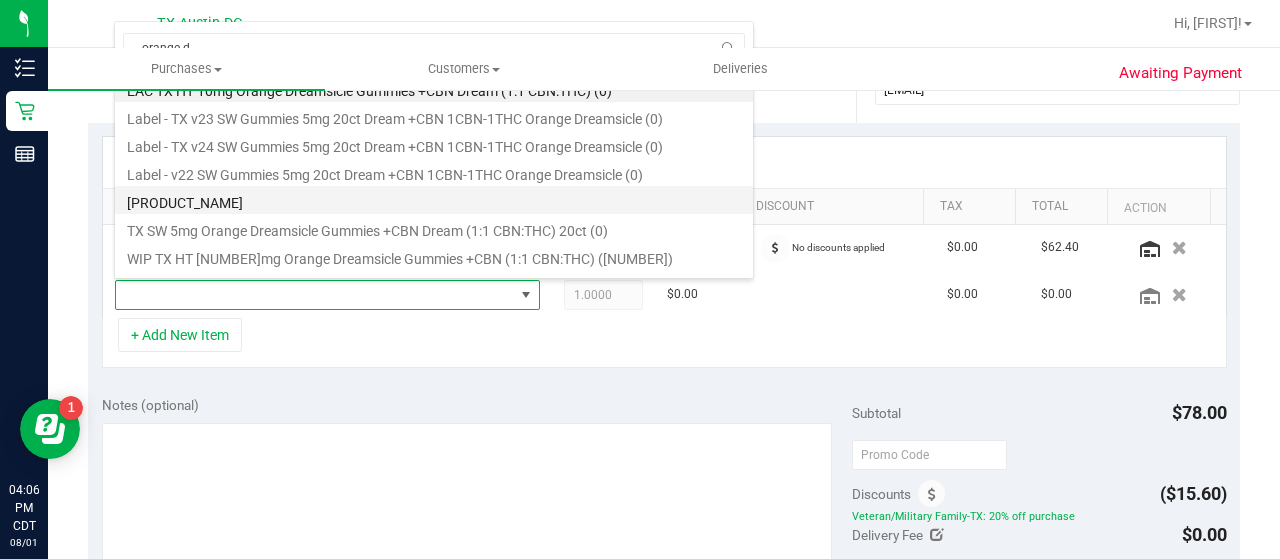 click on "[PRODUCT_NAME]" at bounding box center (434, 200) 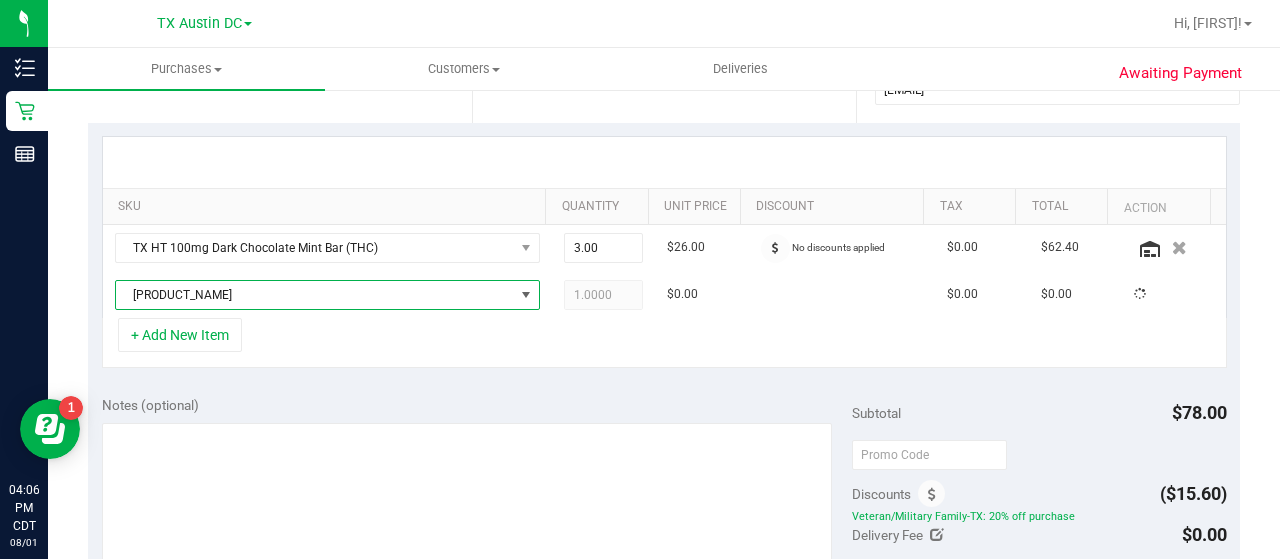 click on "+ Add New Item" at bounding box center (664, 343) 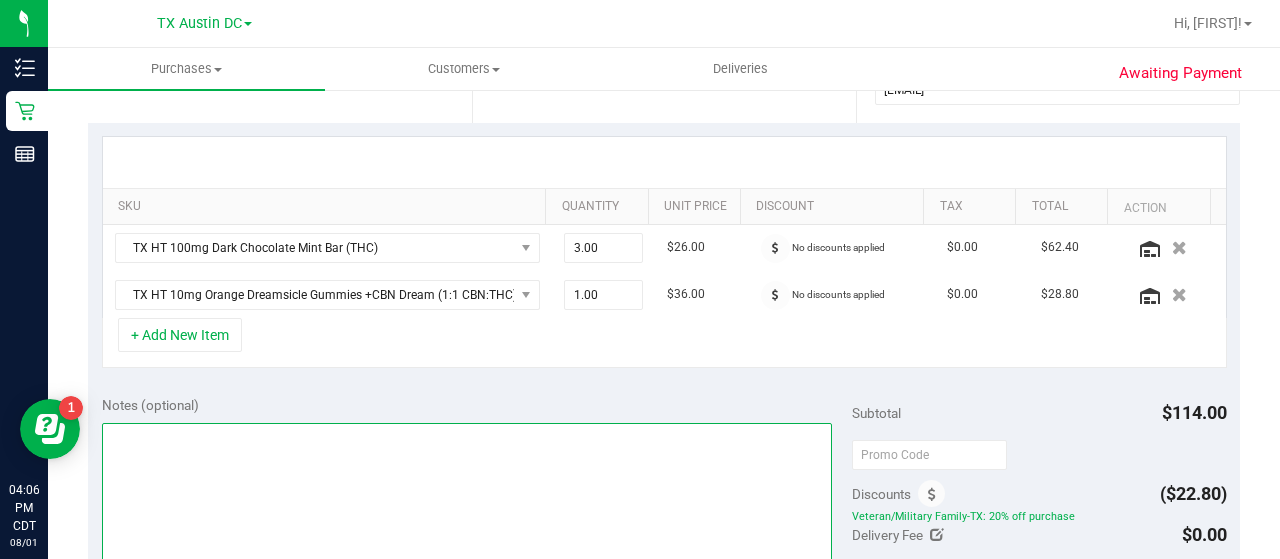 click at bounding box center (467, 519) 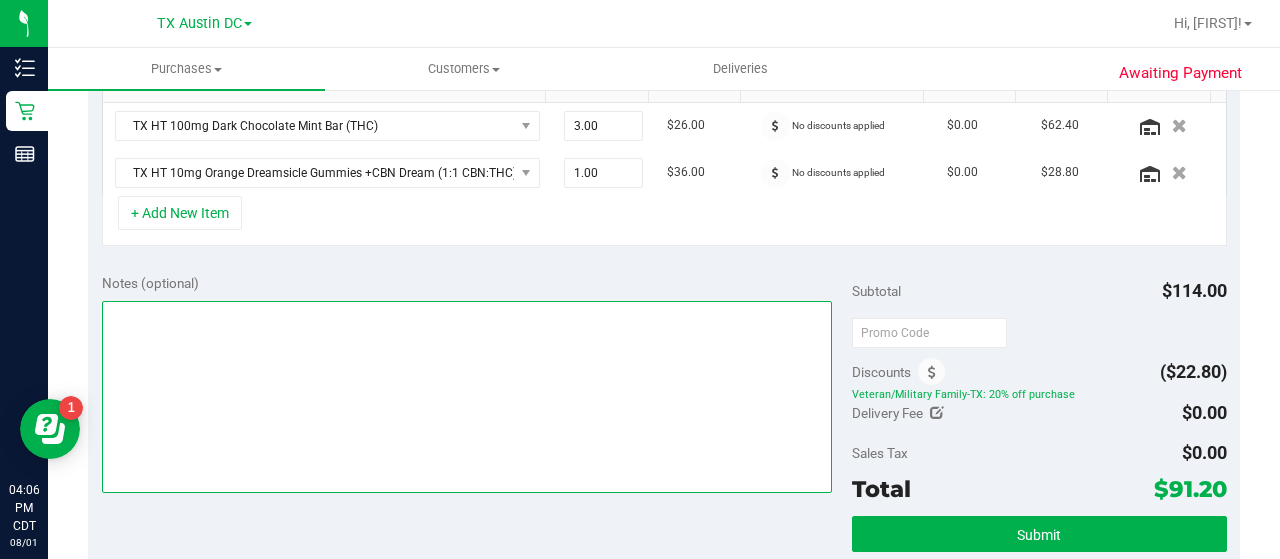 scroll, scrollTop: 538, scrollLeft: 0, axis: vertical 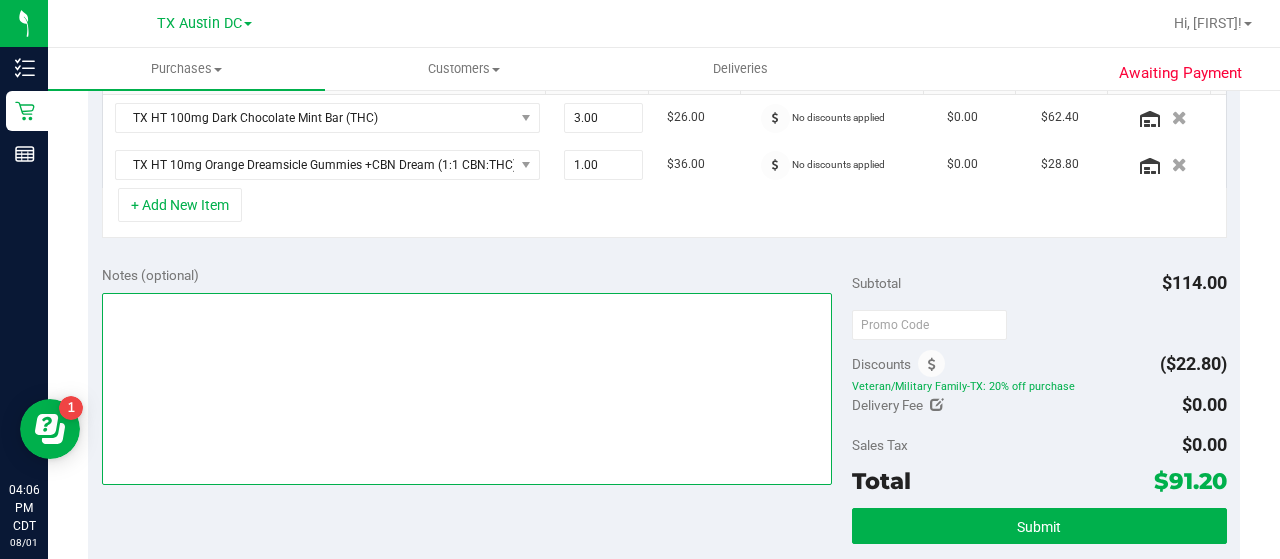 click at bounding box center (467, 389) 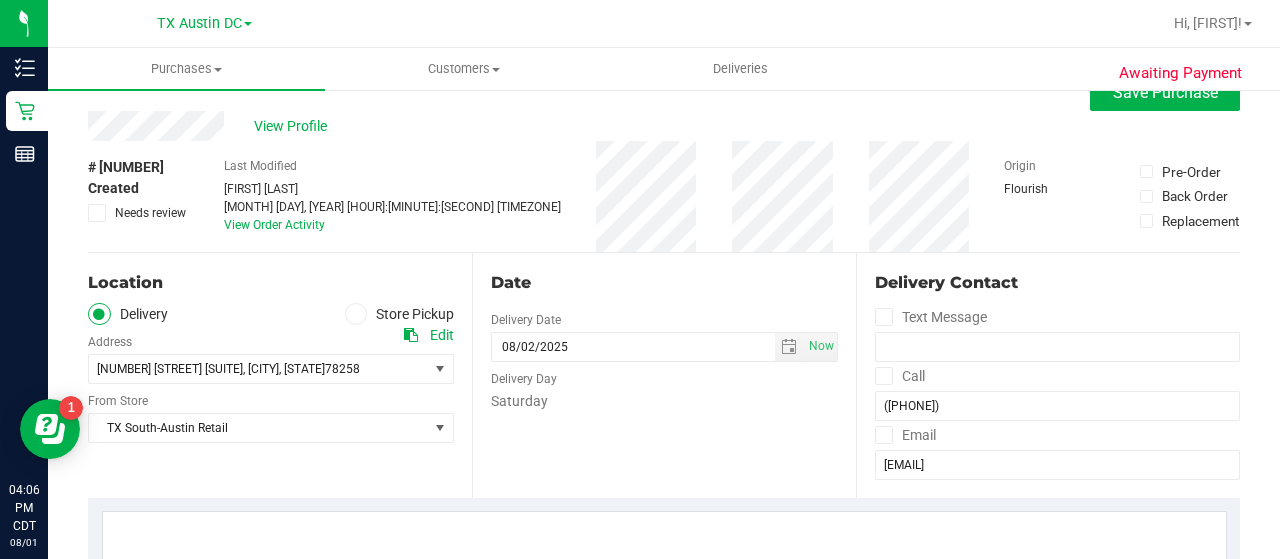 scroll, scrollTop: 64, scrollLeft: 0, axis: vertical 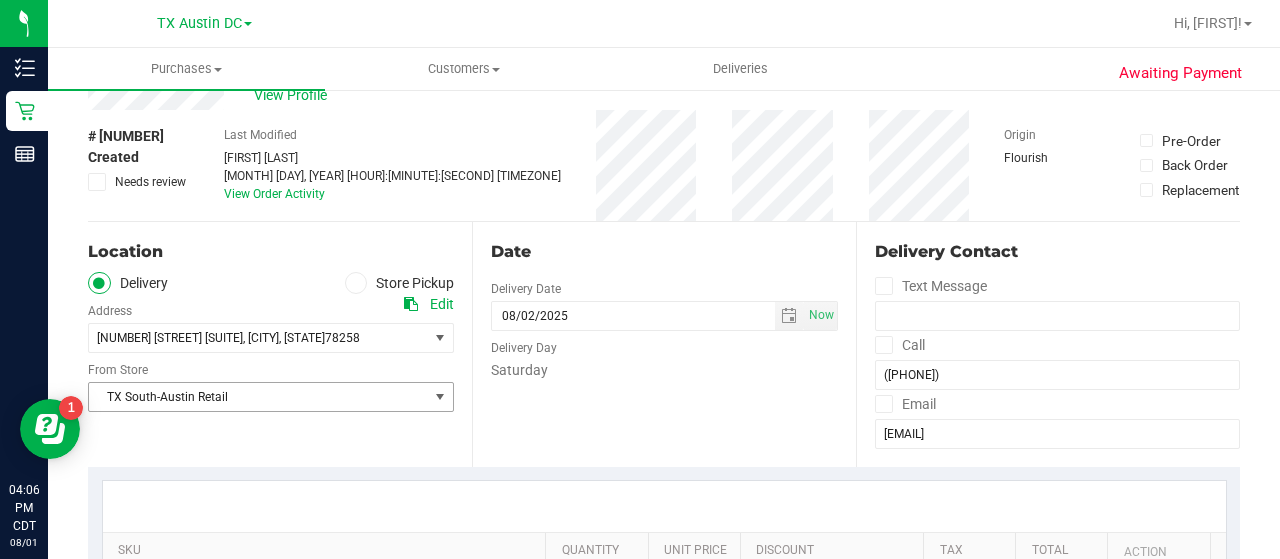 type on "SAN PU 8.2 CCLM8.1" 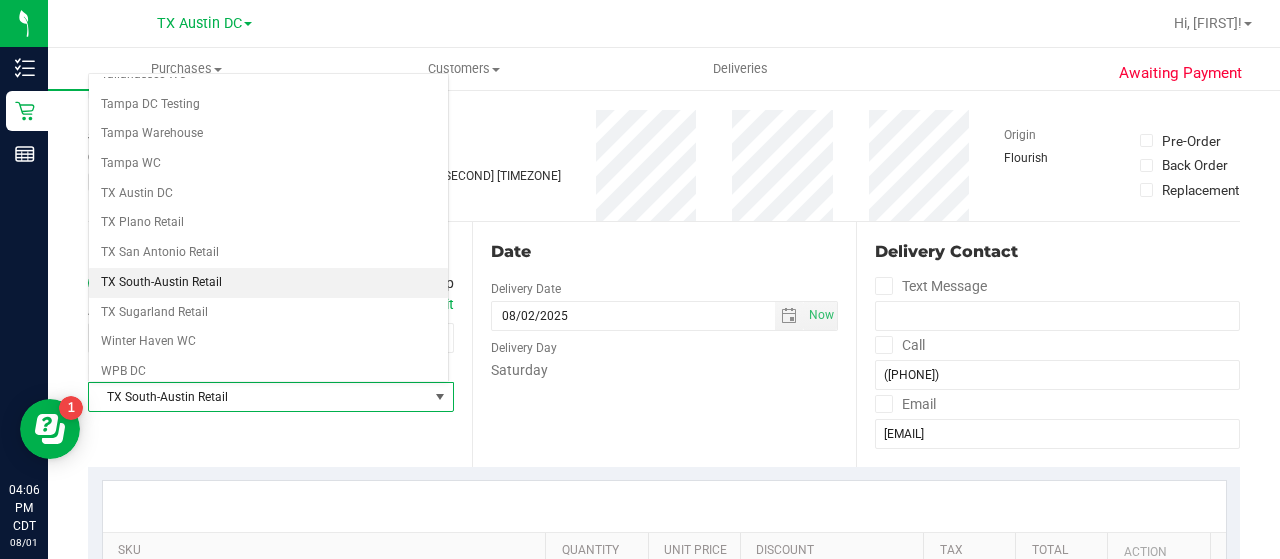 click on "Date
Delivery Date
08/02/2025
Now
08/02/2025 08:00 AM
Now
Delivery Day
Saturday" at bounding box center (664, 344) 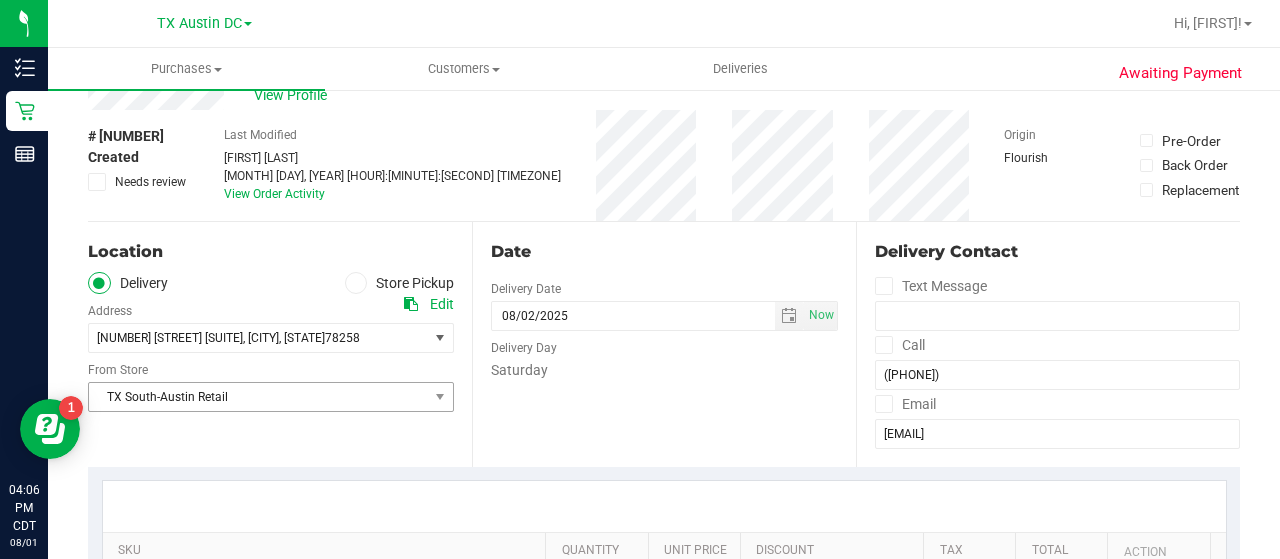 click on "TX South-Austin Retail" at bounding box center [258, 397] 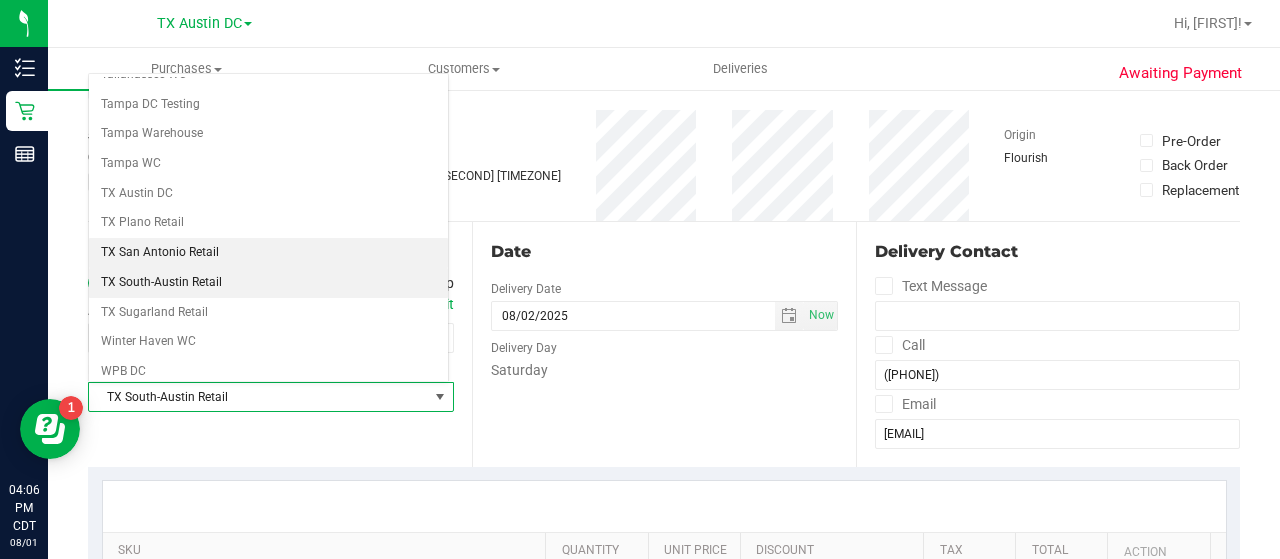 click on "TX San Antonio Retail" at bounding box center [268, 253] 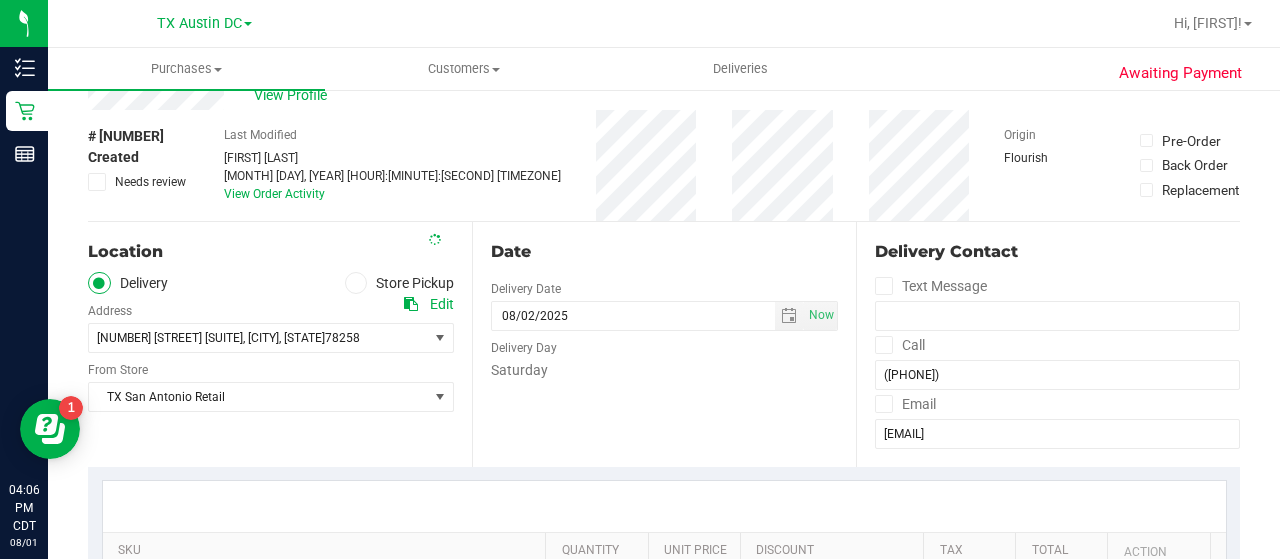click on "Date
Delivery Date
08/02/2025
Now
08/02/2025 08:00 AM
Now
Delivery Day
Saturday" at bounding box center (664, 344) 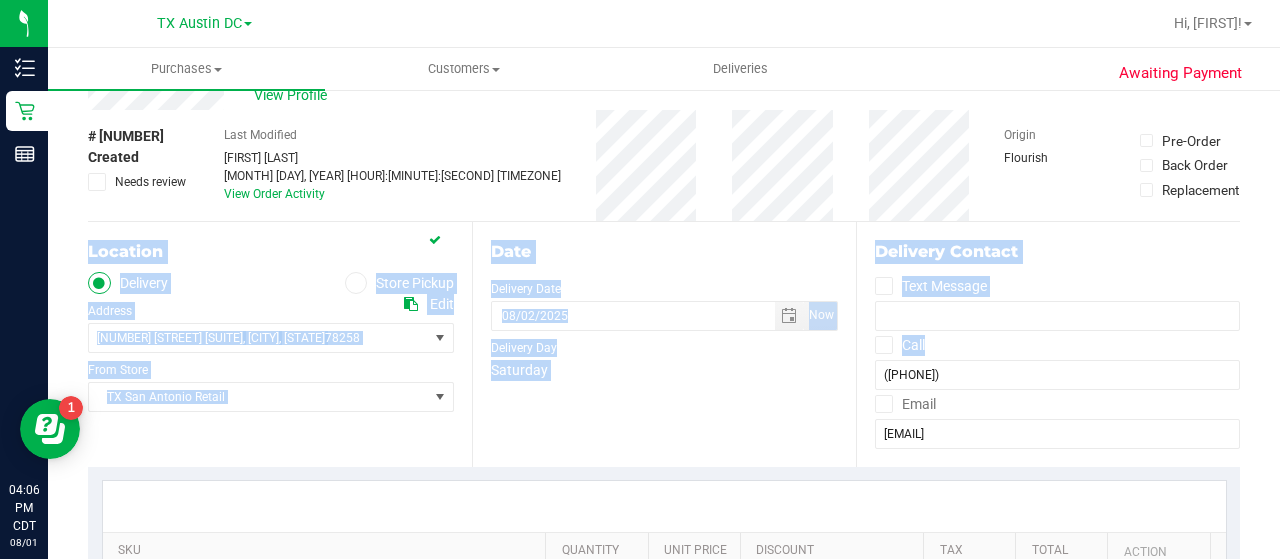 drag, startPoint x: 1264, startPoint y: 180, endPoint x: 1258, endPoint y: 361, distance: 181.09943 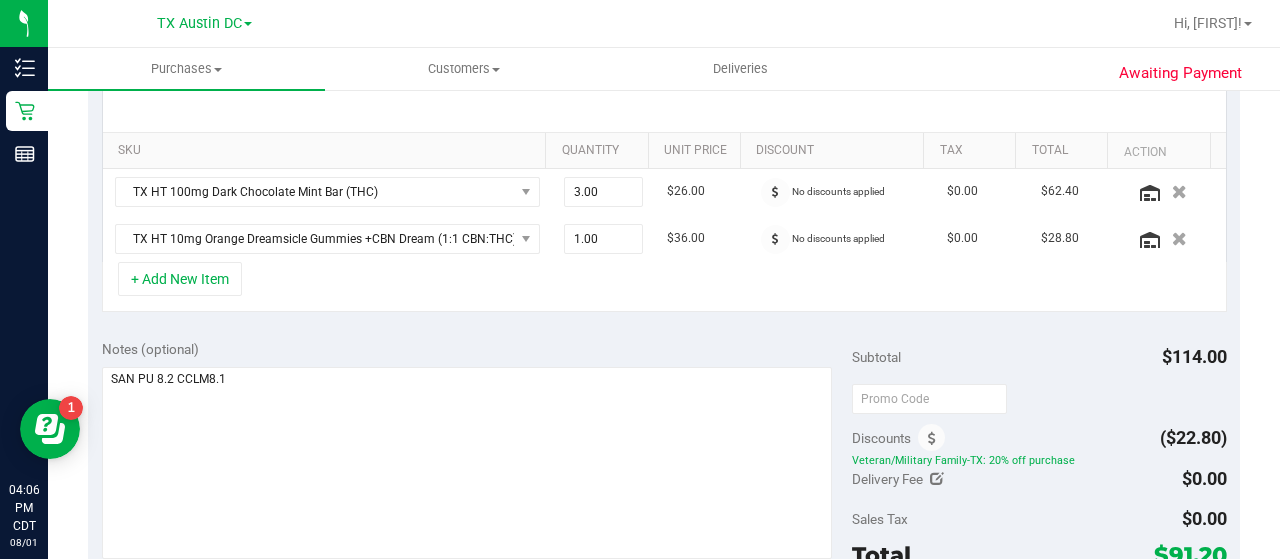 scroll, scrollTop: 533, scrollLeft: 0, axis: vertical 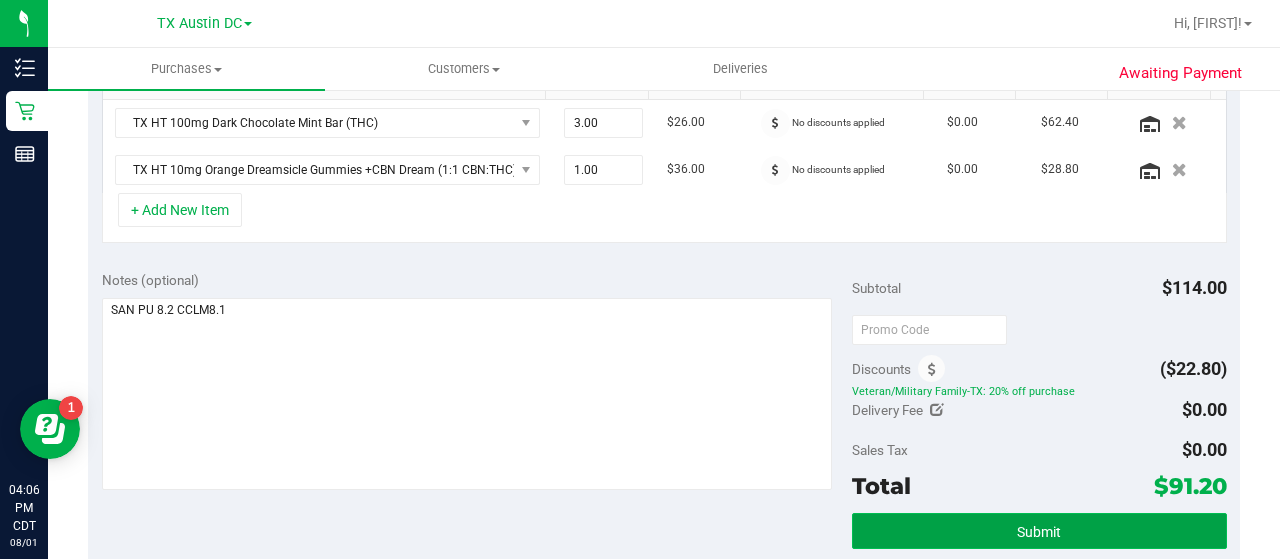 click on "Submit" at bounding box center [1039, 531] 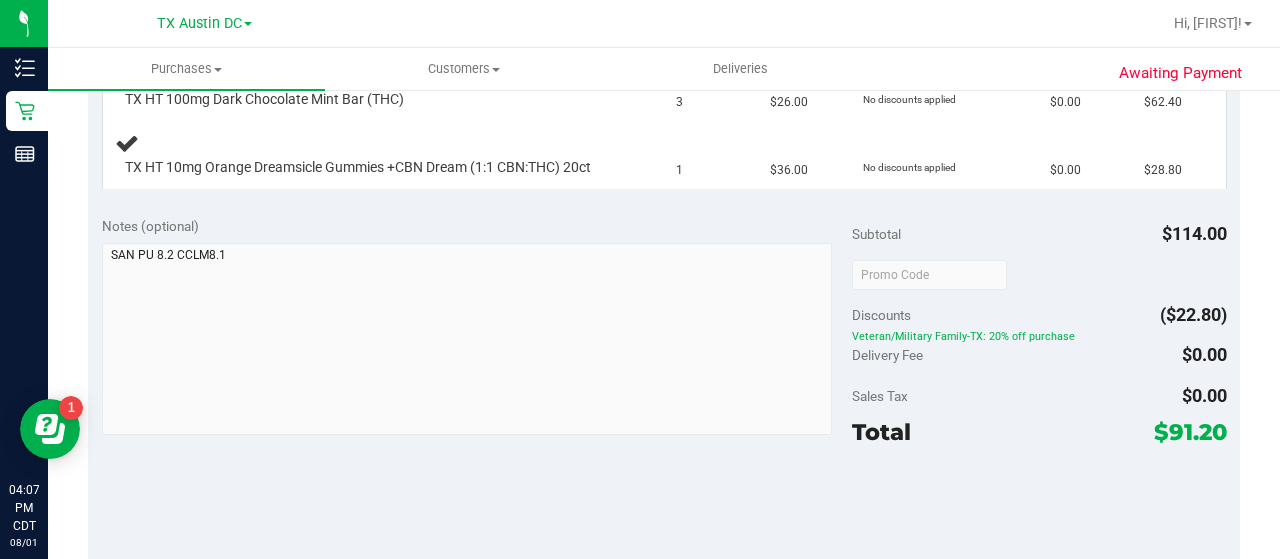 scroll, scrollTop: 0, scrollLeft: 0, axis: both 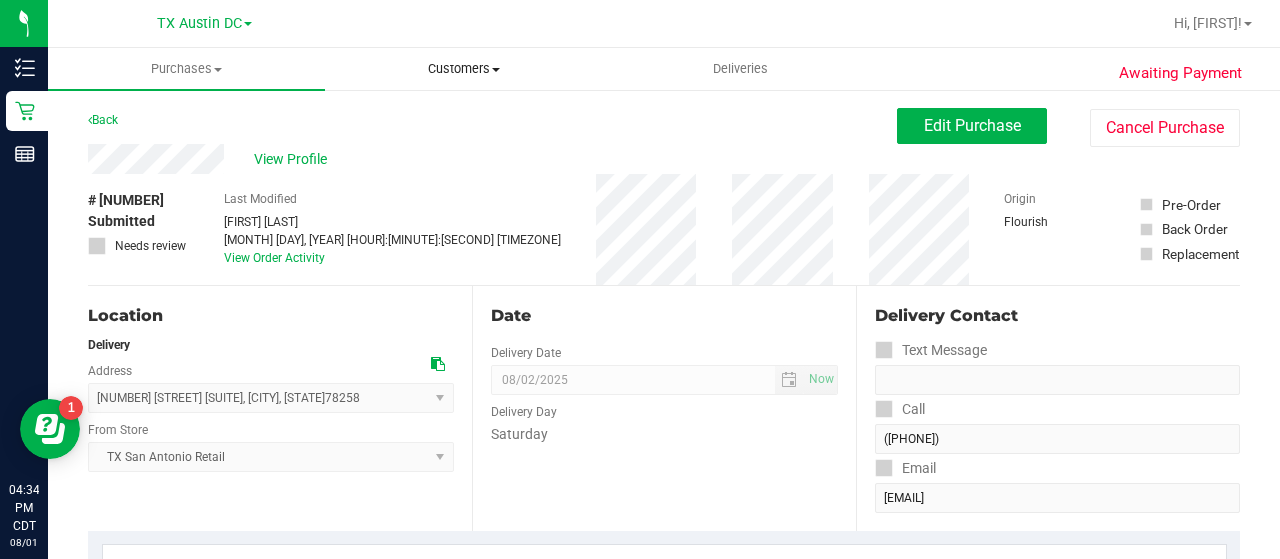 click on "Customers" at bounding box center (463, 69) 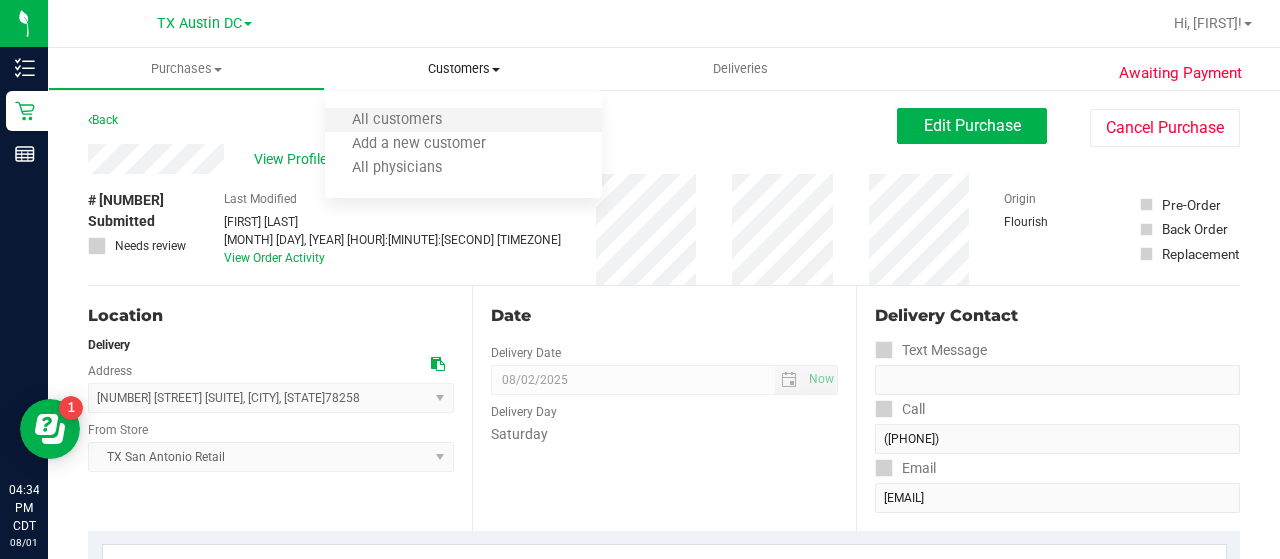 click on "All customers" at bounding box center [463, 121] 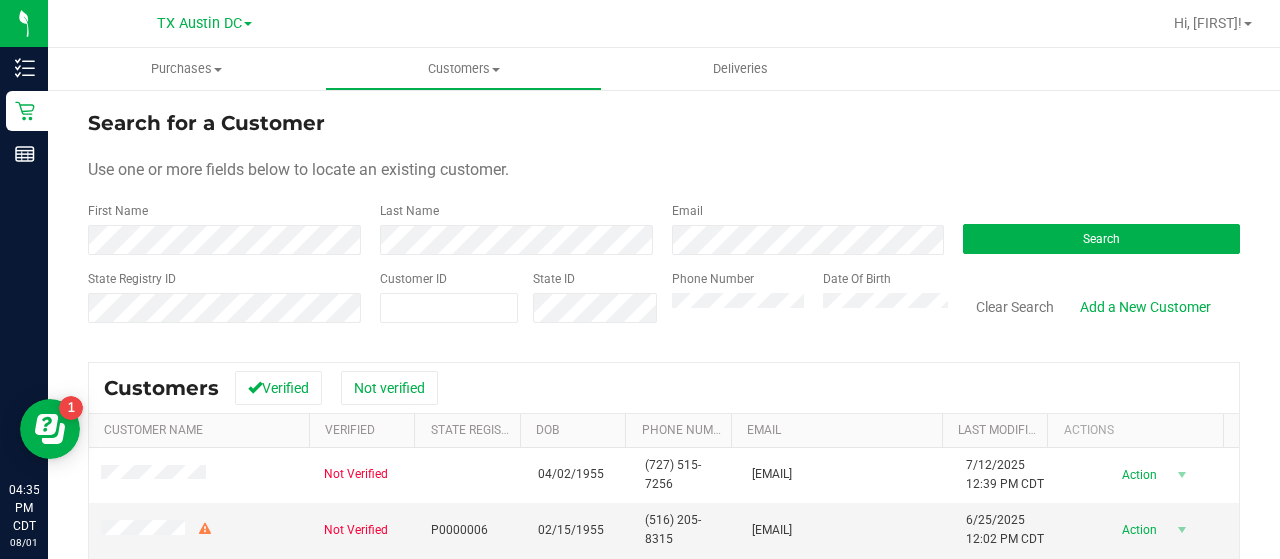 click on "Email" at bounding box center (803, 228) 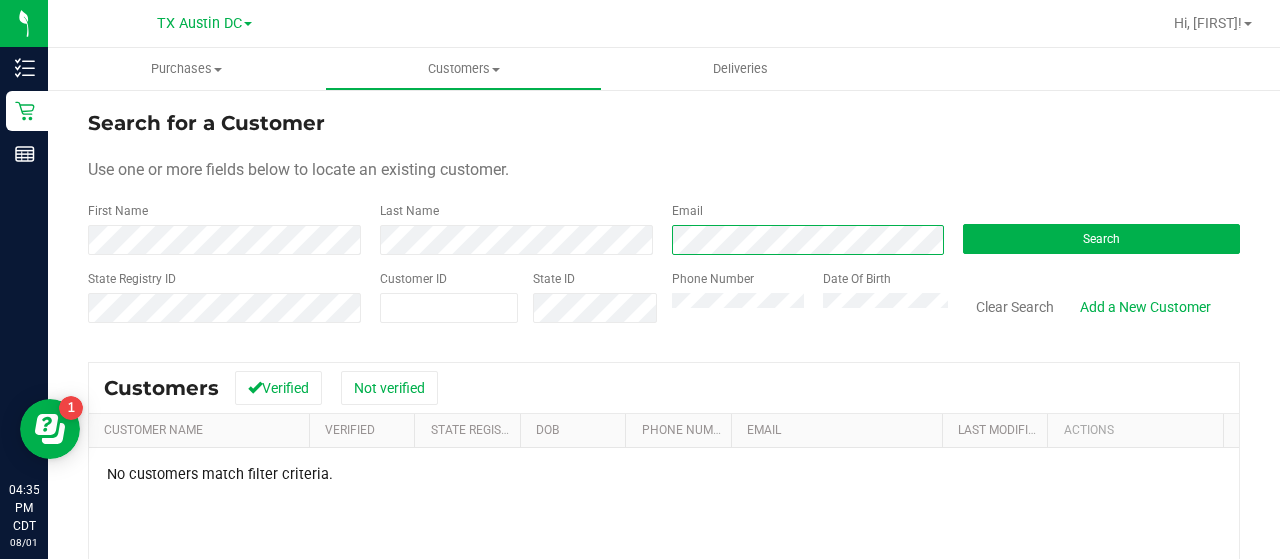 click on "First Name
Last Name
Email
Search" at bounding box center (664, 228) 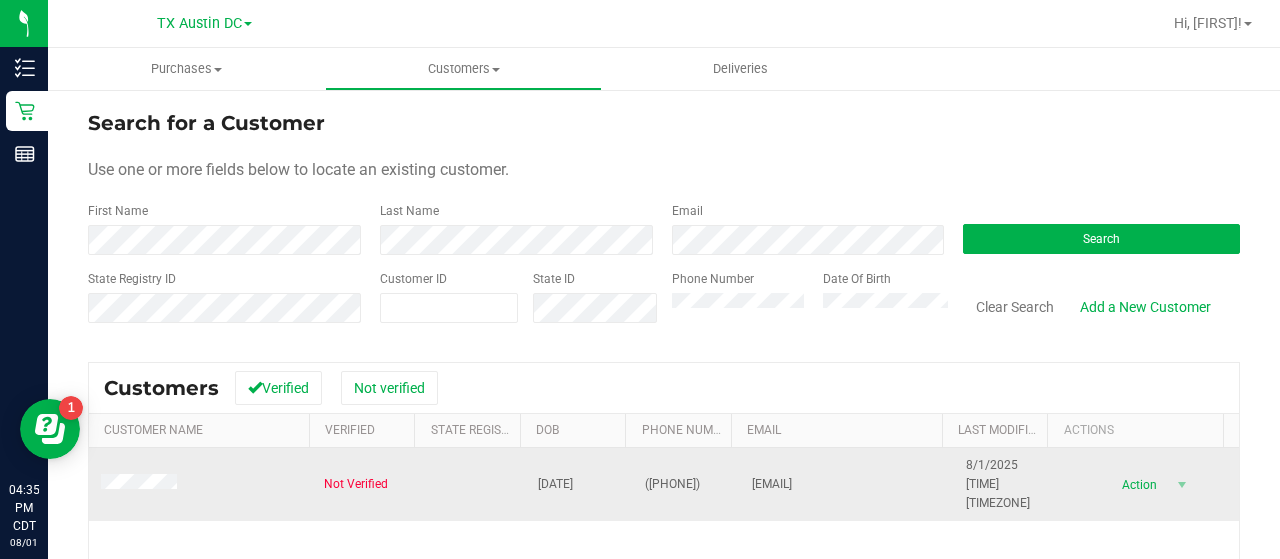 click at bounding box center [142, 484] 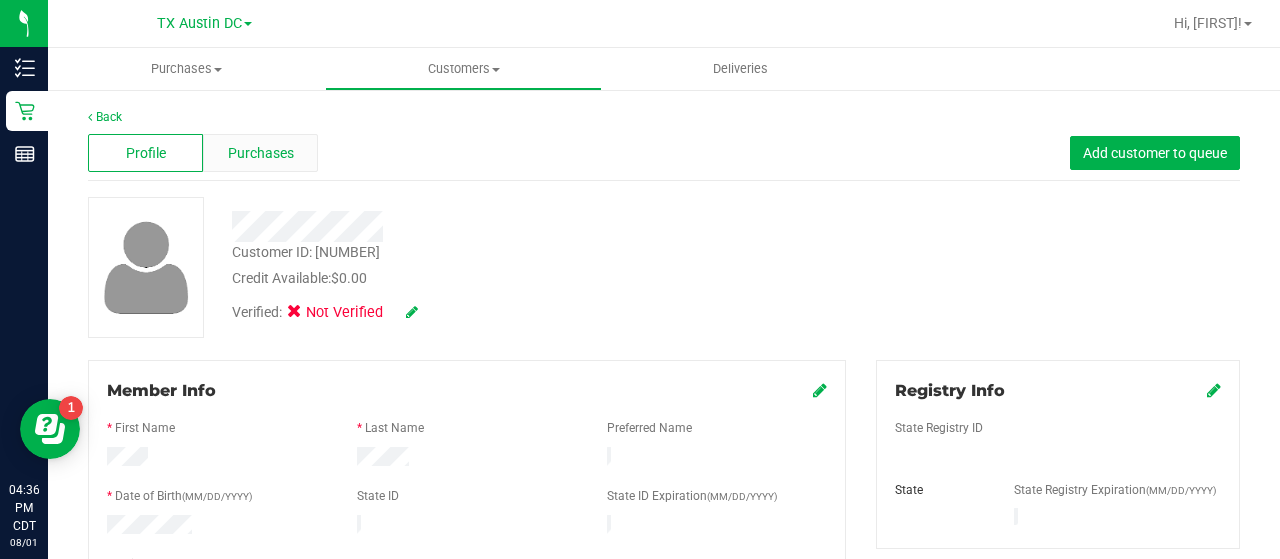 click on "Purchases" at bounding box center (261, 153) 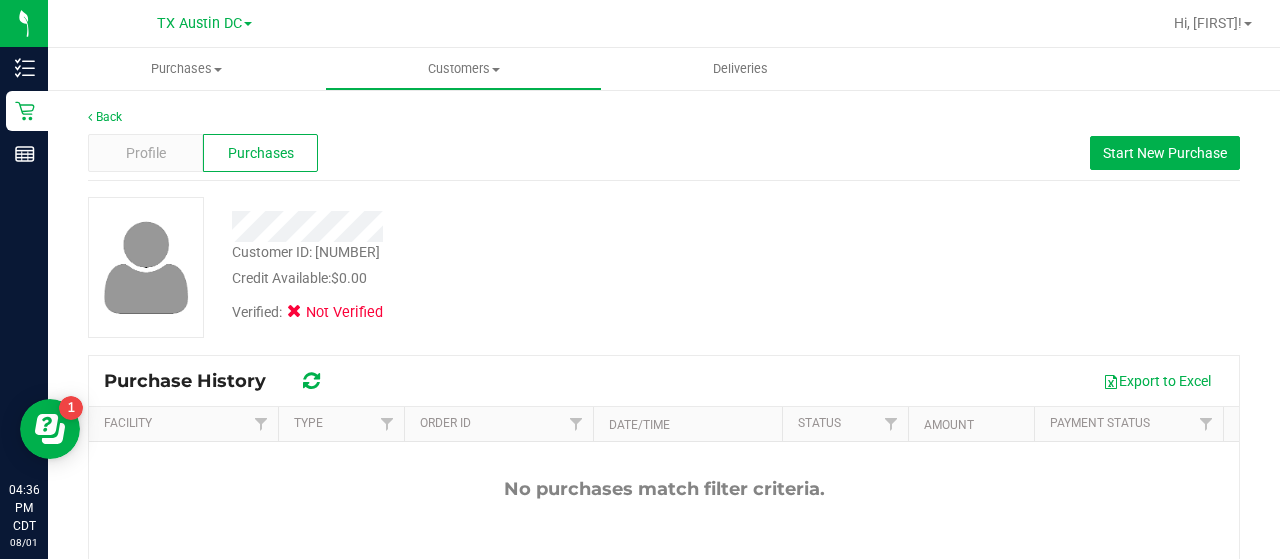 click on "Profile
Purchases
Start New Purchase" at bounding box center (664, 153) 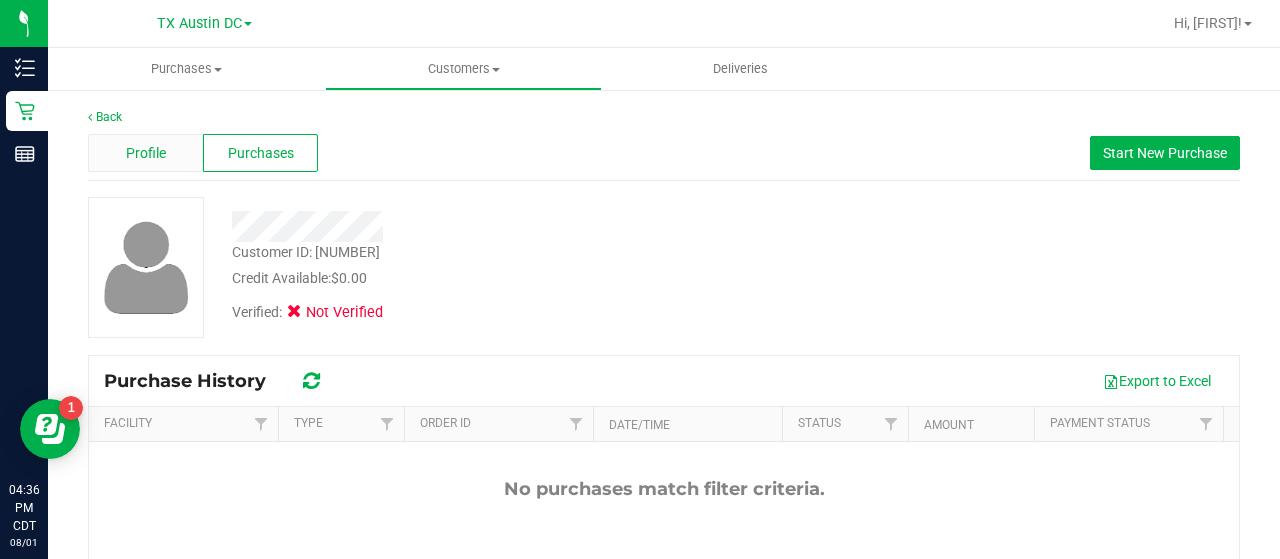 click on "Profile" at bounding box center [145, 153] 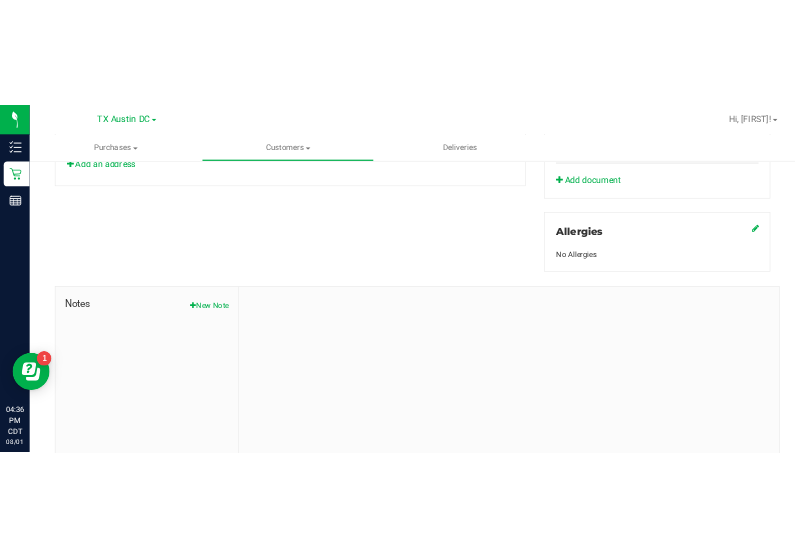 scroll, scrollTop: 859, scrollLeft: 0, axis: vertical 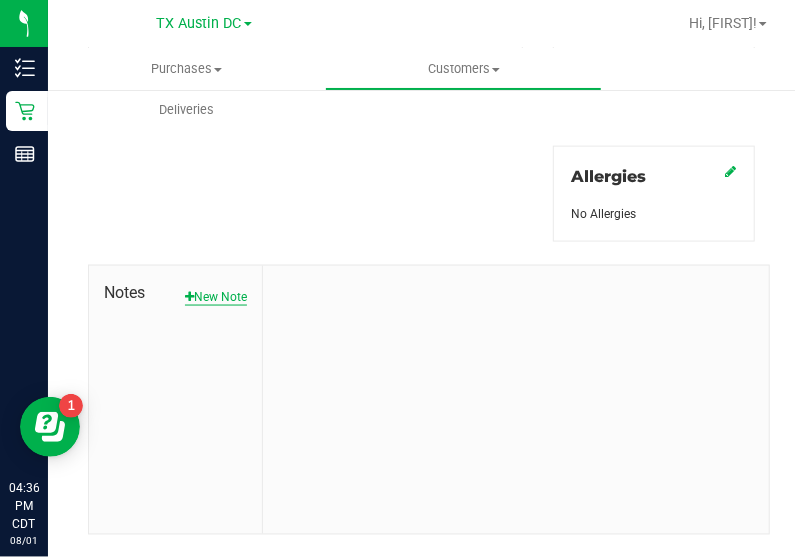 click on "New Note" at bounding box center (216, 297) 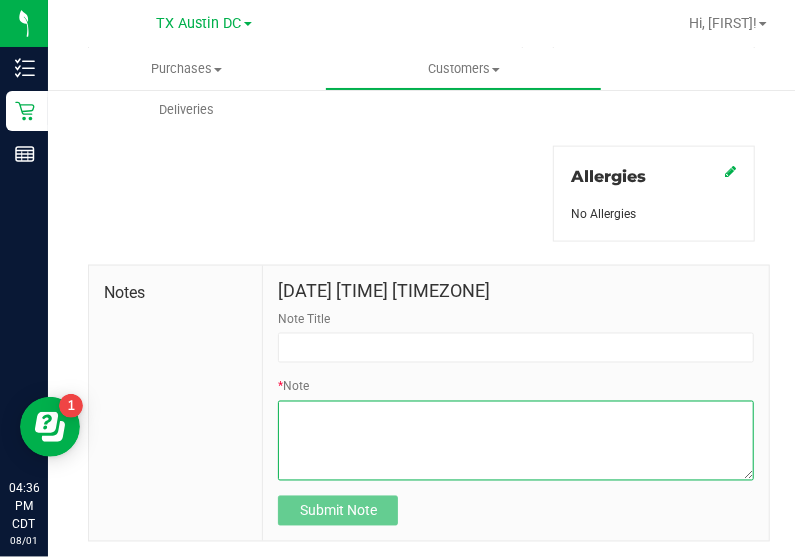 click on "*
Note" at bounding box center (516, 441) 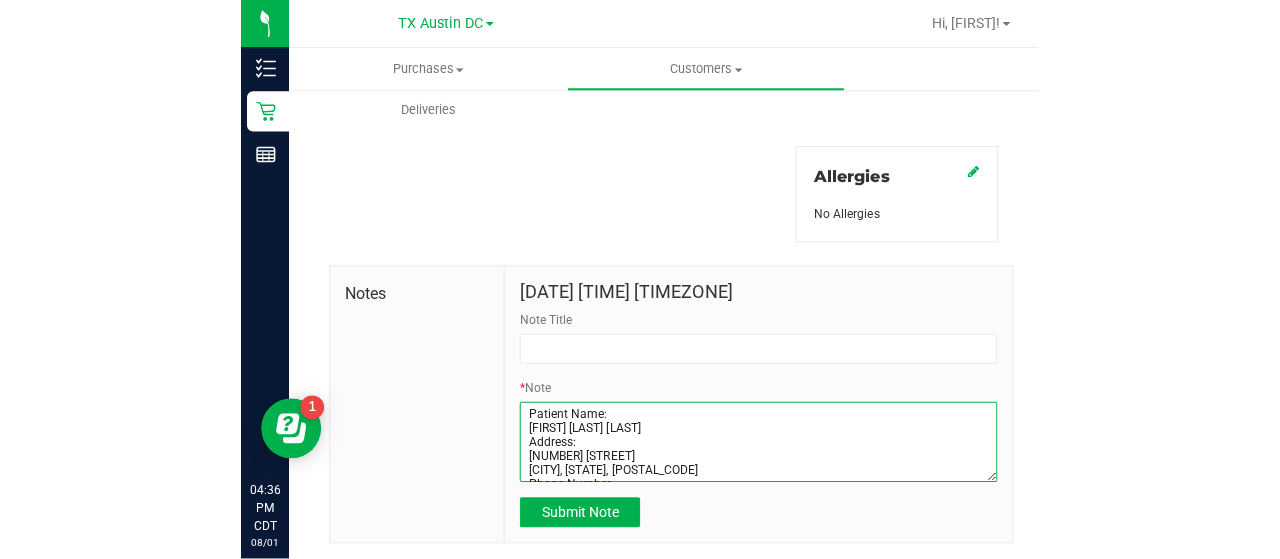 scroll, scrollTop: 84, scrollLeft: 0, axis: vertical 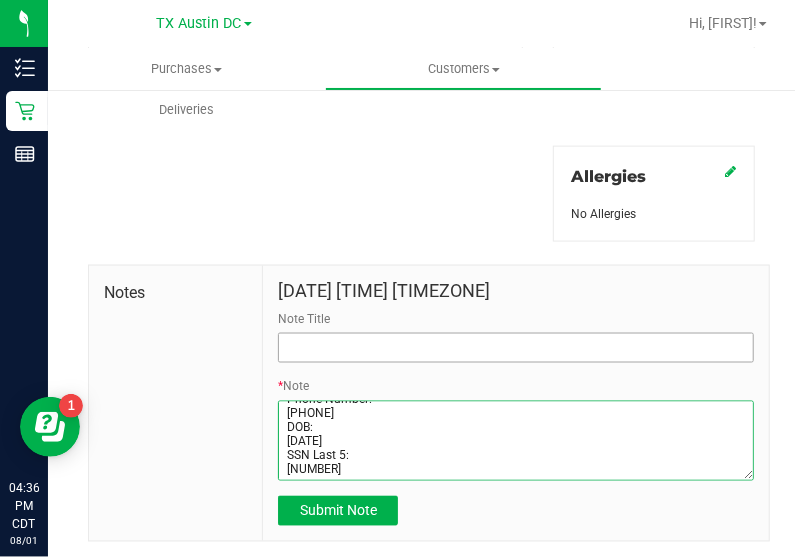 type on "Patient Name:
[FIRST] [LAST] [LAST]
Address:
[NUMBER] [STREET]
[CITY], [STATE], [POSTAL_CODE]
Phone Number:
[PHONE]
DOB:
[DATE]
SSN Last 5:
[NUMBER]" 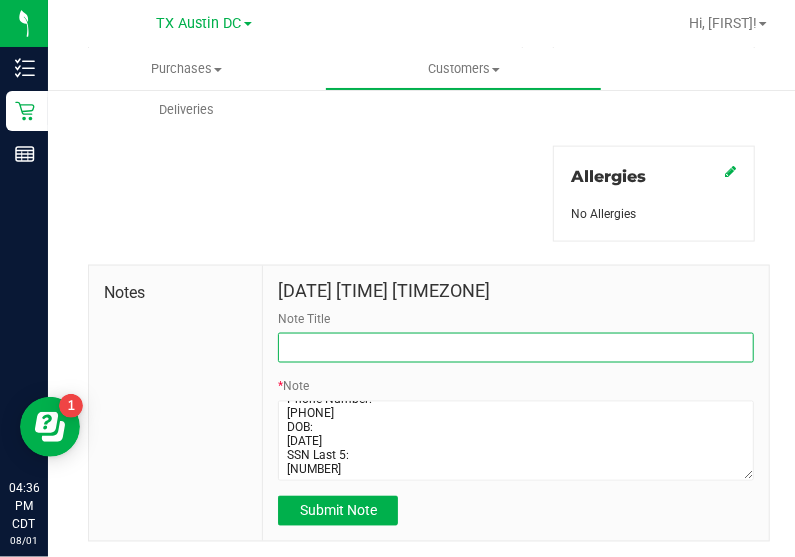 click on "Note Title" at bounding box center [516, 348] 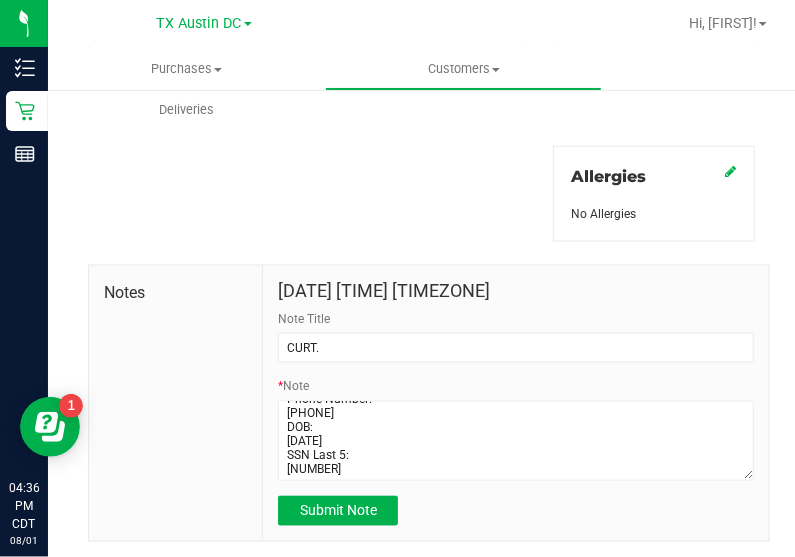 click on "[DATE] [TIME] [TIMEZONE]
Note Title
[INITIALS].
*
Note
Submit Note" at bounding box center [516, 404] 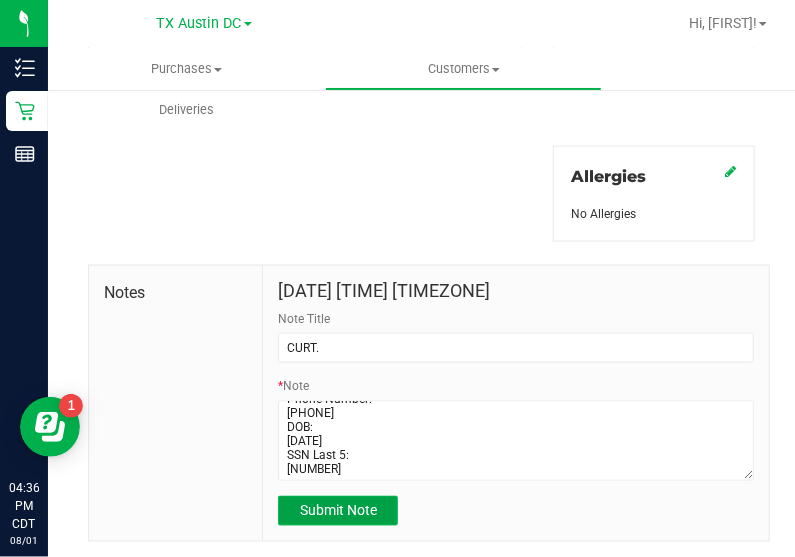 click on "Submit Note" at bounding box center (338, 511) 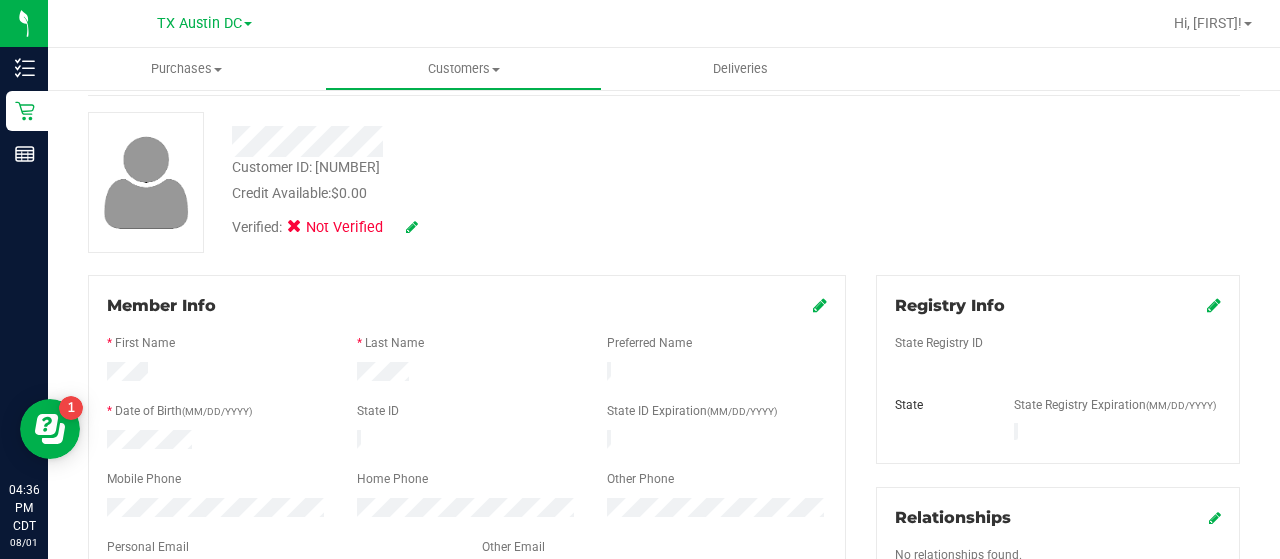scroll, scrollTop: 157, scrollLeft: 0, axis: vertical 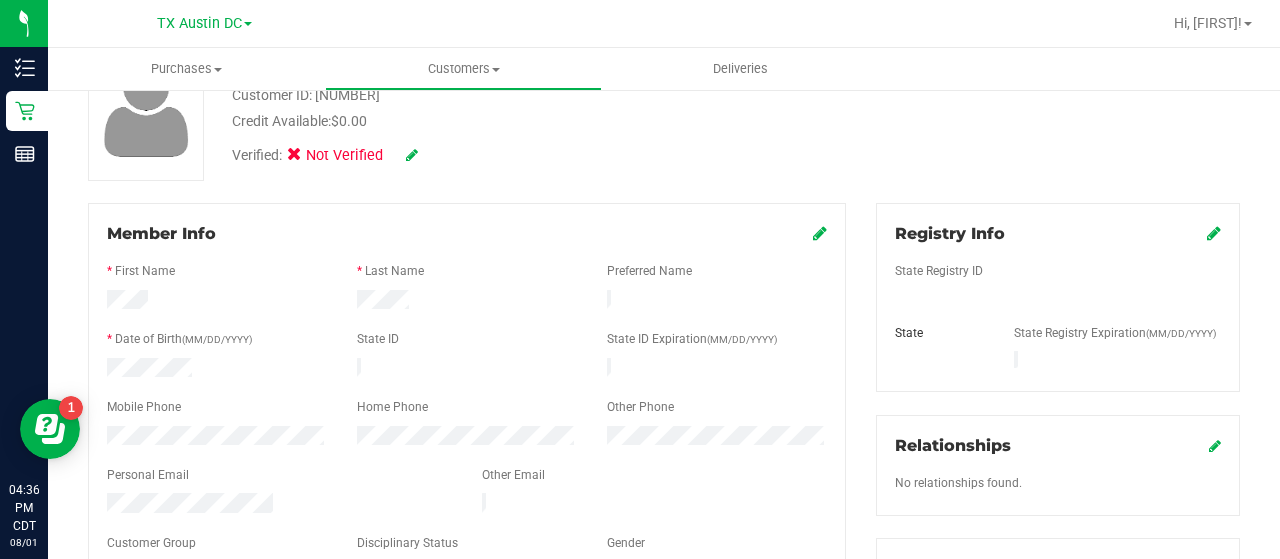 click at bounding box center (1214, 233) 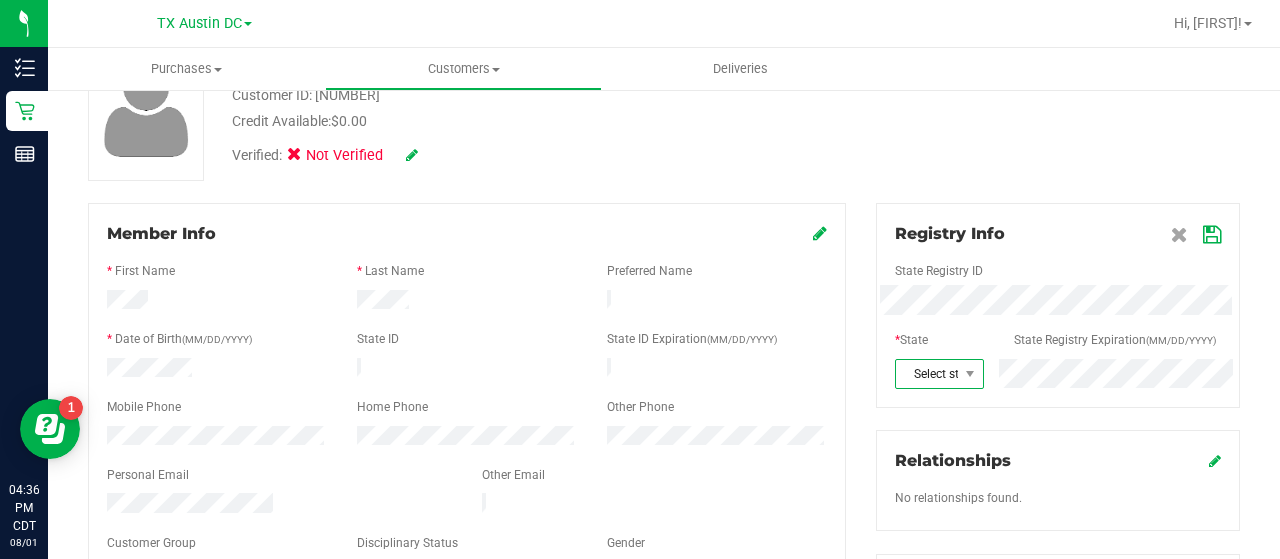 click on "Select state" at bounding box center [927, 374] 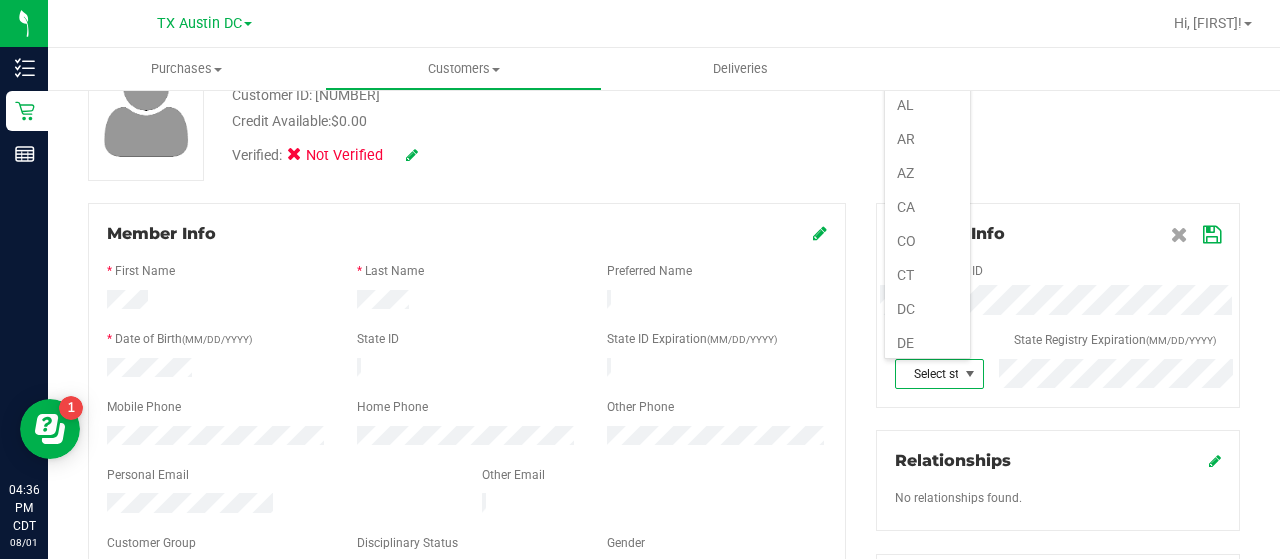 scroll, scrollTop: 99970, scrollLeft: 99912, axis: both 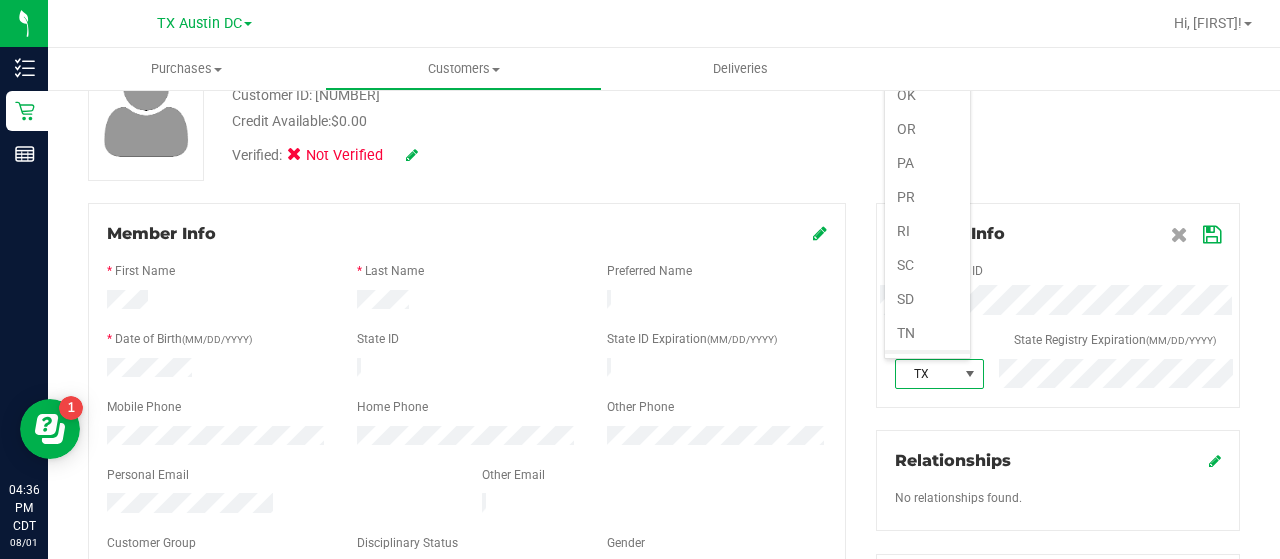click on "TX" at bounding box center (927, 367) 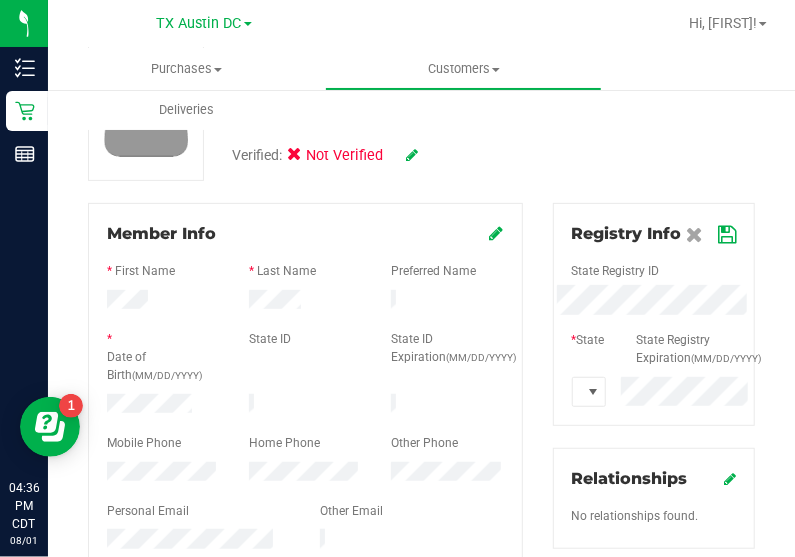 click on "Registry Info
State Registry ID
*
State
State Registry Expiration
(MM/DD/YYYY)
TX" at bounding box center (654, 314) 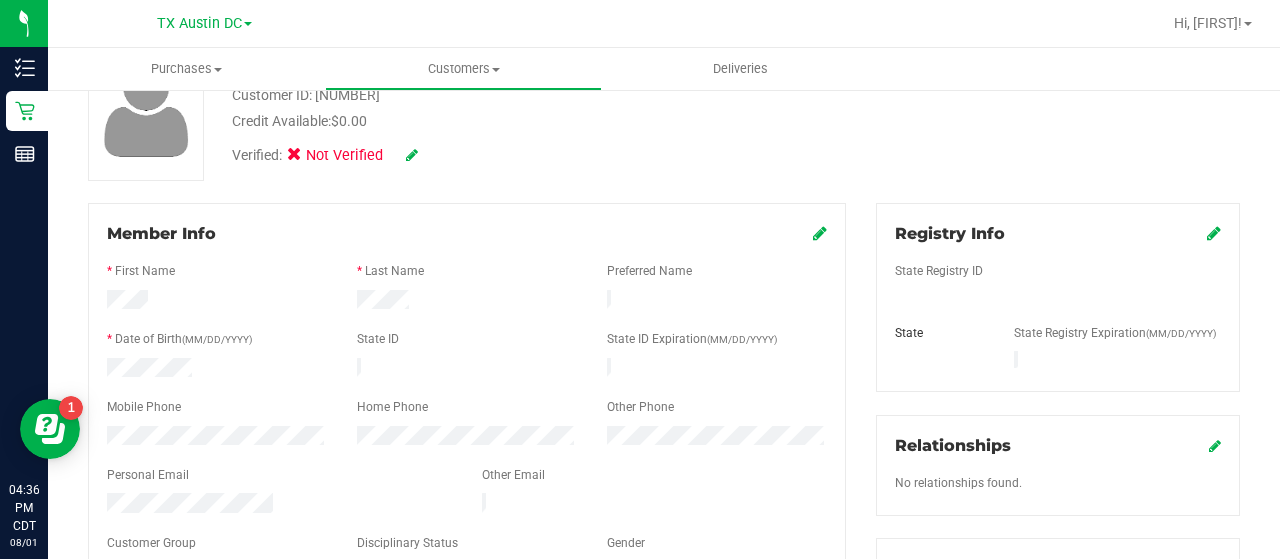 scroll, scrollTop: 0, scrollLeft: 0, axis: both 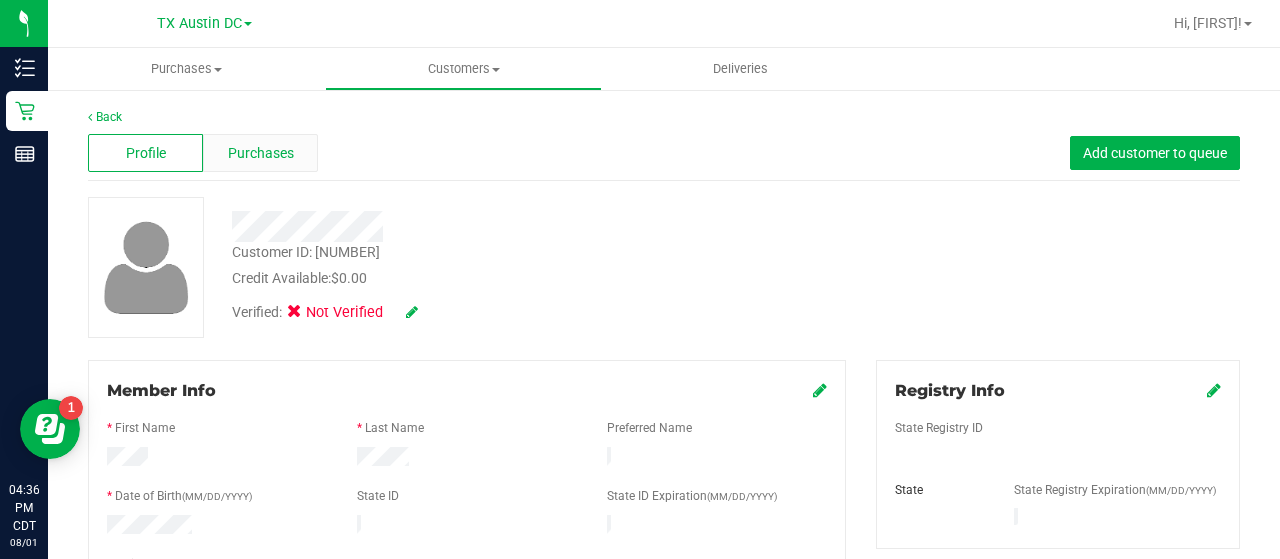 click on "Purchases" at bounding box center (261, 153) 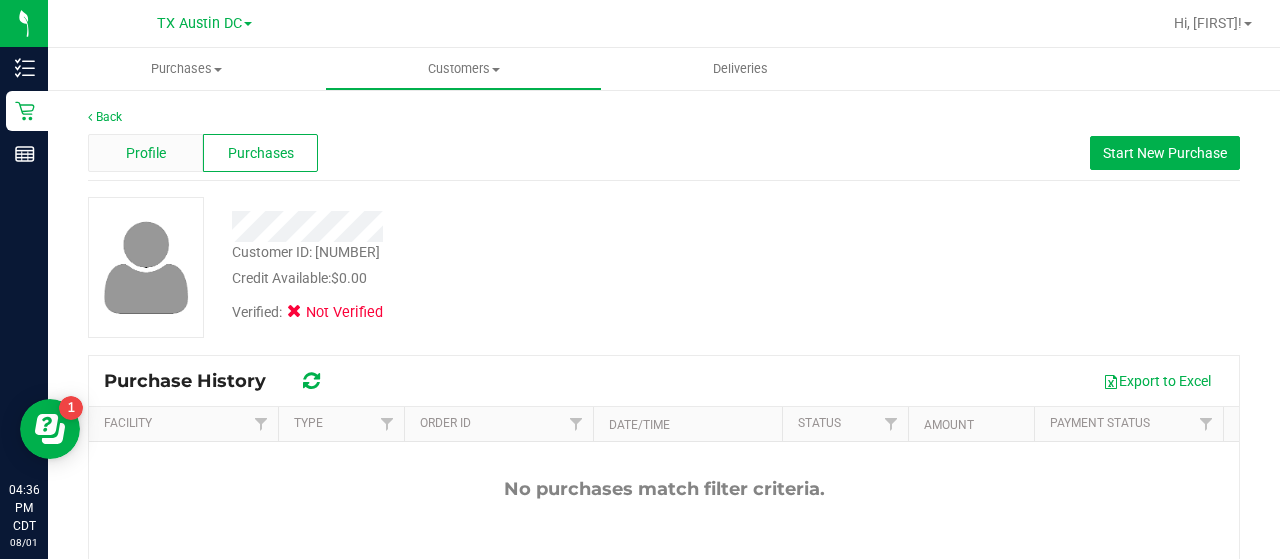 click on "Profile" at bounding box center (146, 153) 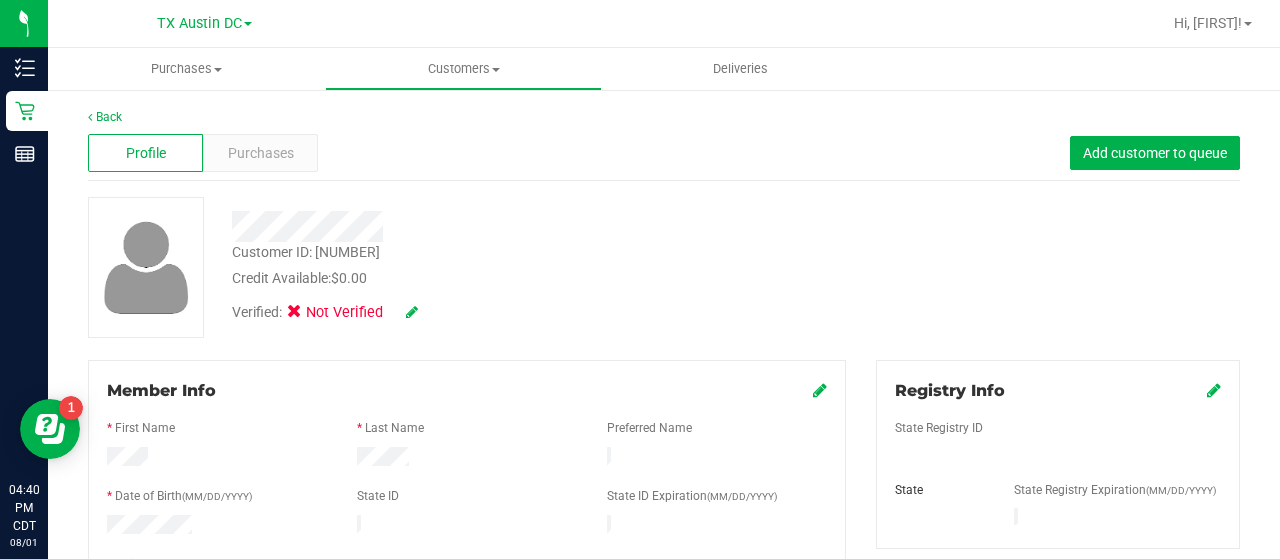 click on "Registry Info" at bounding box center (1058, 391) 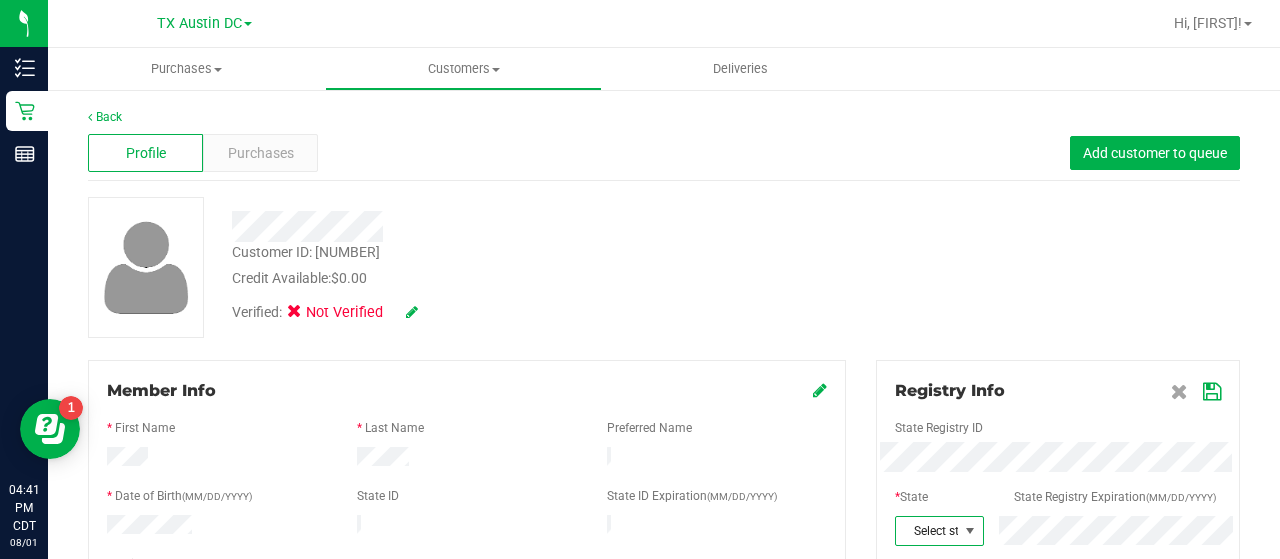 click at bounding box center [970, 531] 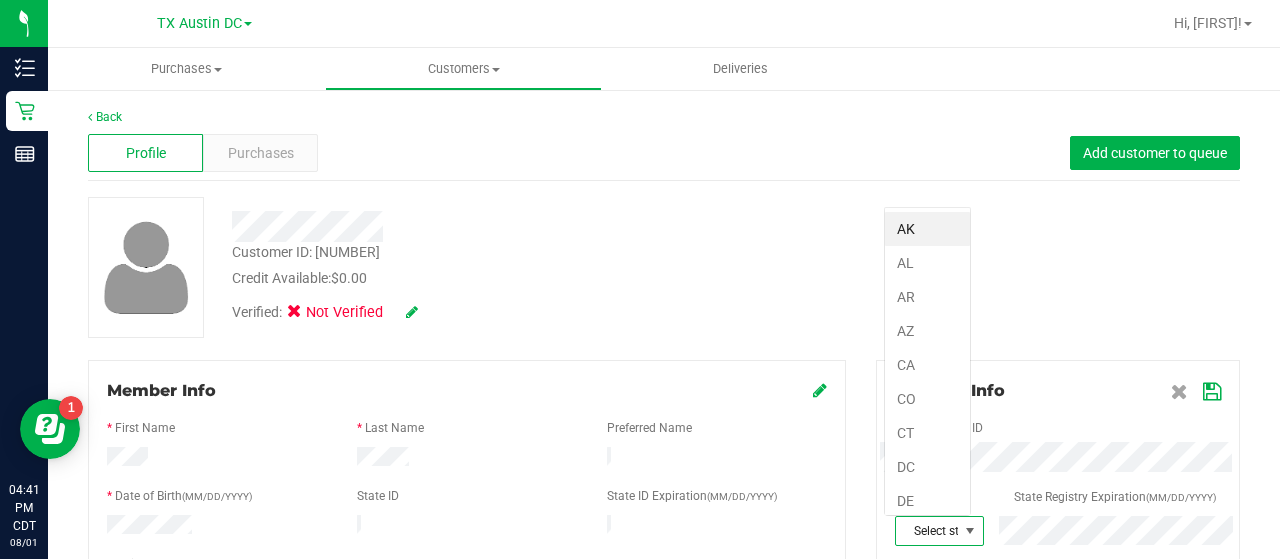 scroll, scrollTop: 99970, scrollLeft: 99912, axis: both 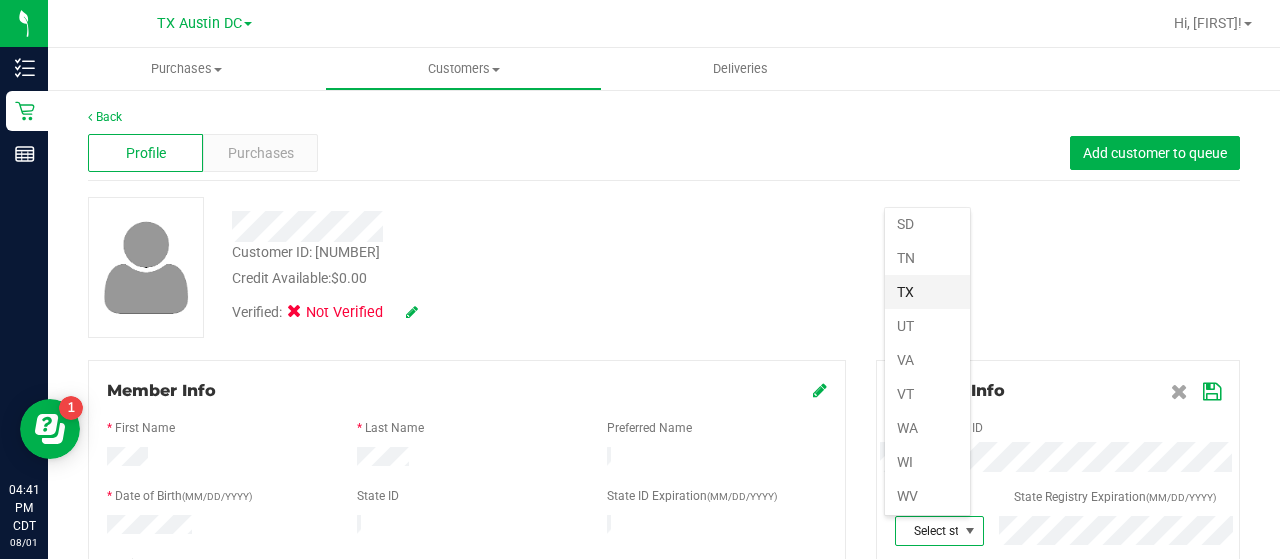 click on "TX" at bounding box center [927, 292] 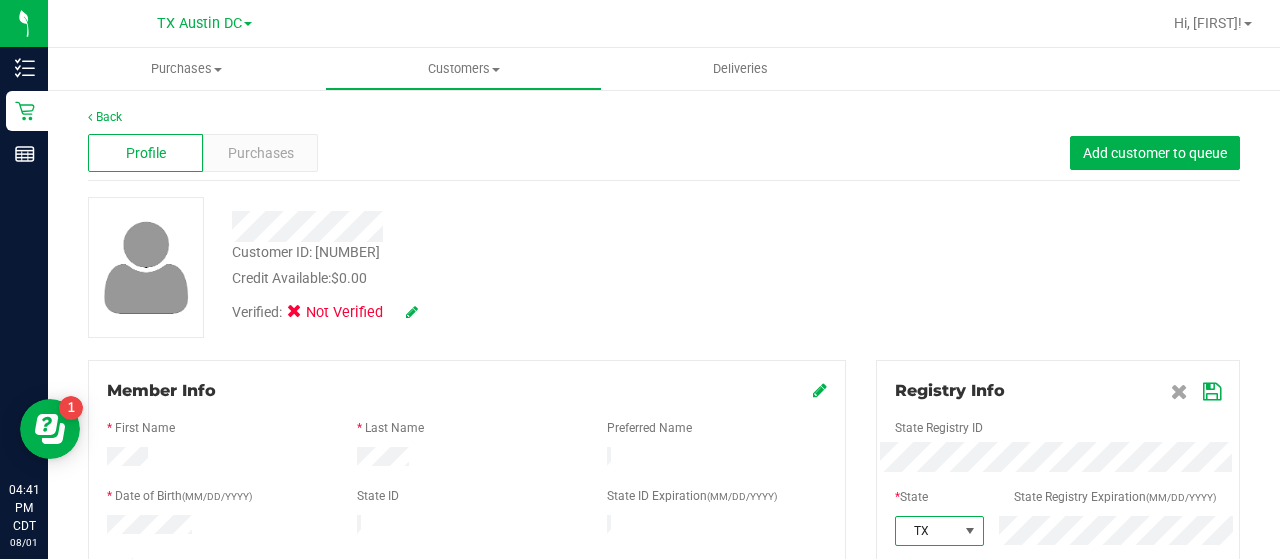 click on "Registry Info
State Registry ID
*
State
State Registry Expiration
(MM/DD/YYYY)
TX" at bounding box center [1058, 462] 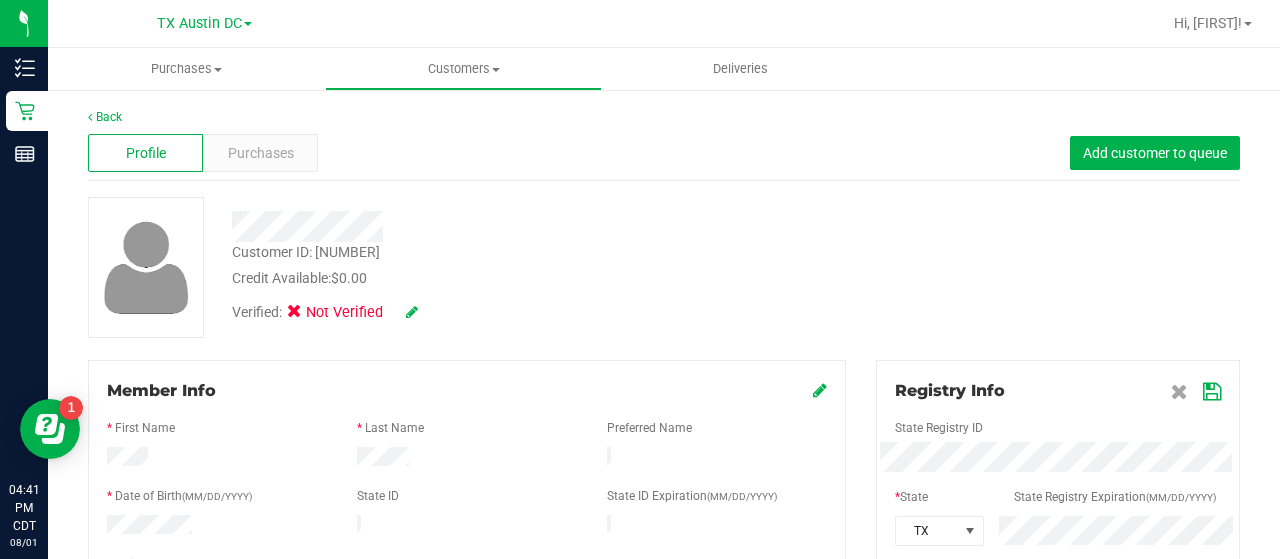 click at bounding box center (1212, 392) 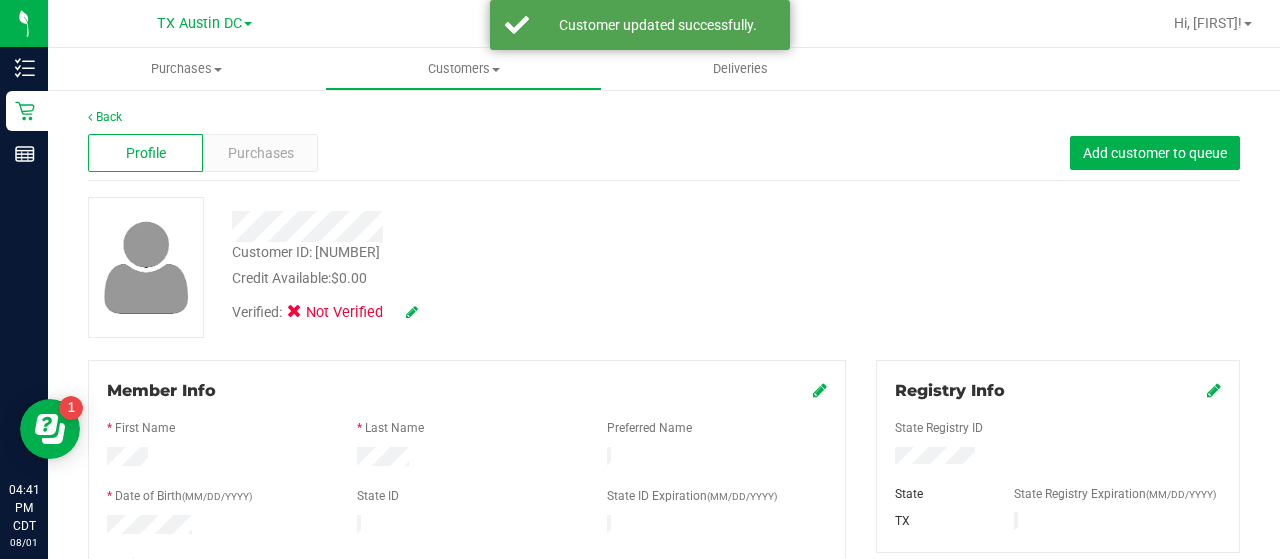 click on "Verified:
Not Verified" at bounding box center [512, 311] 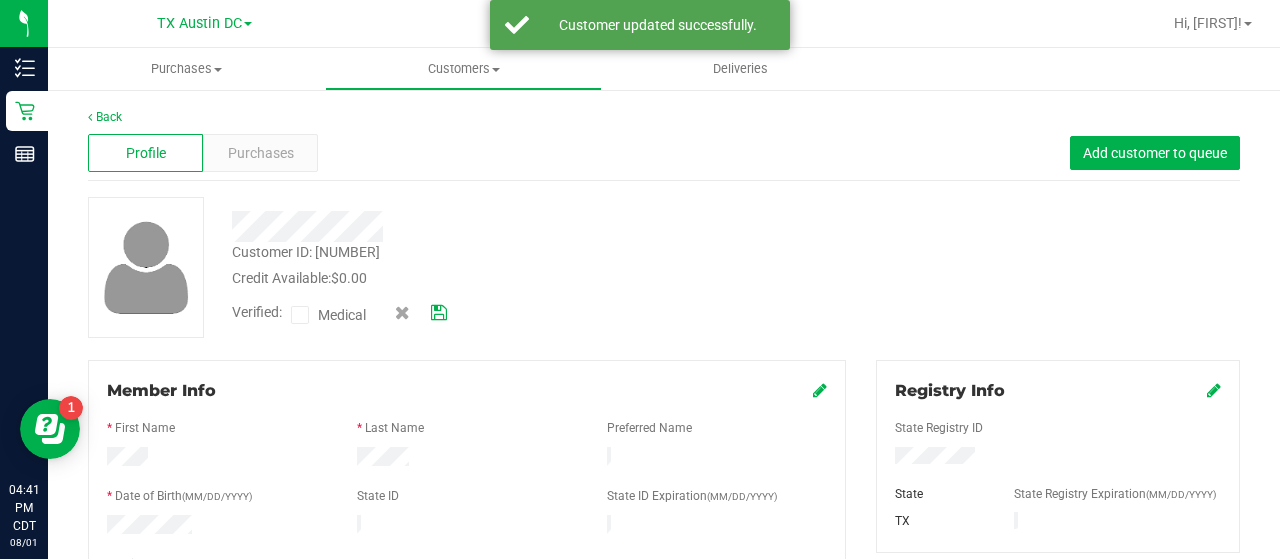 drag, startPoint x: 304, startPoint y: 313, endPoint x: 407, endPoint y: 323, distance: 103.4843 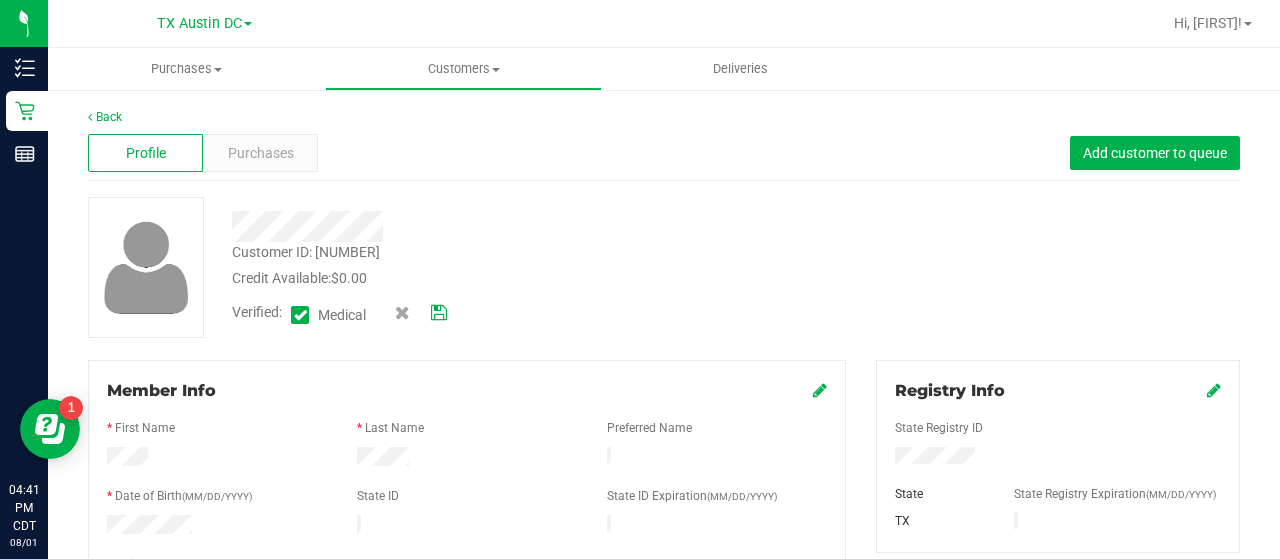 click at bounding box center [439, 313] 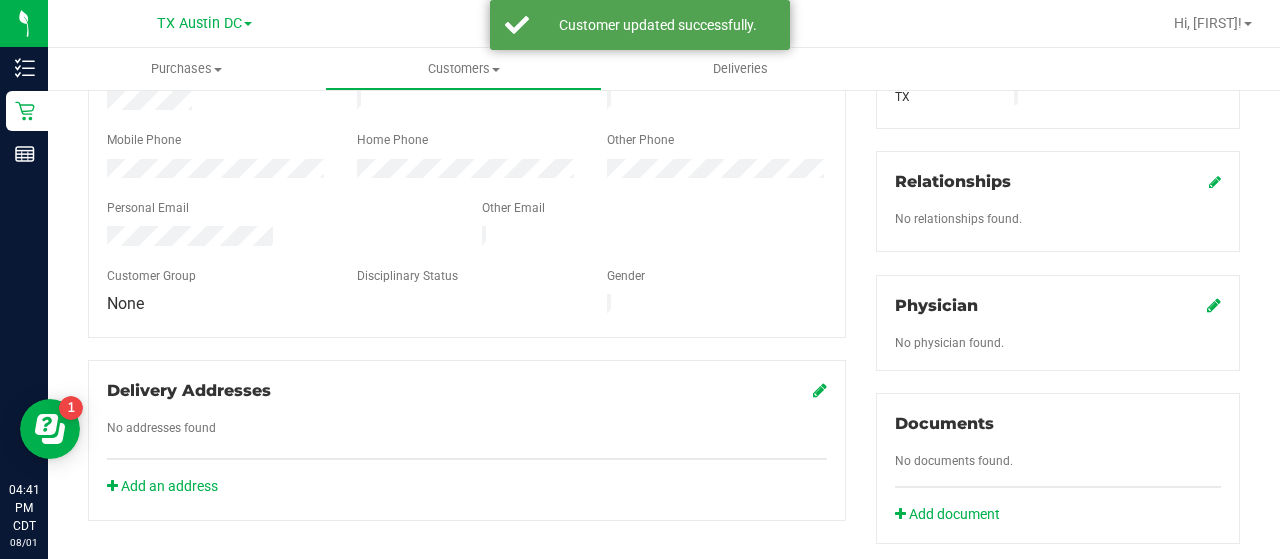 scroll, scrollTop: 440, scrollLeft: 0, axis: vertical 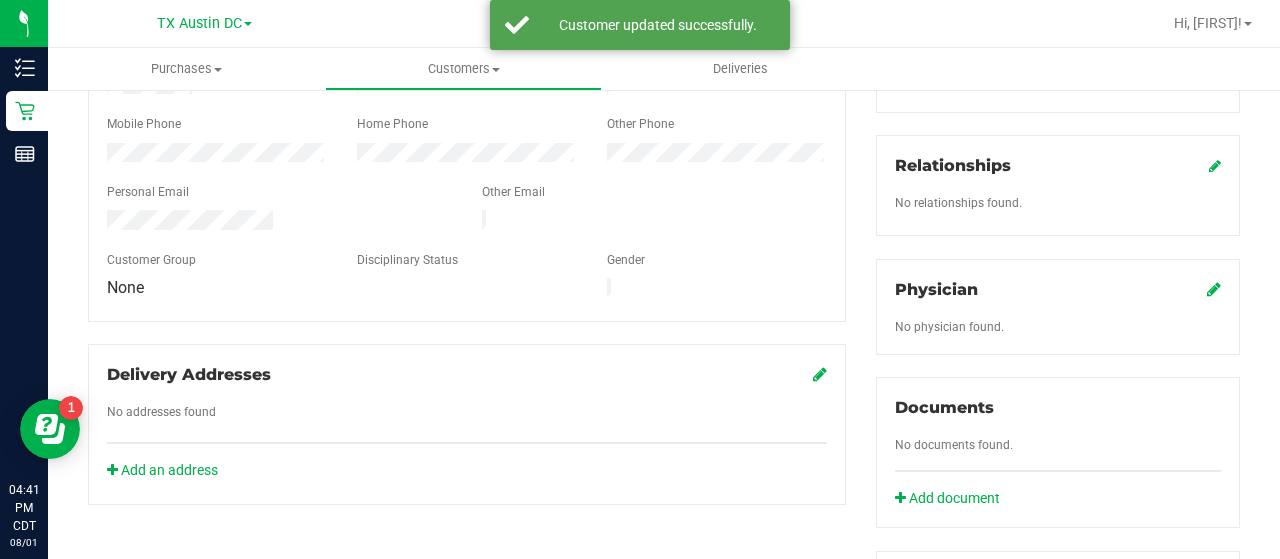 click 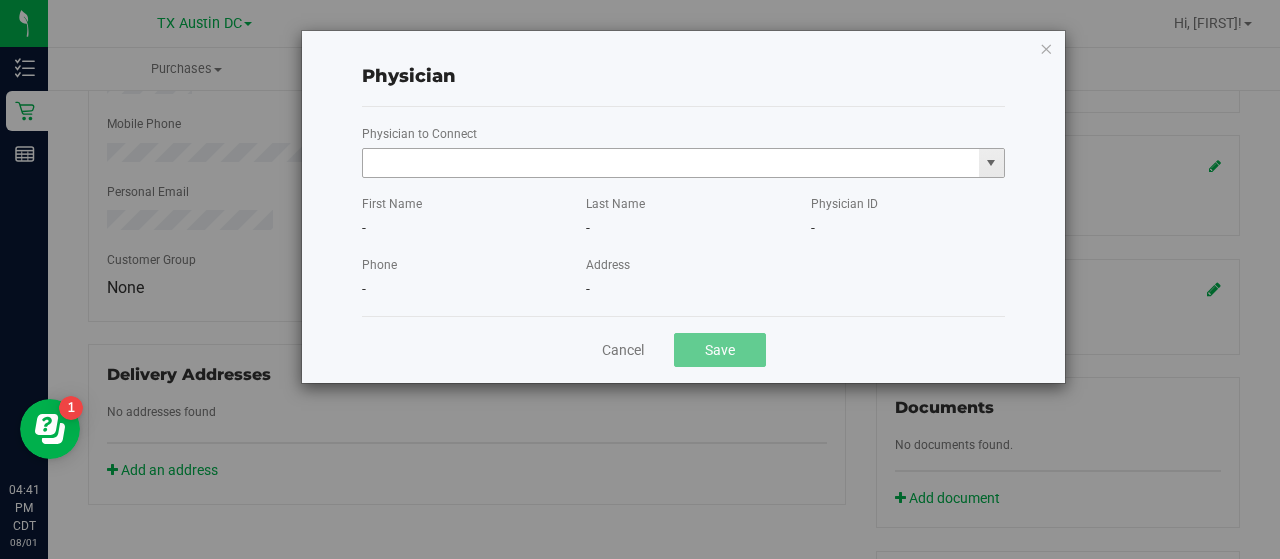 click at bounding box center (671, 163) 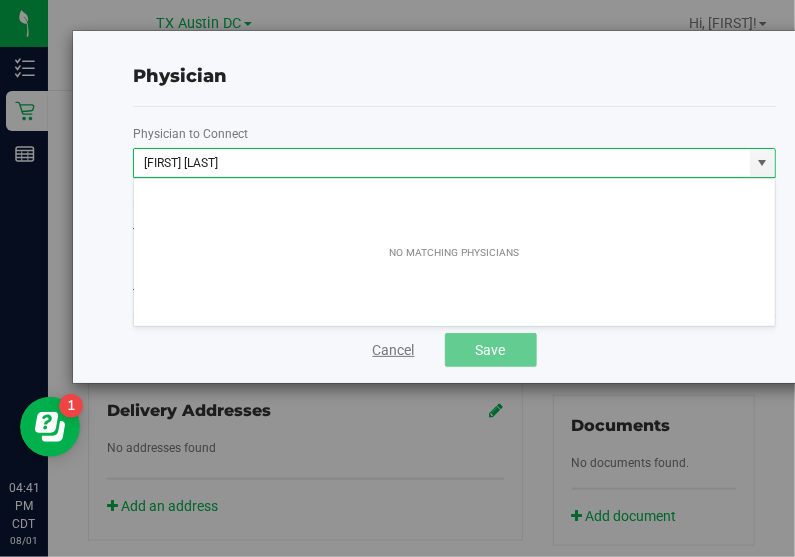 type on "[FIRST] [LAST]" 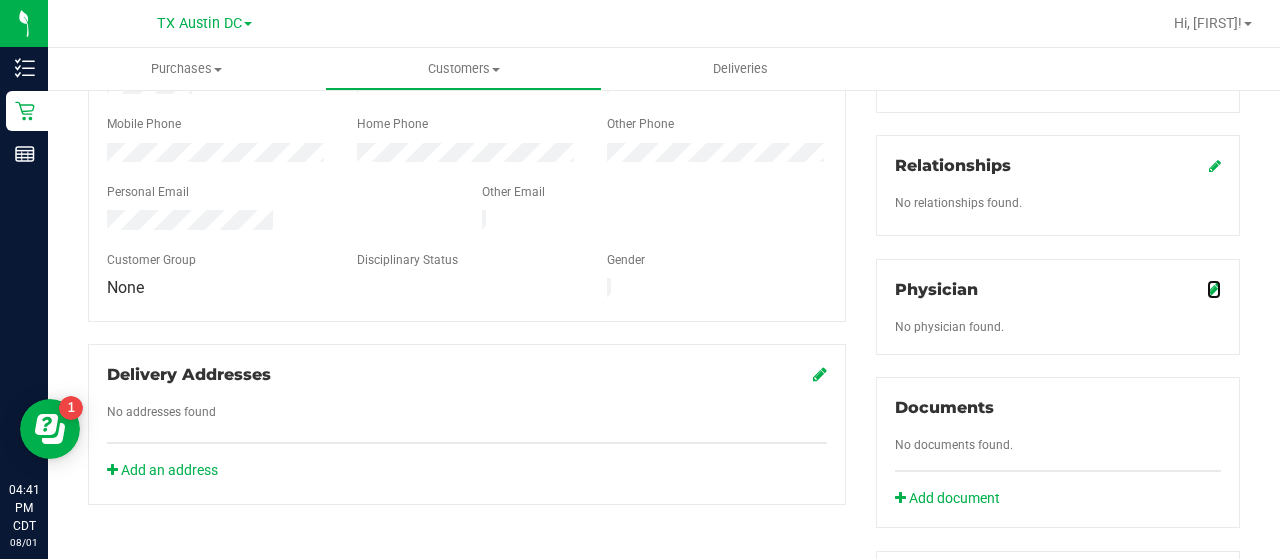 scroll, scrollTop: 0, scrollLeft: 0, axis: both 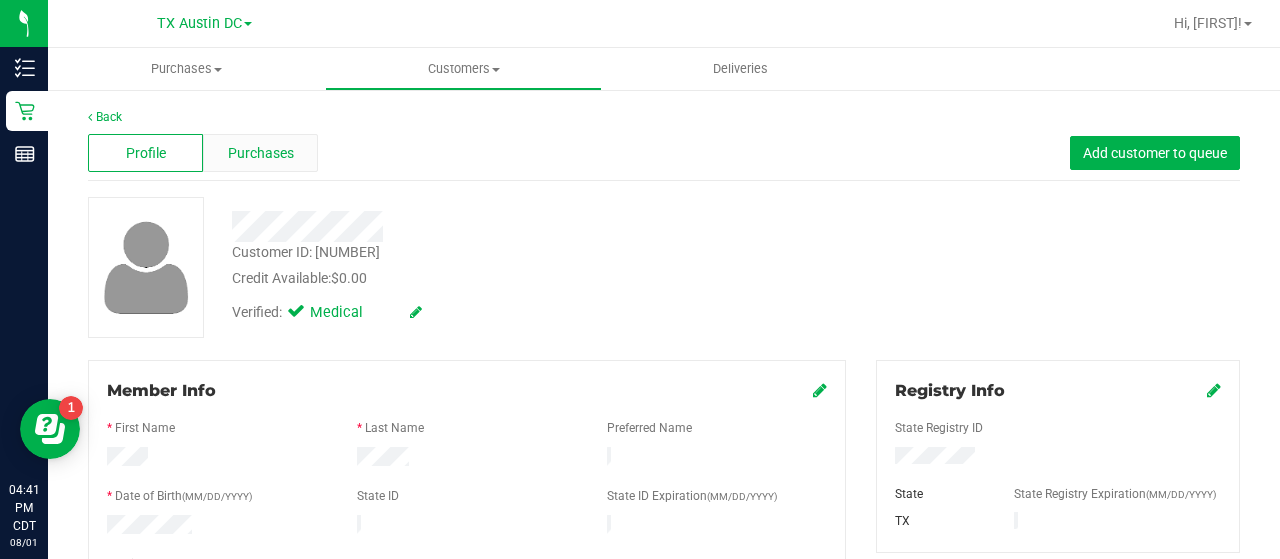 click on "Purchases" at bounding box center [260, 153] 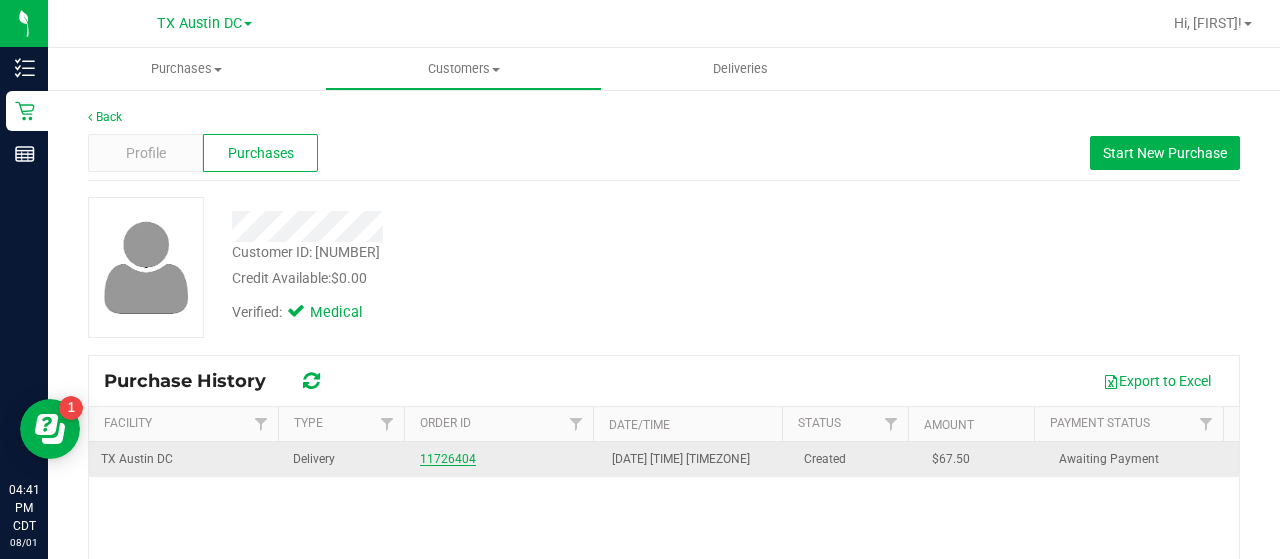 click on "11726404" at bounding box center [448, 459] 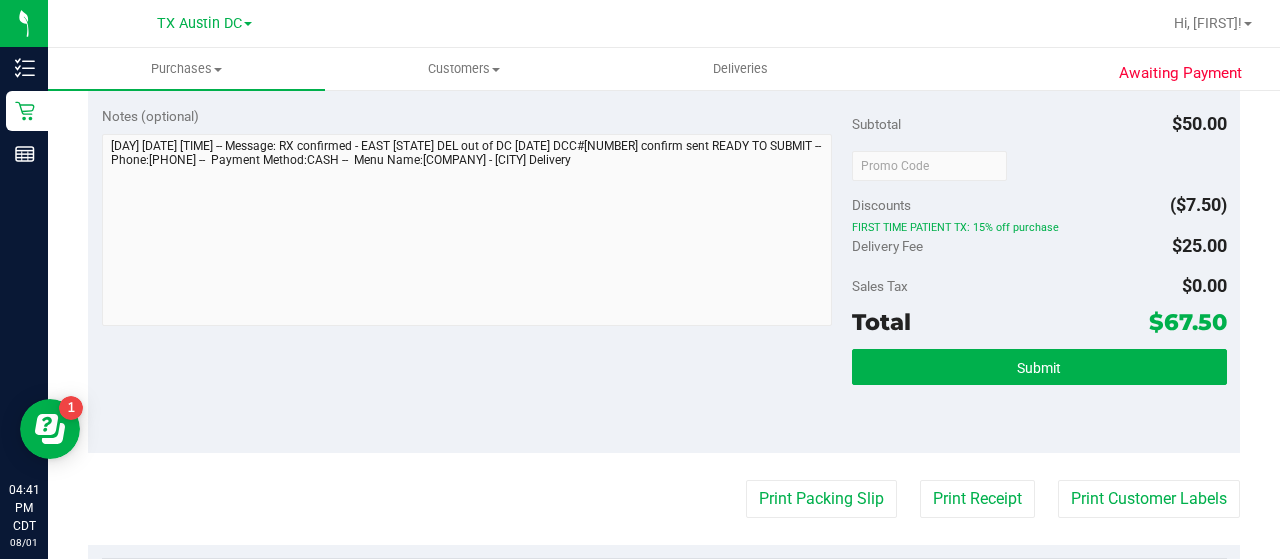 scroll, scrollTop: 629, scrollLeft: 0, axis: vertical 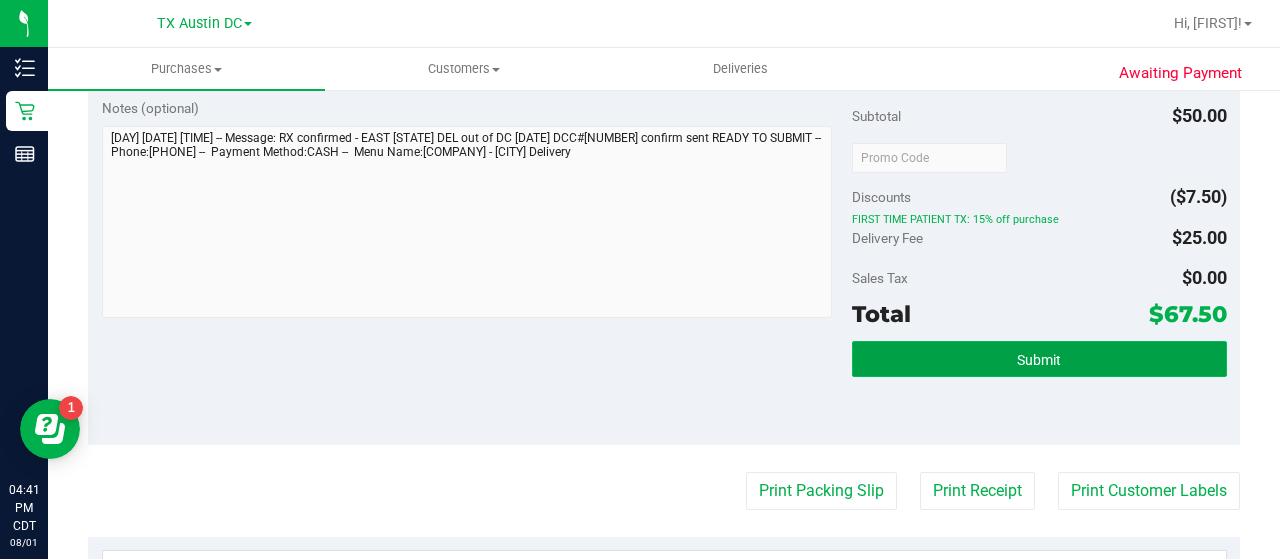 click on "Submit" at bounding box center (1039, 359) 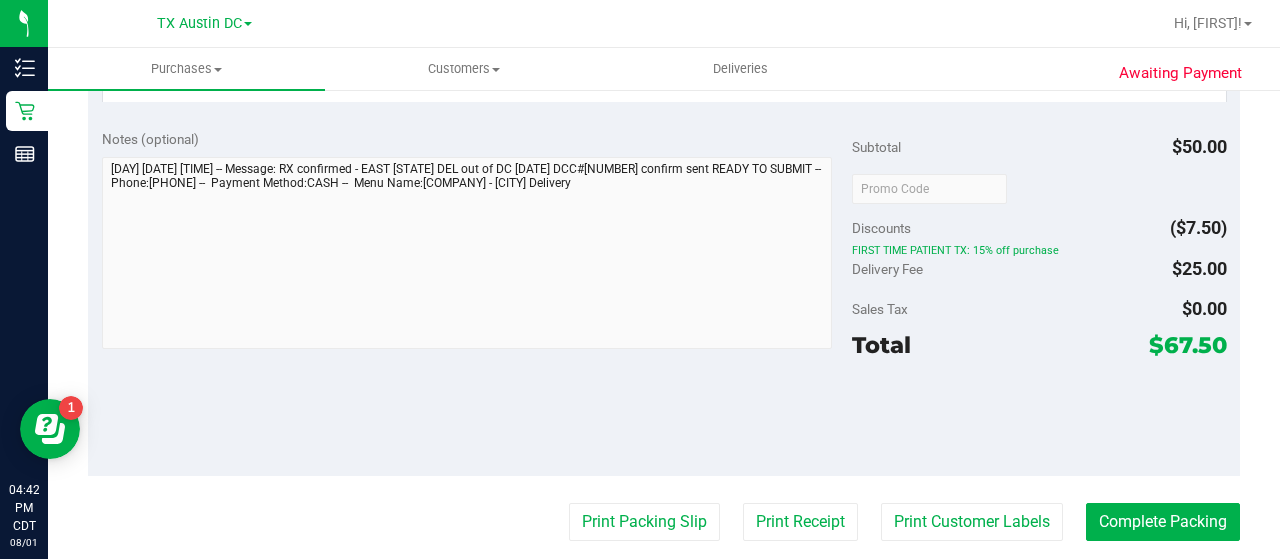 scroll, scrollTop: 566, scrollLeft: 0, axis: vertical 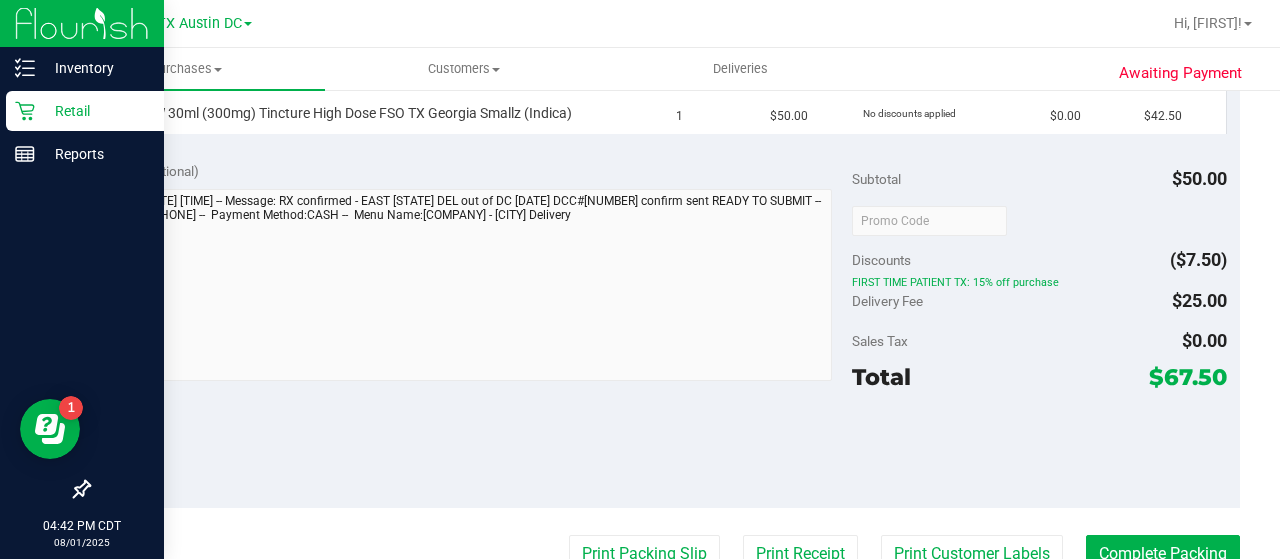 click 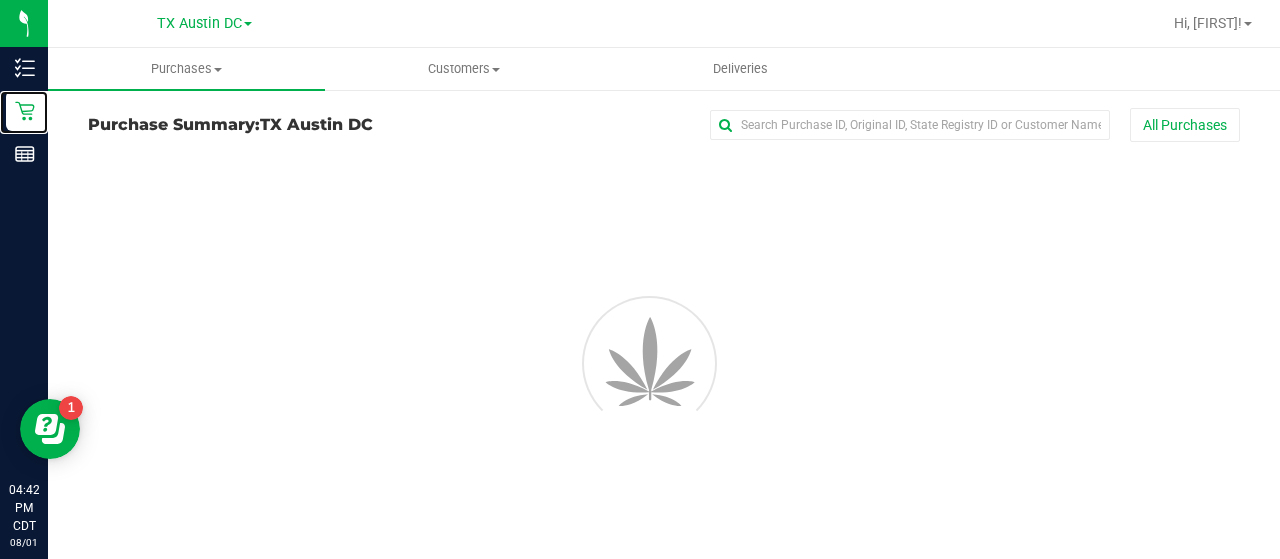 scroll, scrollTop: 0, scrollLeft: 0, axis: both 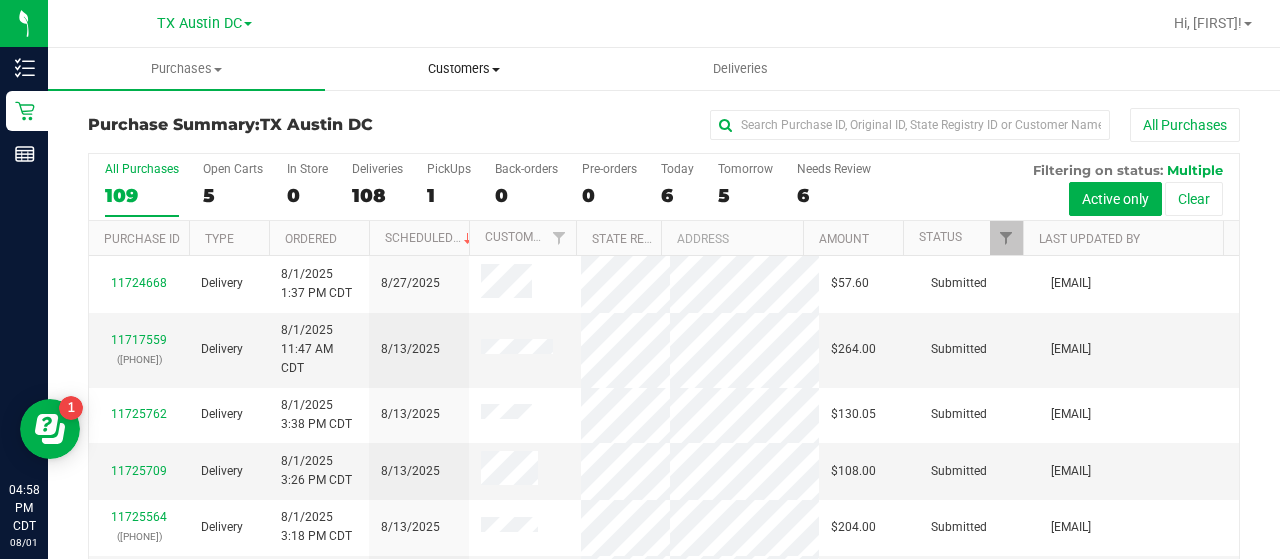 click on "Customers
All customers
Add a new customer
All physicians" at bounding box center (463, 69) 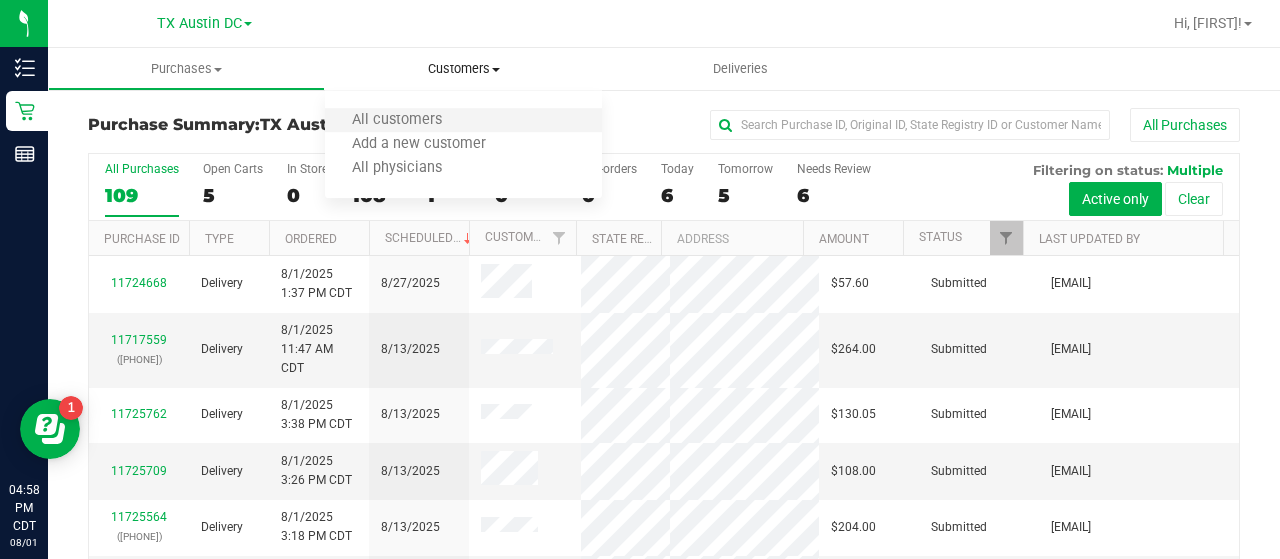 click on "All customers" at bounding box center [463, 121] 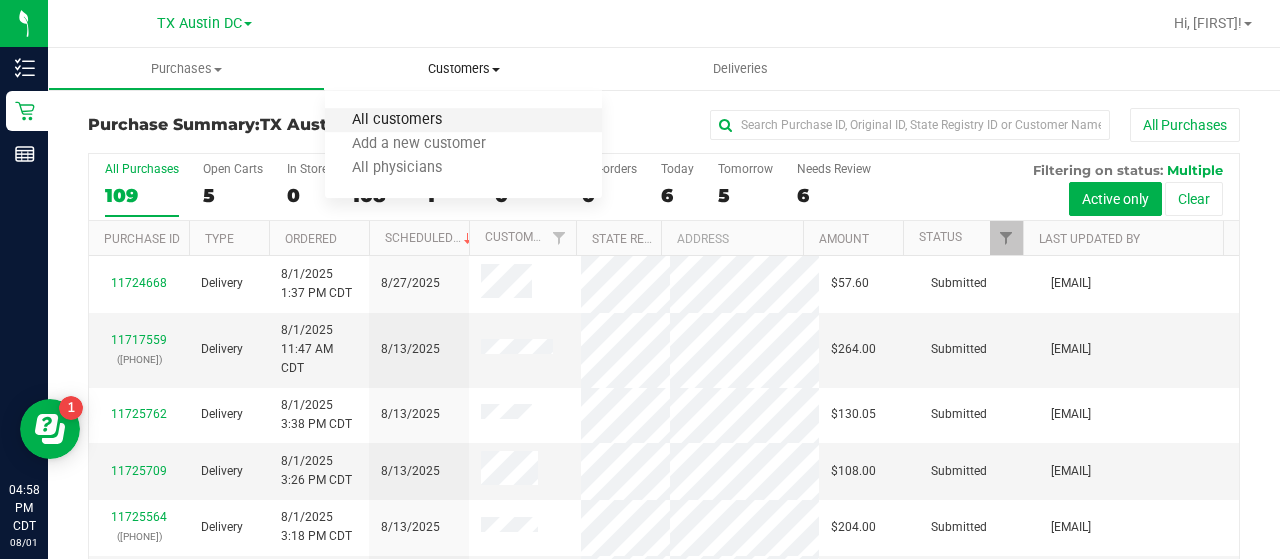 click on "All customers" at bounding box center (397, 120) 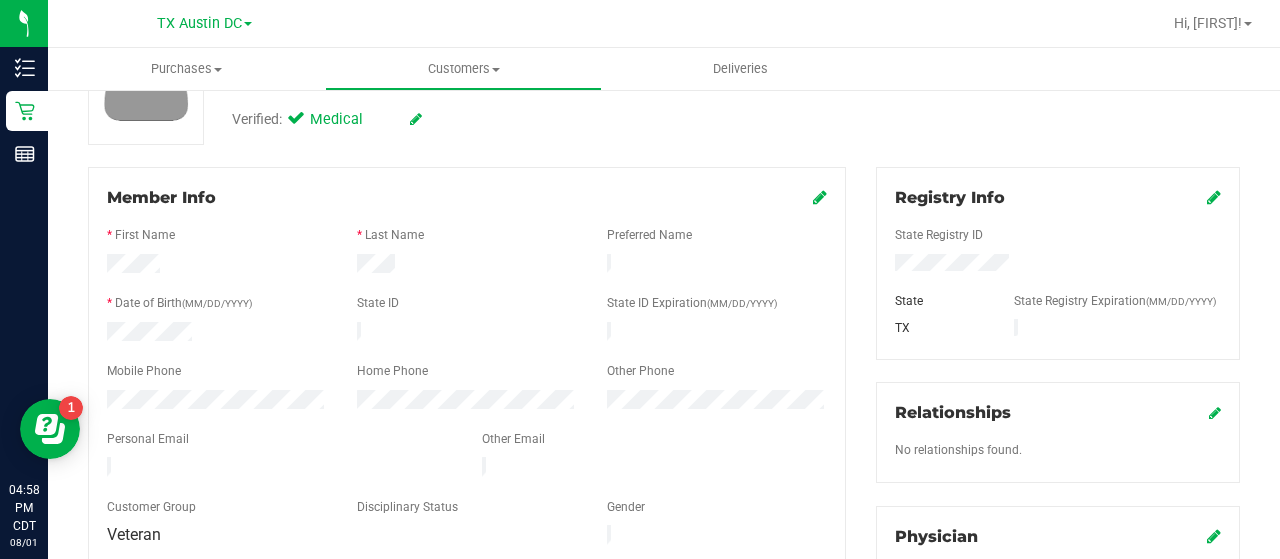 scroll, scrollTop: 0, scrollLeft: 0, axis: both 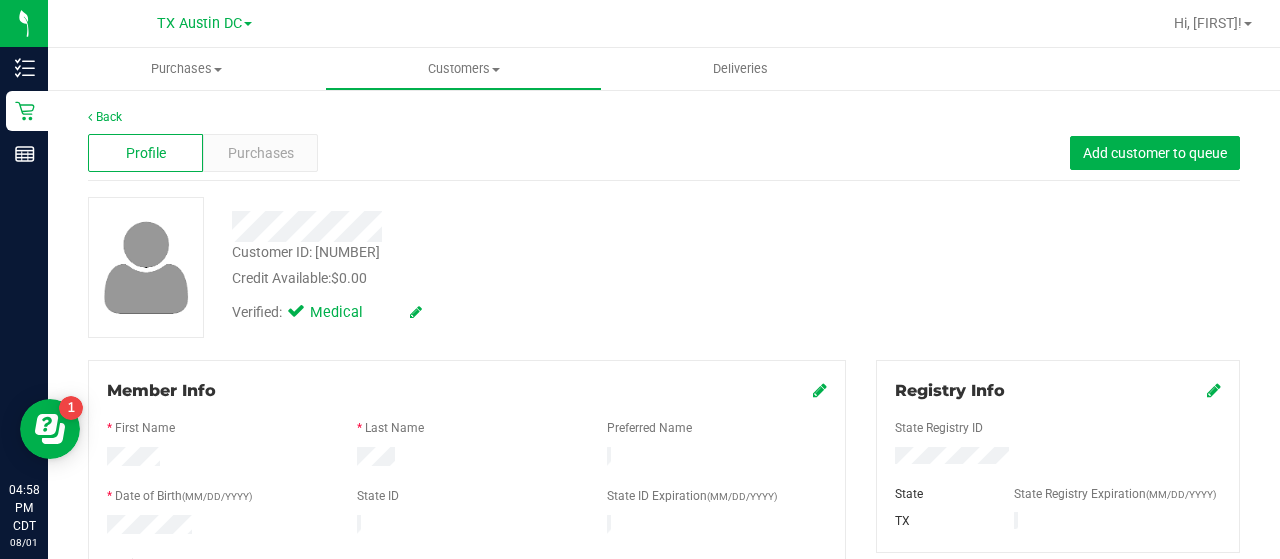click on "Purchases" at bounding box center (261, 153) 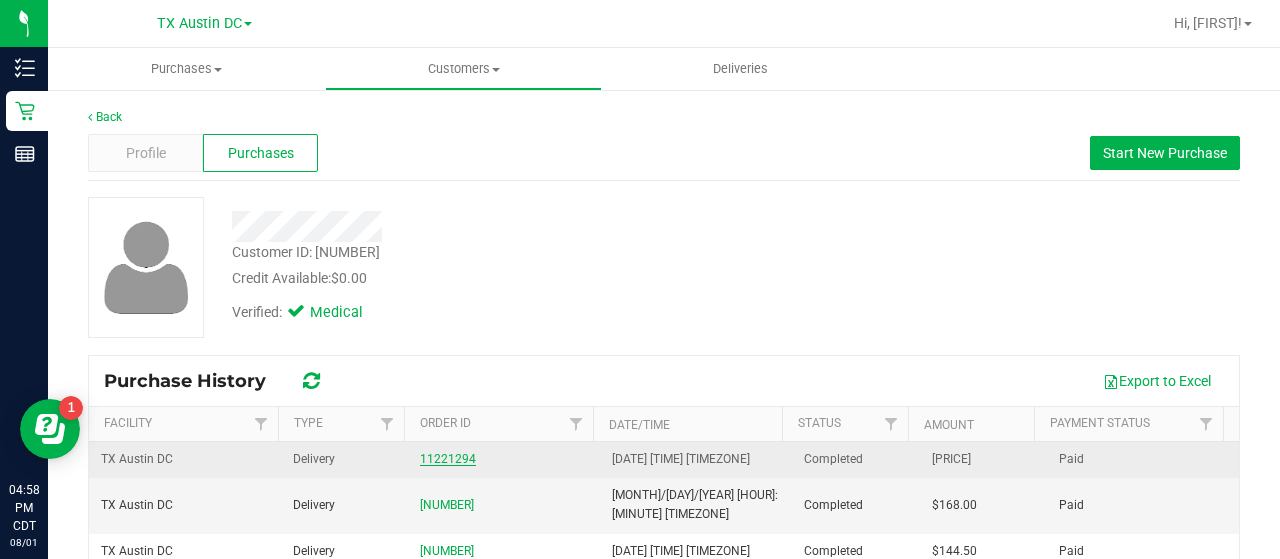 click on "11221294" at bounding box center [448, 459] 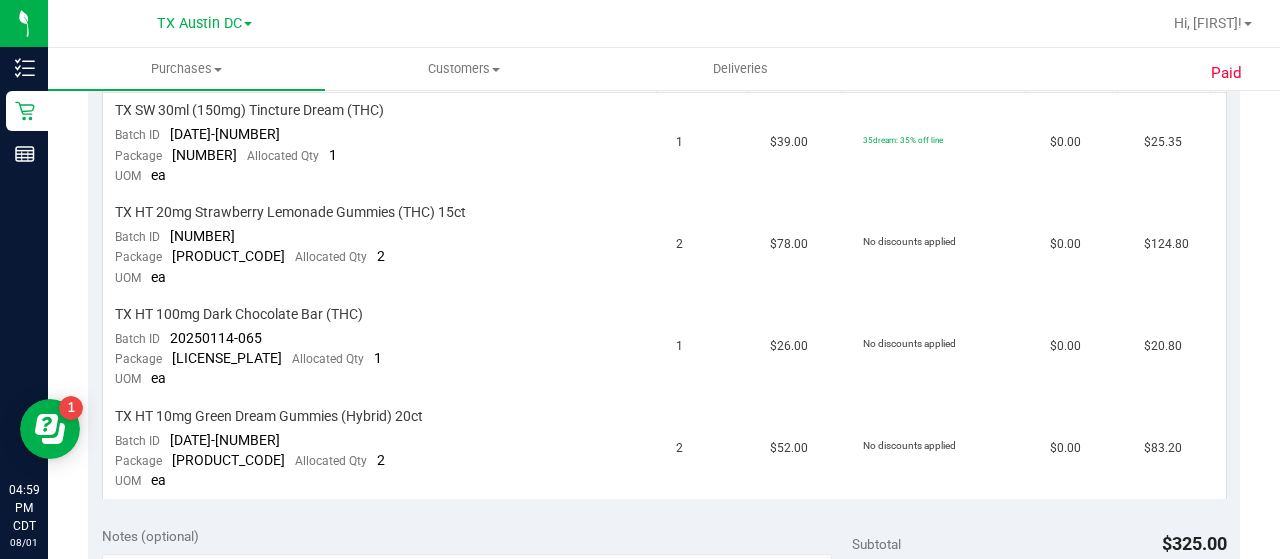 scroll, scrollTop: 560, scrollLeft: 0, axis: vertical 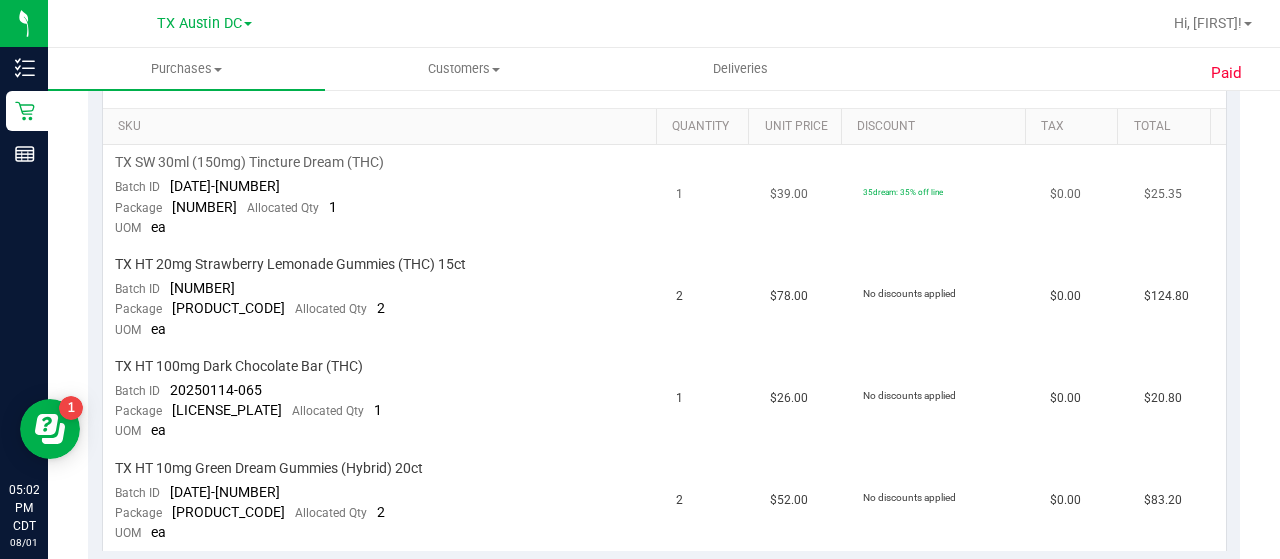 click on "1" at bounding box center (711, 196) 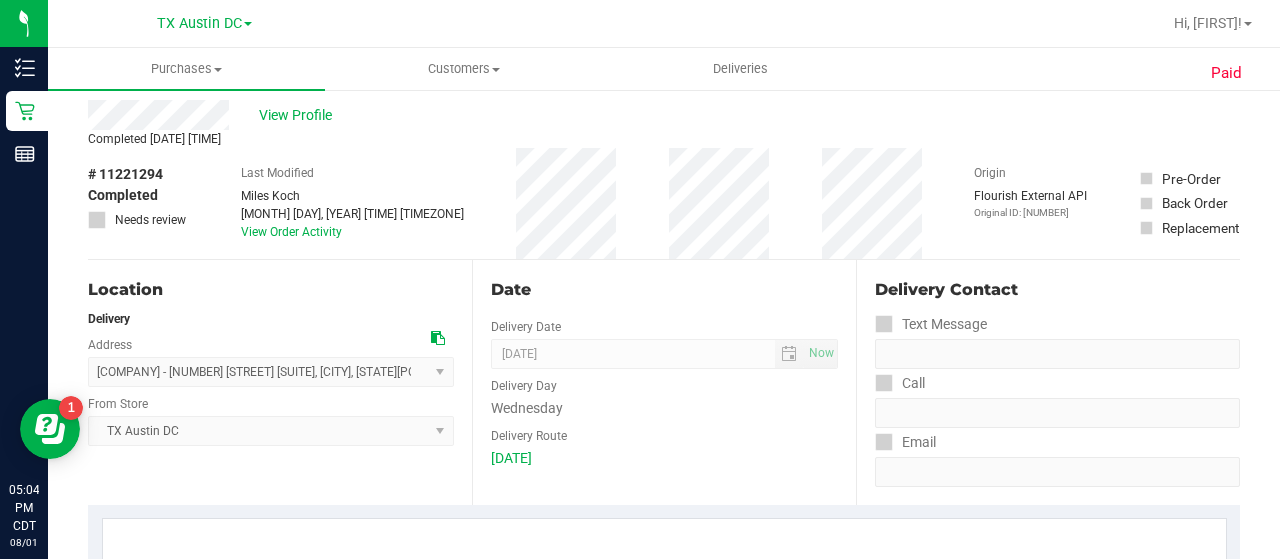 scroll, scrollTop: 42, scrollLeft: 0, axis: vertical 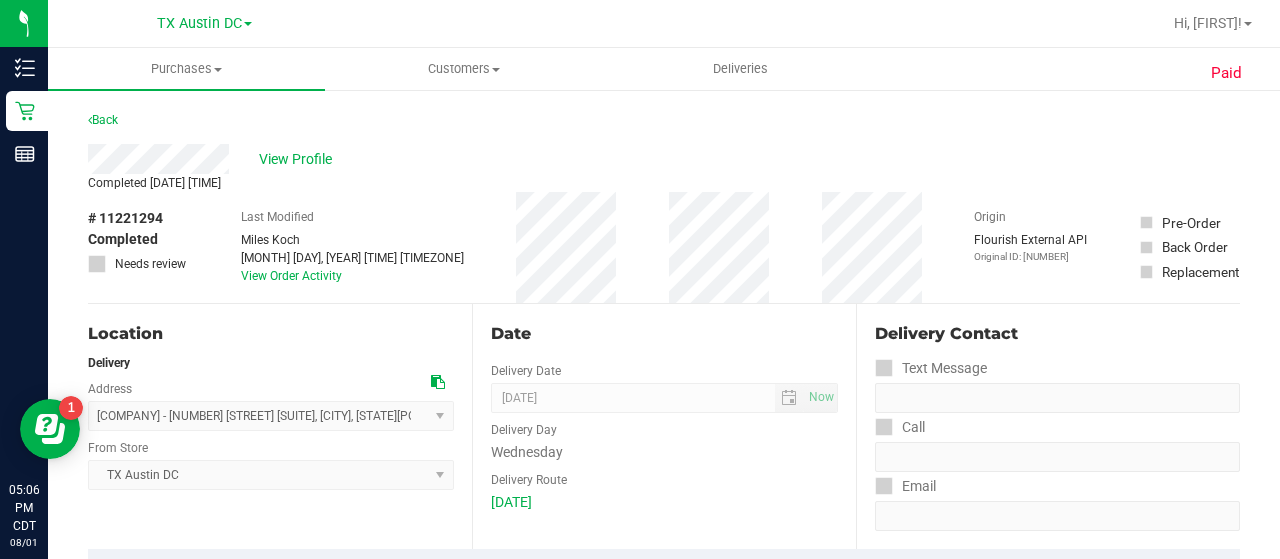 click on "Address
MIZZ PU - [NUMBER] [STREET]
, [CITY]
, [STATE]
[POSTAL_CODE]
Select address [CITY] Concierge [NUMBER] [STREET] MIZZ PU - [NUMBER] [STREET]
From Store
TX Austin DC Select Store Bonita Springs WC Boynton Beach WC Bradenton WC Brandon WC Brooksville WC Call Center Clermont WC Crestview WC Deerfield Beach WC Delray Beach WC Deltona WC Ft Walton Beach WC Ft. Lauderdale WC Ft. Myers WC Gainesville WC Jax Atlantic WC JAX DC REP Jax WC Key West WC Lakeland WC Largo WC Lehigh Acres DC REP Merritt Island WC Miami 72nd WC WPB DC" at bounding box center (280, 426) 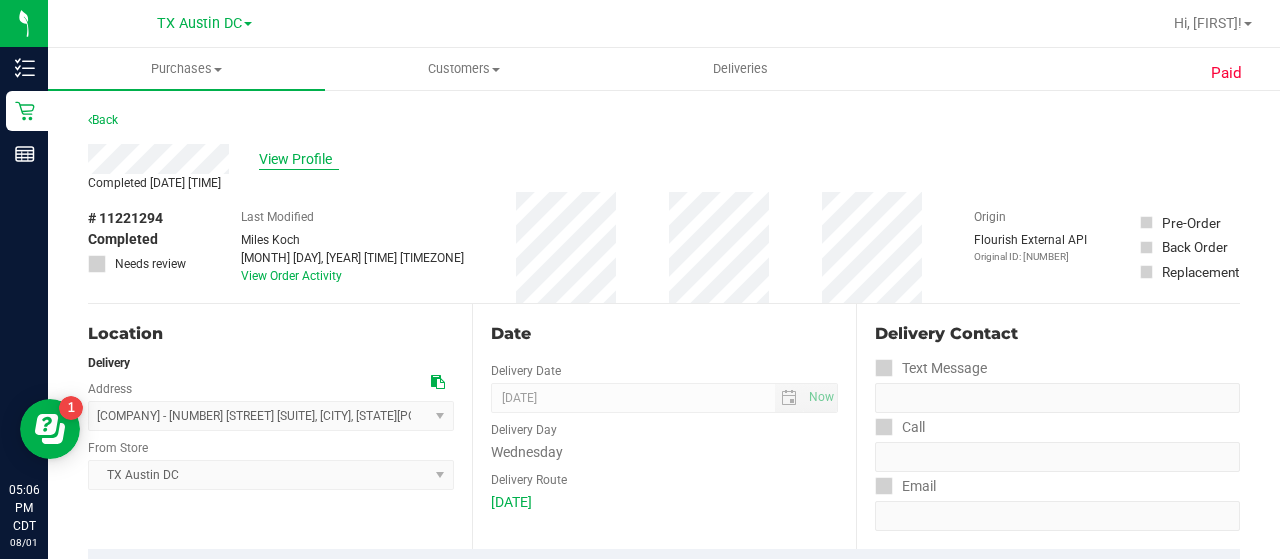 click on "View Profile" at bounding box center (299, 159) 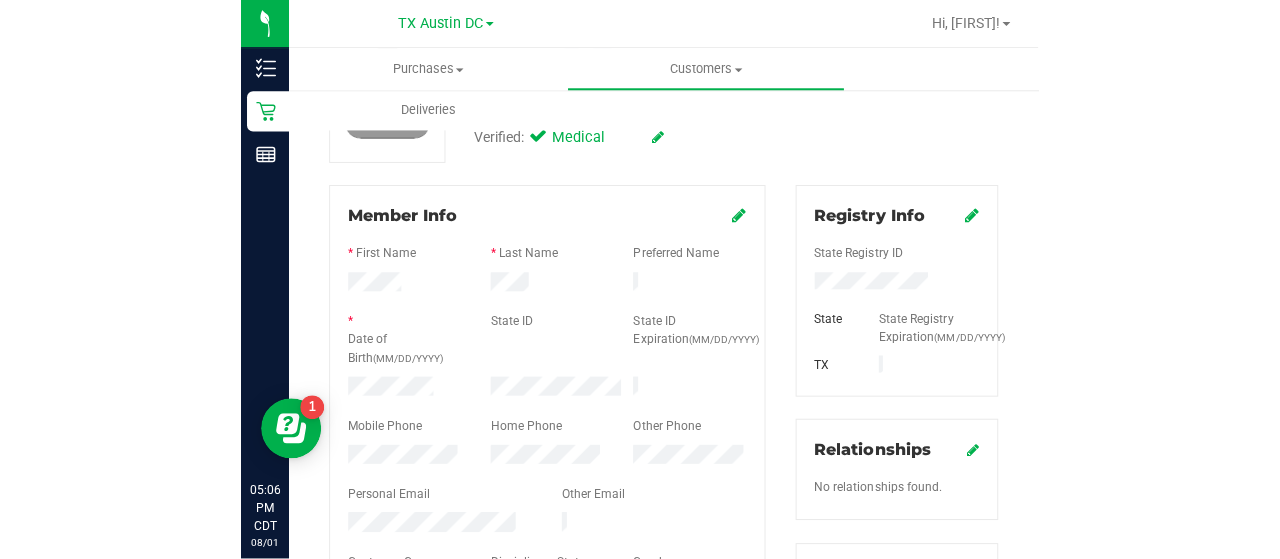 scroll, scrollTop: 194, scrollLeft: 0, axis: vertical 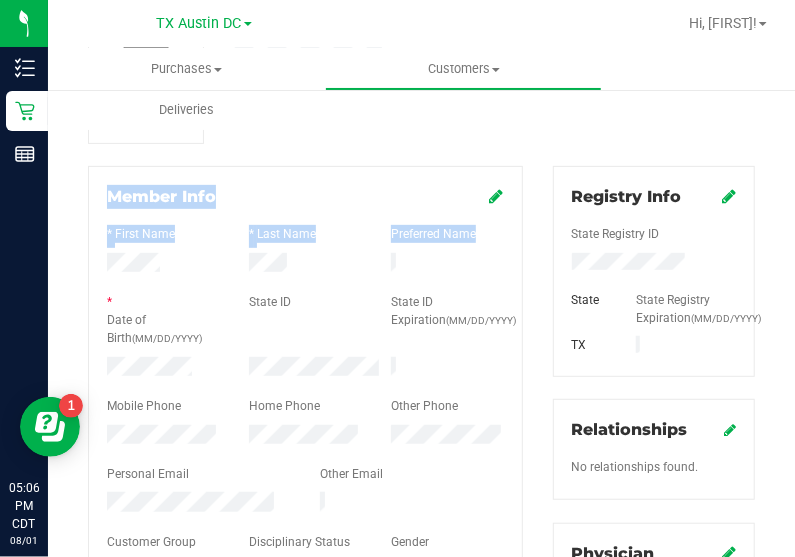click on "Inventory Retail Reports [HOUR]:[MINUTE] [TIMEZONE] [MONTH]/[DAY]/[YEAR]  [MONTH]/[DAY]   [STATE] [CITY]   Hi, [FIRST]!
Purchases
Summary of purchases
Fulfillment
All purchases
Customers
All customers" at bounding box center [397, 278] 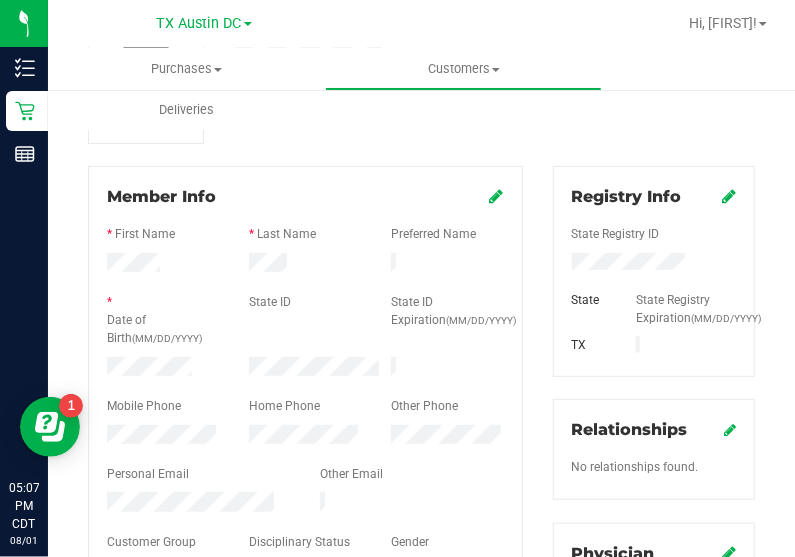 click on "*
Date of Birth
(MM/DD/YYYY)
State ID
State ID Expiration
(MM/DD/YYYY)" at bounding box center (305, 322) 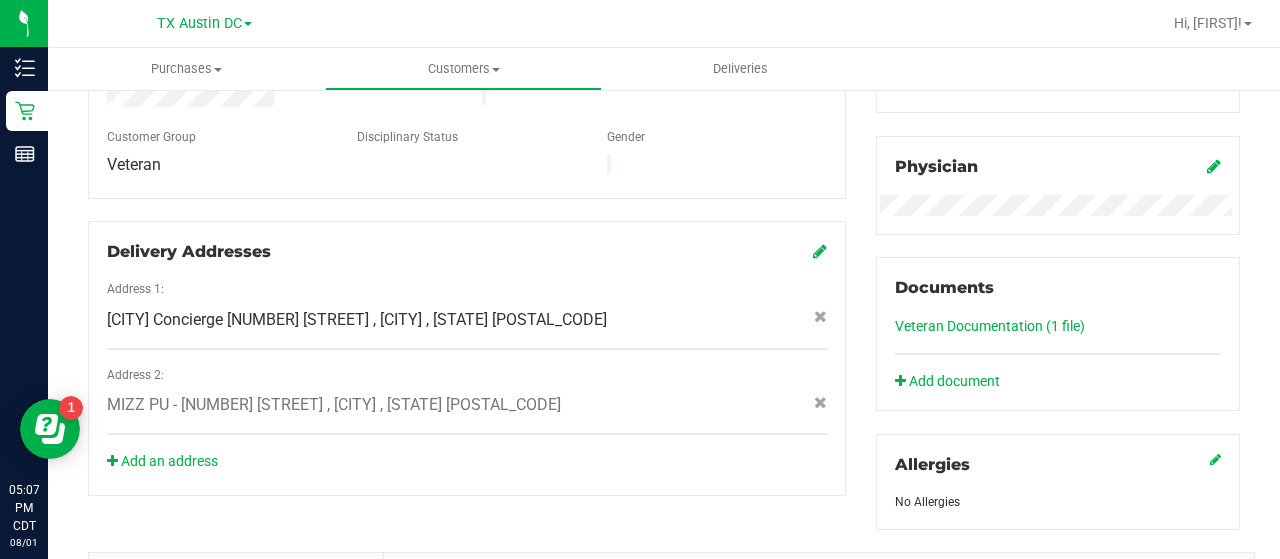 scroll, scrollTop: 0, scrollLeft: 0, axis: both 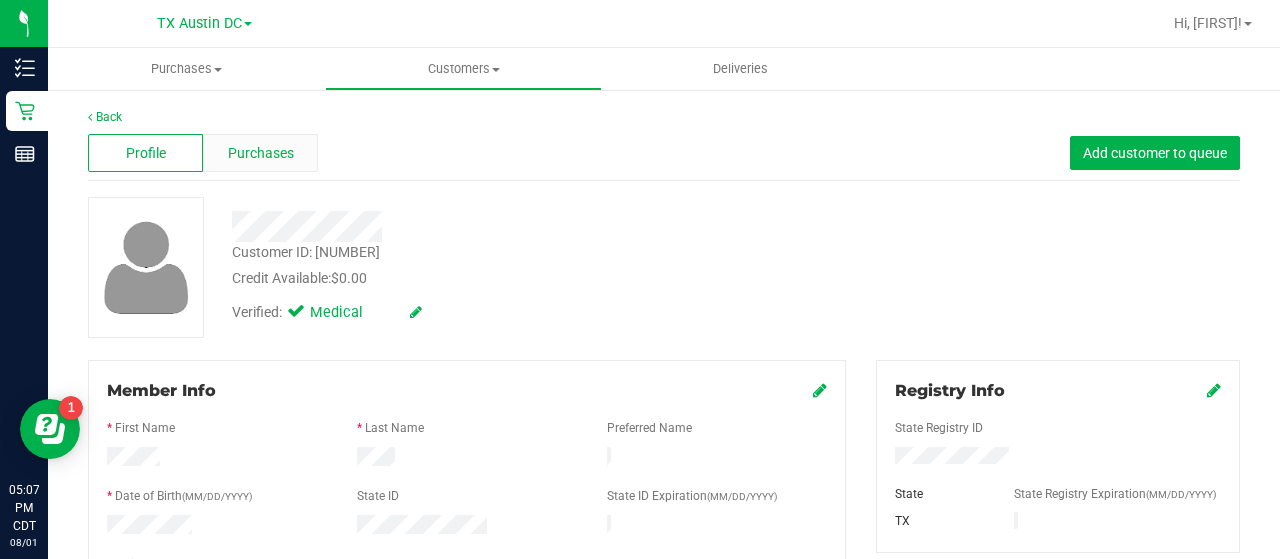 click on "Purchases" at bounding box center (261, 153) 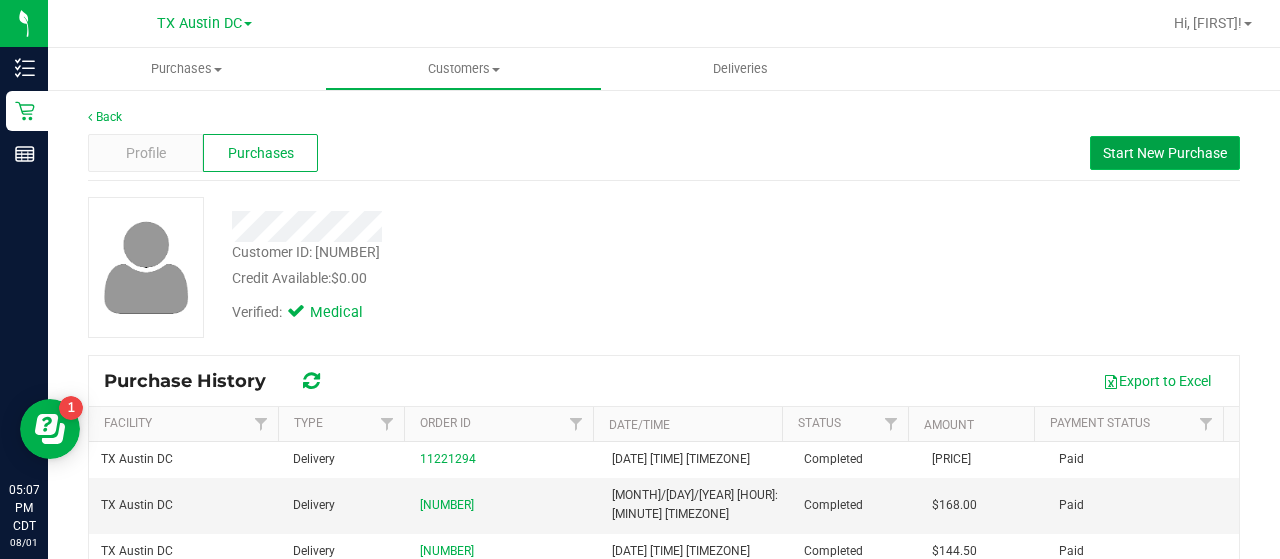 click on "Start New Purchase" at bounding box center (1165, 153) 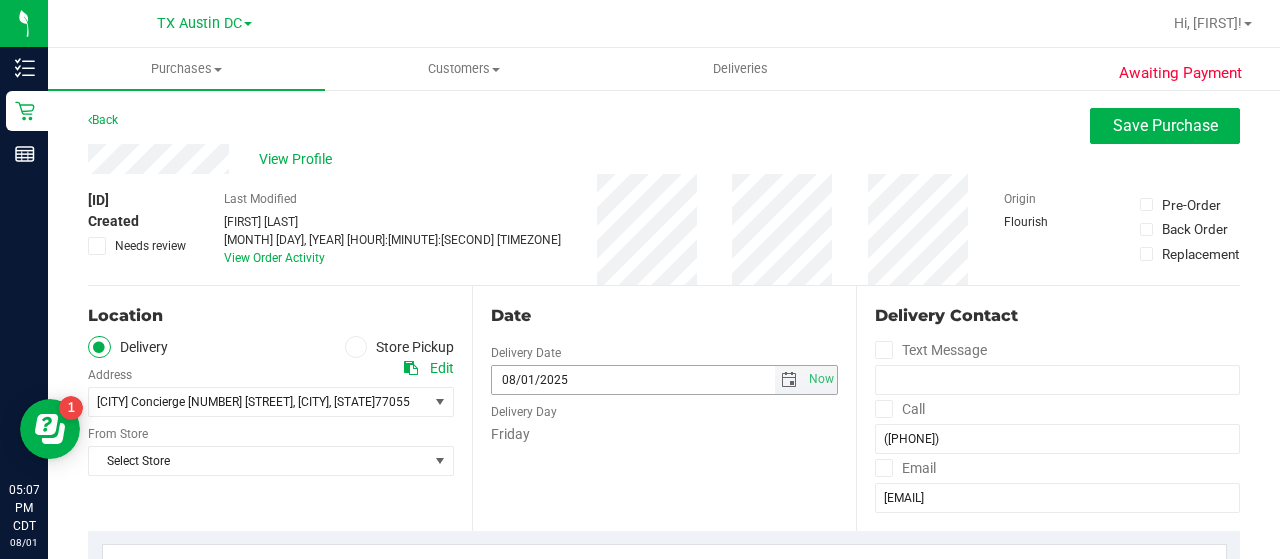 click at bounding box center [789, 380] 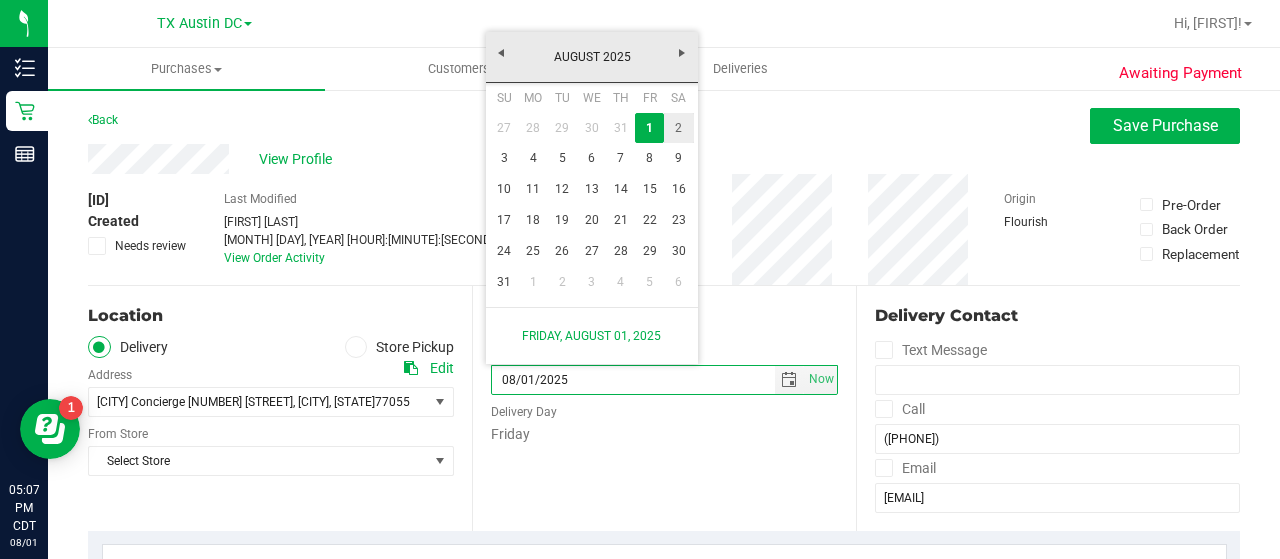 click on "2" at bounding box center [678, 128] 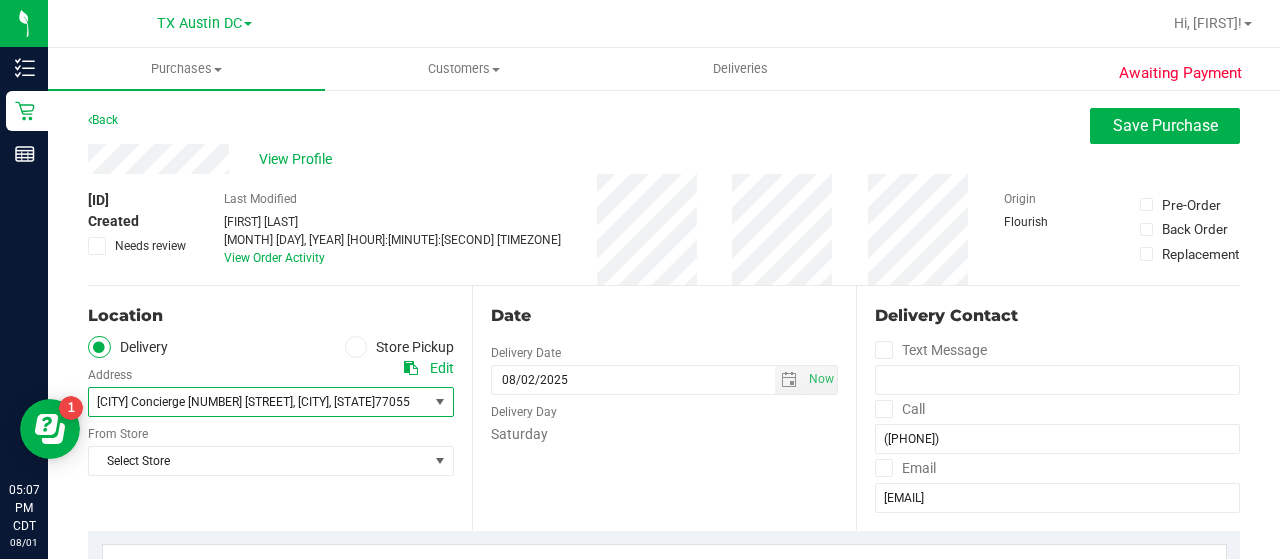 click on "[CITY] Concierge [NUMBER] [STREET]" at bounding box center (195, 402) 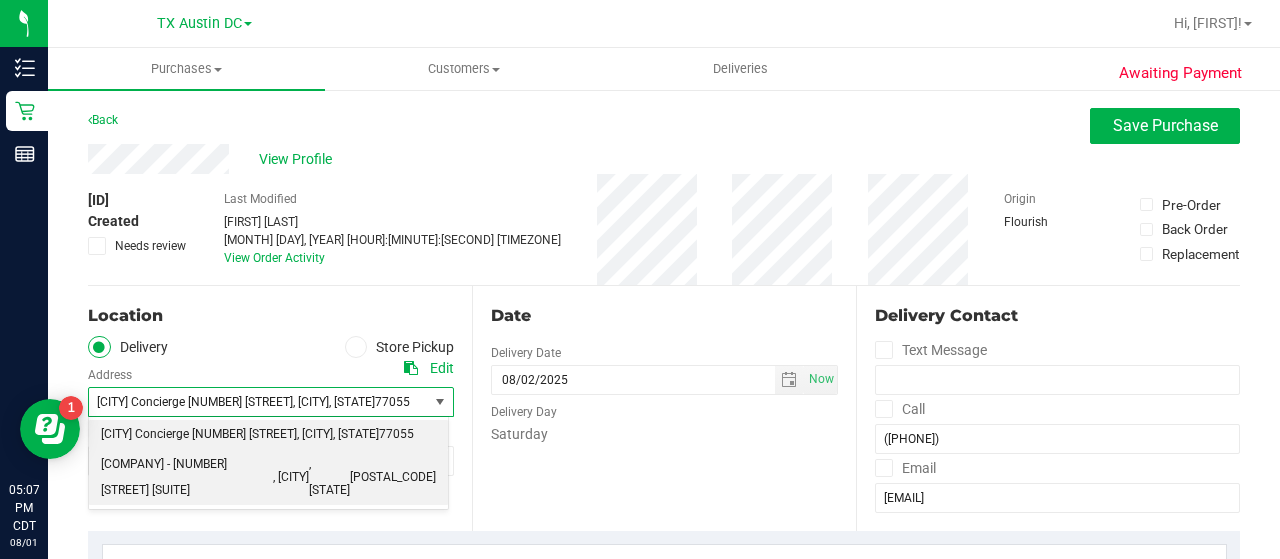 click on "[COMPANY] - [NUMBER] [STREET] [SUITE]" at bounding box center (187, 477) 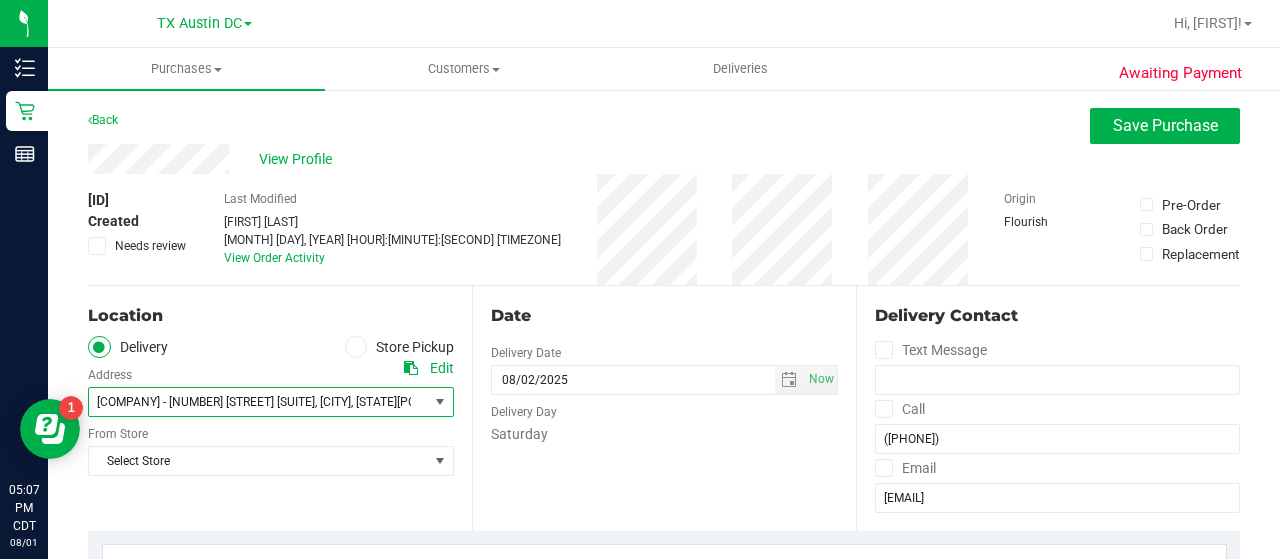 click on "Select Store Select Store Bonita Springs WC Boynton Beach WC Bradenton WC Brandon WC Brooksville WC Call Center Clermont WC Crestview WC Deerfield Beach WC Delray Beach WC Deltona WC Ft Walton Beach WC Ft. Lauderdale WC Ft. Myers WC Gainesville WC Jax Atlantic WC JAX DC REP Jax WC Key West WC Lakeland WC Largo WC Lehigh Acres DC REP Merritt Island WC Miami 72nd WC Miami Beach WC Miami Dadeland WC Miramar DC REP New Port Richey WC North Palm Beach WC North Port WC Ocala WC Orange Park WC Orlando Colonial WC Orlando DC REP Orlando WC Oviedo WC Palm Bay WC Palm Coast WC Panama City WC Pensacola WC Port Orange WC Port St. Lucie WC Sebring WC South Tampa WC St. Pete WC Summerfield WC Tallahassee DC REP Tallahassee WC Tampa DC Testing Tampa Warehouse Tampa WC TX Austin DC TX Plano Retail TX San Antonio Retail TX South-Austin Retail TX Sugarland Retail Winter Haven WC WPB DC WPB WC" at bounding box center [271, 446] 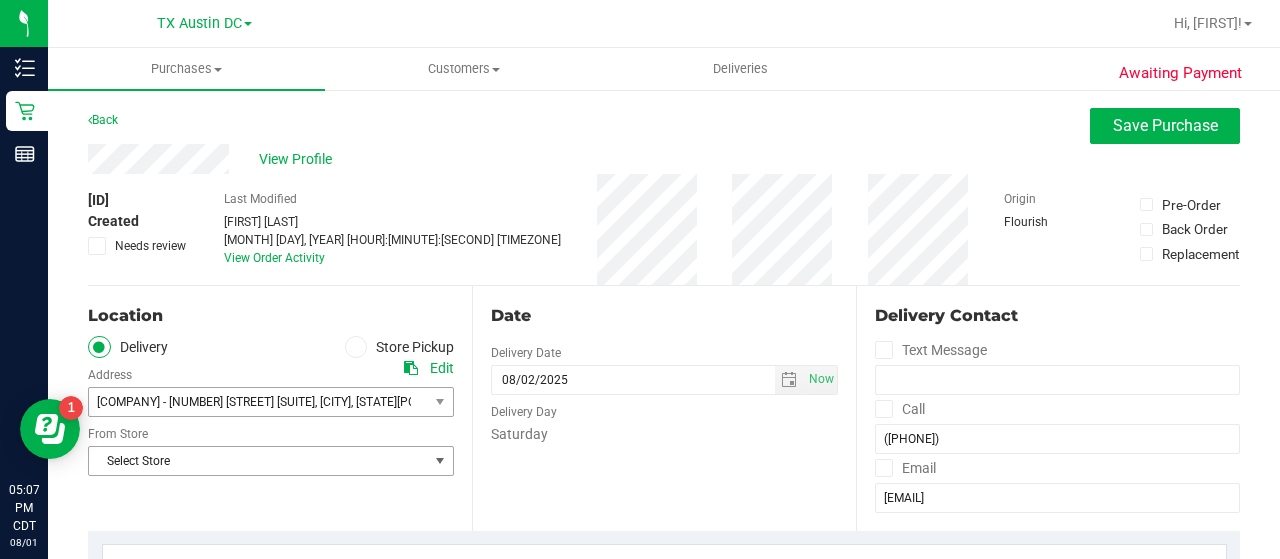 click on "Select Store" at bounding box center [258, 461] 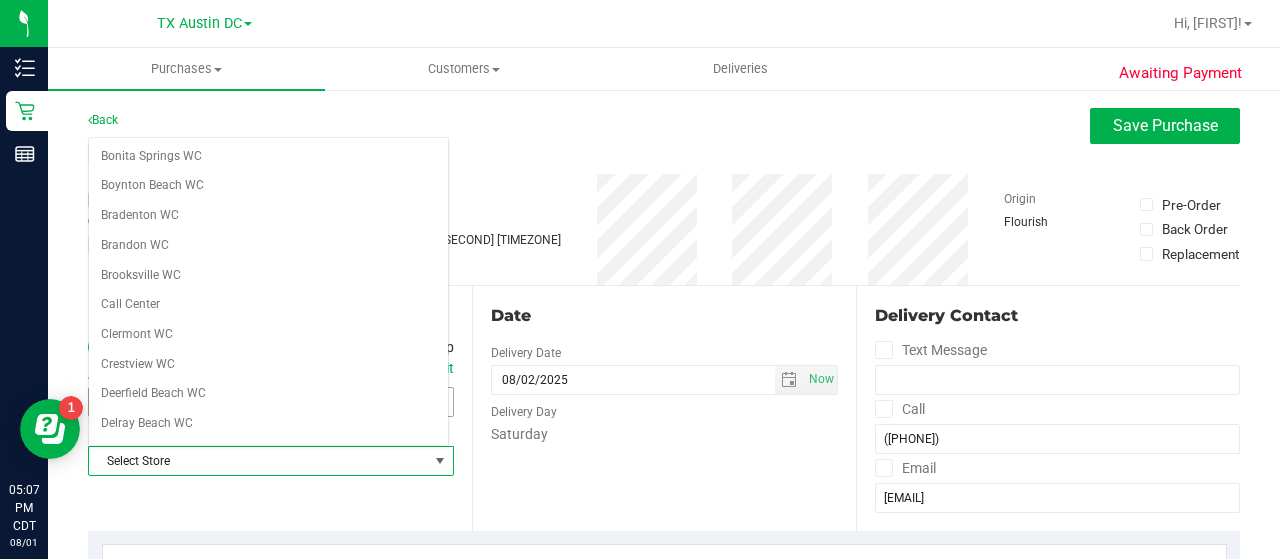 scroll, scrollTop: 1414, scrollLeft: 0, axis: vertical 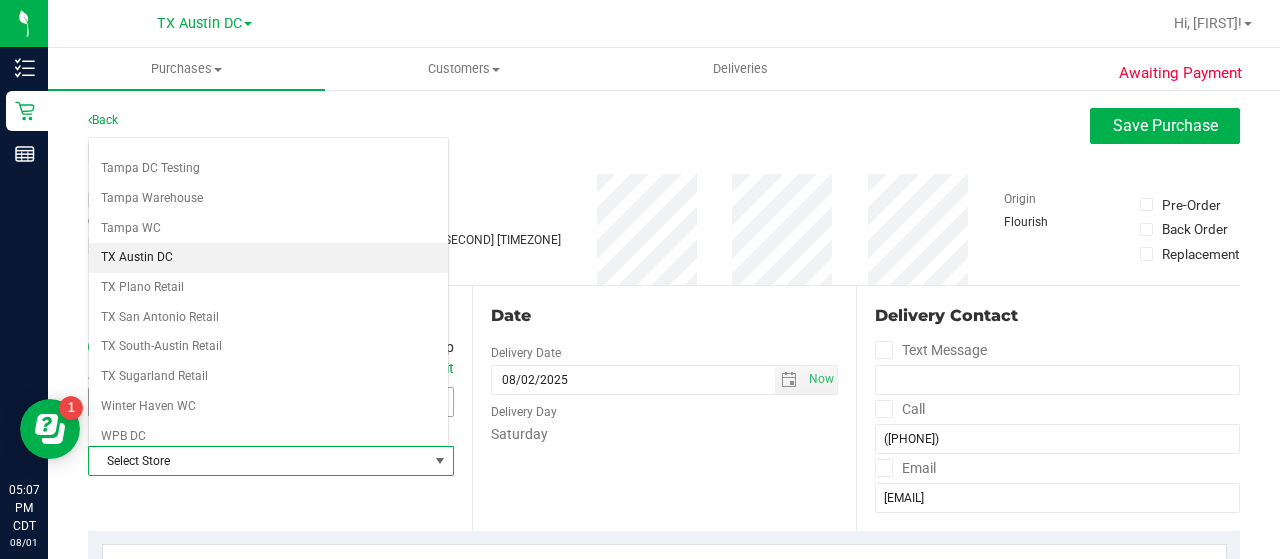 click on "TX Austin DC" at bounding box center (268, 258) 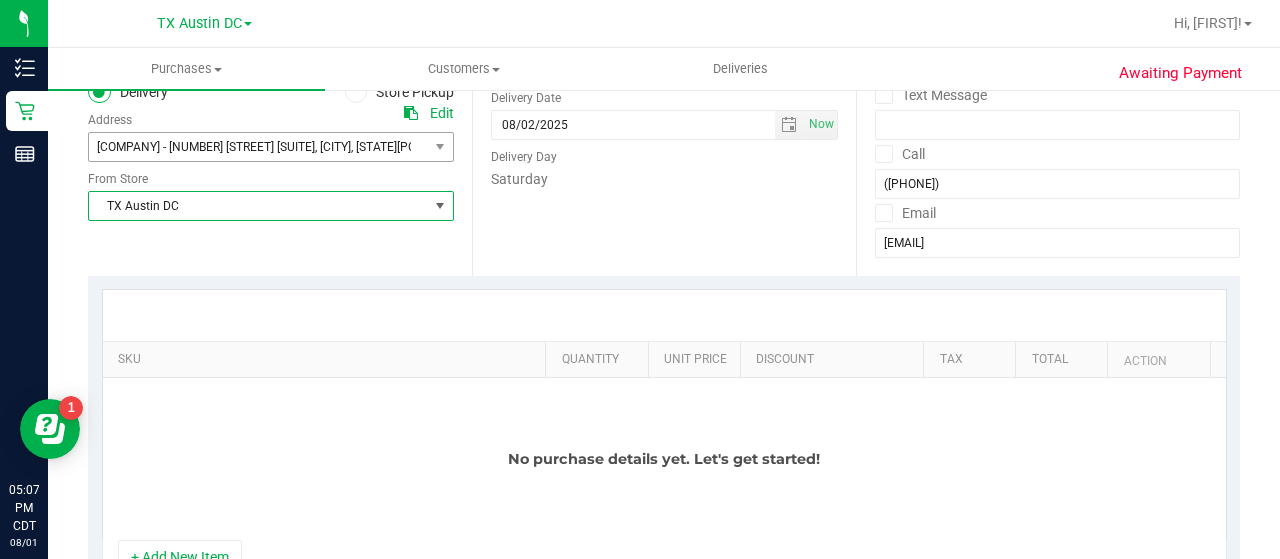 scroll, scrollTop: 332, scrollLeft: 0, axis: vertical 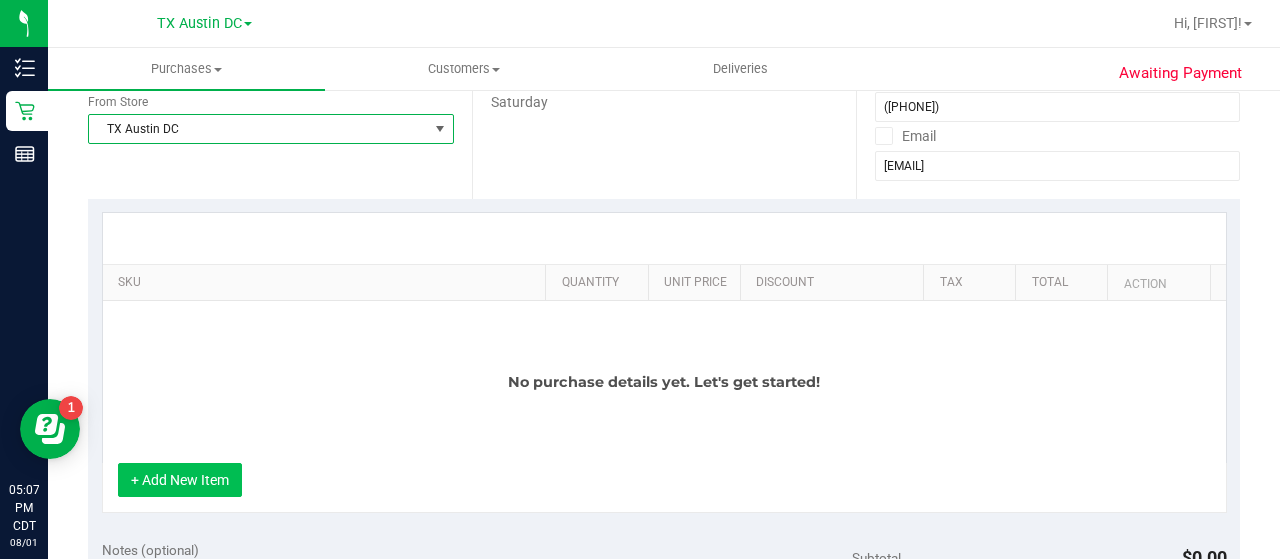 click on "+ Add New Item" at bounding box center (180, 480) 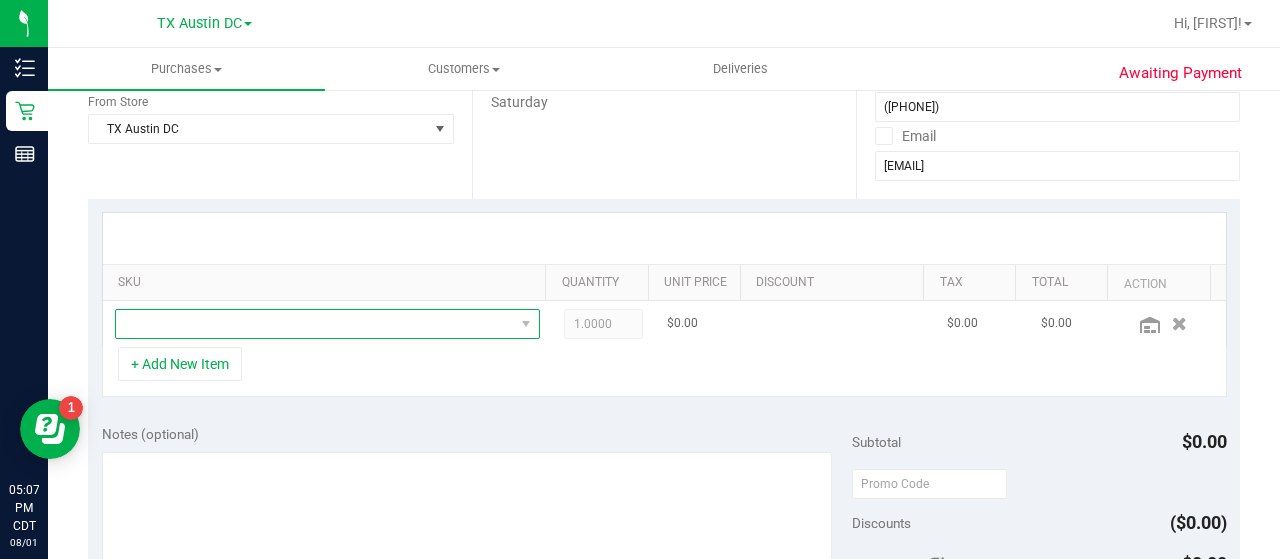 click at bounding box center [315, 324] 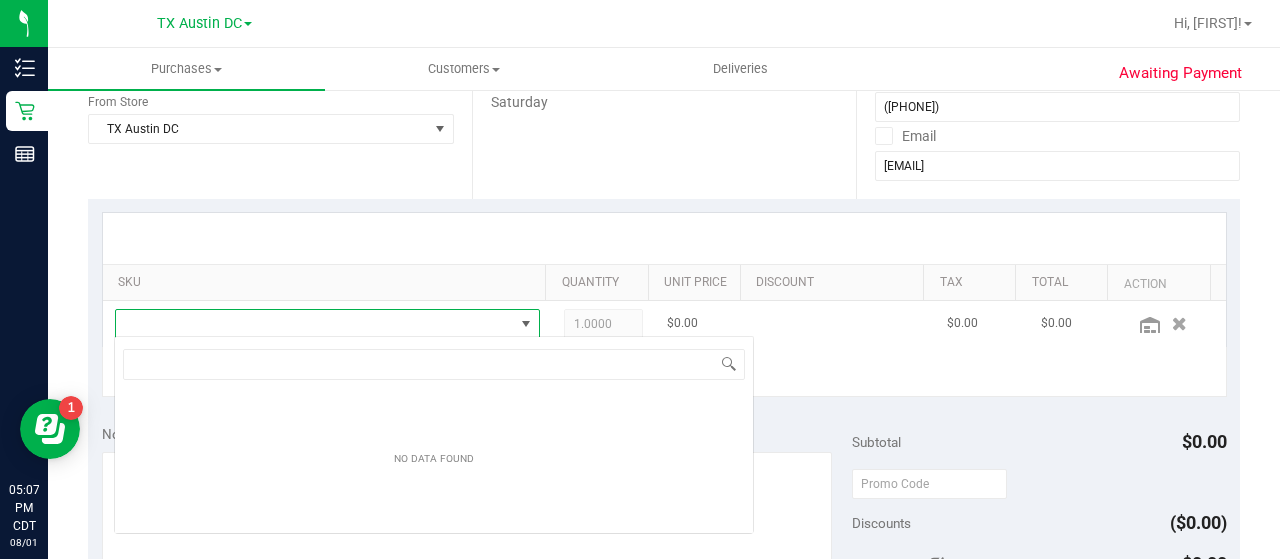 scroll, scrollTop: 99970, scrollLeft: 99586, axis: both 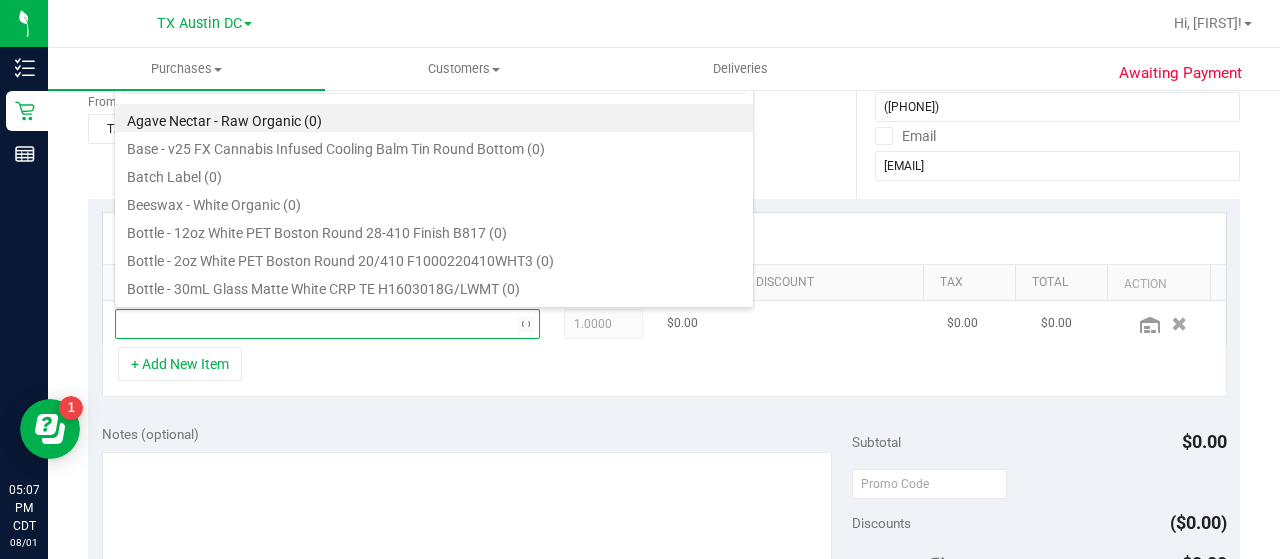 type on "straw" 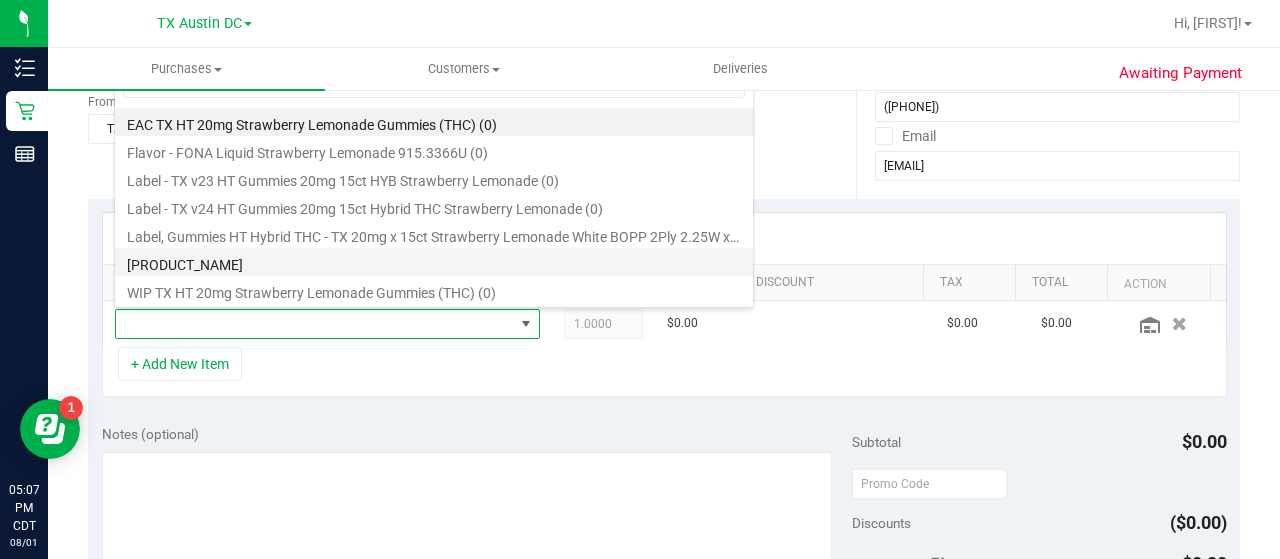 click on "[PRODUCT_NAME]" at bounding box center [434, 262] 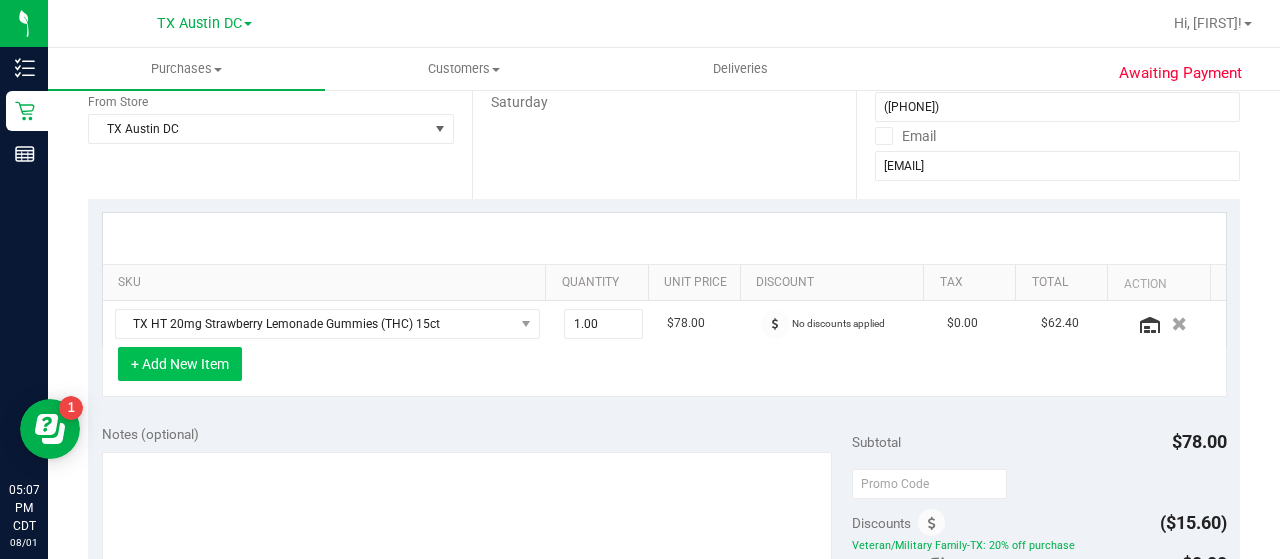 click on "+ Add New Item" at bounding box center [180, 364] 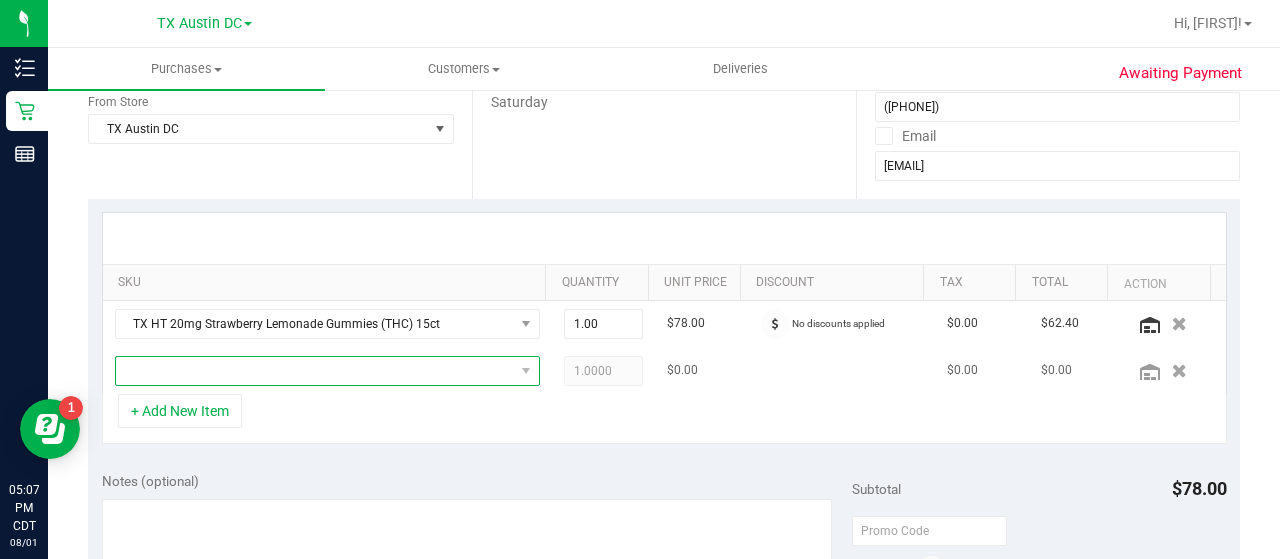 click at bounding box center (315, 371) 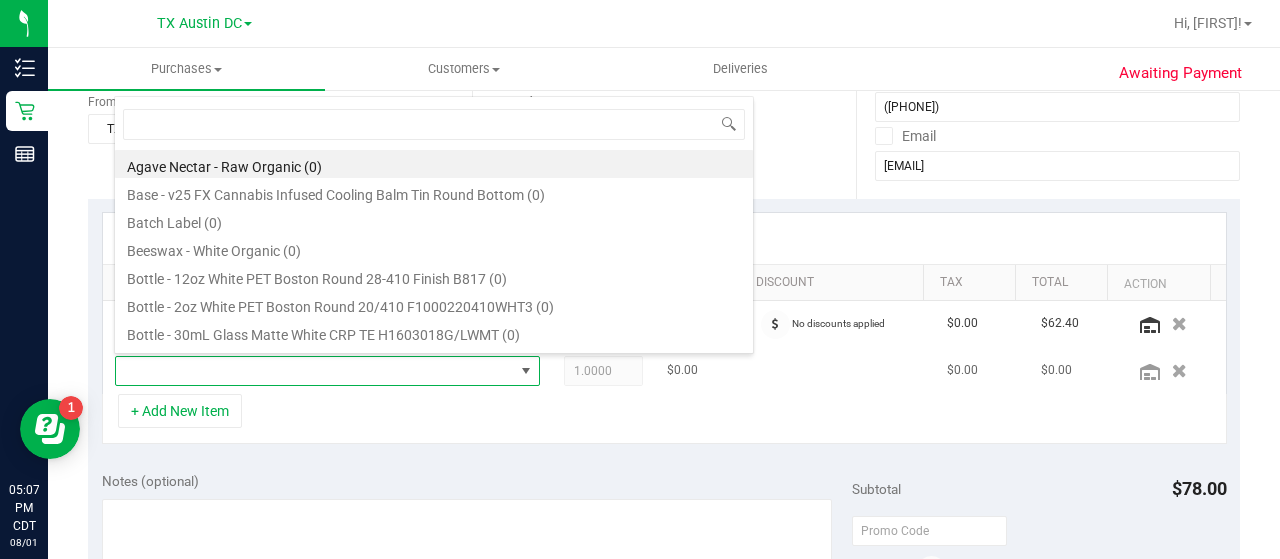 scroll, scrollTop: 99970, scrollLeft: 99586, axis: both 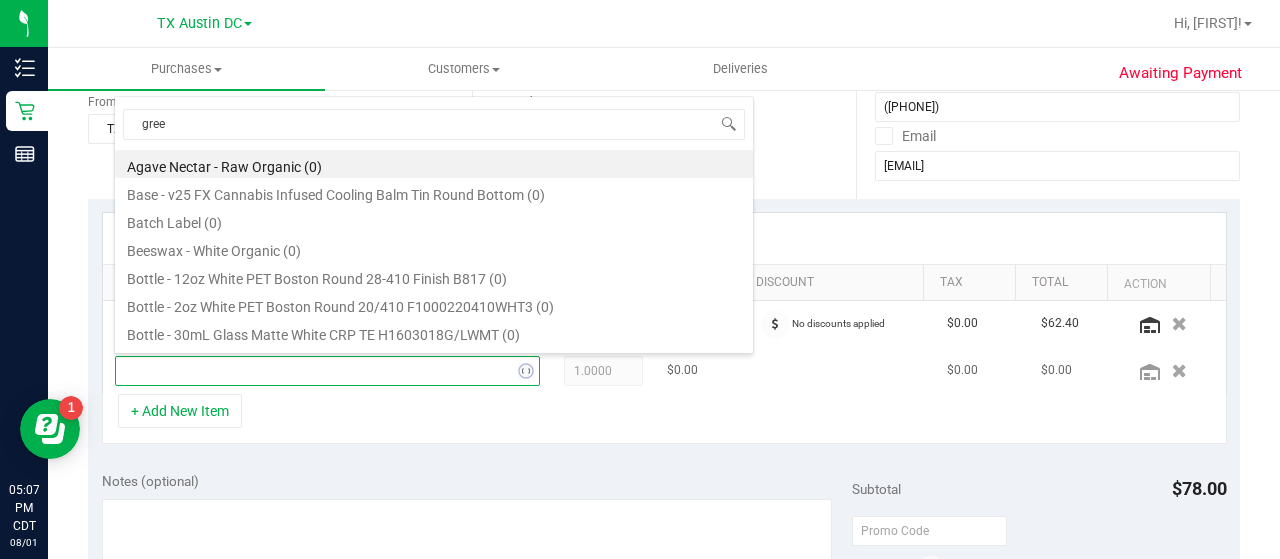 type on "green" 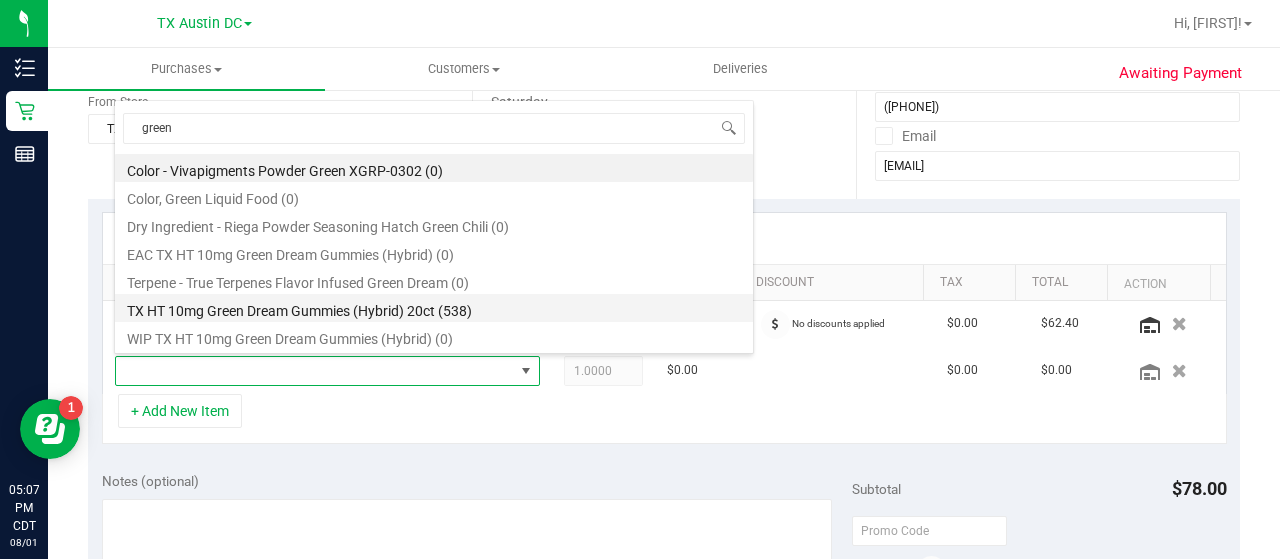 click on "TX HT 10mg Green Dream Gummies (Hybrid) 20ct (538)" at bounding box center [434, 308] 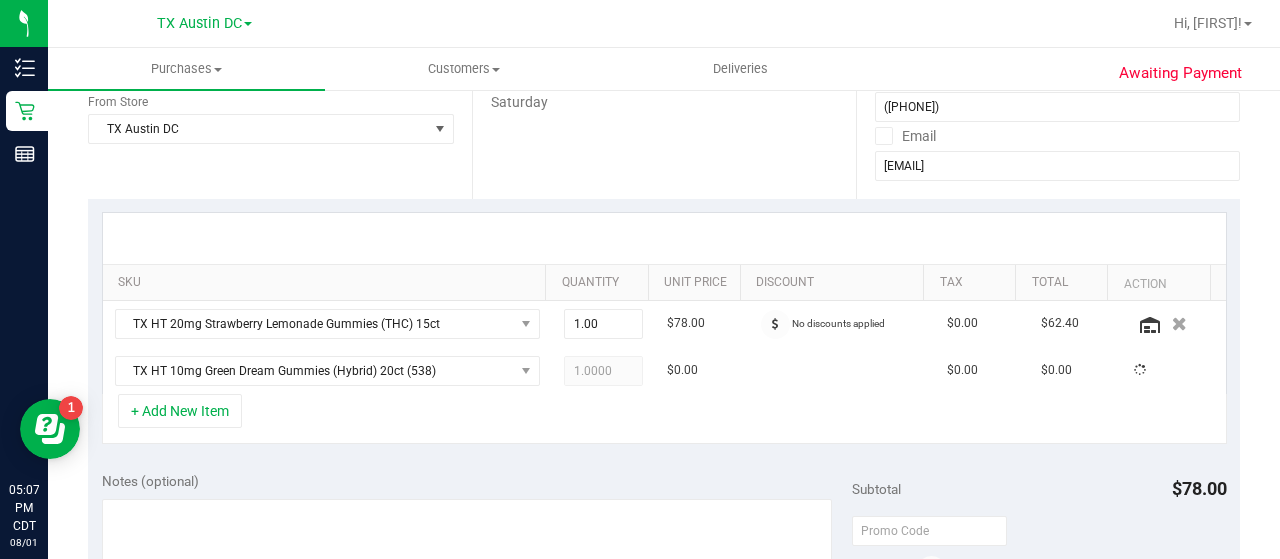 click on "+ Add New Item" at bounding box center (664, 419) 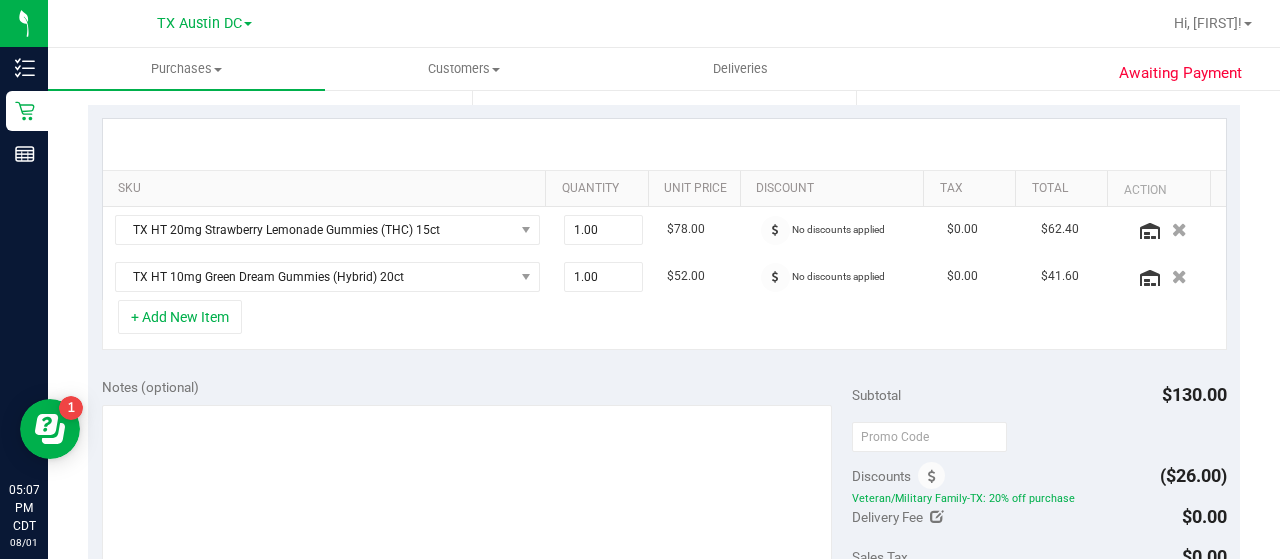 scroll, scrollTop: 448, scrollLeft: 0, axis: vertical 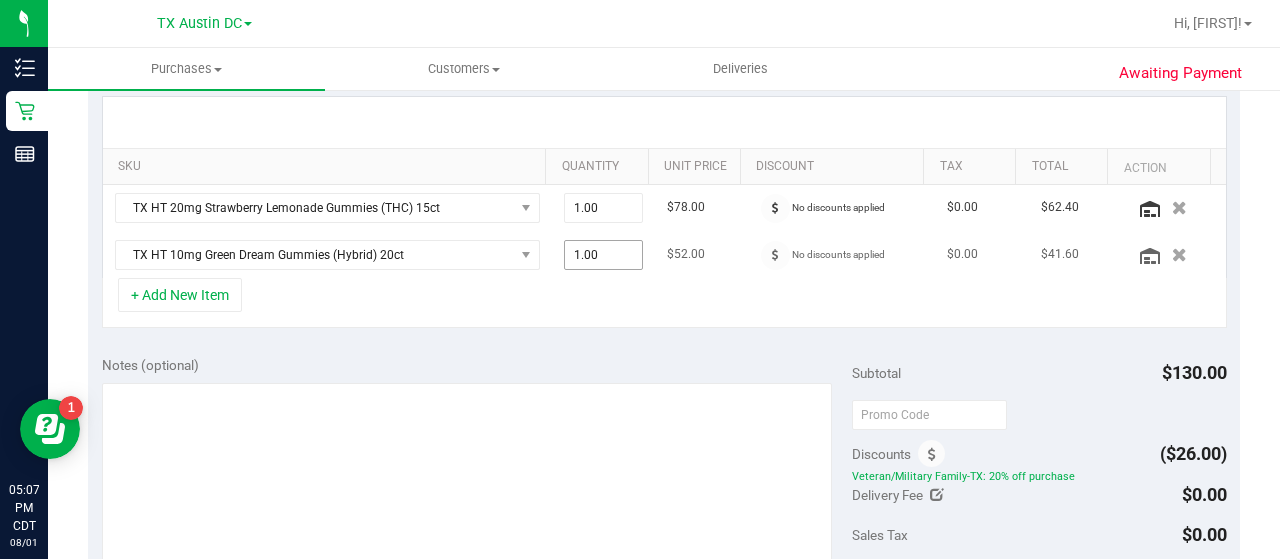 click on "1.00 1" at bounding box center (604, 255) 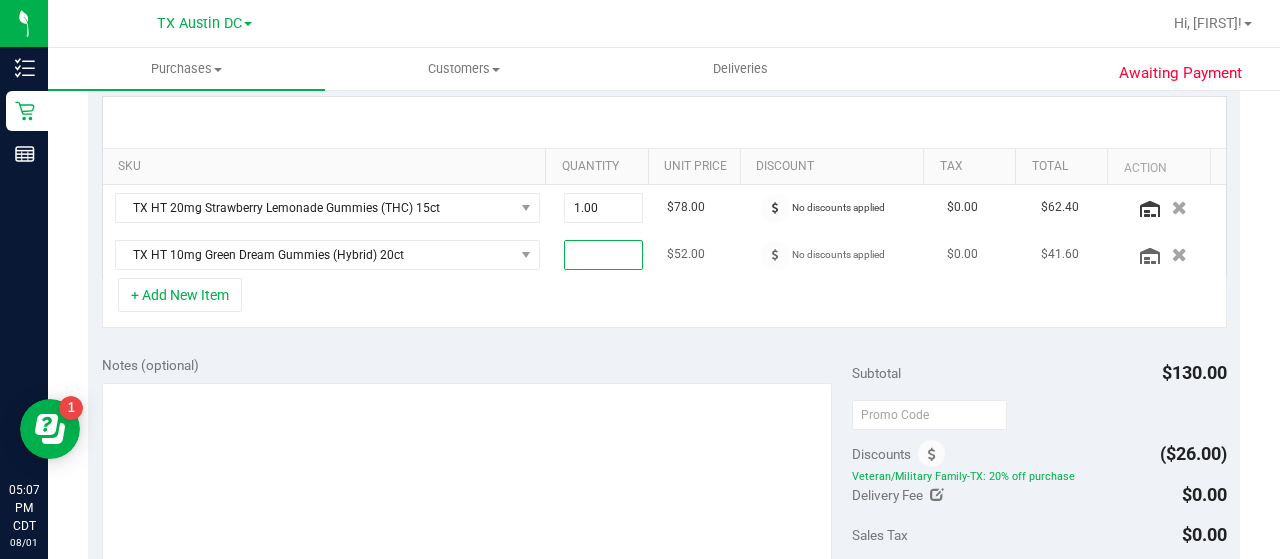 type on "2" 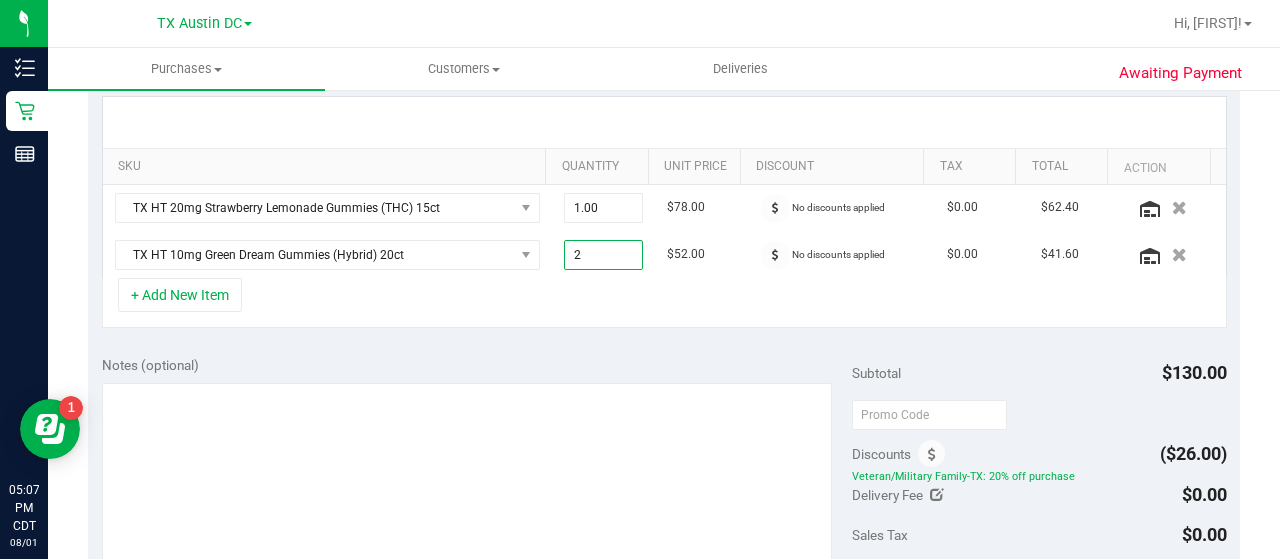 type on "2.00" 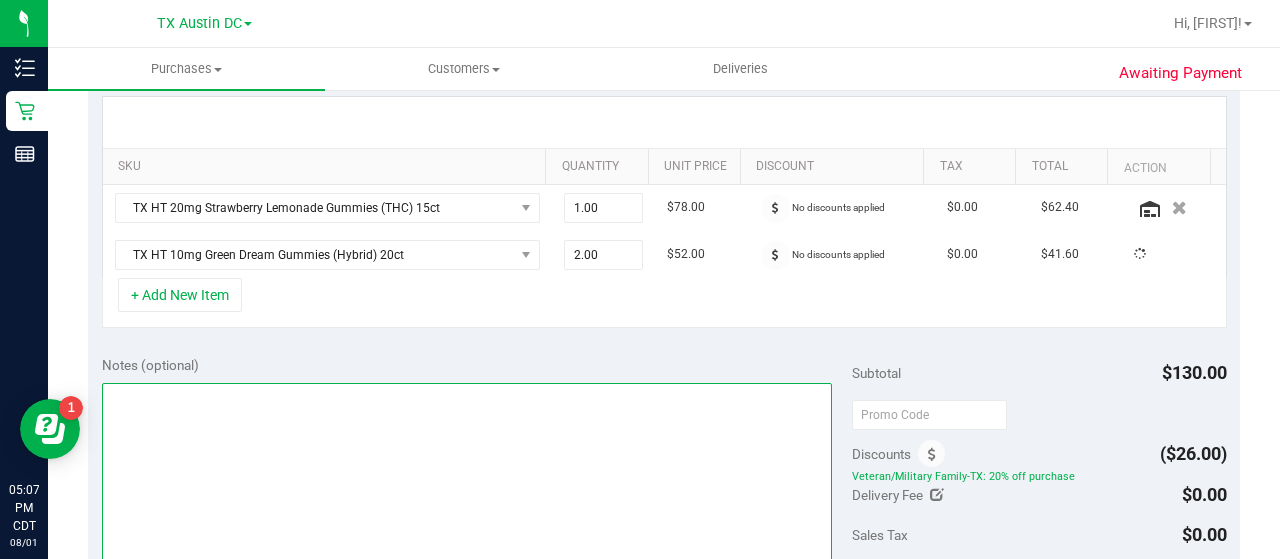 click at bounding box center (467, 479) 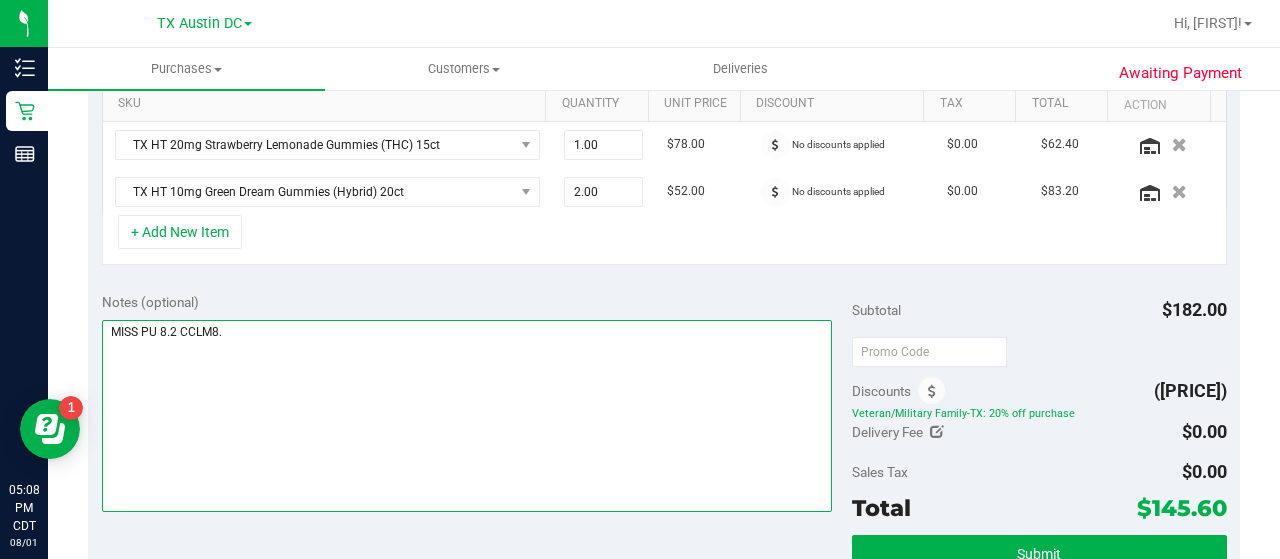 scroll, scrollTop: 533, scrollLeft: 0, axis: vertical 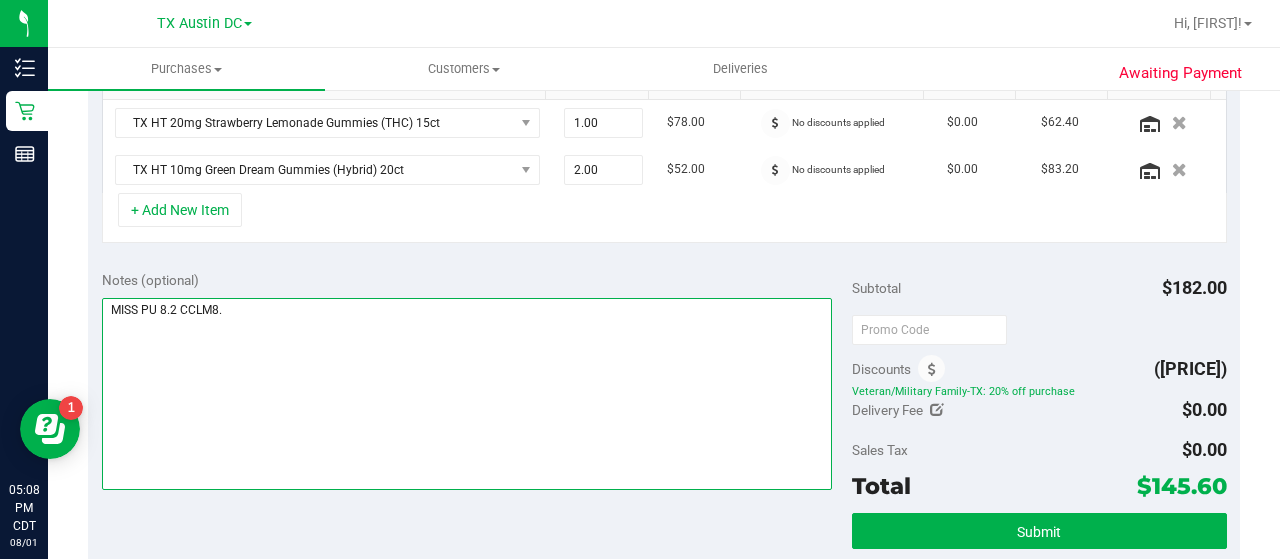 type on "MISS PU 8.2 CCLM8." 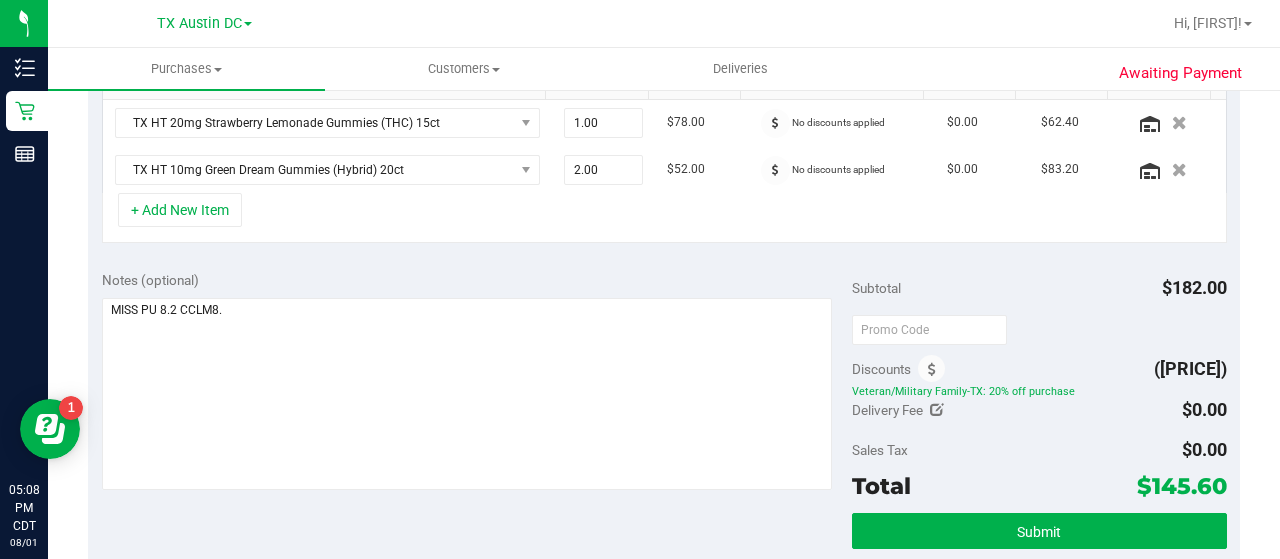 click on "SKU Quantity Unit Price Discount Tax Total Action
[PRODUCT_NAME]
1.00 1
$78.00
No discounts applied
$0.00
$62.40
[PRODUCT_NAME]
2.00 2
$52.00
No discounts applied
$0.00
$83.20" at bounding box center [664, 127] 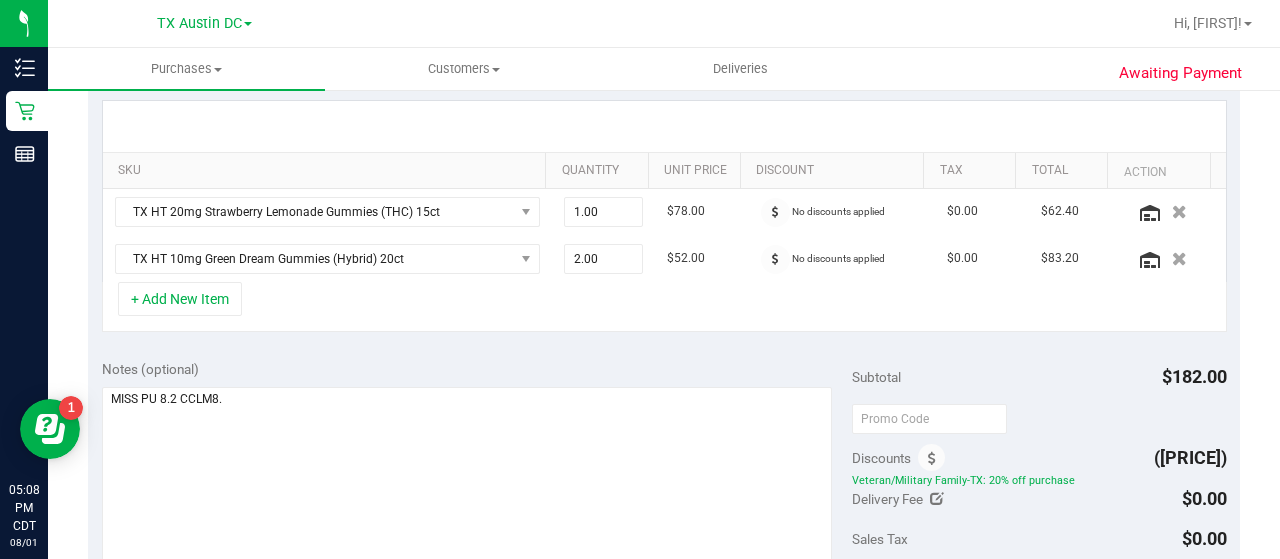 scroll, scrollTop: 561, scrollLeft: 0, axis: vertical 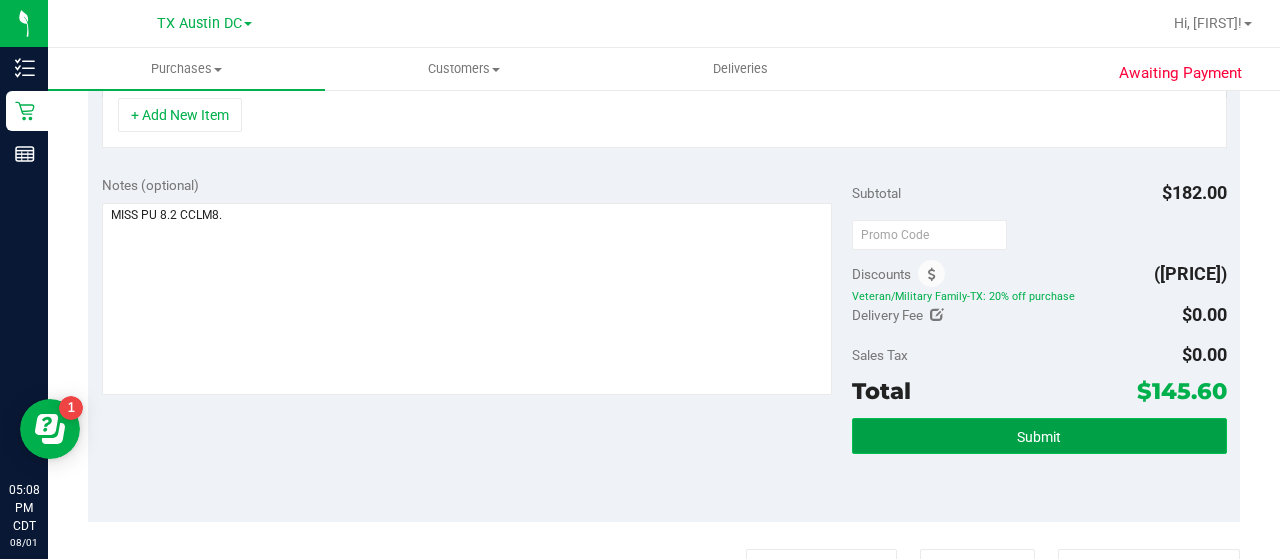 click on "Submit" at bounding box center [1039, 436] 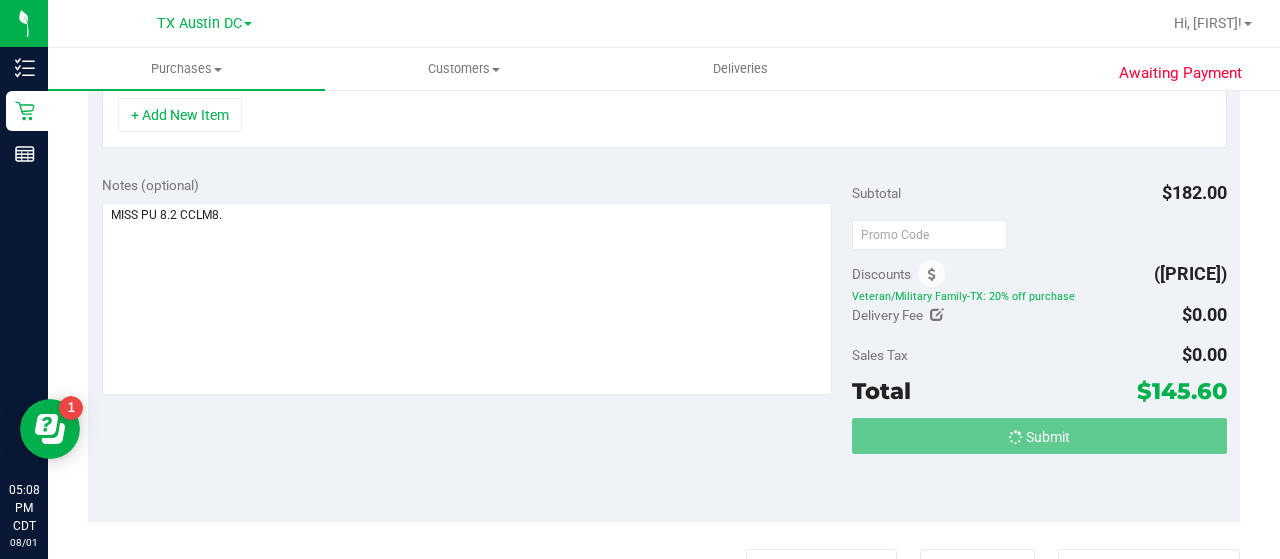scroll, scrollTop: 596, scrollLeft: 0, axis: vertical 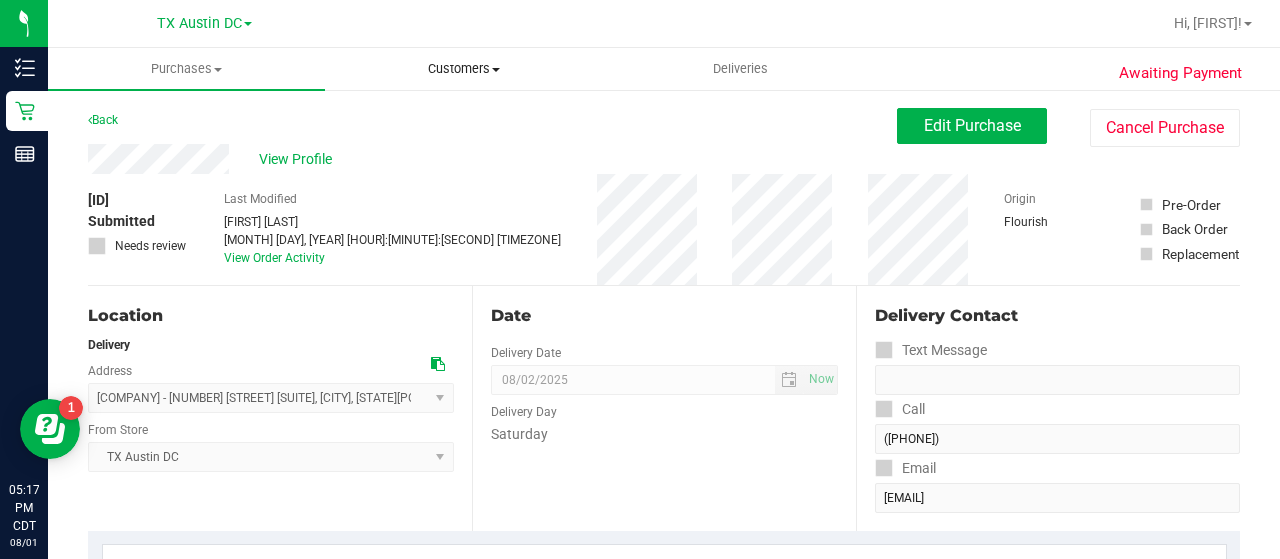 click on "Customers
All customers
Add a new customer
All physicians" at bounding box center (463, 69) 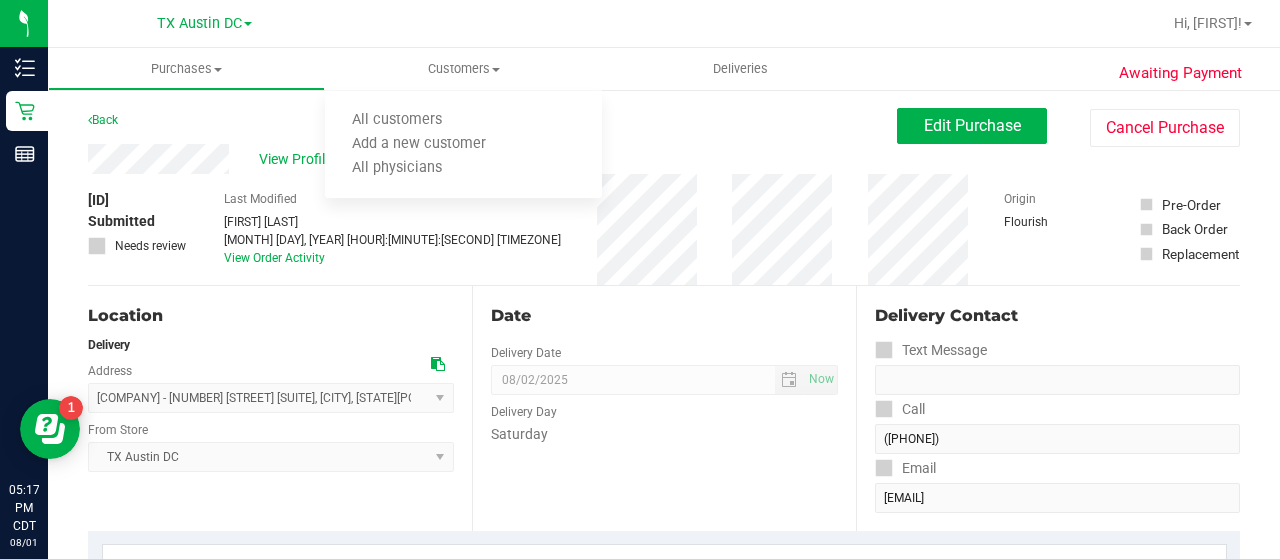 click on "Address
MIZZ PU - [NUMBER] [STREET]
, [CITY]
, [STATE]
[POSTAL_CODE]
Select address [CITY] Concierge [NUMBER] [STREET] MIZZ PU - [NUMBER] [STREET]
From Store
TX Austin DC Select Store Bonita Springs WC Boynton Beach WC Bradenton WC Brandon WC Brooksville WC Call Center Clermont WC Crestview WC Deerfield Beach WC Delray Beach WC Deltona WC Ft Walton Beach WC Ft. Lauderdale WC Ft. Myers WC Gainesville WC Jax Atlantic WC JAX DC REP Jax WC Key West WC Lakeland WC Largo WC Lehigh Acres DC REP Merritt Island WC Miami 72nd WC WPB DC" at bounding box center [280, 408] 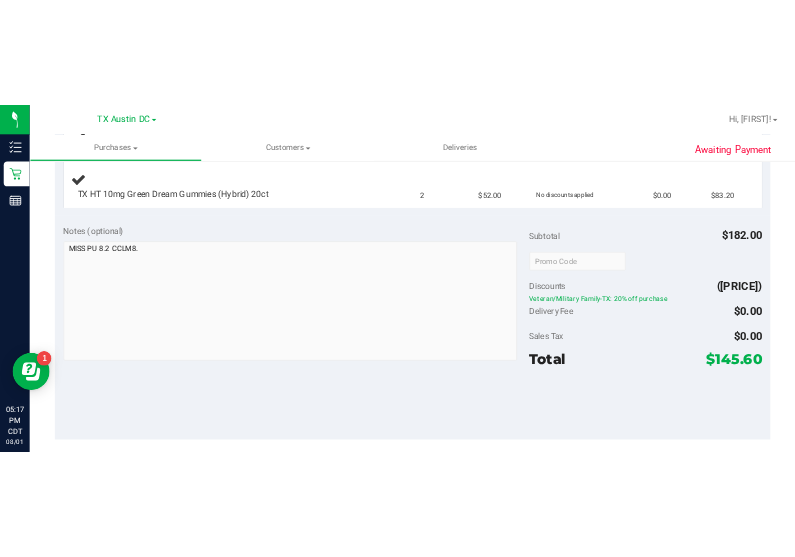 scroll, scrollTop: 0, scrollLeft: 0, axis: both 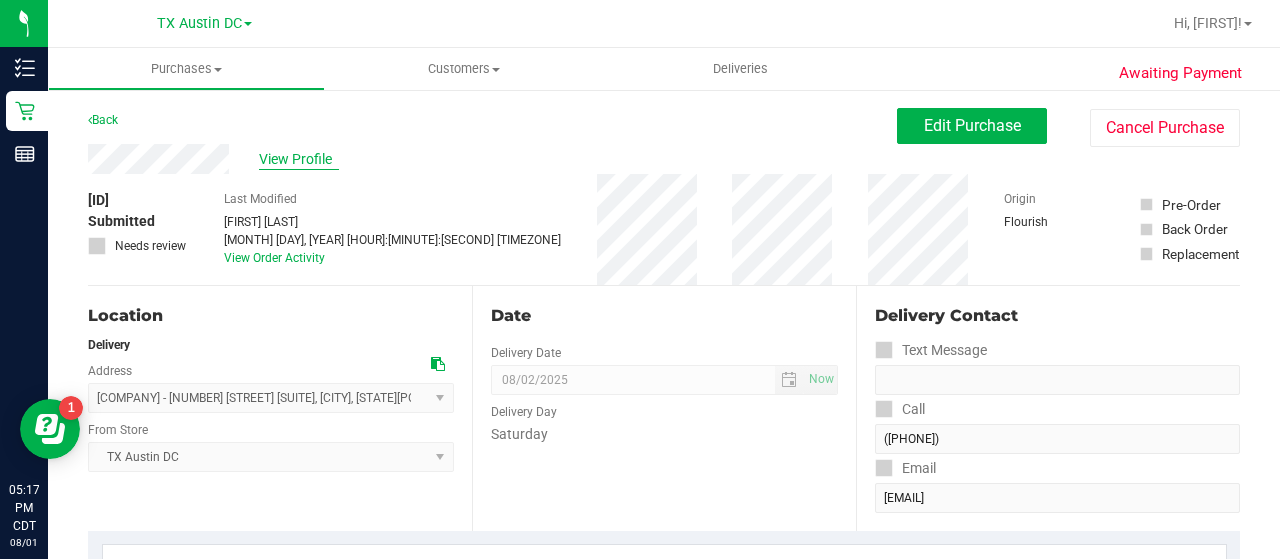 click on "View Profile" at bounding box center (299, 159) 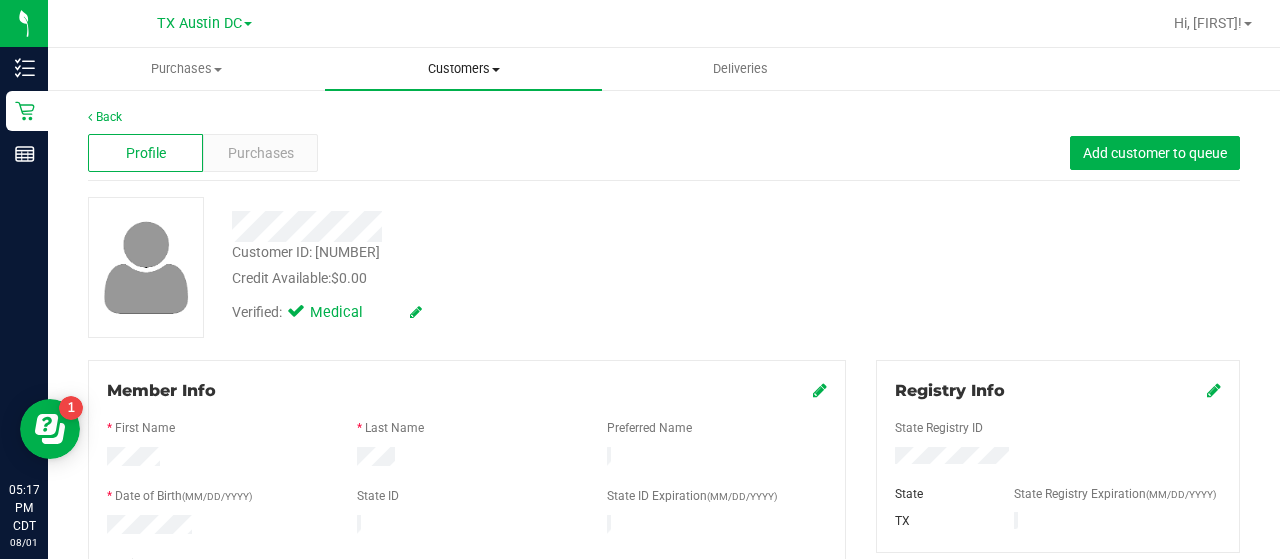 click on "Customers" at bounding box center (463, 69) 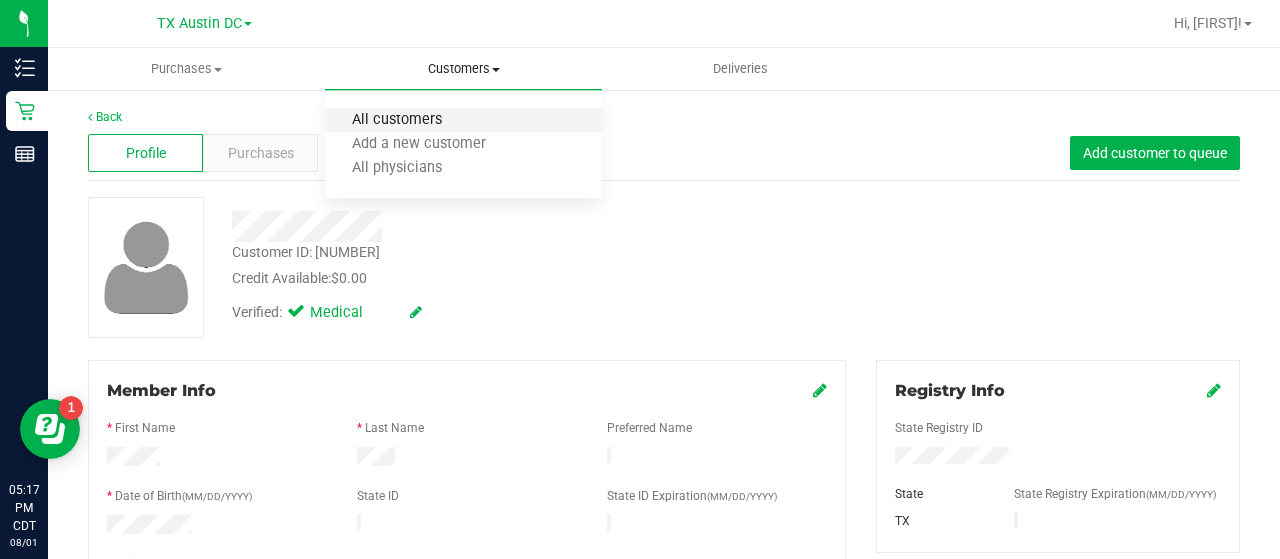 click on "All customers" at bounding box center [397, 120] 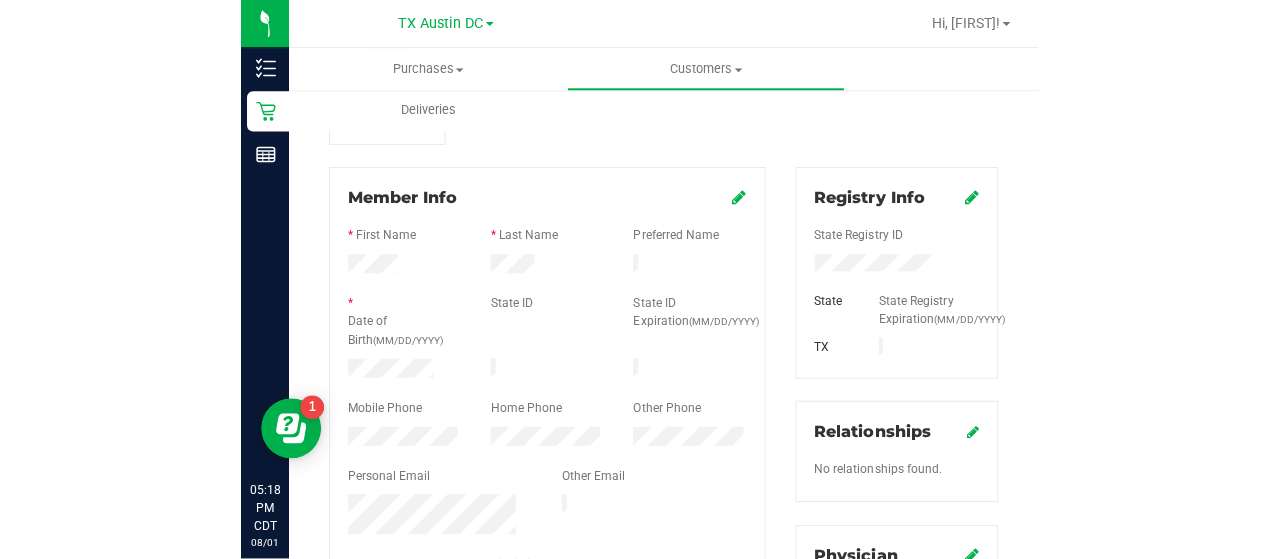 scroll, scrollTop: 0, scrollLeft: 0, axis: both 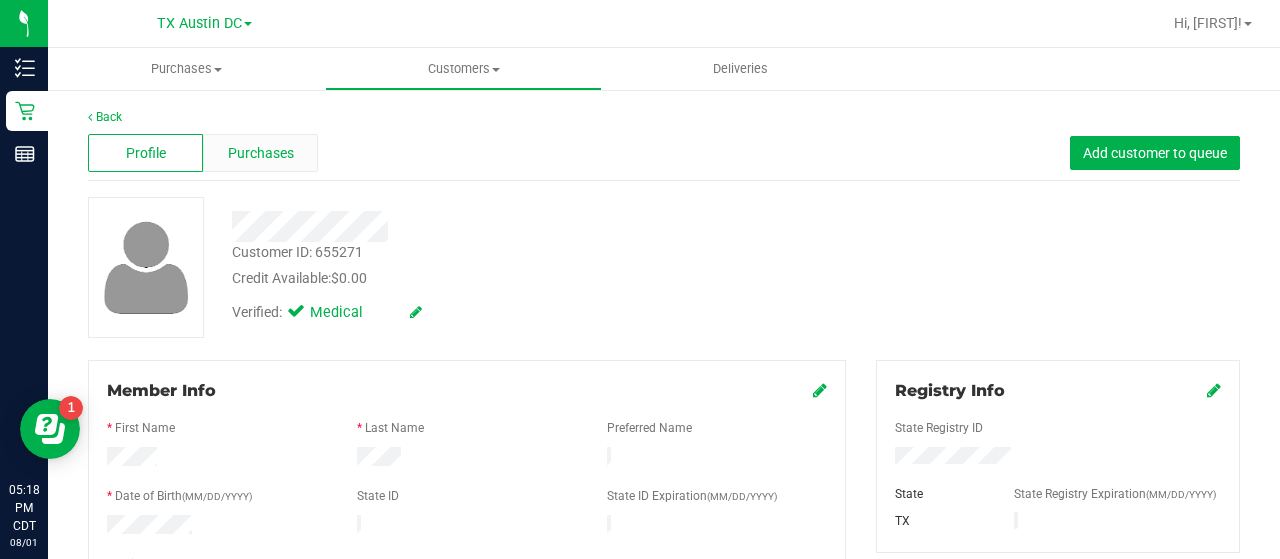 click on "Purchases" at bounding box center (260, 153) 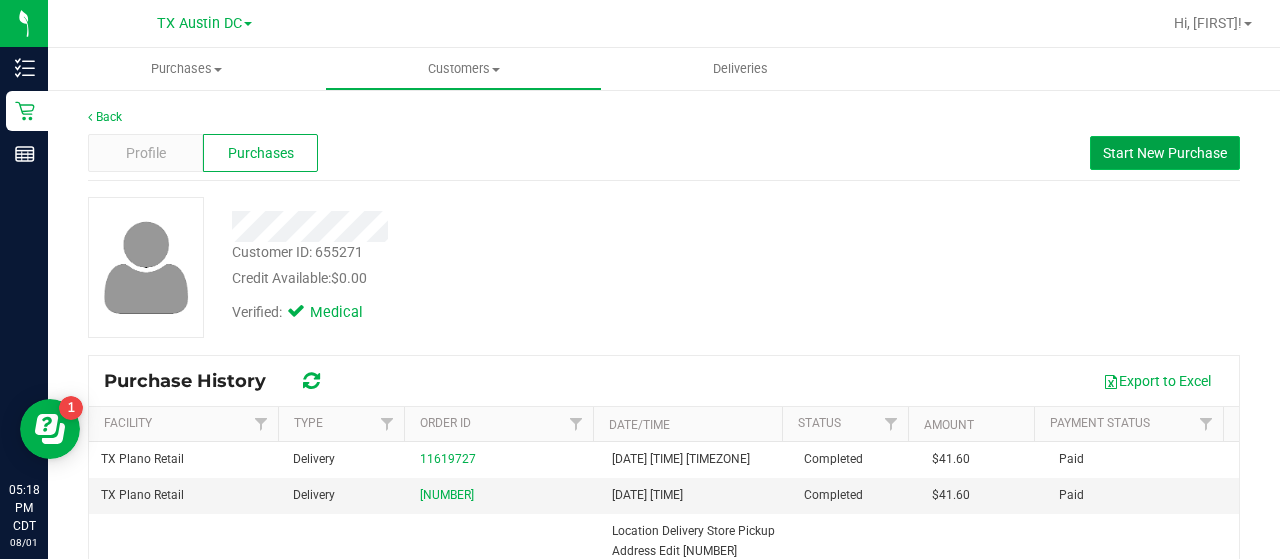 click on "Start New Purchase" at bounding box center (1165, 153) 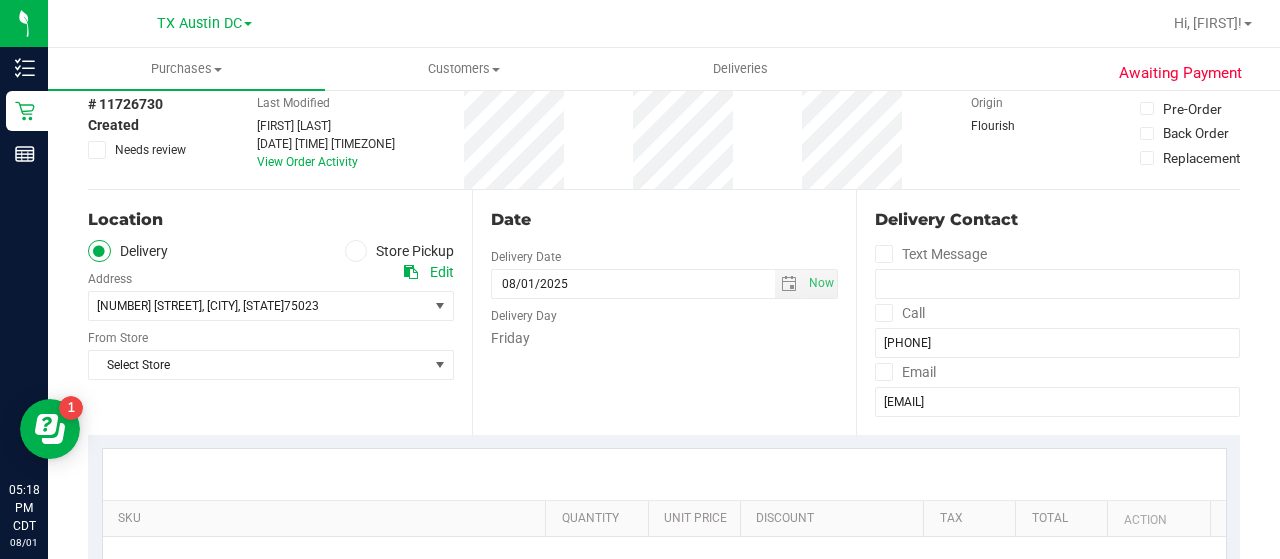 scroll, scrollTop: 123, scrollLeft: 0, axis: vertical 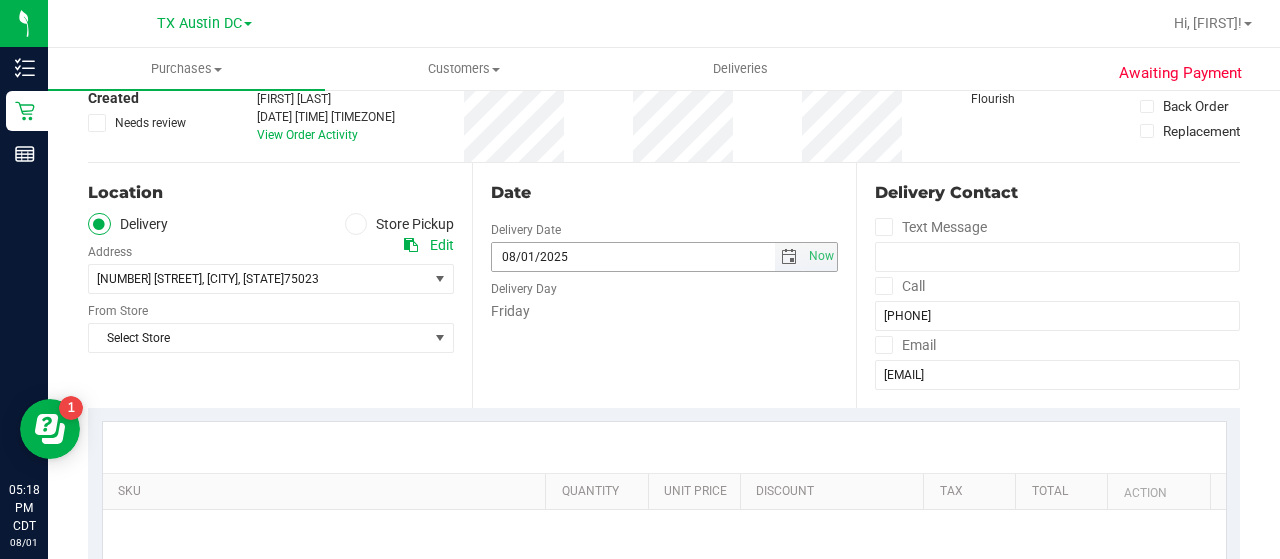 click at bounding box center [789, 257] 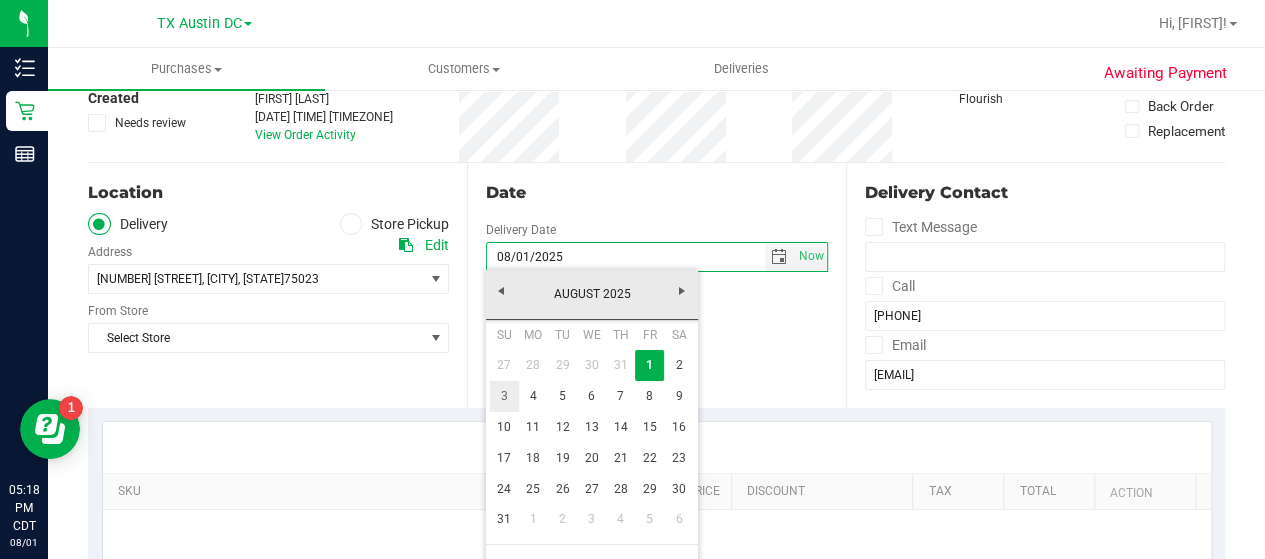 click on "3" at bounding box center (504, 396) 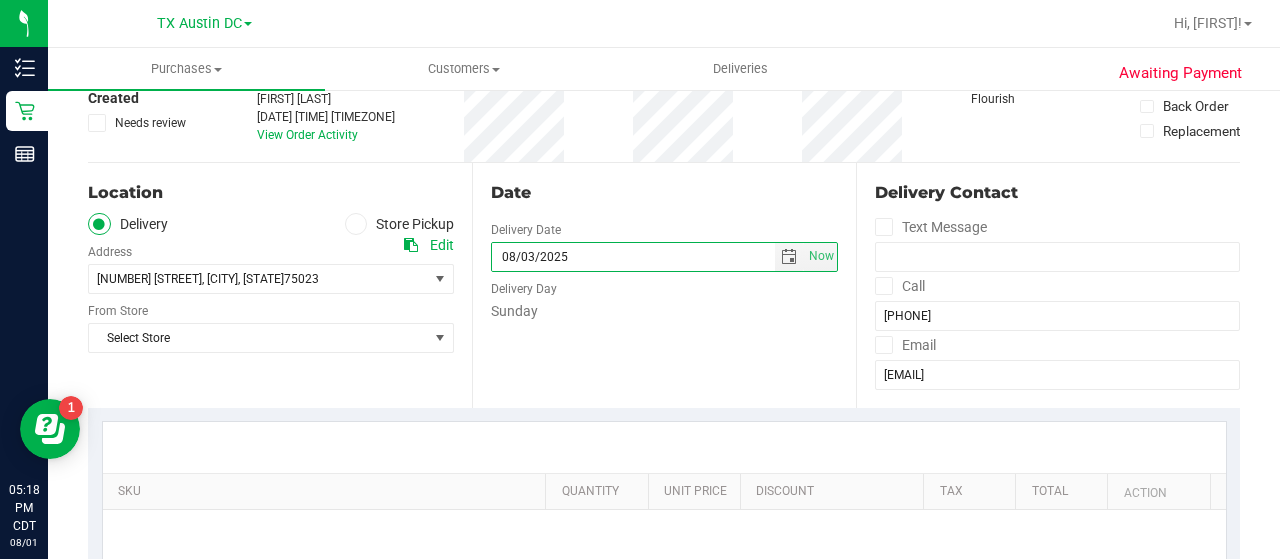 click on "SKU Quantity Unit Price Discount Tax Total Action No purchase details yet. Let's get started!
+ Add New Item" at bounding box center [664, 572] 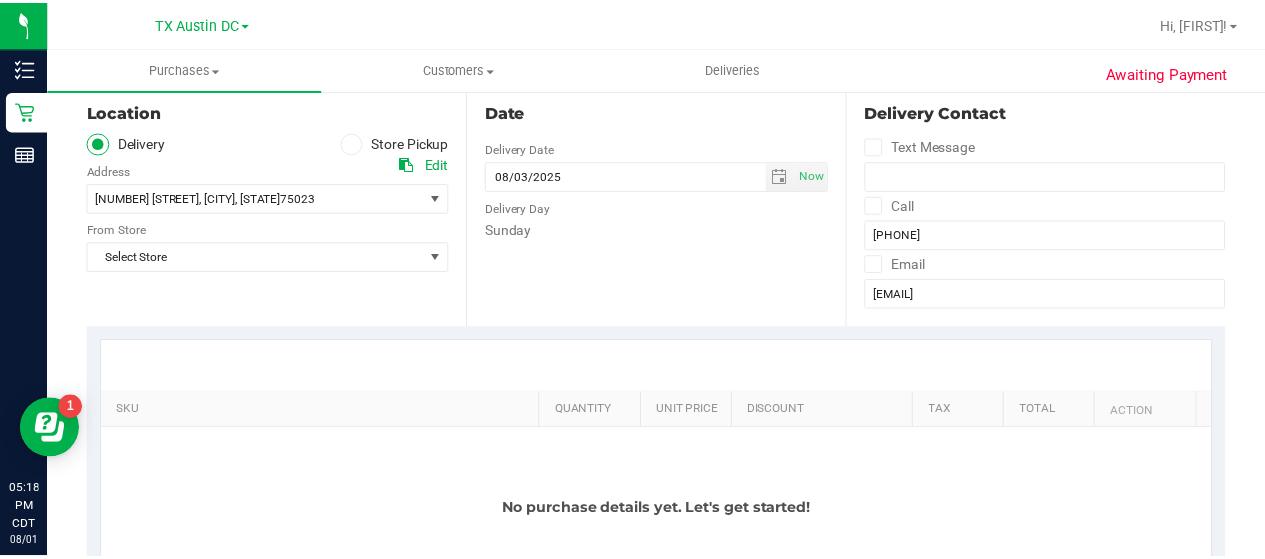 scroll, scrollTop: 206, scrollLeft: 0, axis: vertical 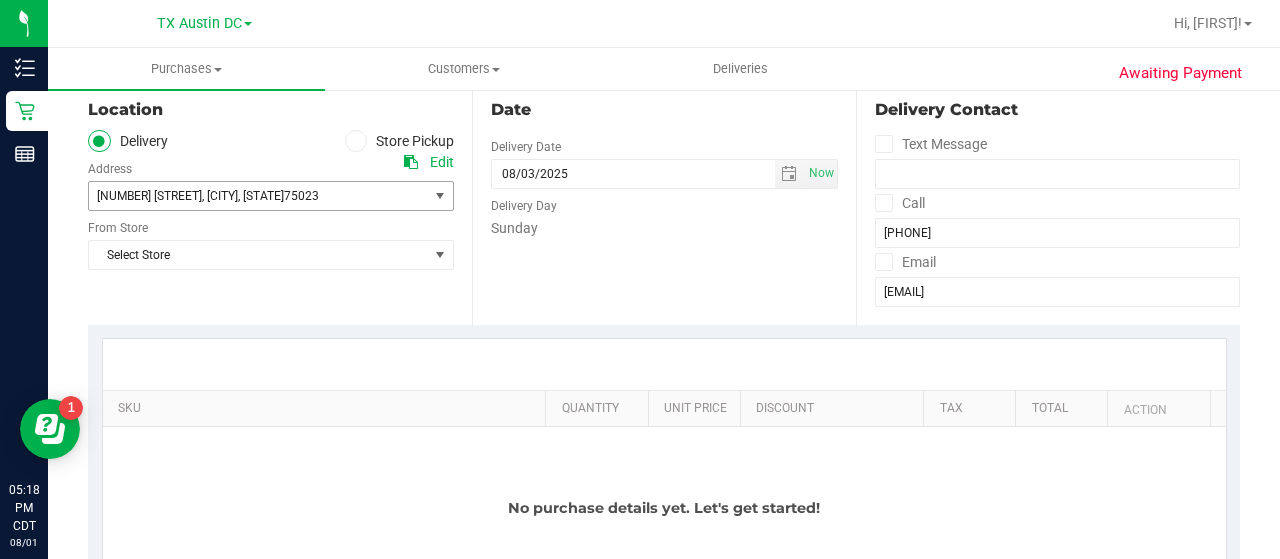 click on ", [CITY]" at bounding box center (220, 196) 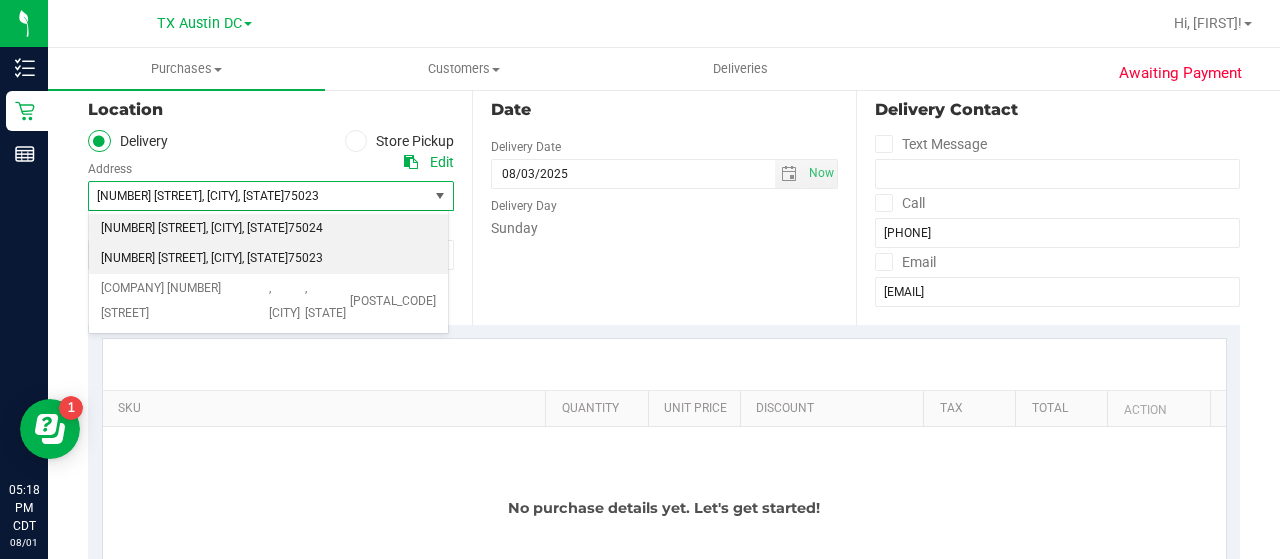 click on "75024" at bounding box center [305, 229] 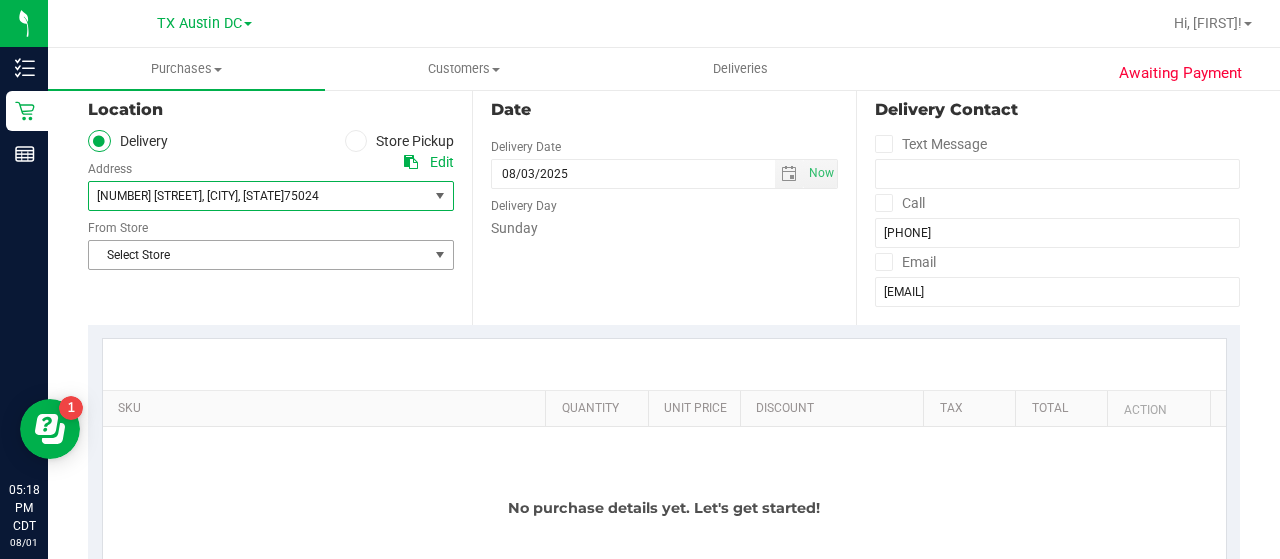 click on "Select Store" at bounding box center (258, 255) 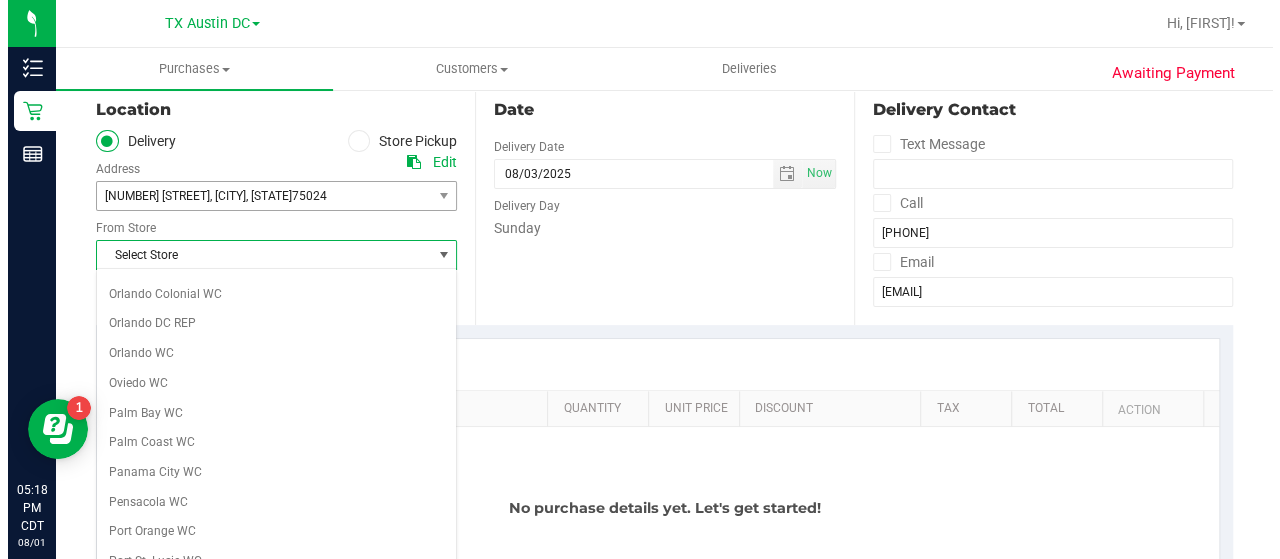 scroll, scrollTop: 1414, scrollLeft: 0, axis: vertical 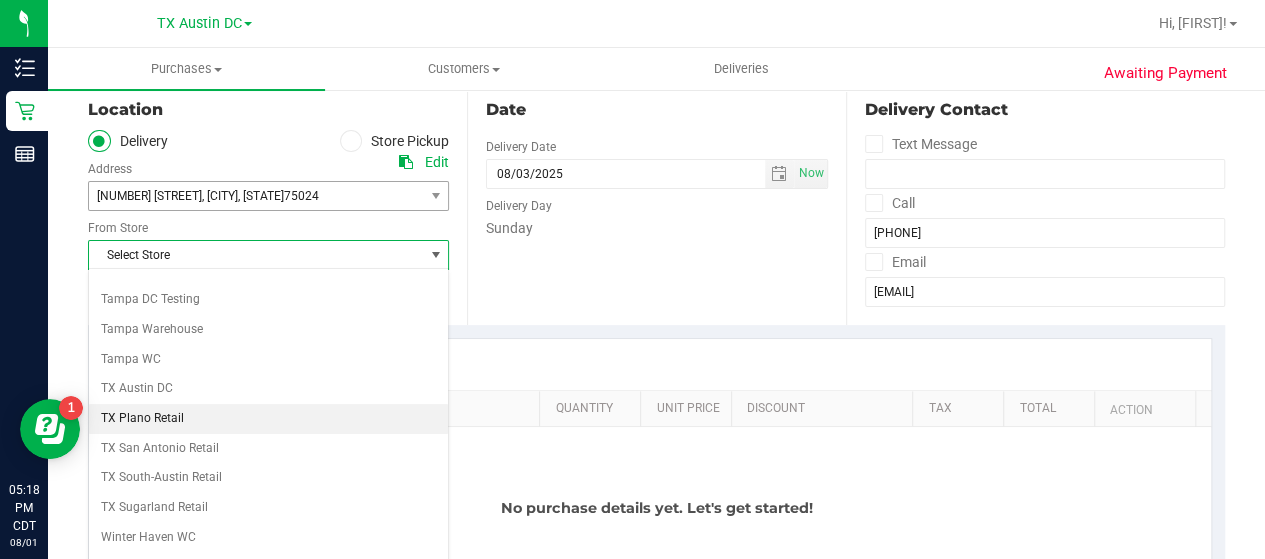 click on "TX Plano Retail" at bounding box center [268, 419] 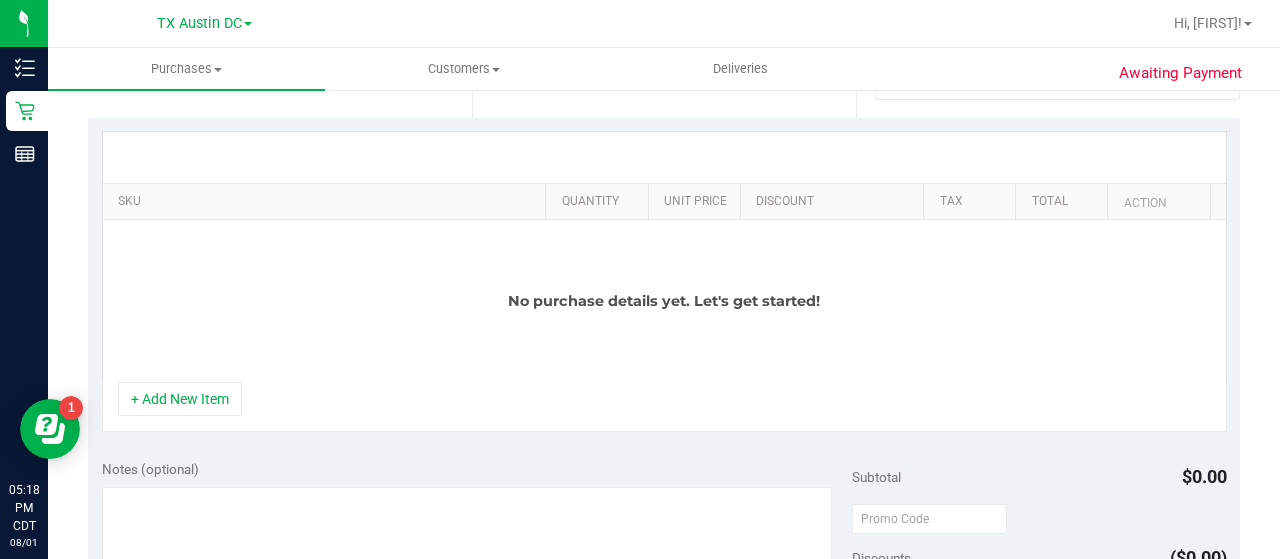 scroll, scrollTop: 449, scrollLeft: 0, axis: vertical 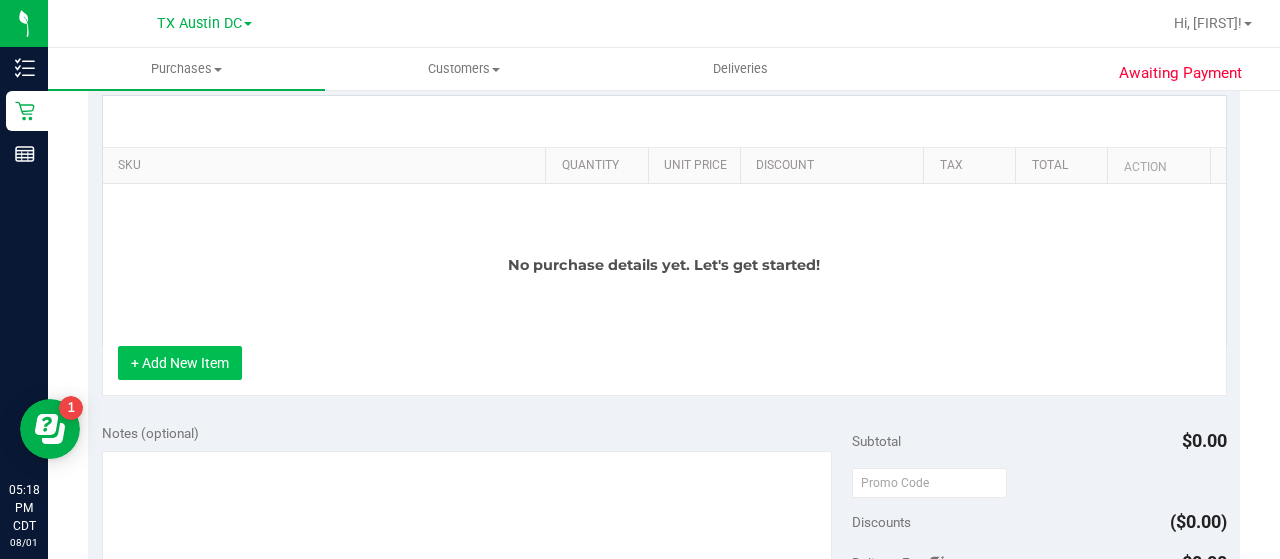 click on "+ Add New Item" at bounding box center [180, 363] 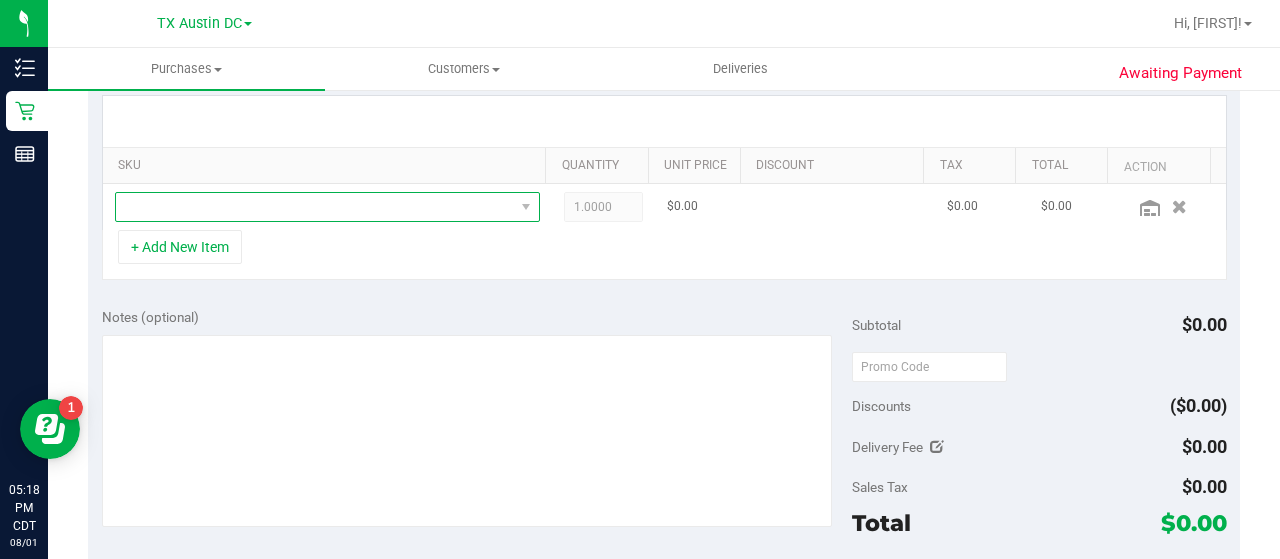 click at bounding box center (315, 207) 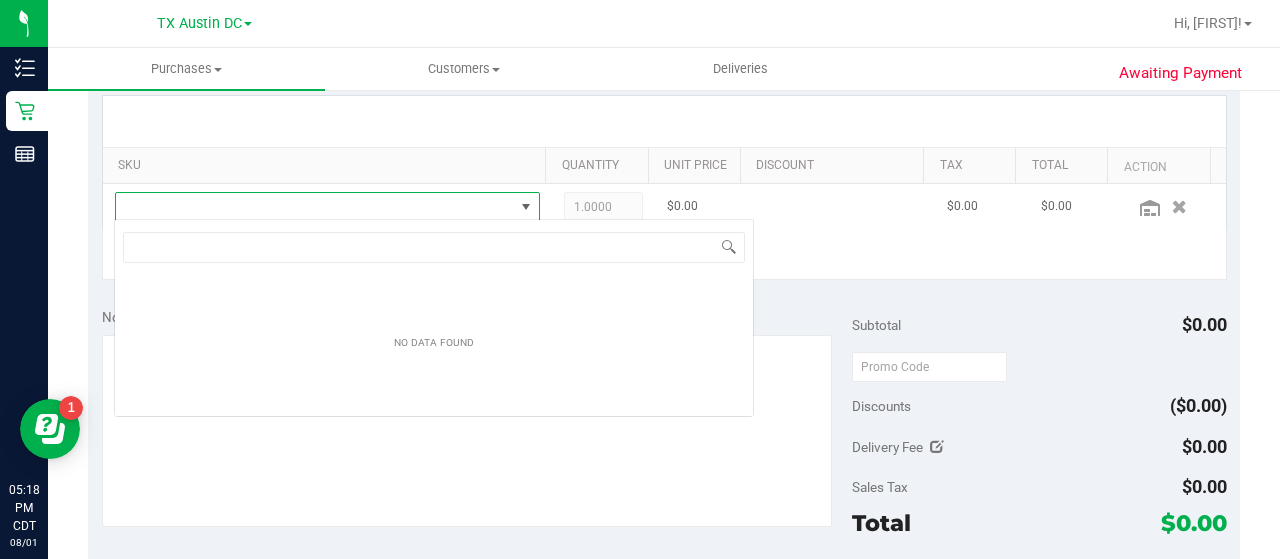 scroll, scrollTop: 99970, scrollLeft: 99586, axis: both 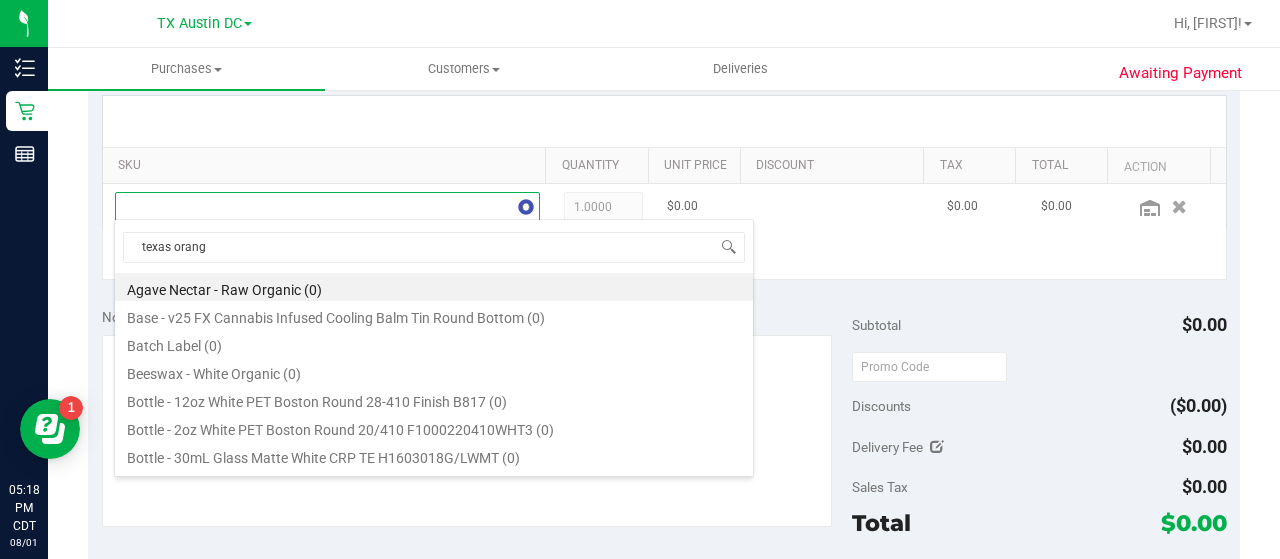 type on "texas orange" 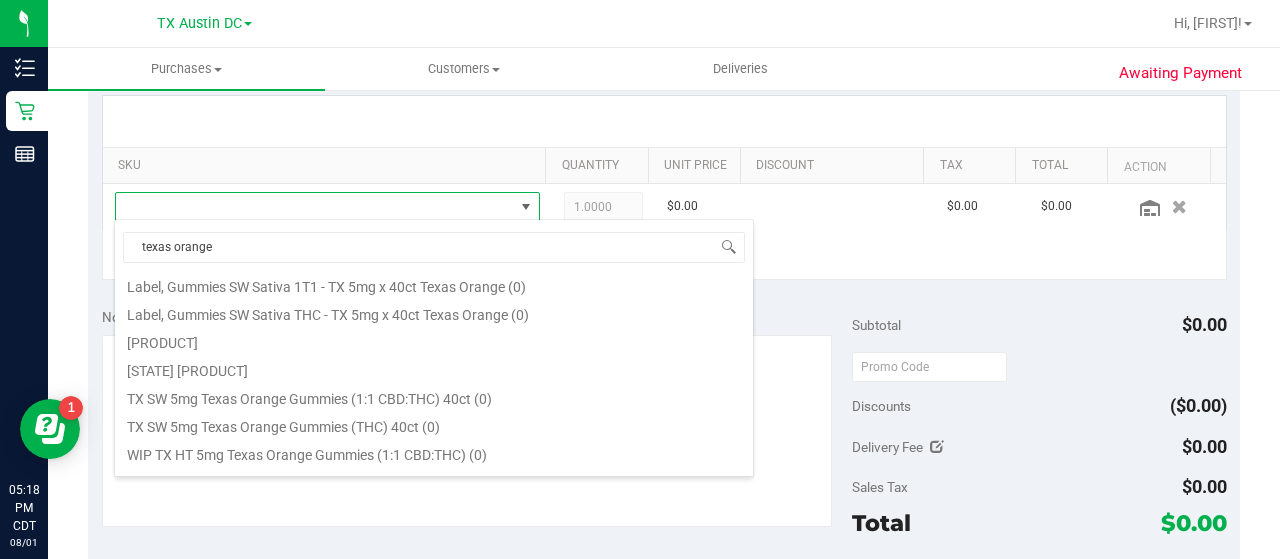 scroll, scrollTop: 262, scrollLeft: 0, axis: vertical 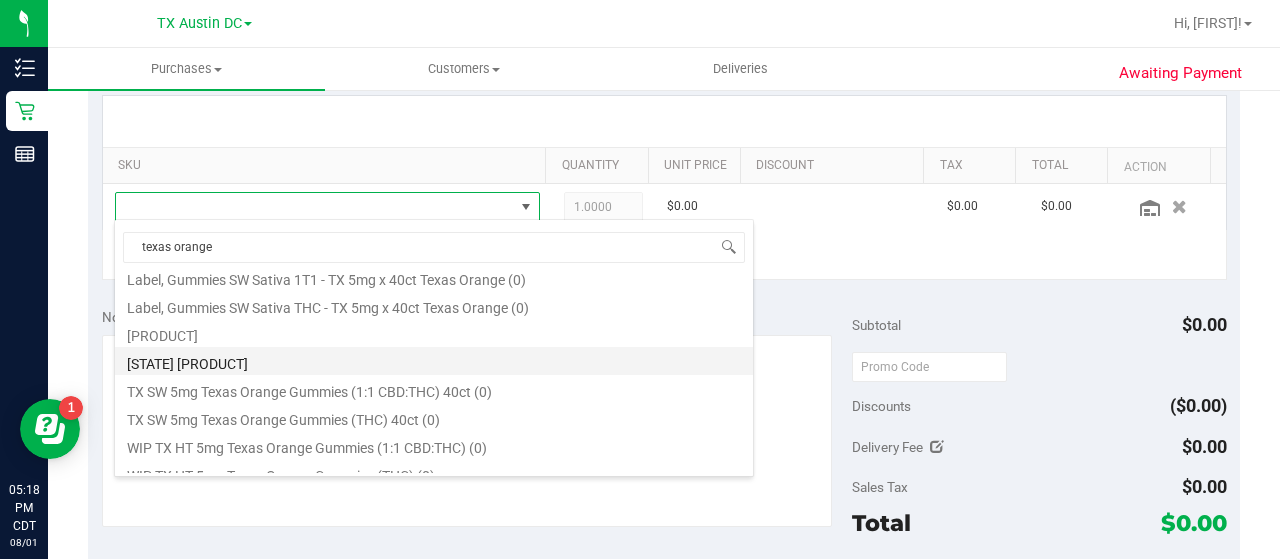 click on "[STATE] [PRODUCT]" at bounding box center (434, 361) 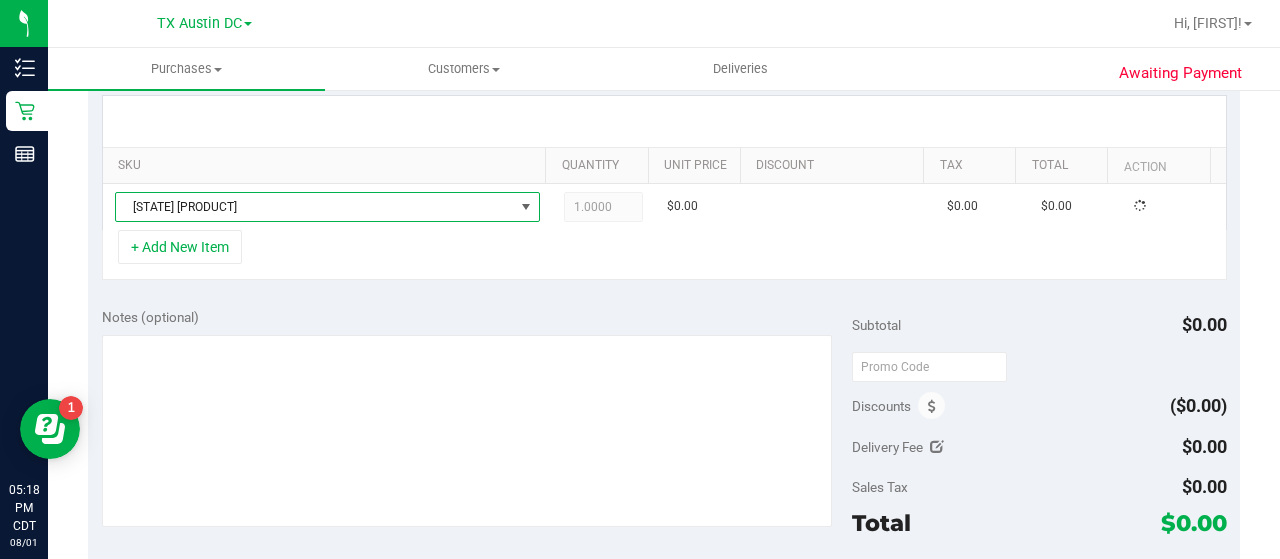 click on "Notes (optional)" at bounding box center [477, 317] 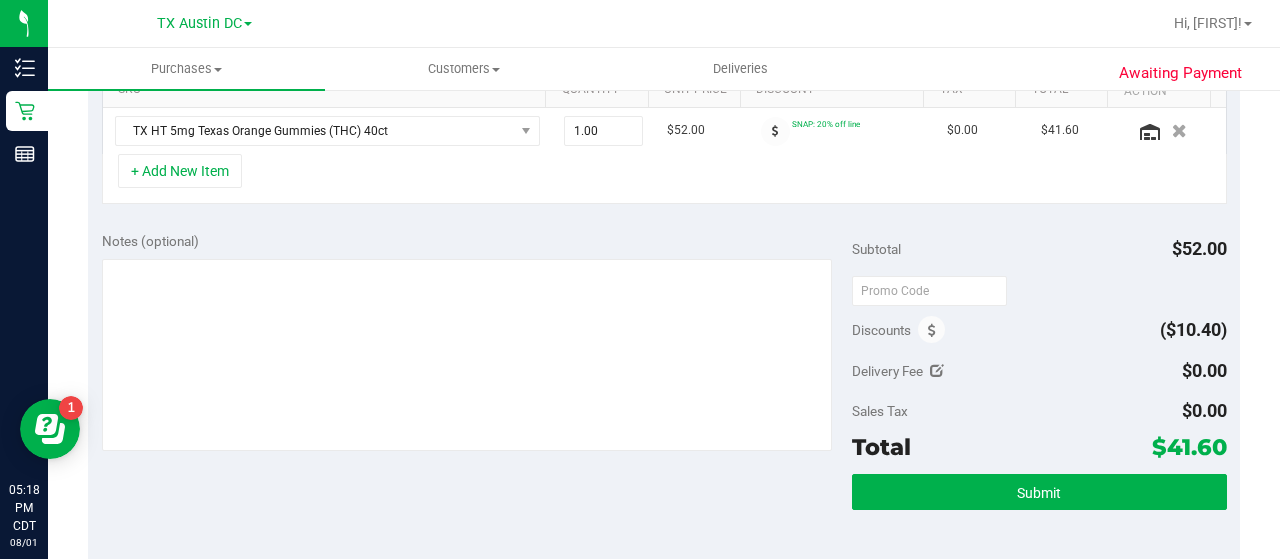 scroll, scrollTop: 526, scrollLeft: 0, axis: vertical 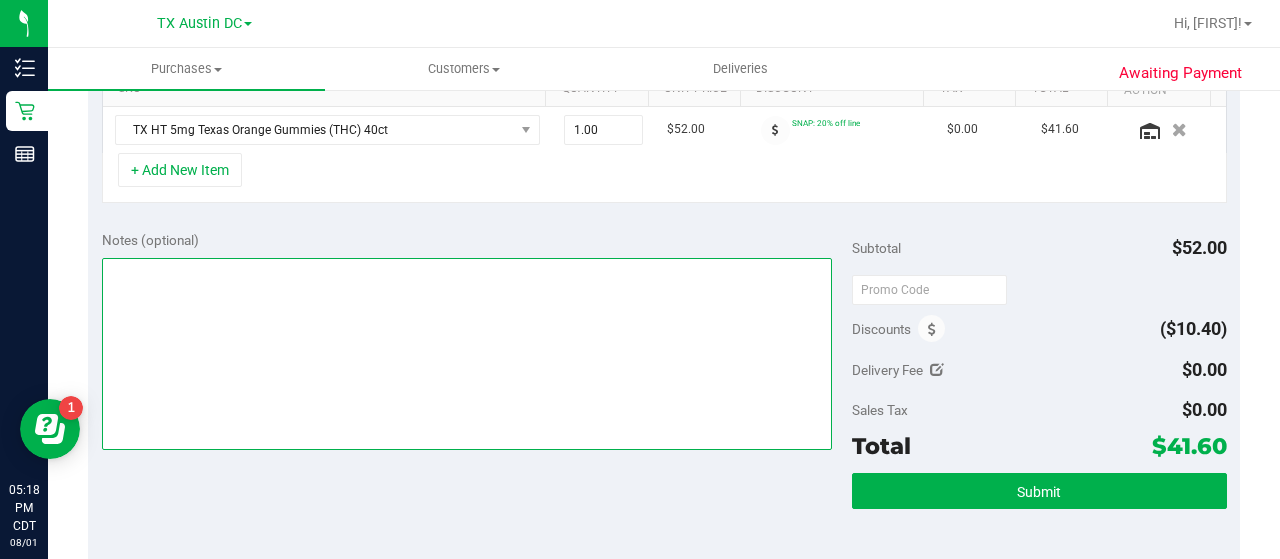 click at bounding box center [467, 354] 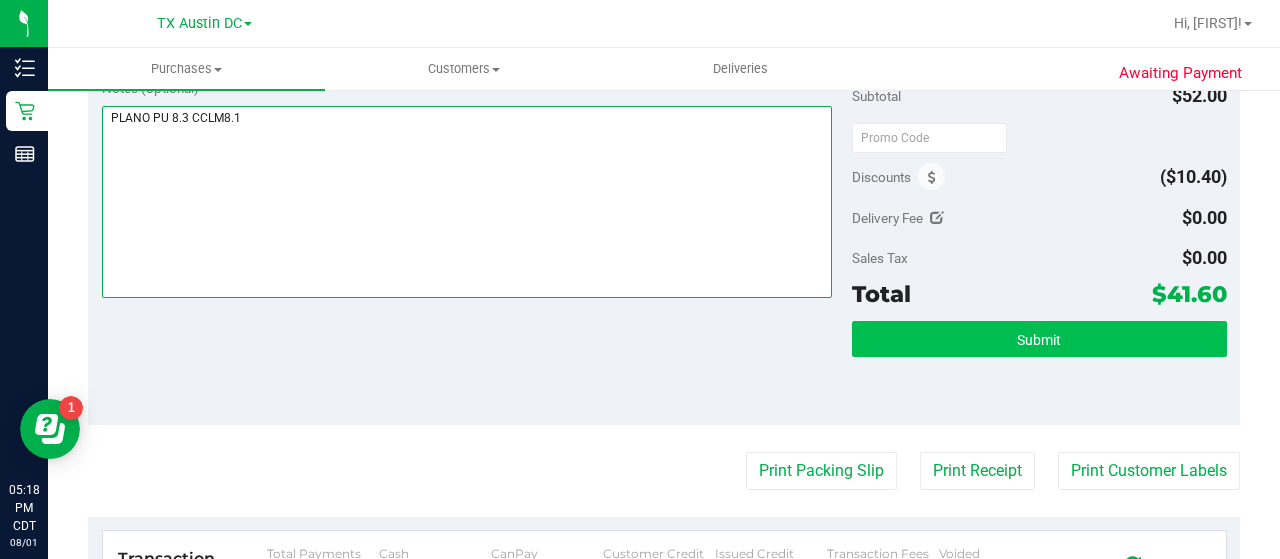 scroll, scrollTop: 691, scrollLeft: 0, axis: vertical 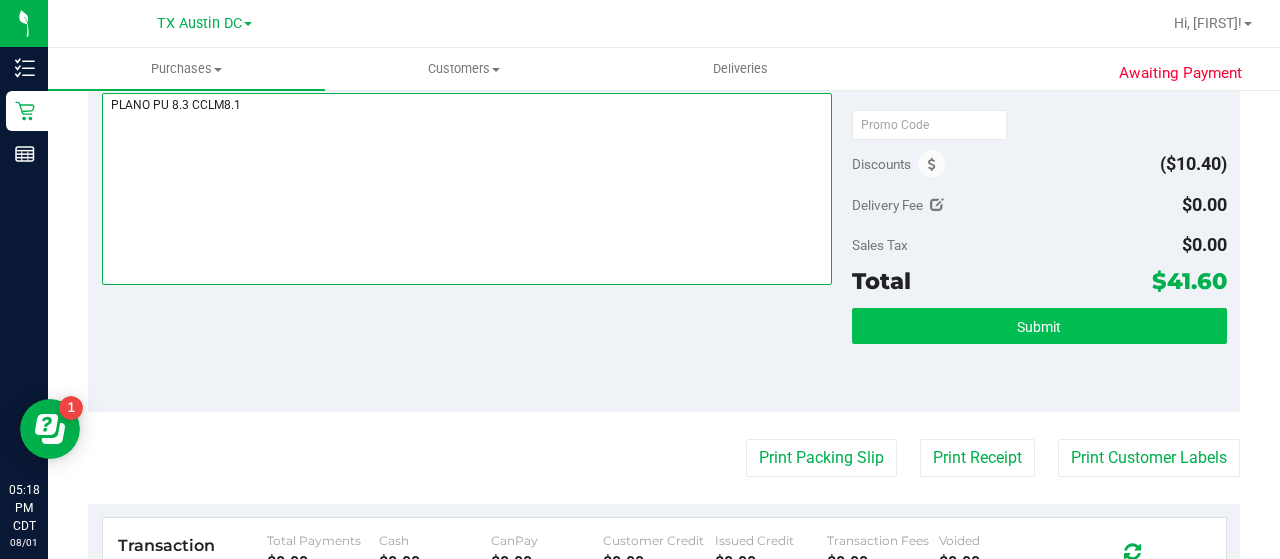 type on "PLANO PU 8.3 CCLM8.1" 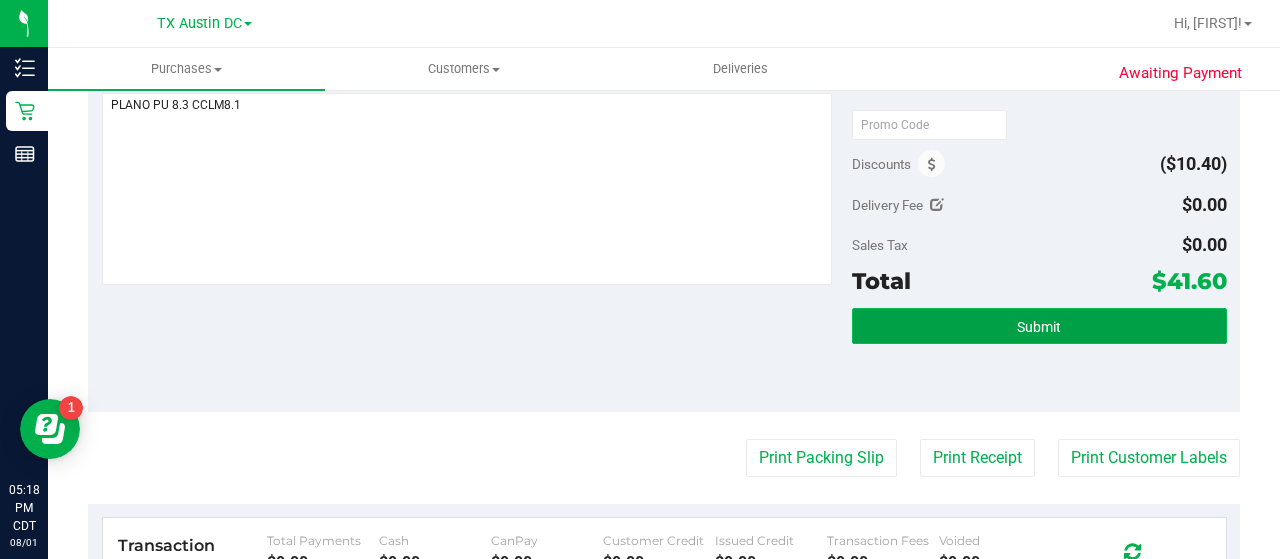 click on "Submit" at bounding box center [1039, 326] 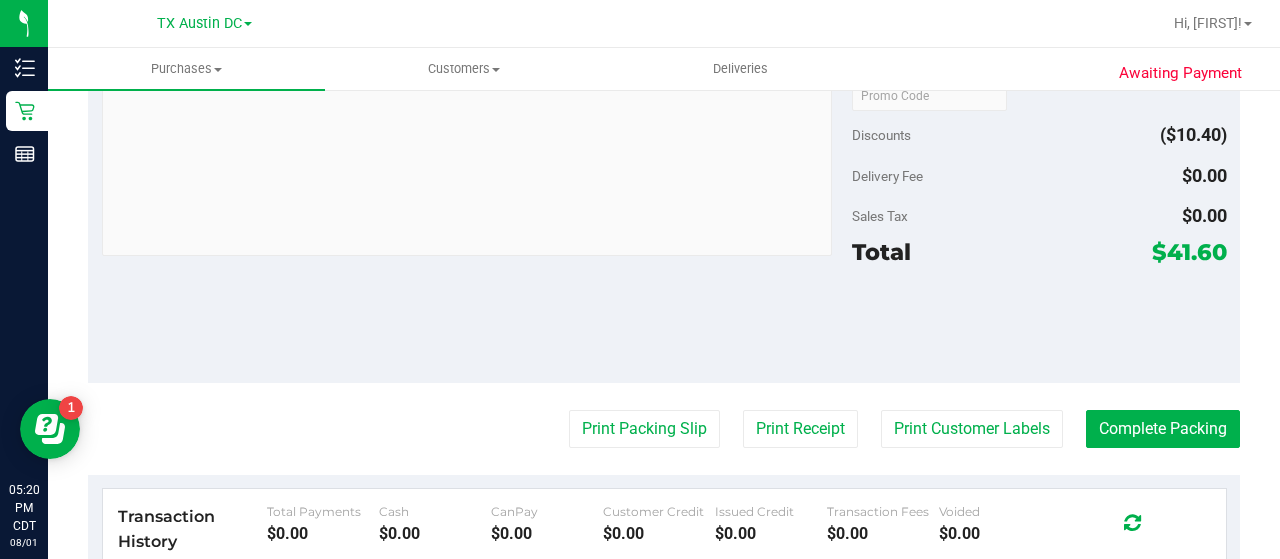 scroll, scrollTop: 0, scrollLeft: 0, axis: both 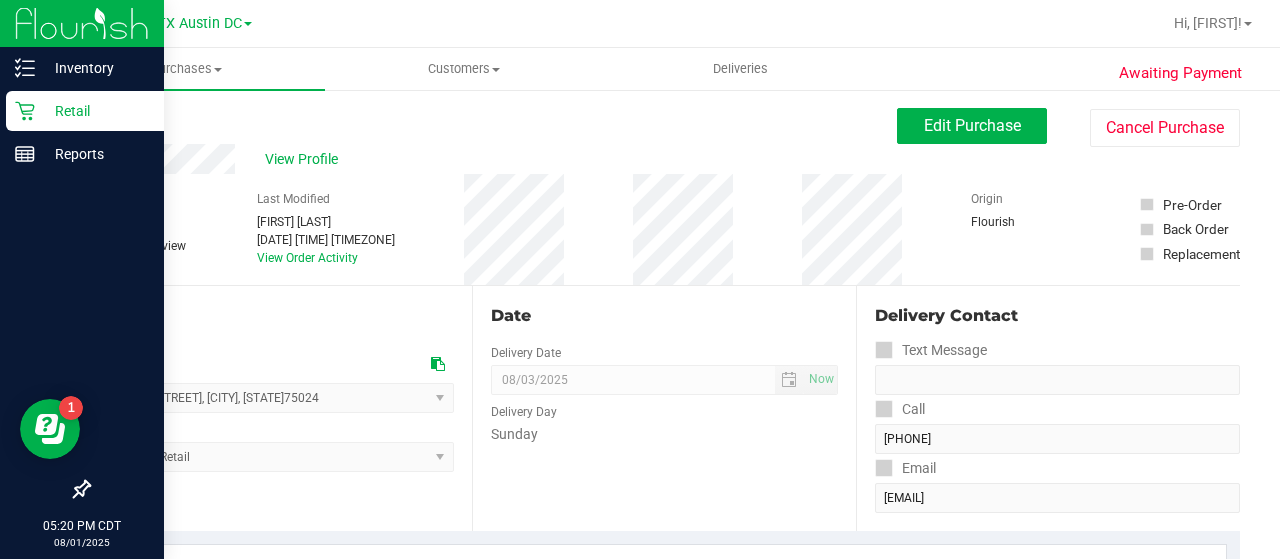 click on "Retail" at bounding box center [82, 112] 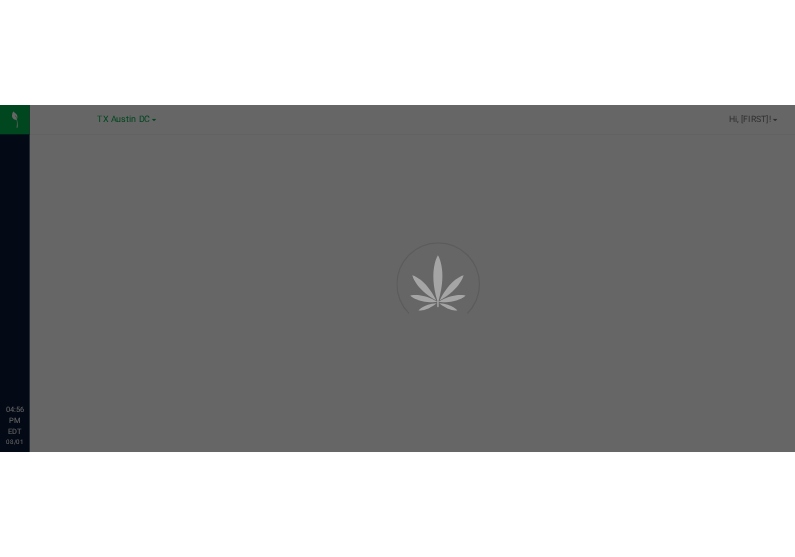 scroll, scrollTop: 0, scrollLeft: 0, axis: both 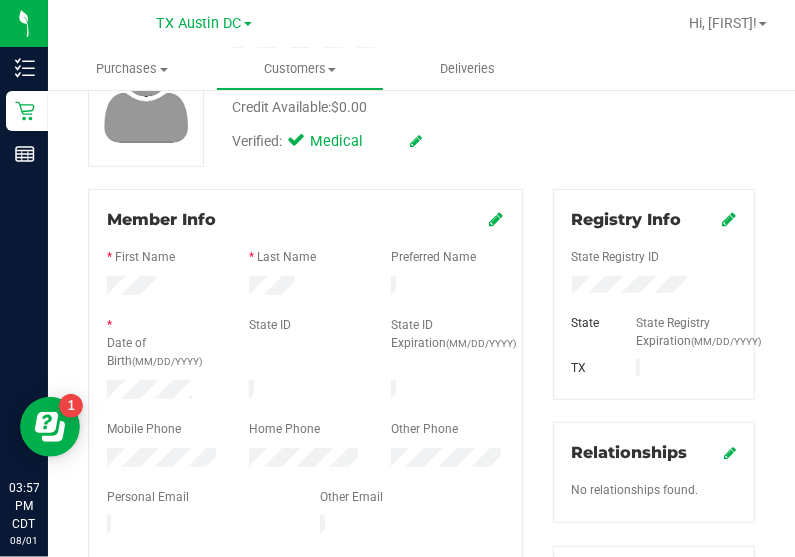 click at bounding box center [305, 412] 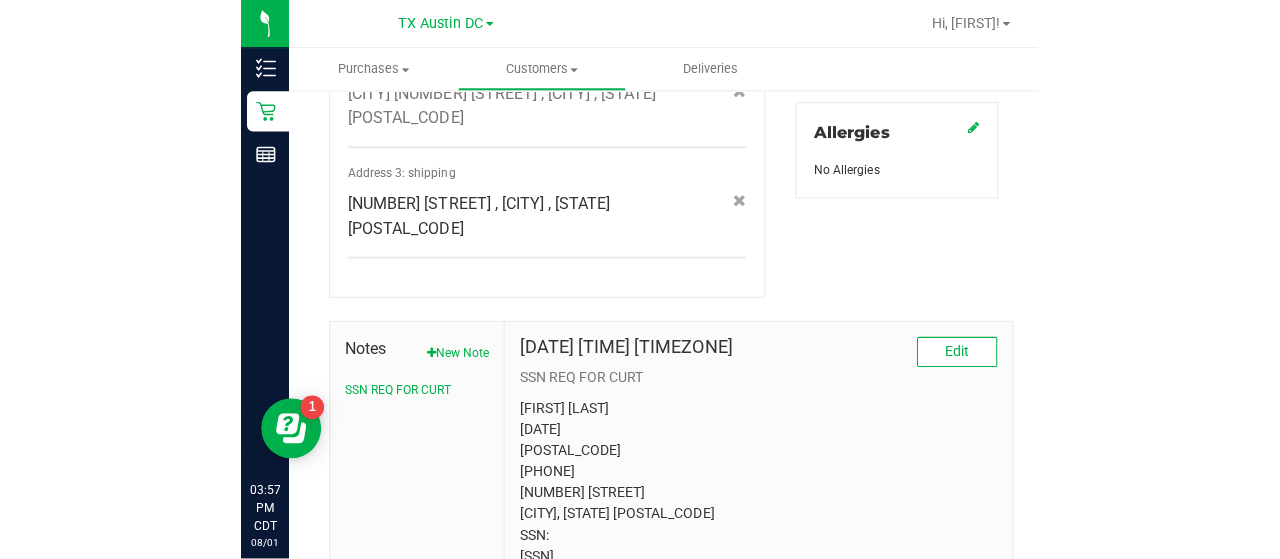 scroll, scrollTop: 985, scrollLeft: 0, axis: vertical 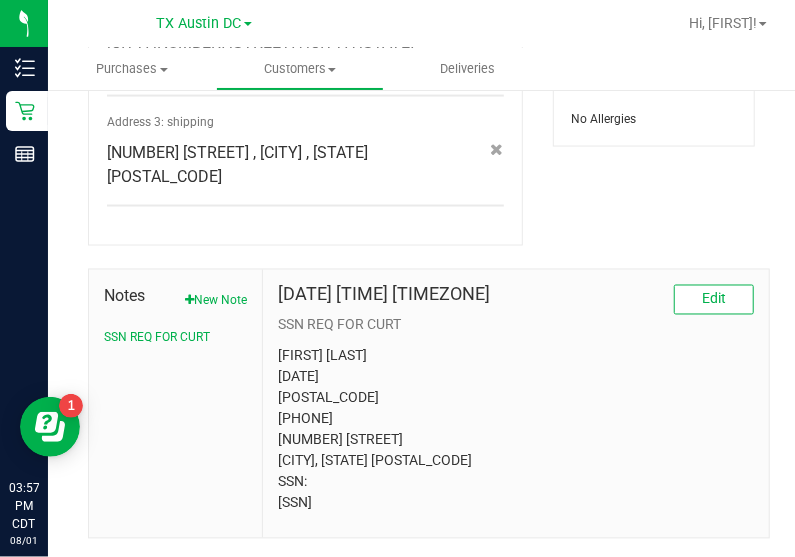 click on "Valerie Knopp
06/10/1948
20394
(512) 586-1290
120 Firethorn Dr
Buda, TX 78610
SSN:
20394" at bounding box center (516, 430) 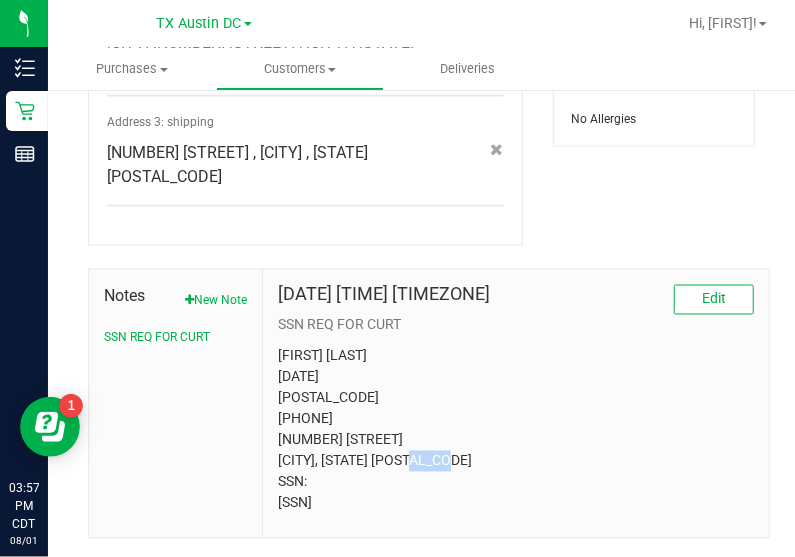 click on "Valerie Knopp
06/10/1948
20394
(512) 586-1290
120 Firethorn Dr
Buda, TX 78610
SSN:
20394" at bounding box center [516, 430] 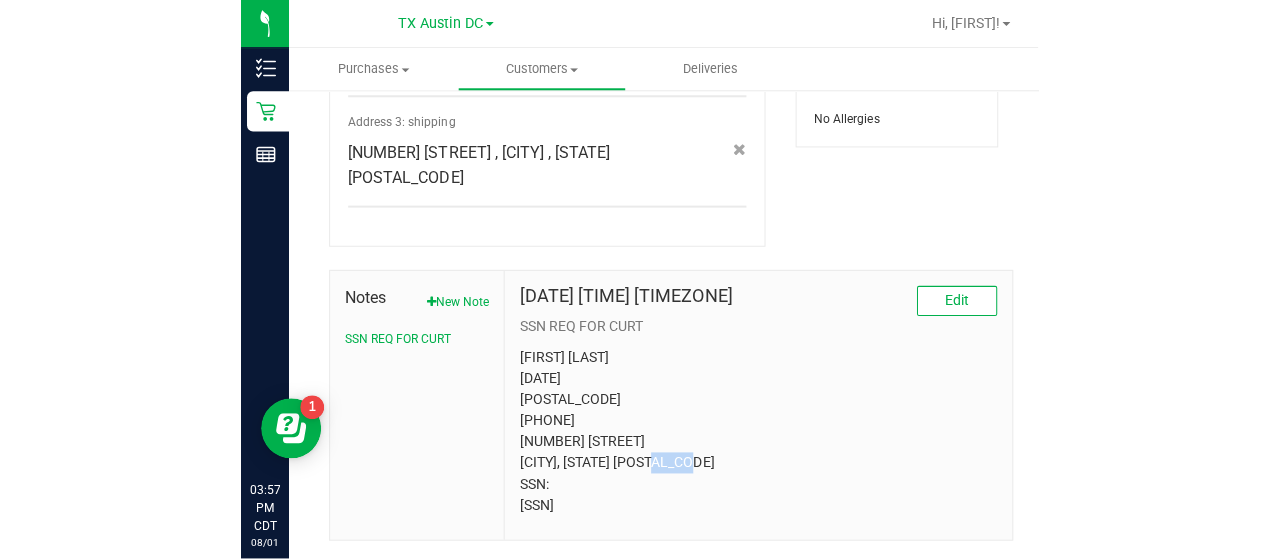 scroll, scrollTop: 899, scrollLeft: 0, axis: vertical 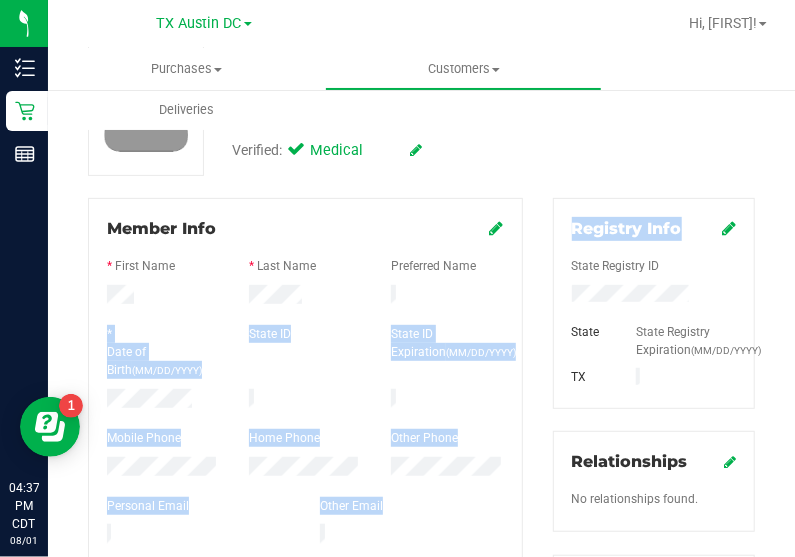 click on "Inventory Retail Reports [TIME] CDT [DATE]  [DATE]   TX [CITY] DC   Hi, [FIRST]!
Purchases
Summary of purchases
Fulfillment
All purchases
Customers
All customers" at bounding box center (397, 278) 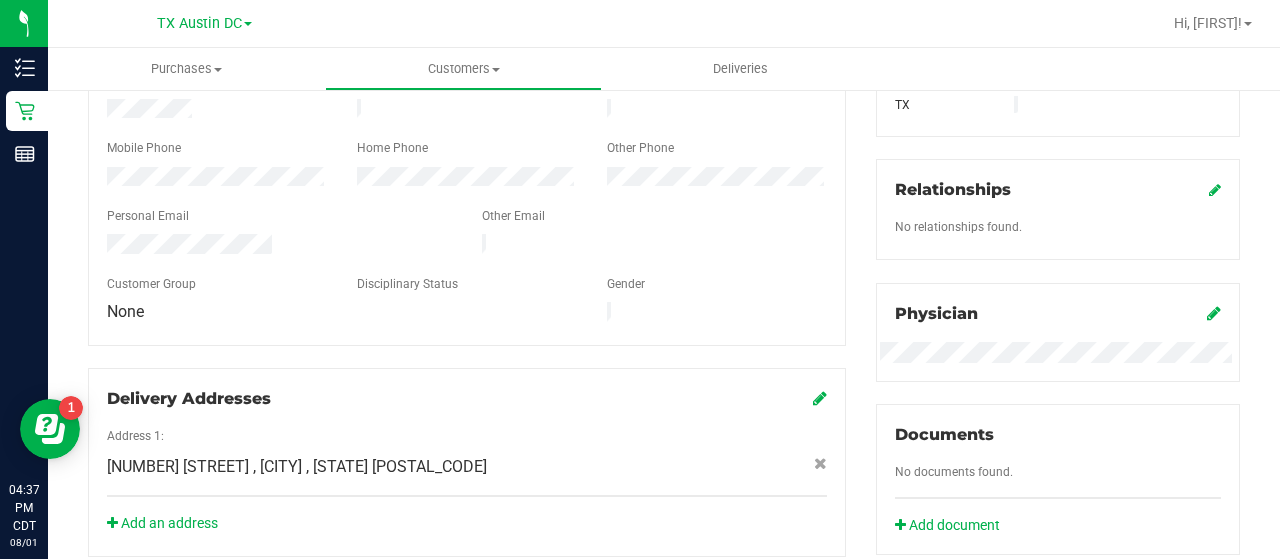 scroll, scrollTop: 0, scrollLeft: 0, axis: both 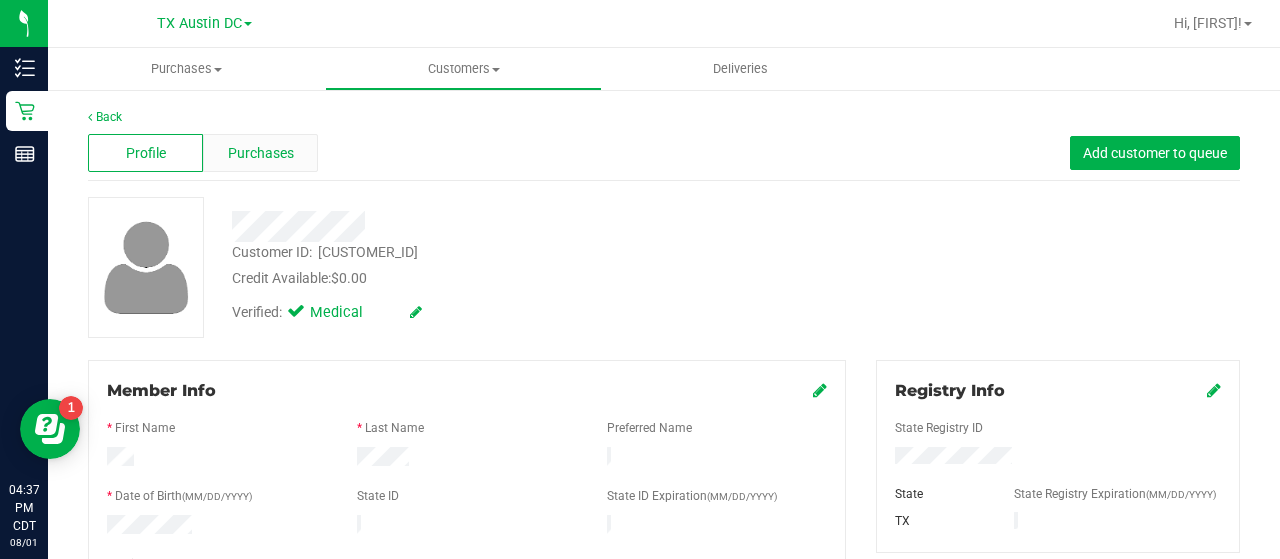 click on "Purchases" at bounding box center [261, 153] 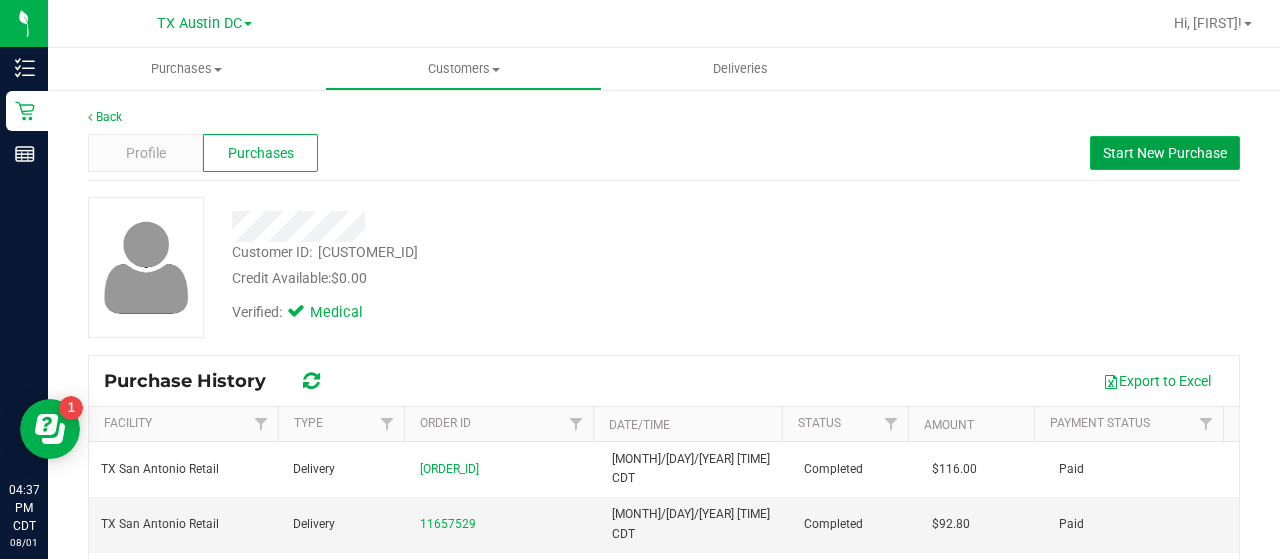 click on "Start New Purchase" at bounding box center [1165, 153] 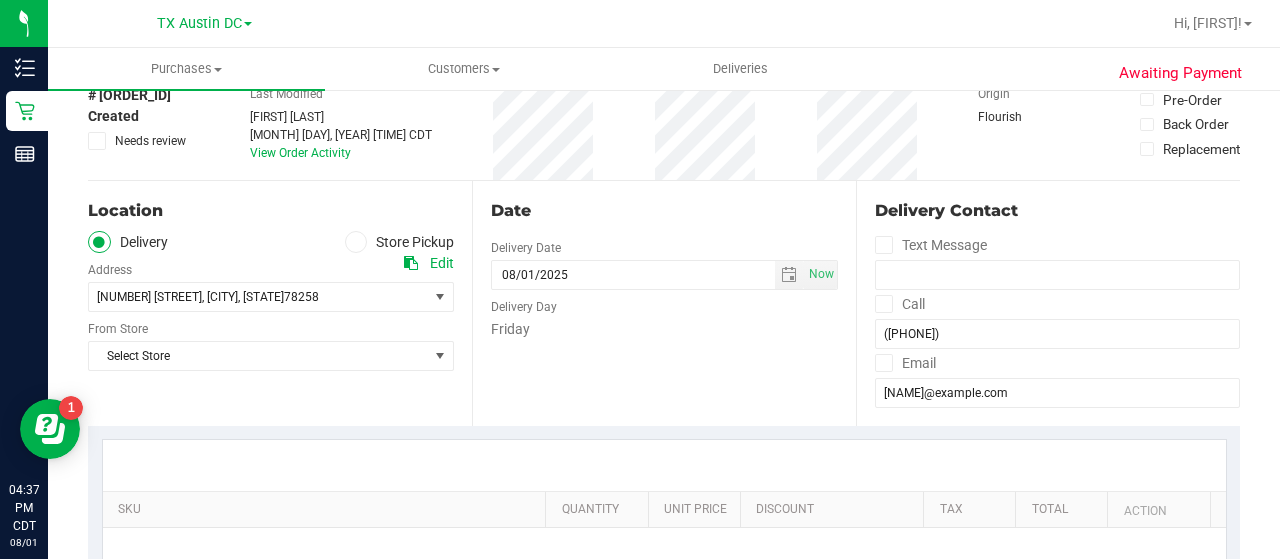 scroll, scrollTop: 112, scrollLeft: 0, axis: vertical 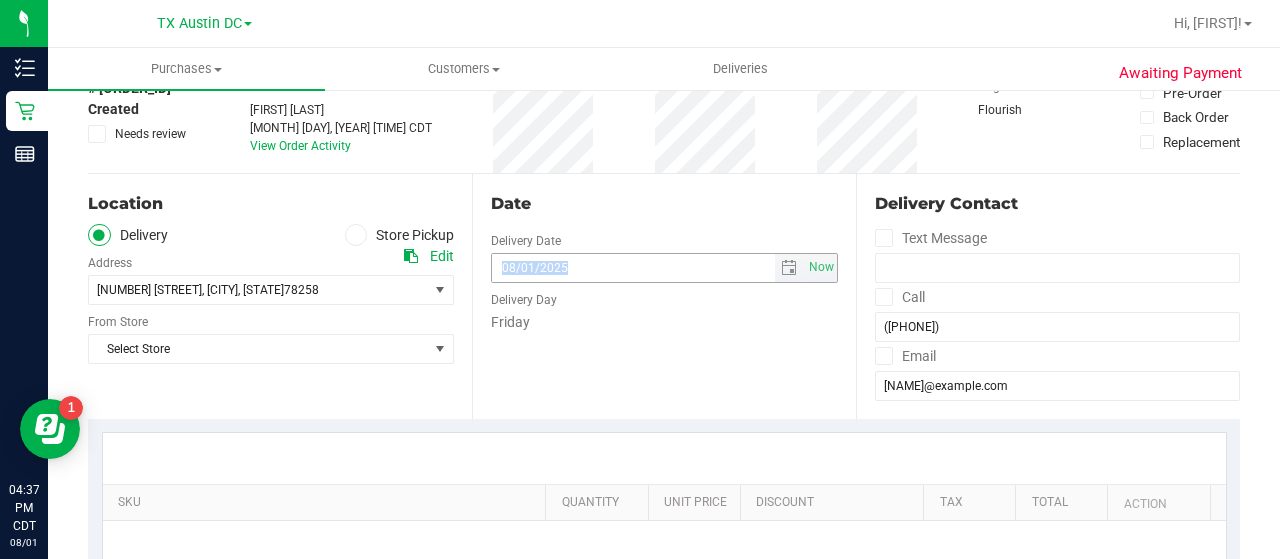 click on "Date
Delivery Date
08/01/2025
Now
08/01/2025 04:37 PM
Now
Delivery Day
Friday" at bounding box center [664, 296] 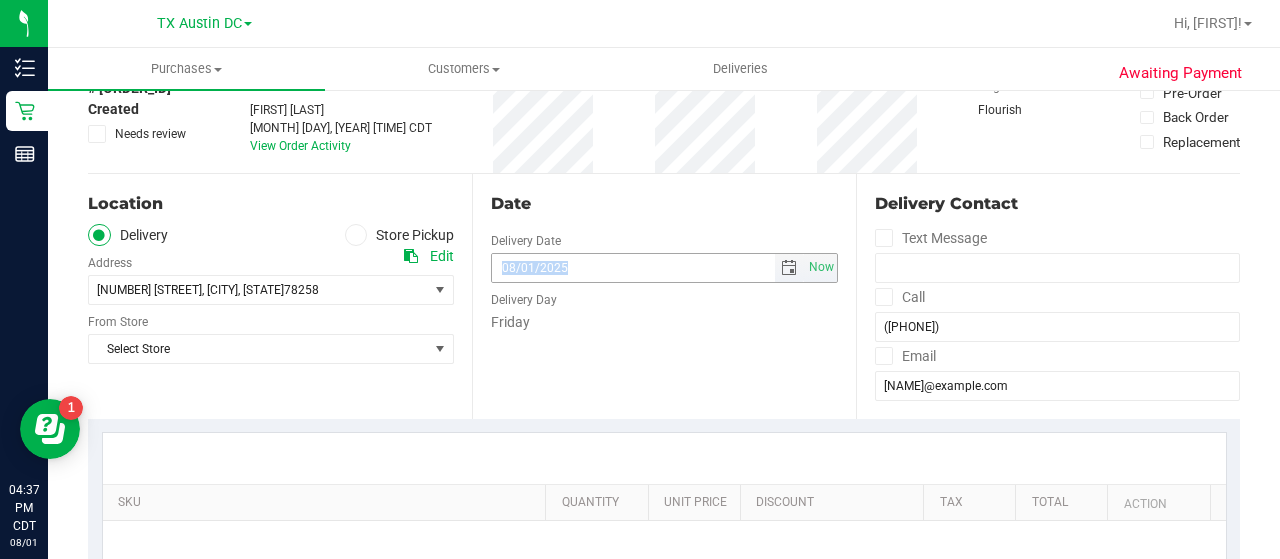 click at bounding box center (789, 268) 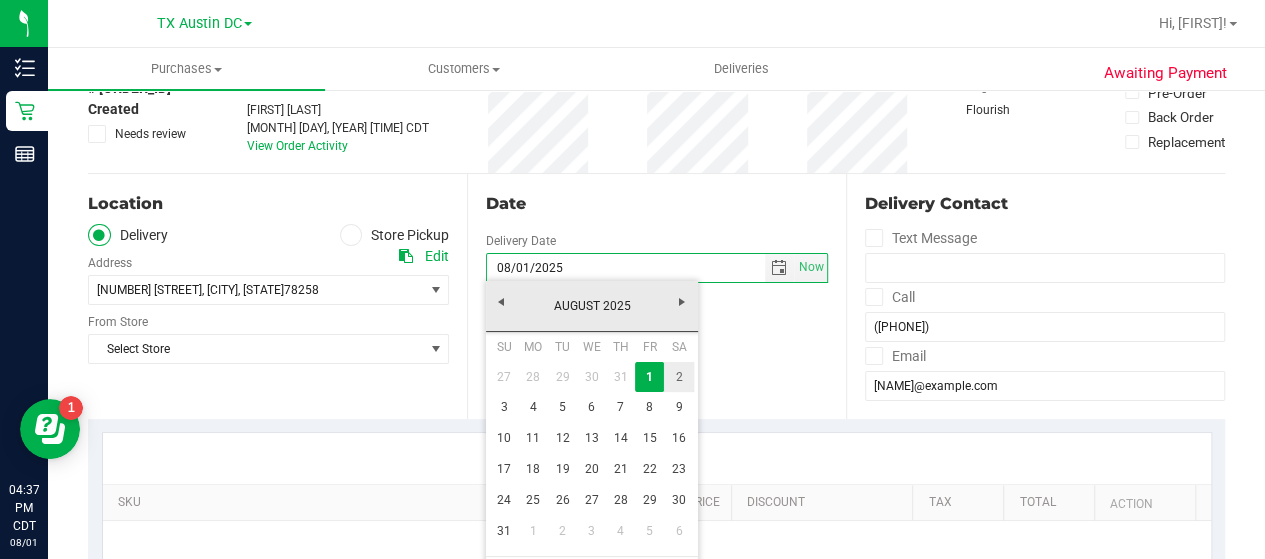 click on "2" at bounding box center [678, 377] 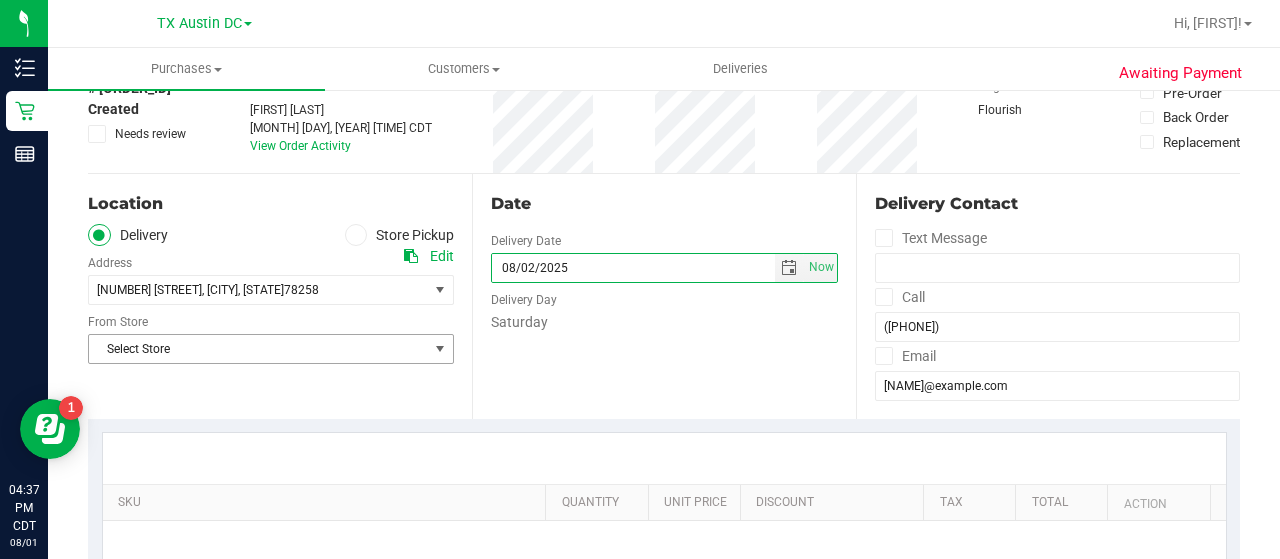 click on "Select Store" at bounding box center (258, 349) 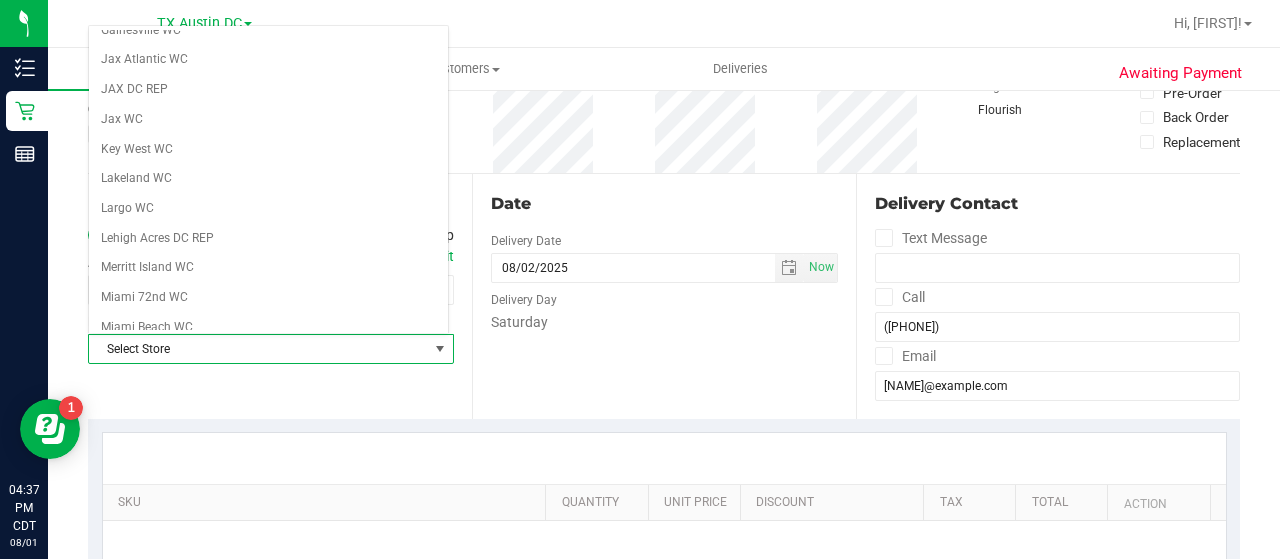 scroll, scrollTop: 1414, scrollLeft: 0, axis: vertical 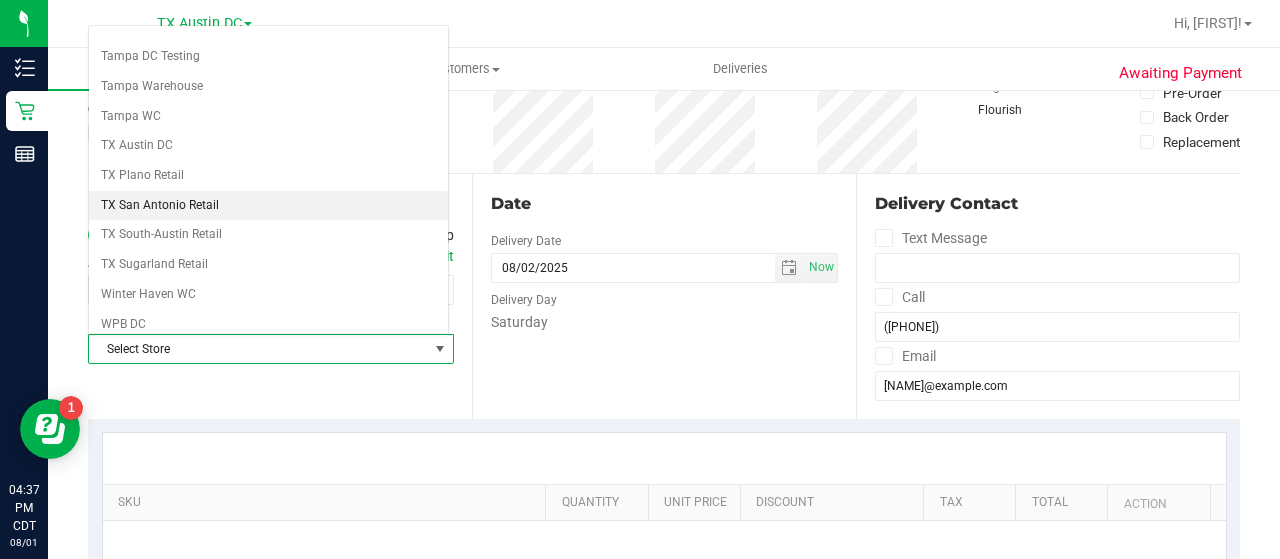 click on "TX San Antonio Retail" at bounding box center (268, 206) 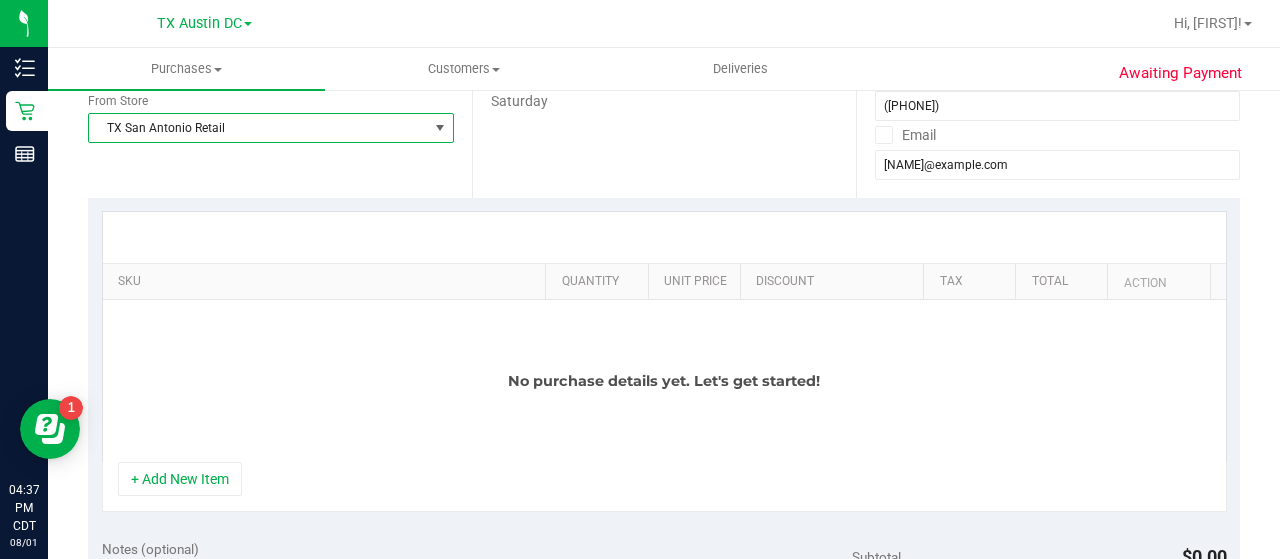 scroll, scrollTop: 338, scrollLeft: 0, axis: vertical 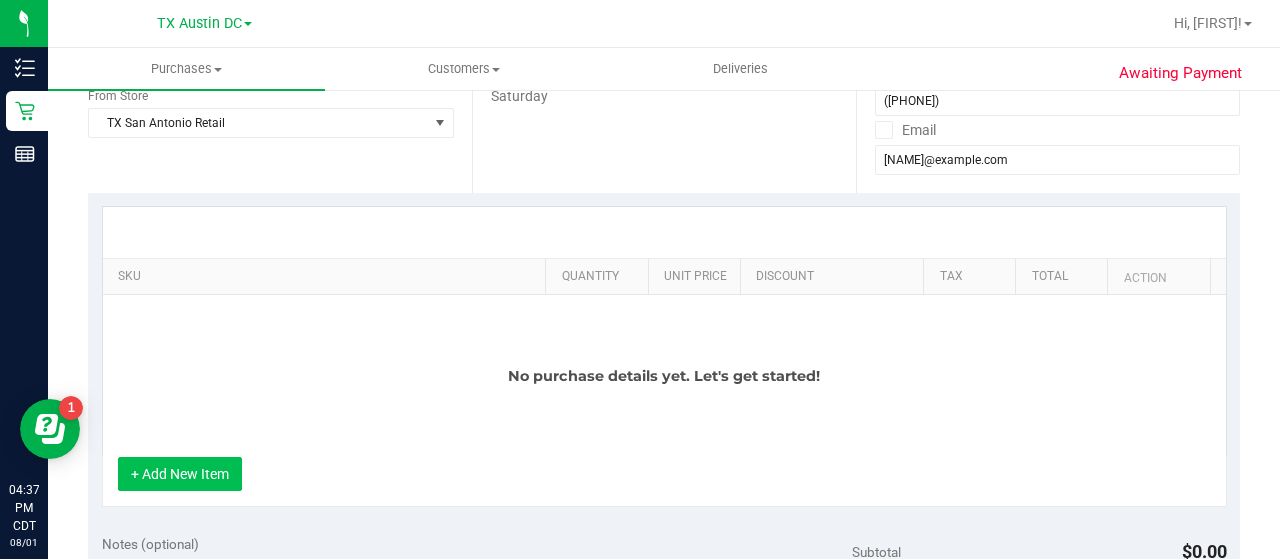 click on "+ Add New Item" at bounding box center (180, 474) 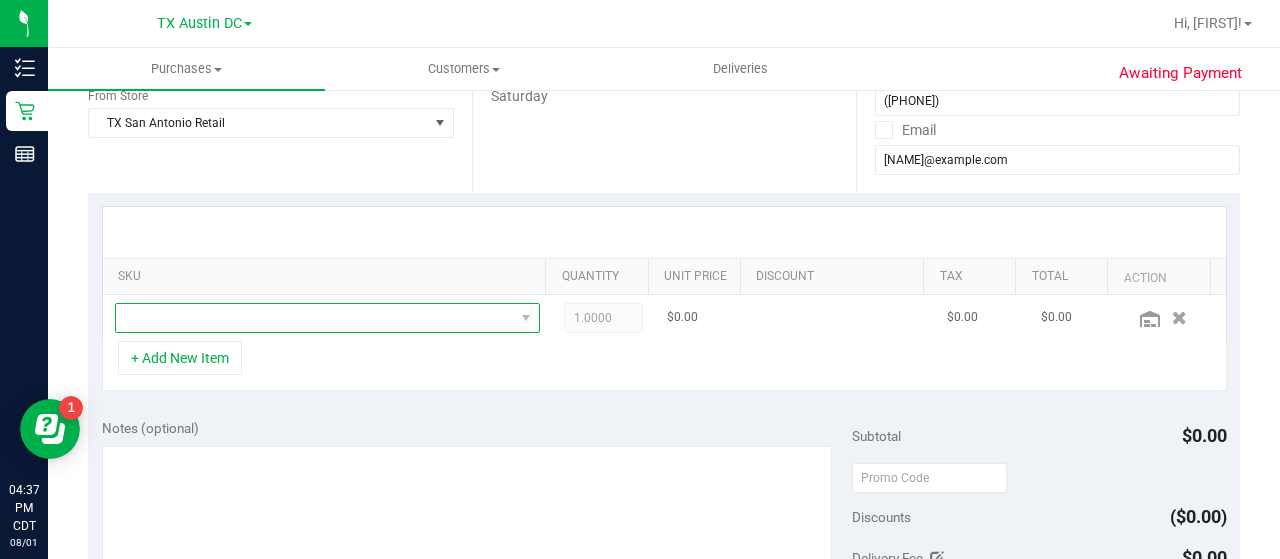 click at bounding box center (315, 318) 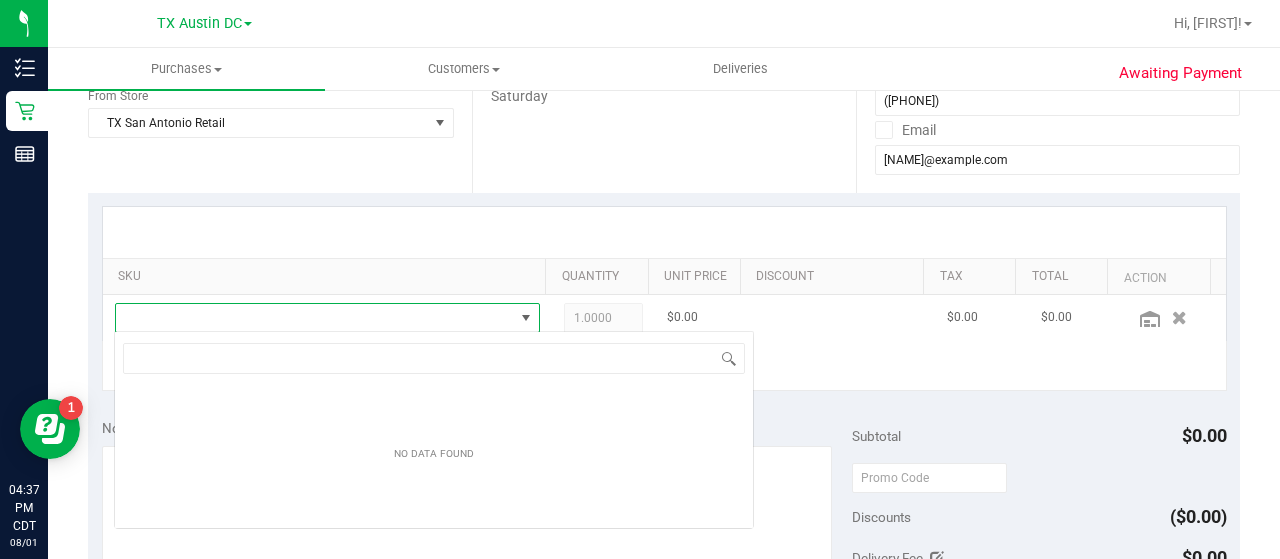 scroll, scrollTop: 99970, scrollLeft: 99586, axis: both 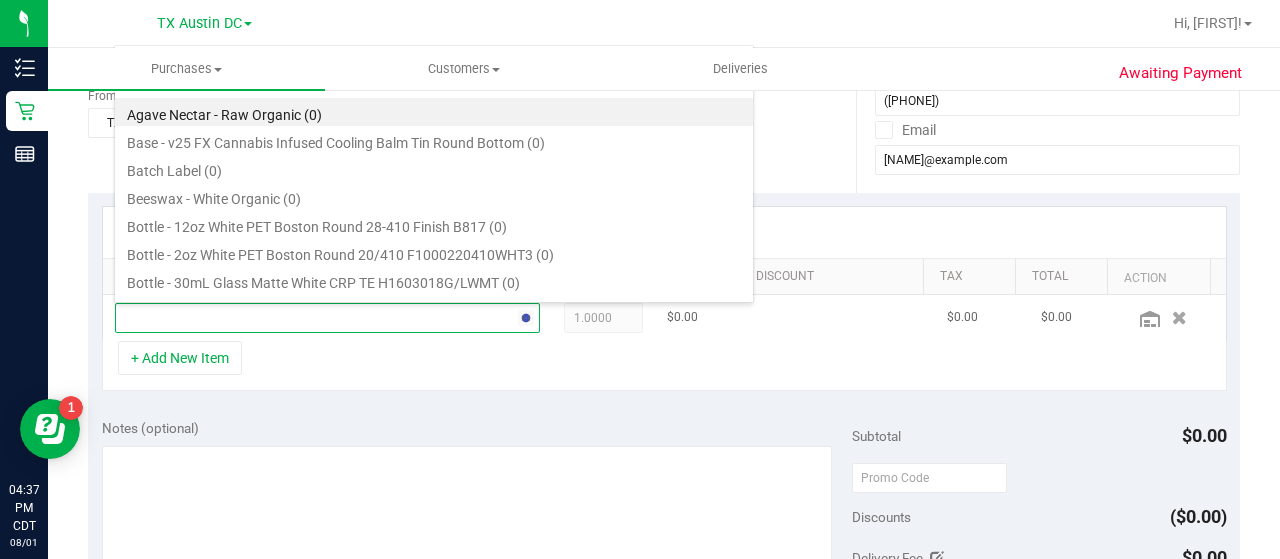 type on "serene" 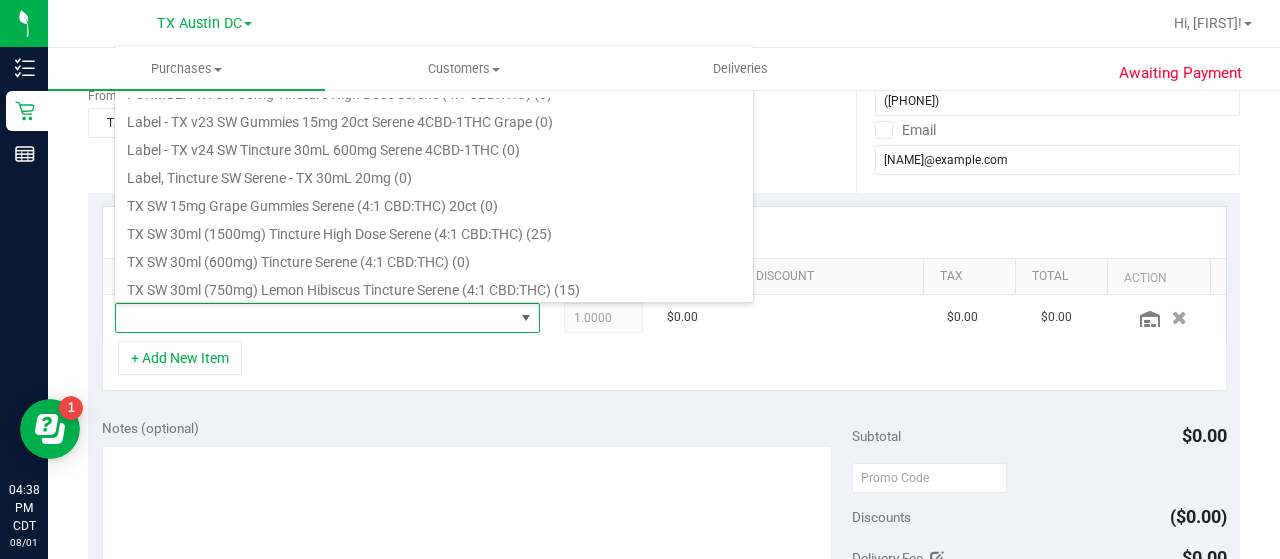 scroll, scrollTop: 136, scrollLeft: 0, axis: vertical 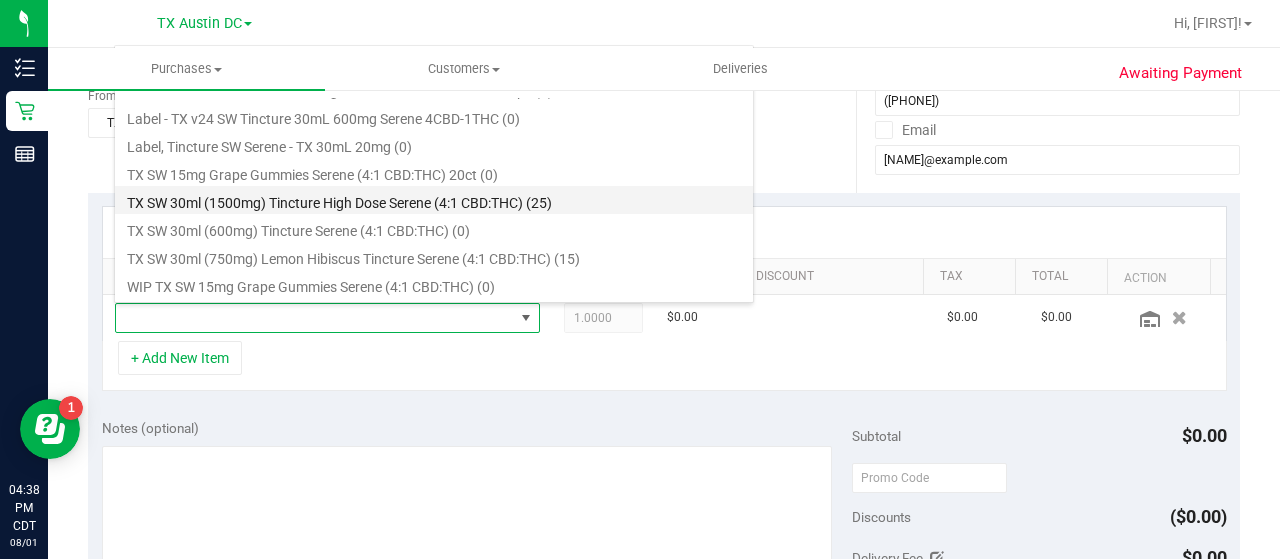 click on "[PRODUCT]" at bounding box center (434, 200) 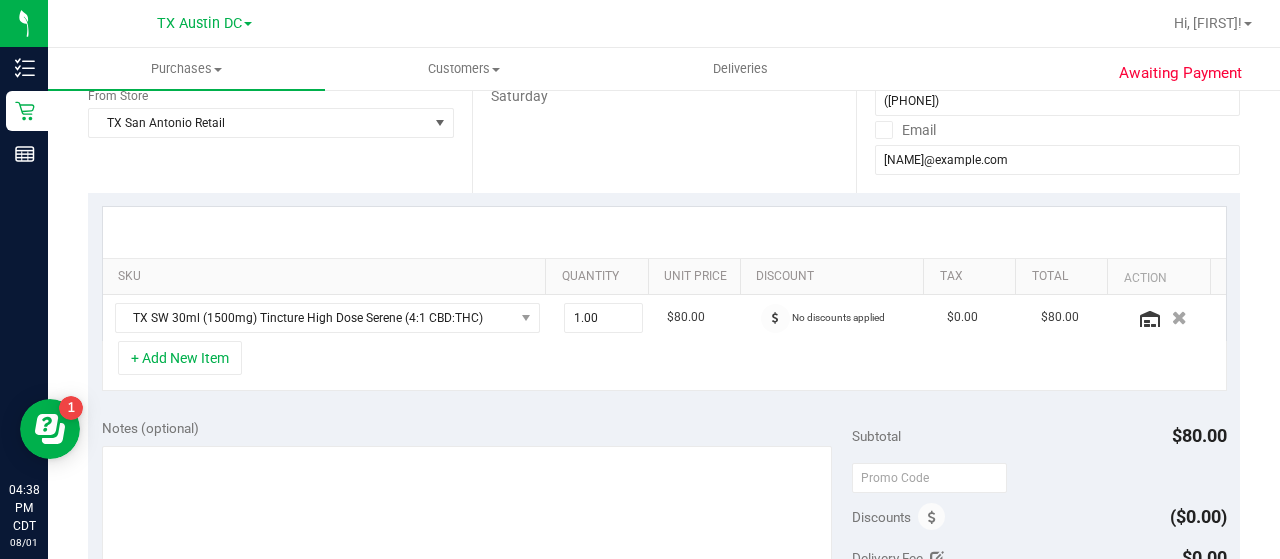 click on "SKU Quantity Unit Price Discount Tax Total Action
TX SW 30ml (1500mg) Tincture High Dose Serene (4:1 CBD:THC)
1.00 1
$80.00
No discounts applied
$0.00
$80.00
+ Add New Item" at bounding box center (664, 299) 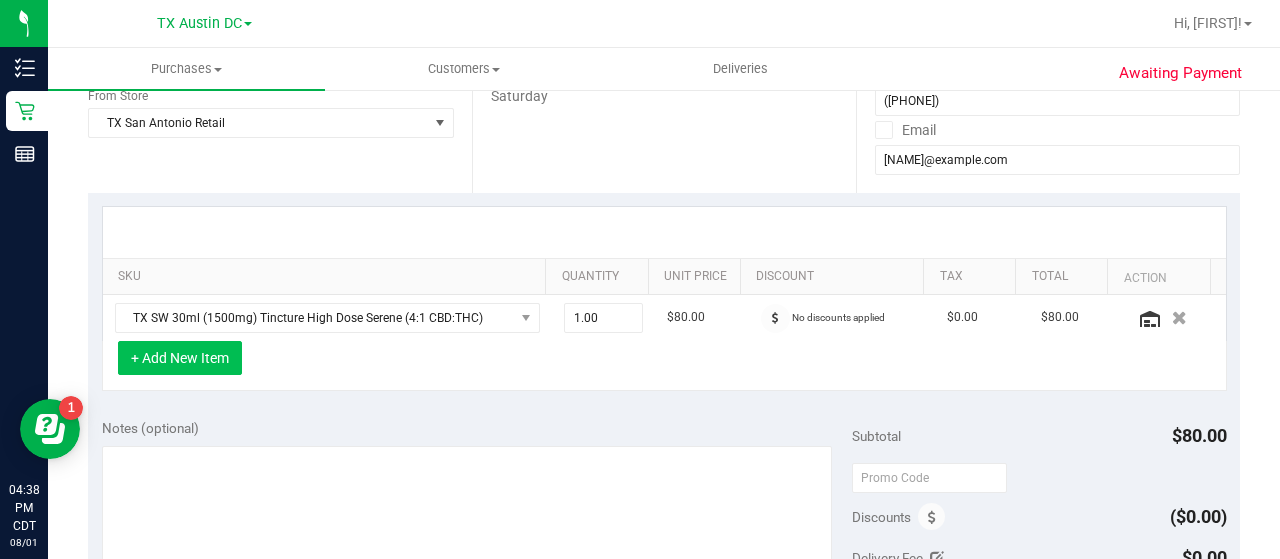 click on "+ Add New Item" at bounding box center (180, 358) 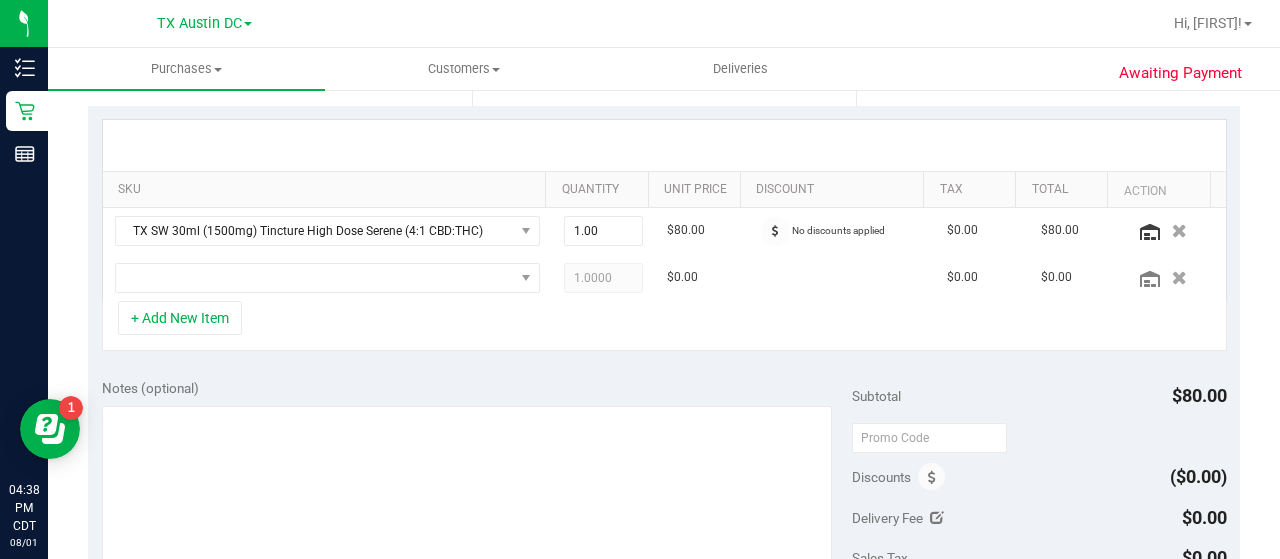 scroll, scrollTop: 422, scrollLeft: 0, axis: vertical 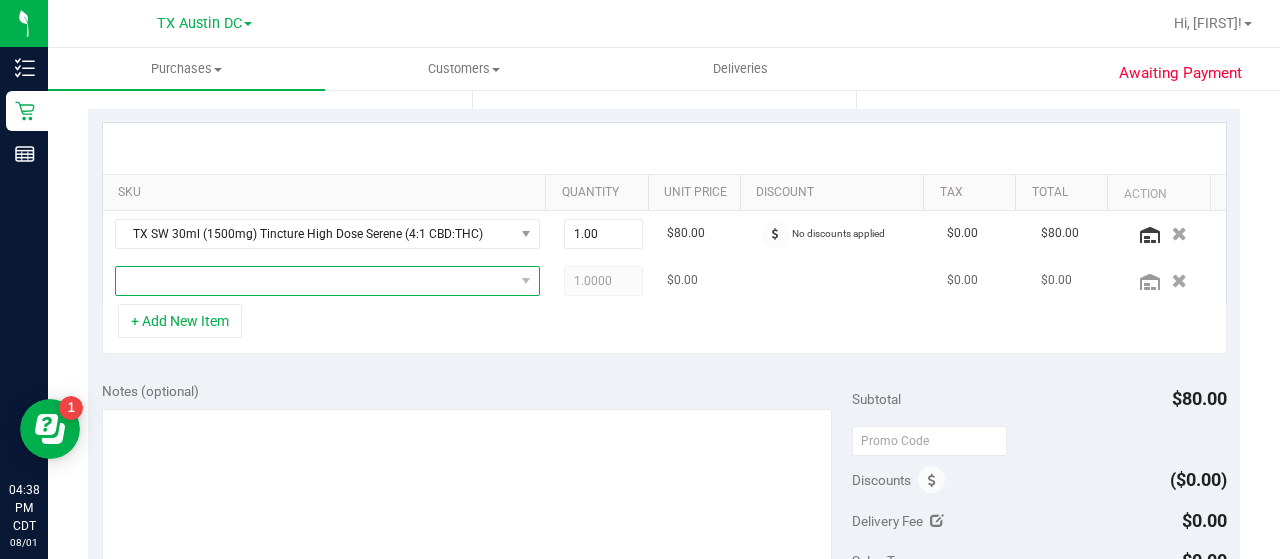 click at bounding box center [327, 281] 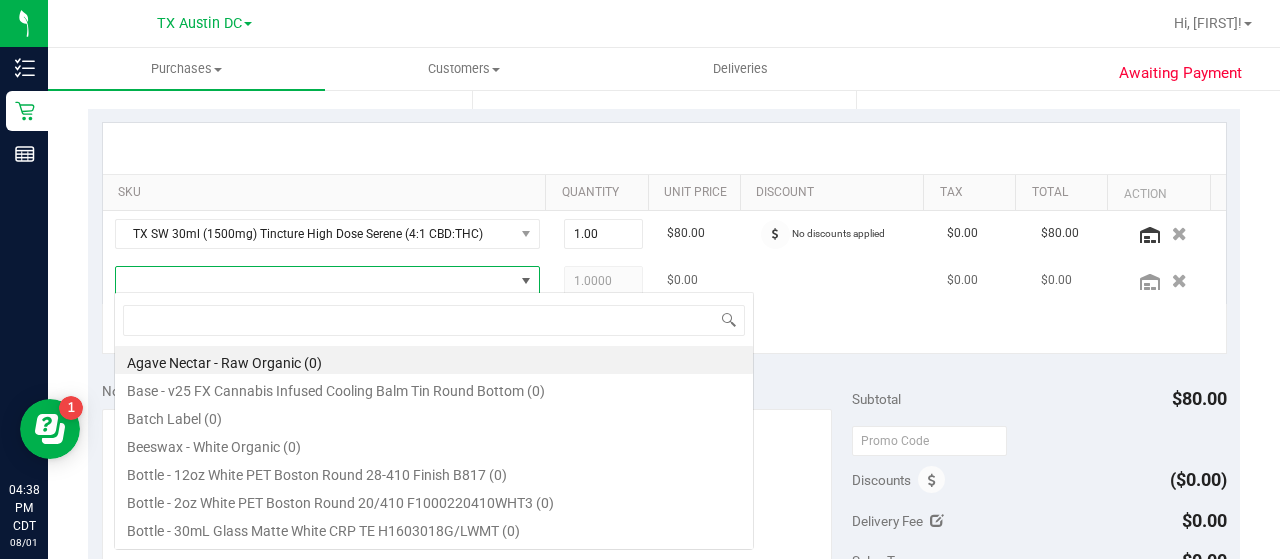 scroll, scrollTop: 99970, scrollLeft: 99586, axis: both 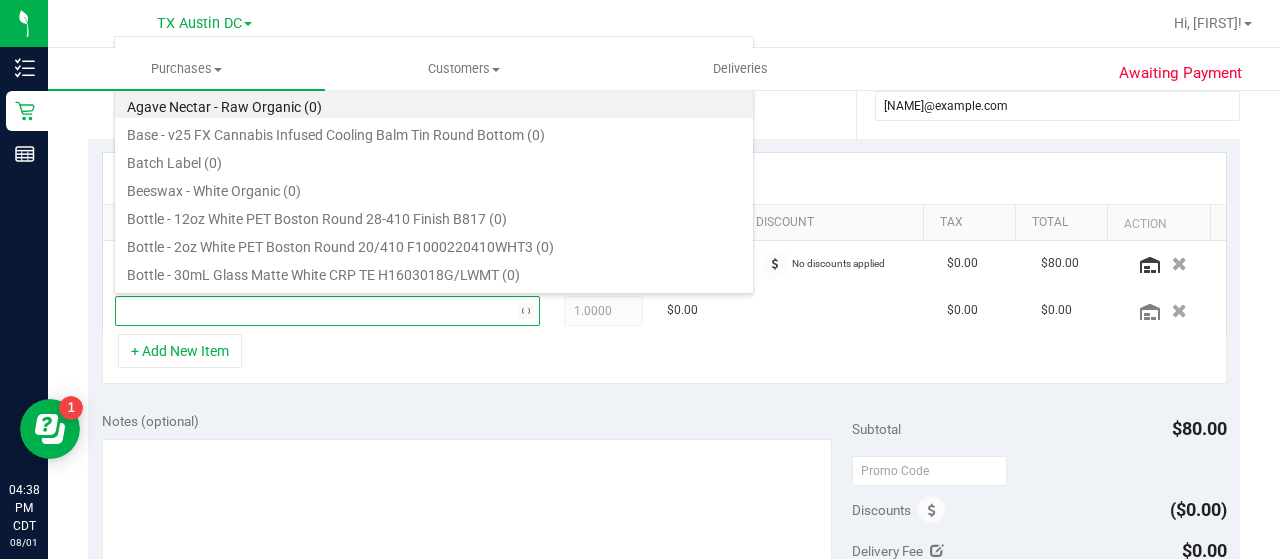 type on "o" 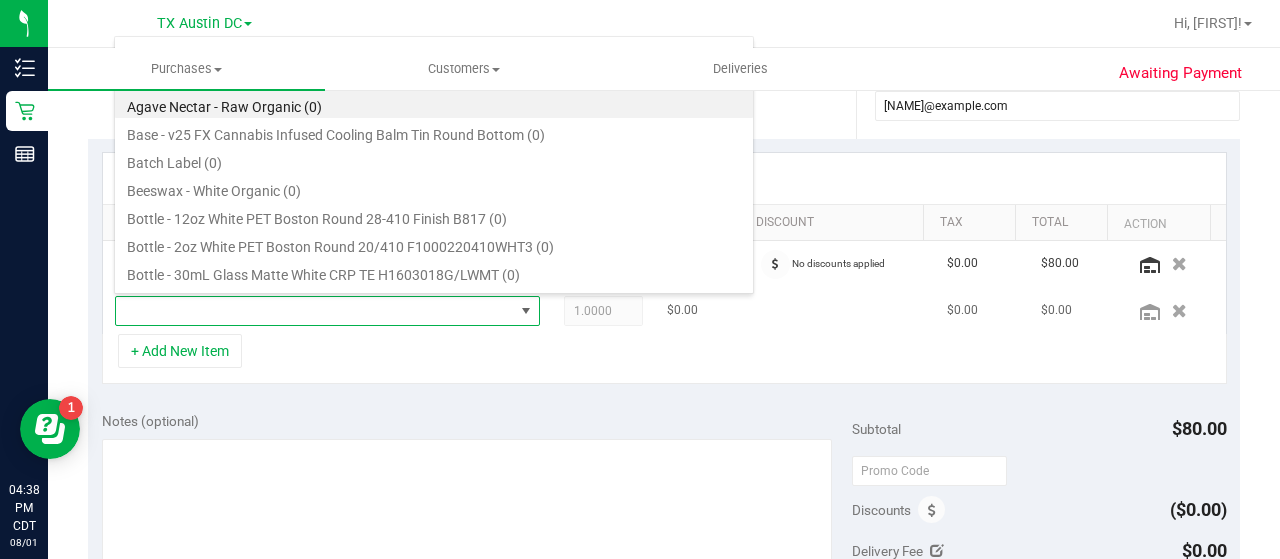 click at bounding box center [315, 311] 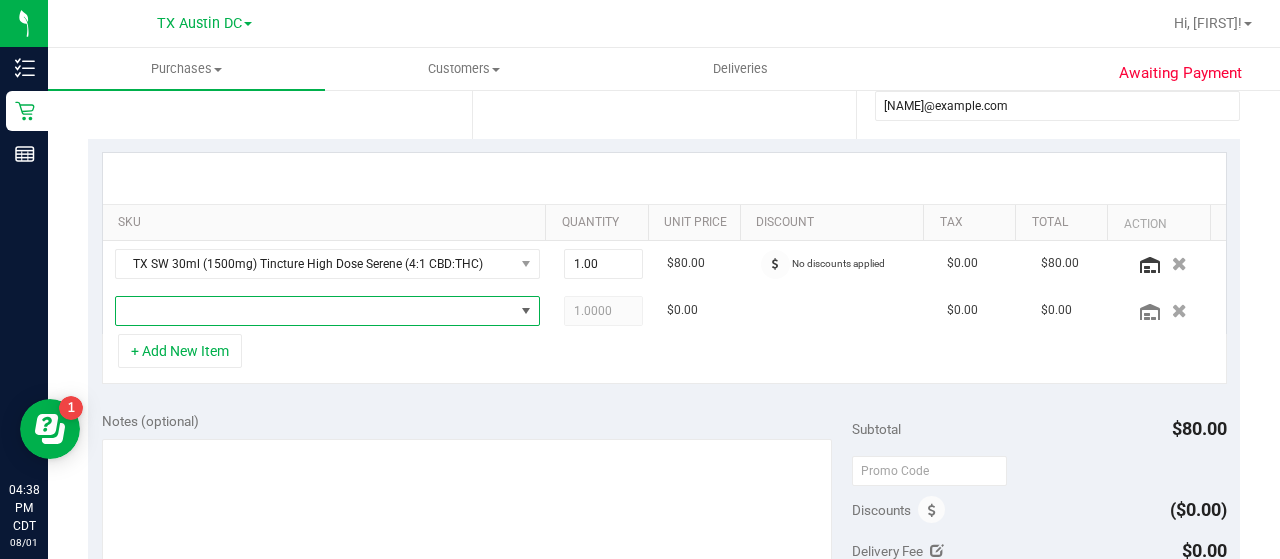 click on "+ Add New Item" at bounding box center [664, 359] 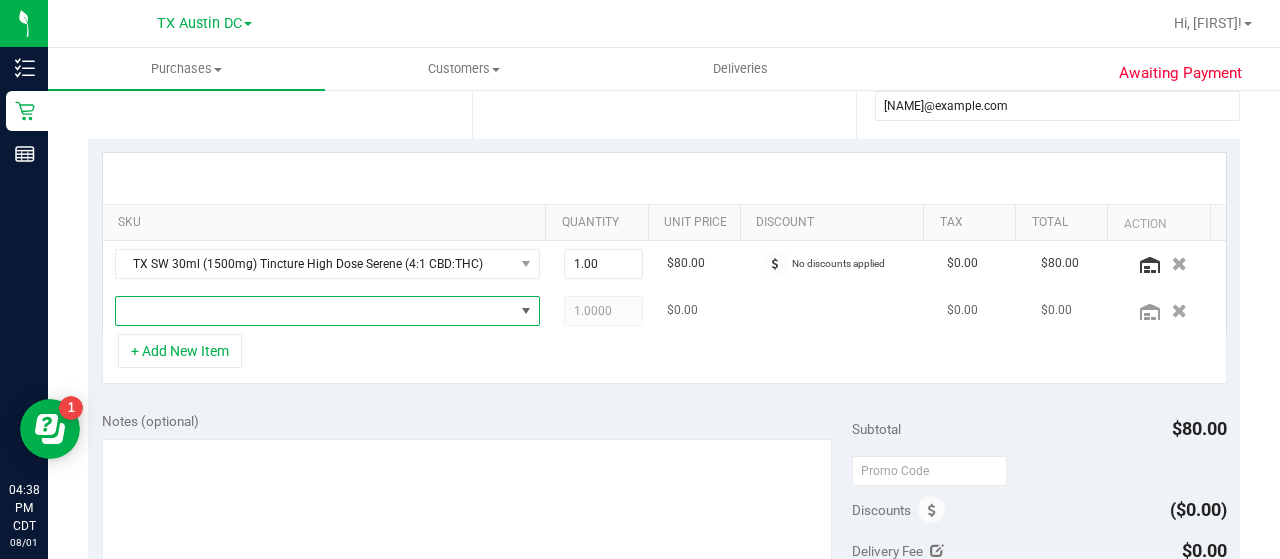 click at bounding box center [315, 311] 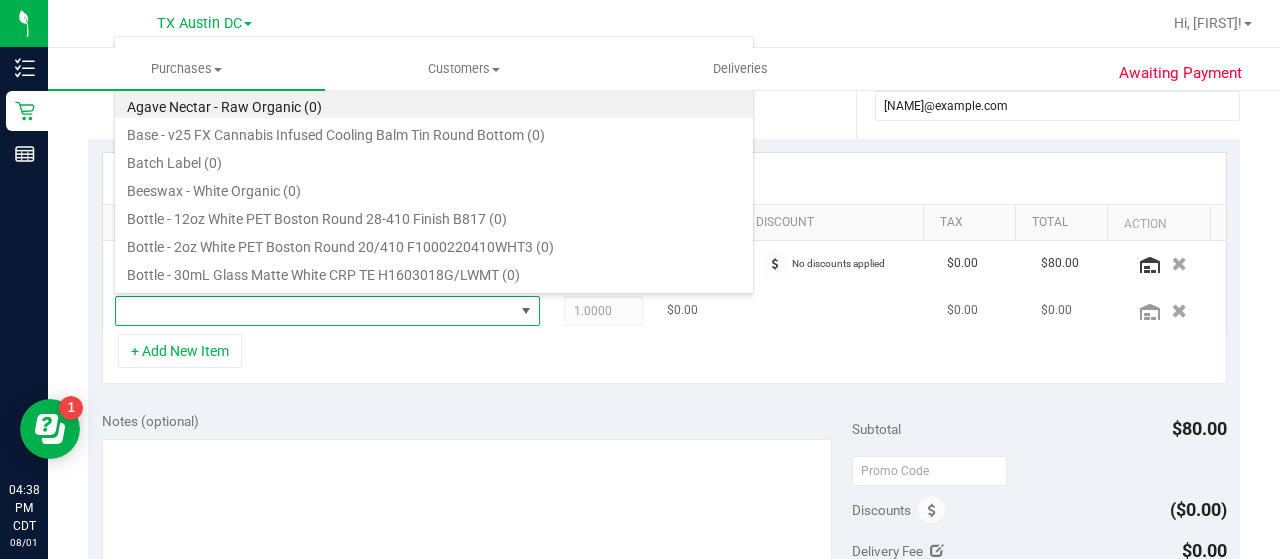 scroll, scrollTop: 99970, scrollLeft: 99586, axis: both 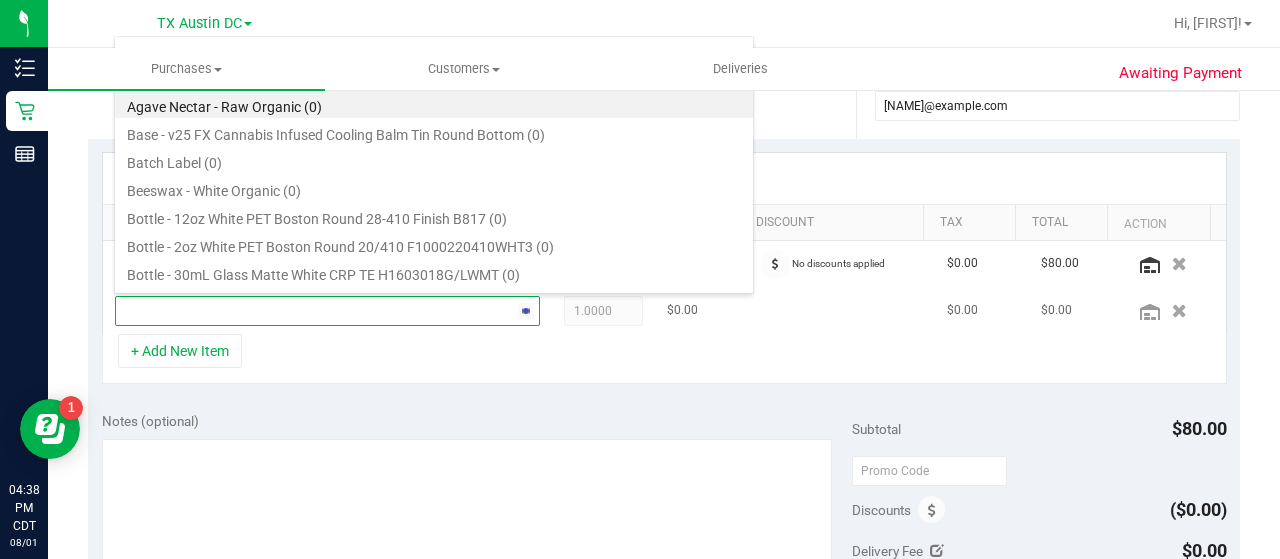 type on "orange dream" 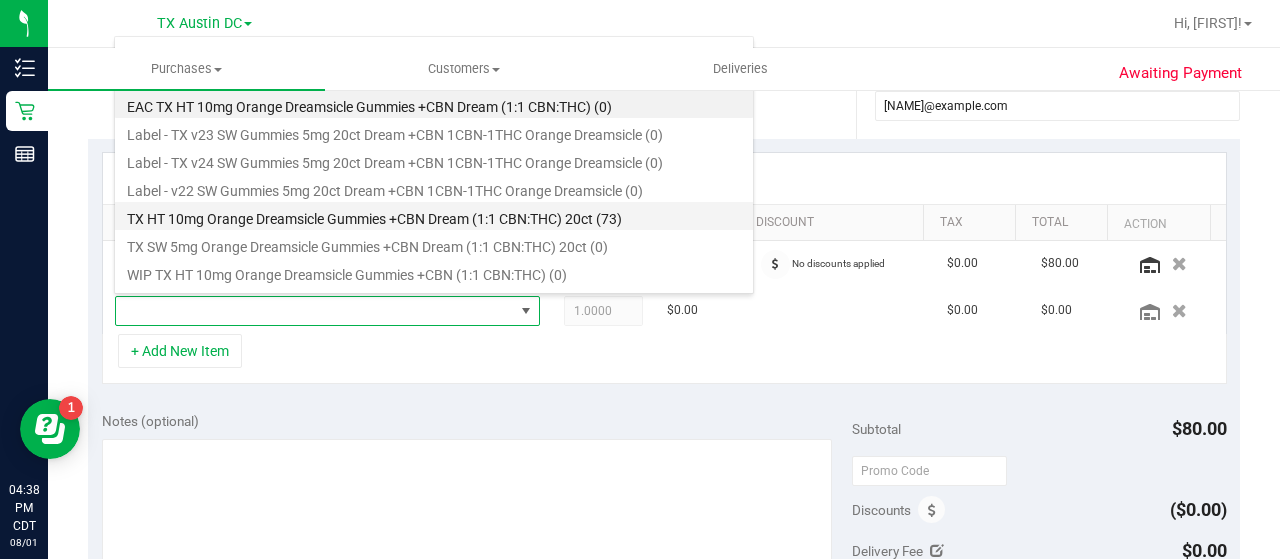 click on "TX HT 10mg Orange Dreamsicle Gummies +CBN Dream (1:1 CBN:THC) 20ct (73)" at bounding box center [434, 216] 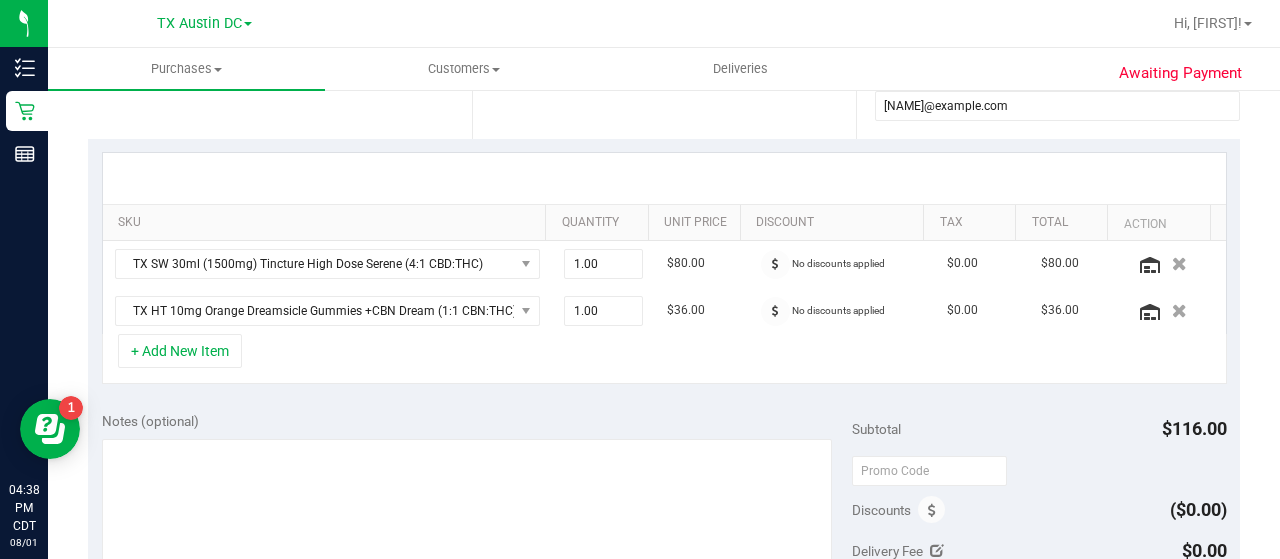 click on "SKU Quantity Unit Price Discount Tax Total Action
TX SW 30ml (1500mg) Tincture High Dose Serene (4:1 CBD:THC)
1.00 1
$80.00
No discounts applied
$0.00
$80.00
TX HT 10mg Orange Dreamsicle Gummies +CBN Dream (1:1 CBN:THC) 20ct
1.00 1
$36.00
No discounts applied
$0.00
$36.00" at bounding box center (664, 268) 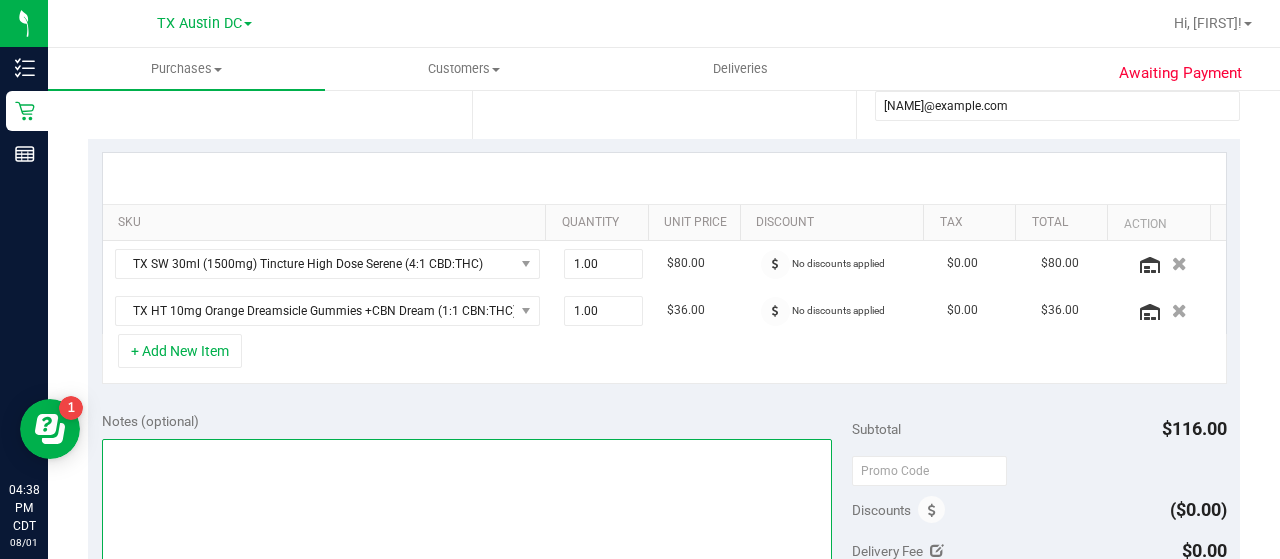click at bounding box center (467, 535) 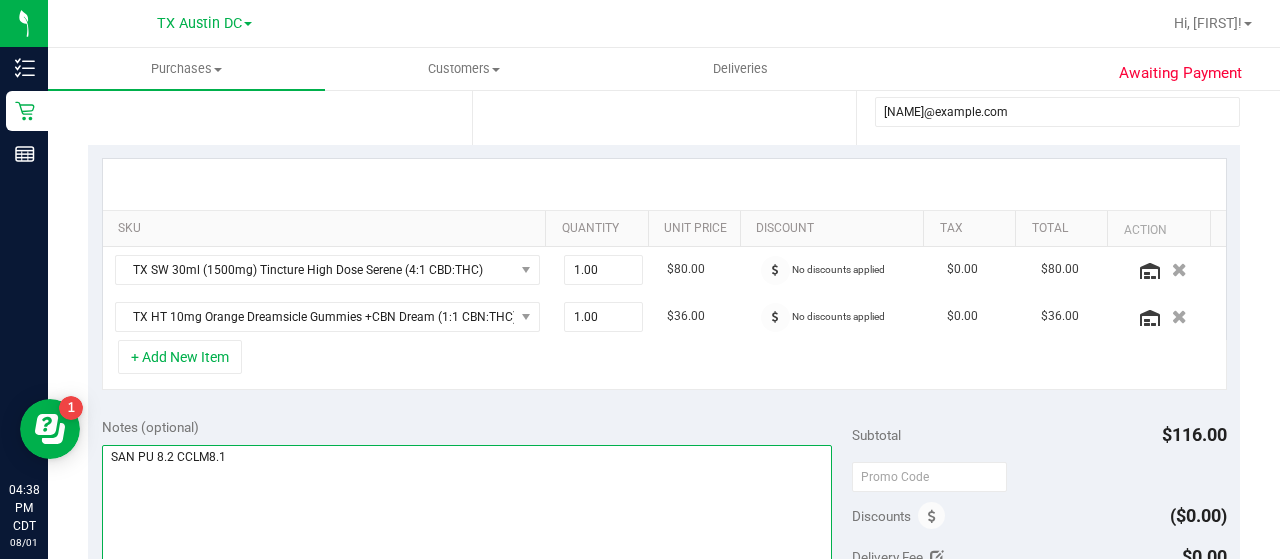 scroll, scrollTop: 384, scrollLeft: 0, axis: vertical 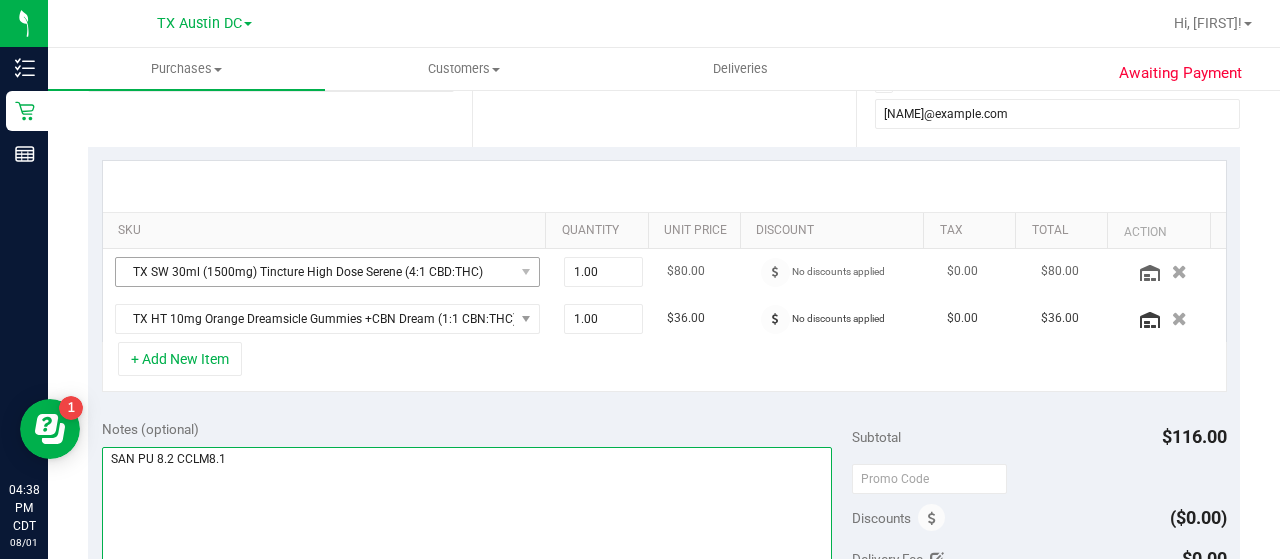 type on "SAN PU 8.2 CCLM8.1" 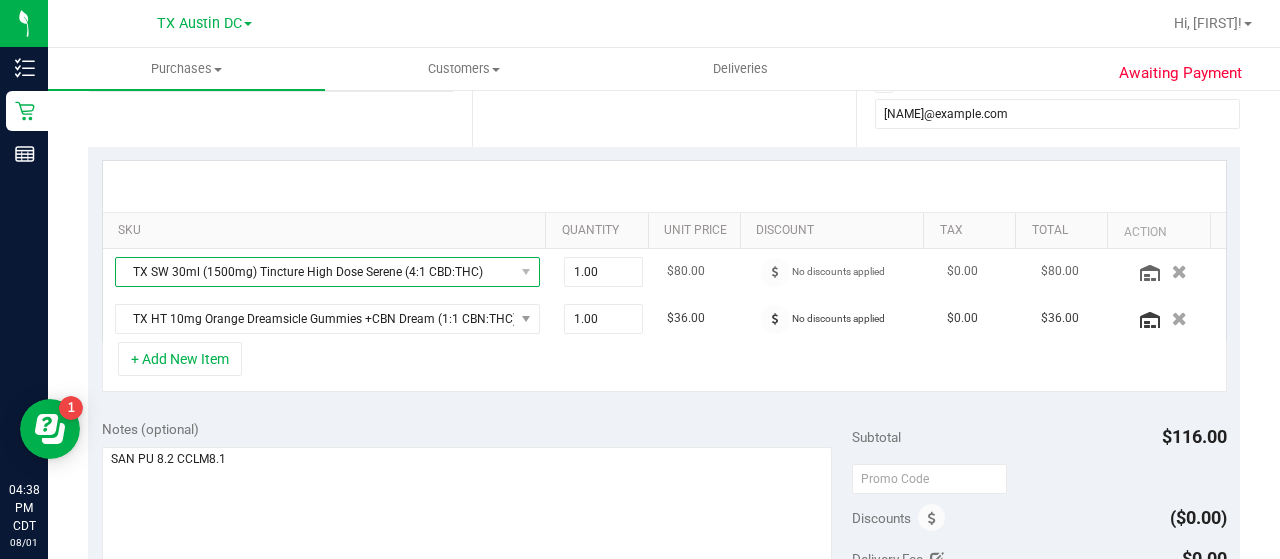 click on "TX SW 30ml (1500mg) Tincture High Dose Serene (4:1 CBD:THC)" at bounding box center [327, 272] 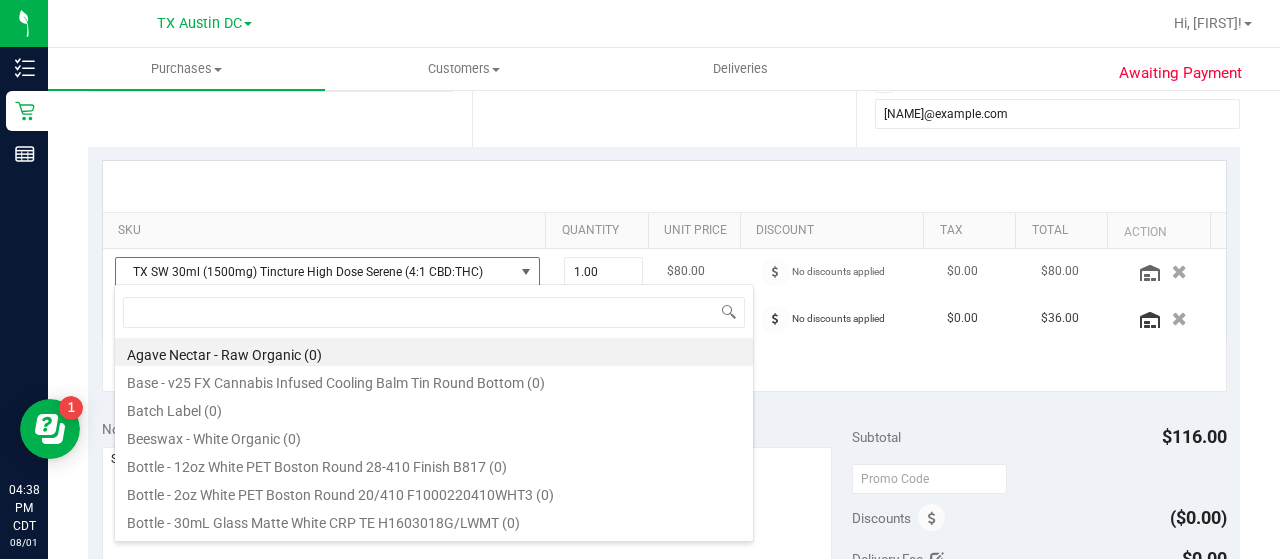 scroll, scrollTop: 99970, scrollLeft: 99586, axis: both 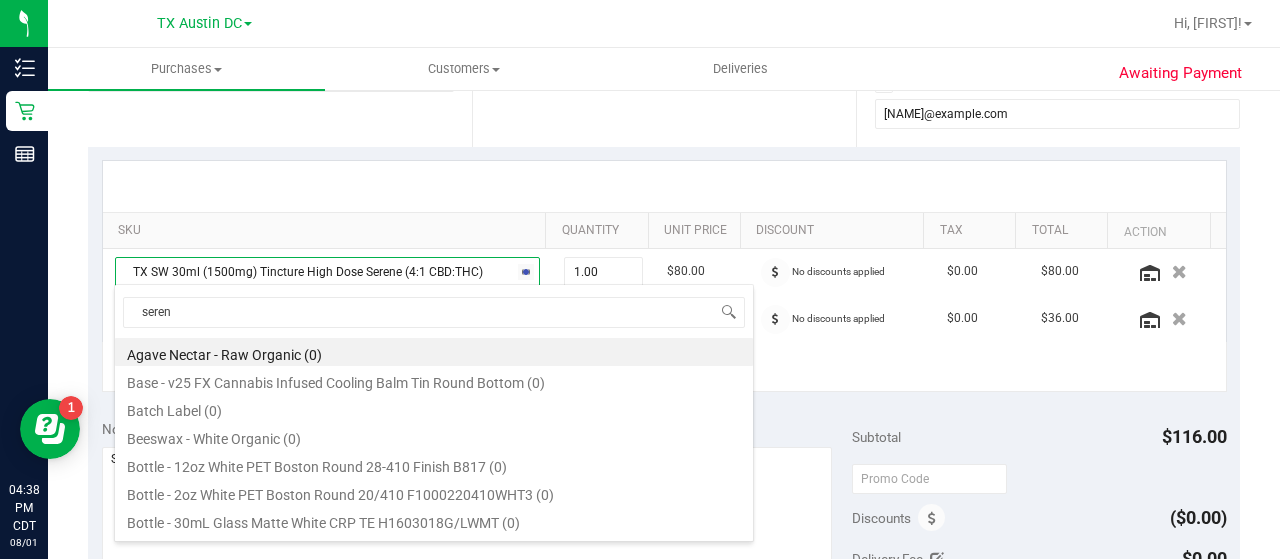 type on "serene" 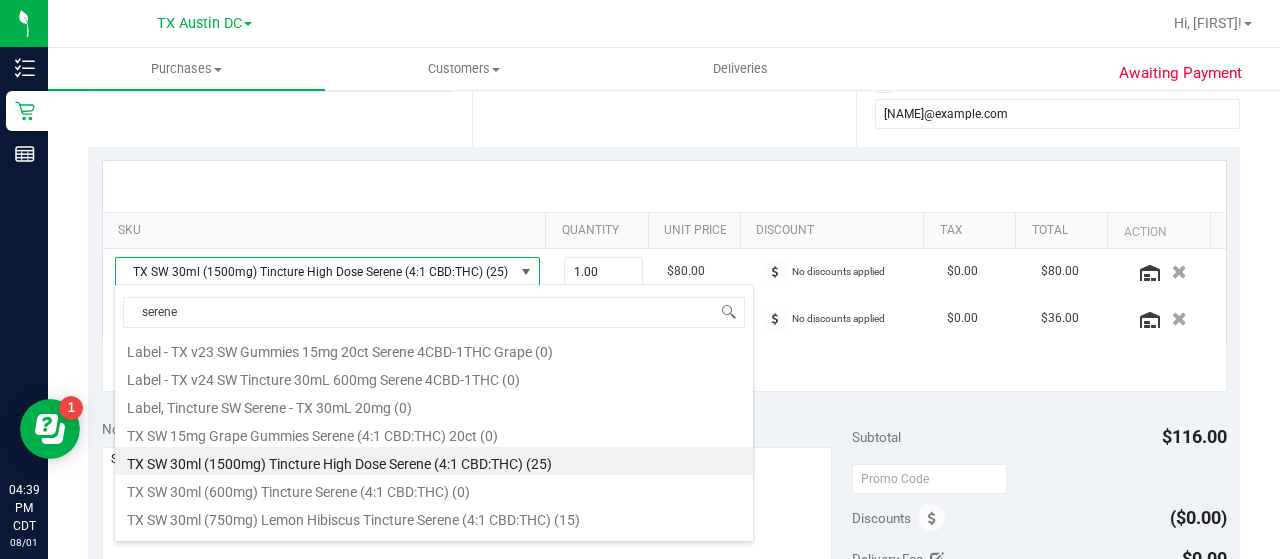 scroll, scrollTop: 134, scrollLeft: 0, axis: vertical 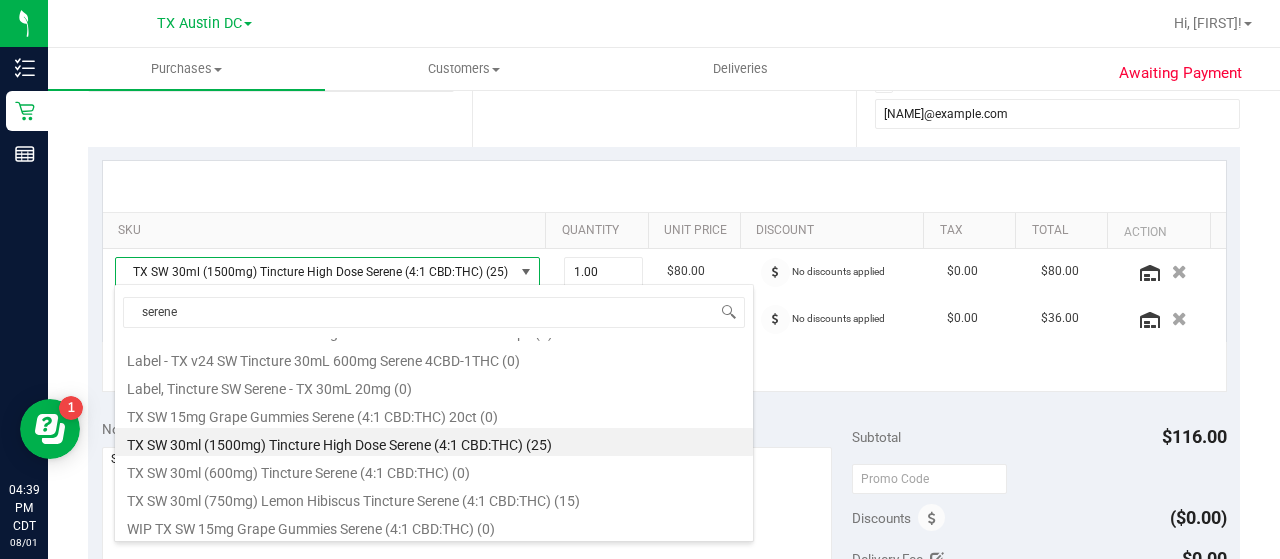 click on "[PRODUCT]" at bounding box center (434, 442) 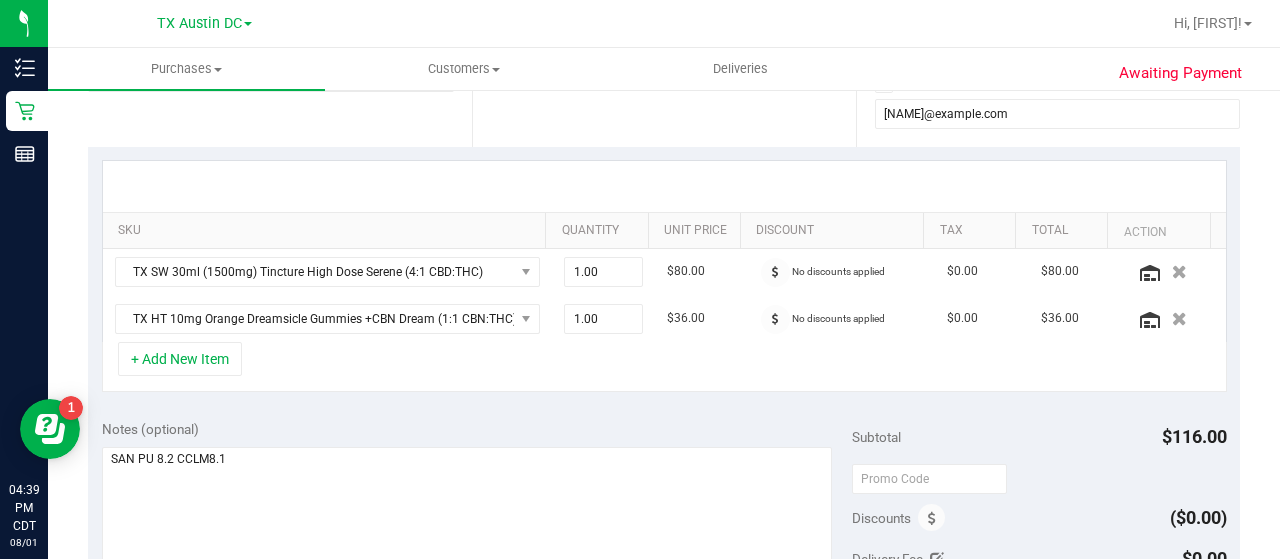 click on "Notes (optional)
Subtotal
$116.00
Discounts
($0.00)
Delivery Fee
$0.00
Sales Tax
$0.00
Total" at bounding box center [664, 586] 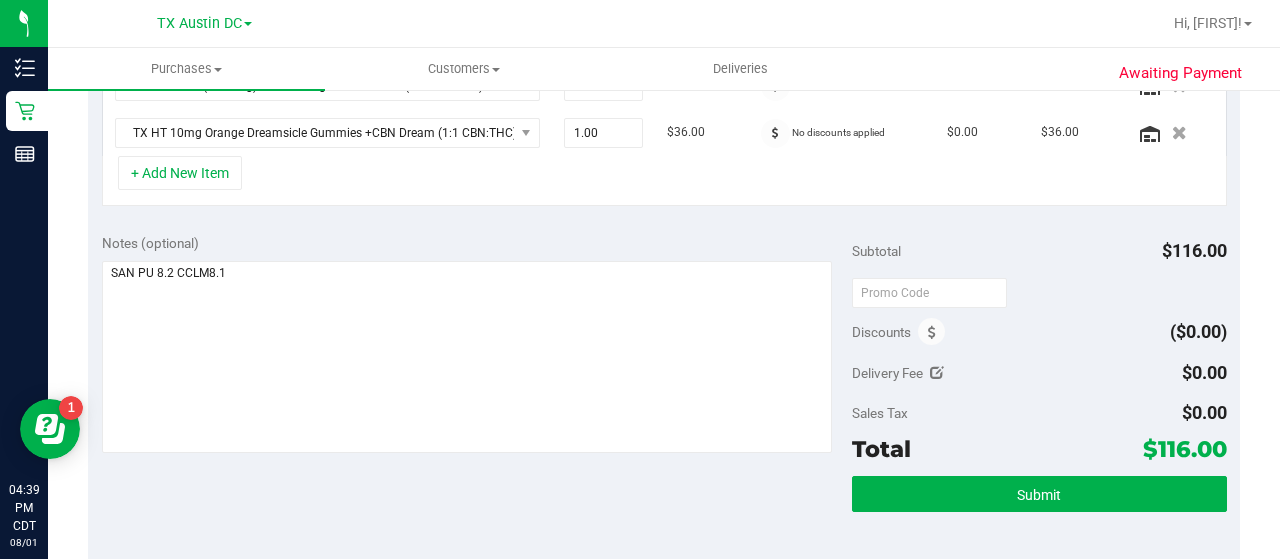 scroll, scrollTop: 574, scrollLeft: 0, axis: vertical 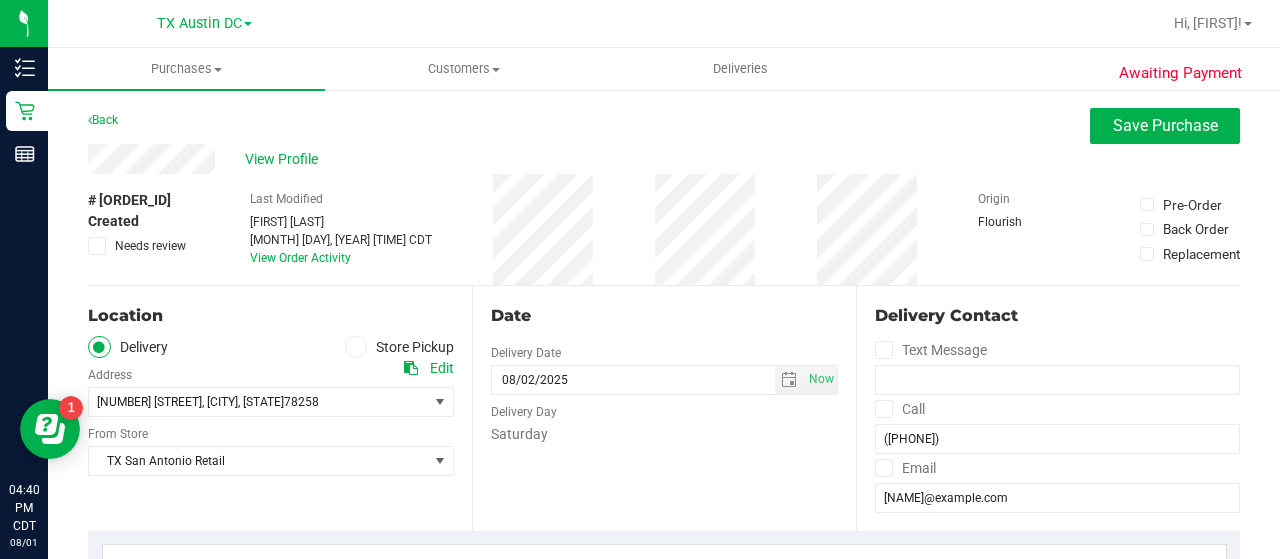 click on "# 11726409
Created
Needs review
Last Modified
Lauren Myers
Aug 1, 2025 4:37:44 PM CDT
View Order Activity
Origin
Flourish
Pre-Order
Back Order
Replacement" at bounding box center [664, 229] 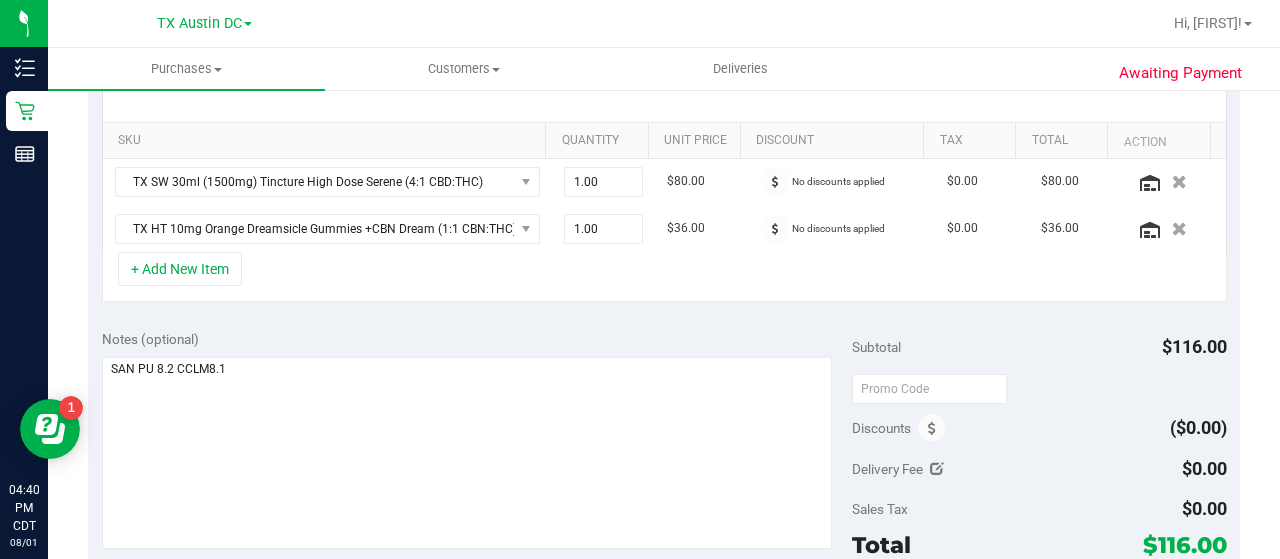scroll, scrollTop: 579, scrollLeft: 0, axis: vertical 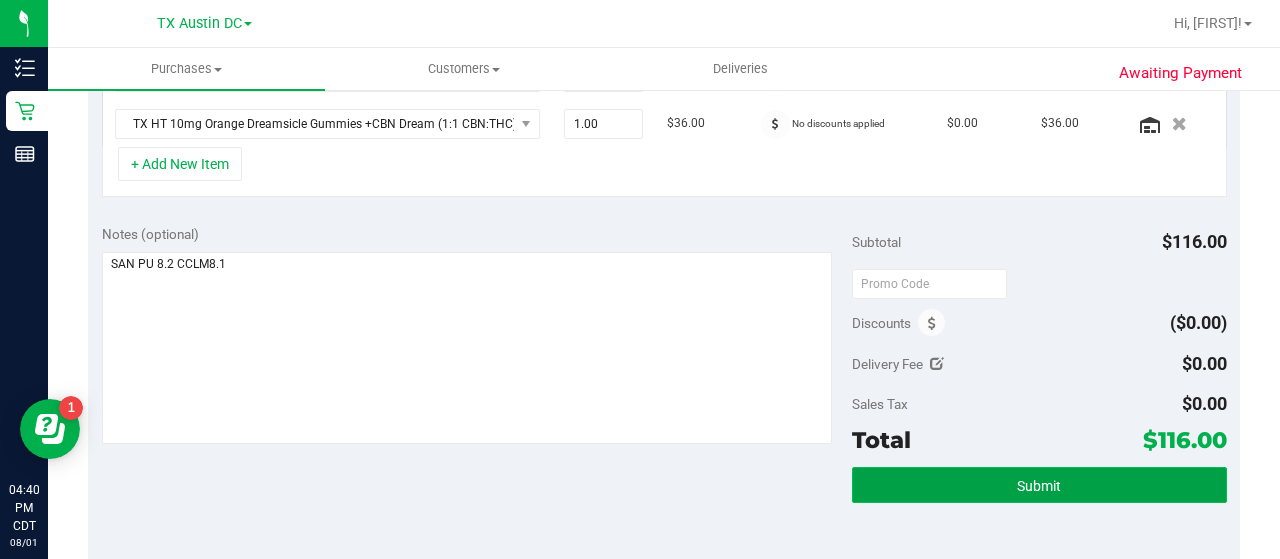 click on "Submit" at bounding box center [1039, 485] 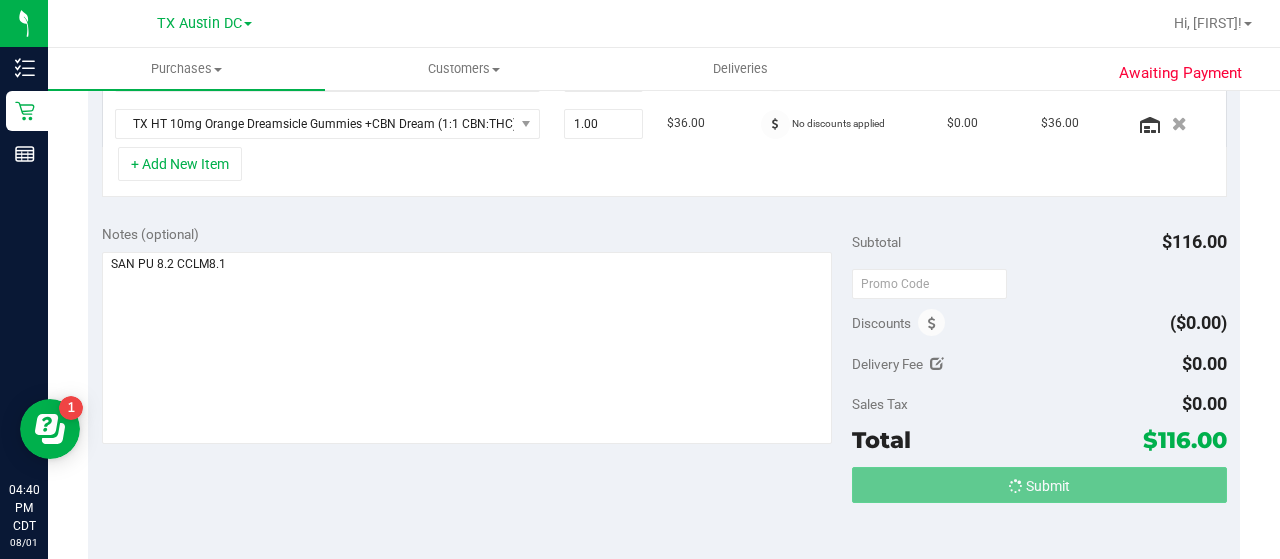 scroll, scrollTop: 582, scrollLeft: 0, axis: vertical 